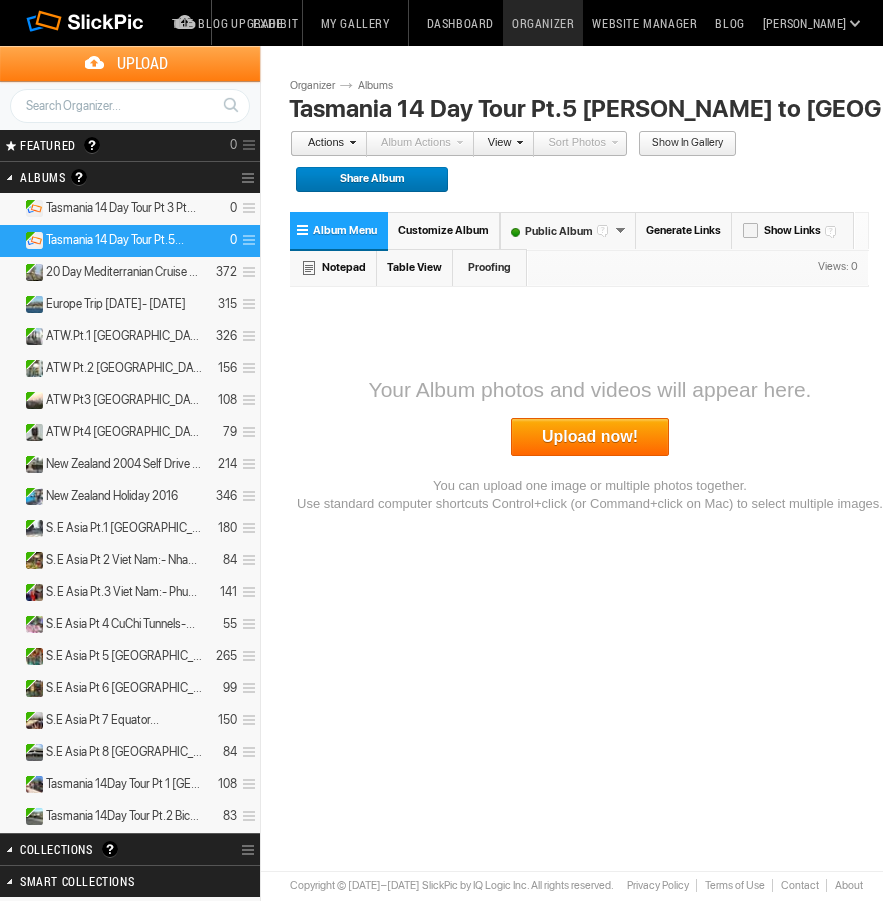 scroll, scrollTop: 0, scrollLeft: 0, axis: both 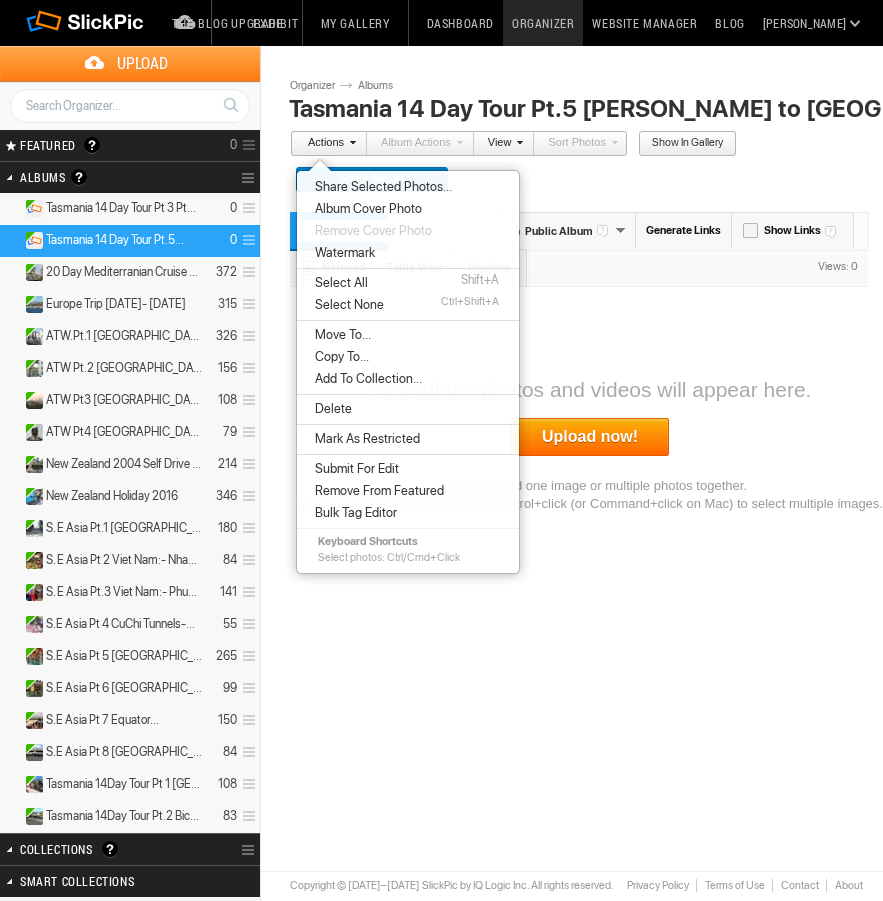 click on "Tasmania 14 Day Tour Pt.5...
0" at bounding box center (130, 241) 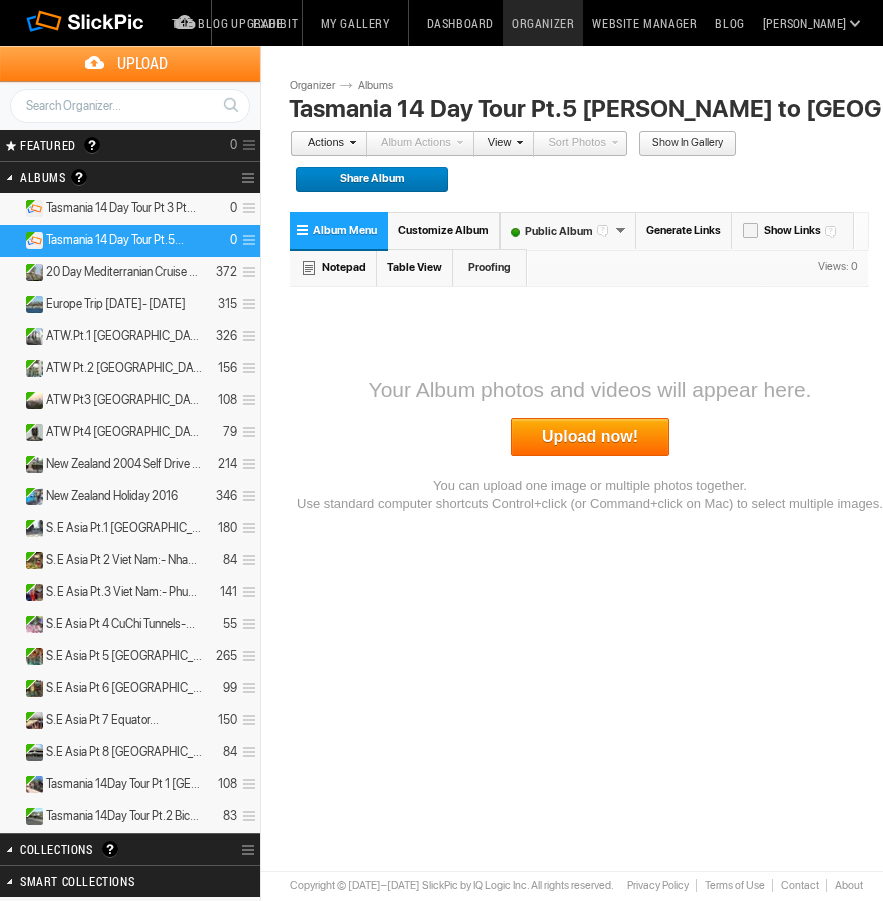 scroll, scrollTop: 0, scrollLeft: 0, axis: both 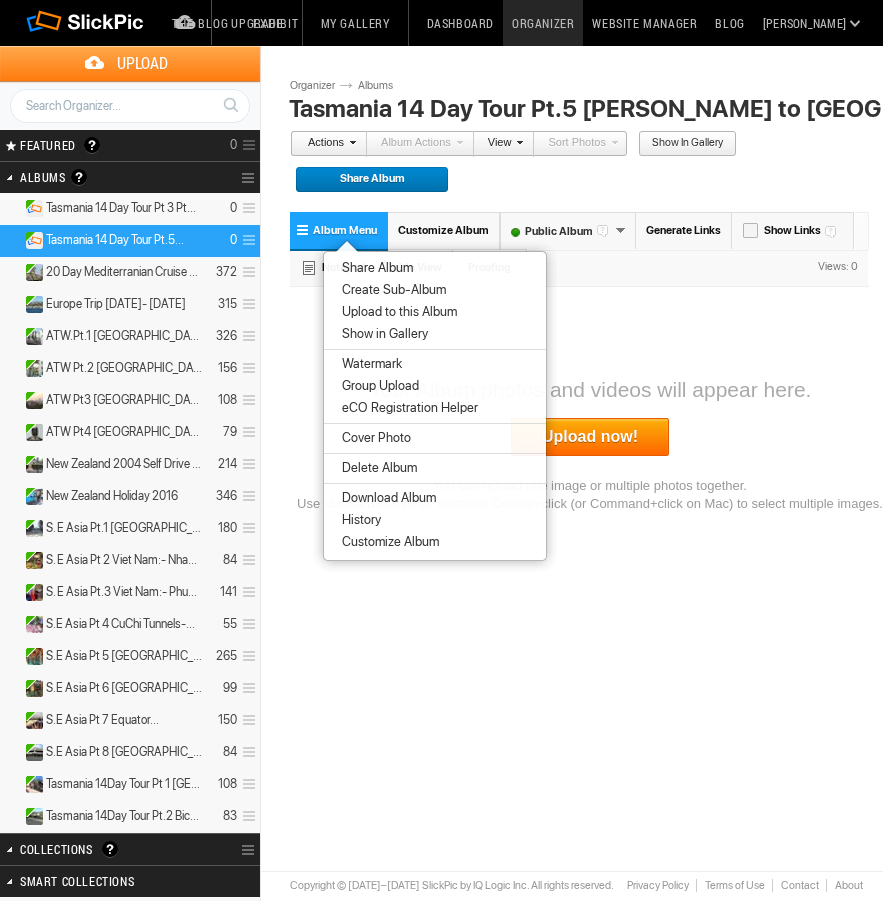 click on "Delete Album" at bounding box center (376, 468) 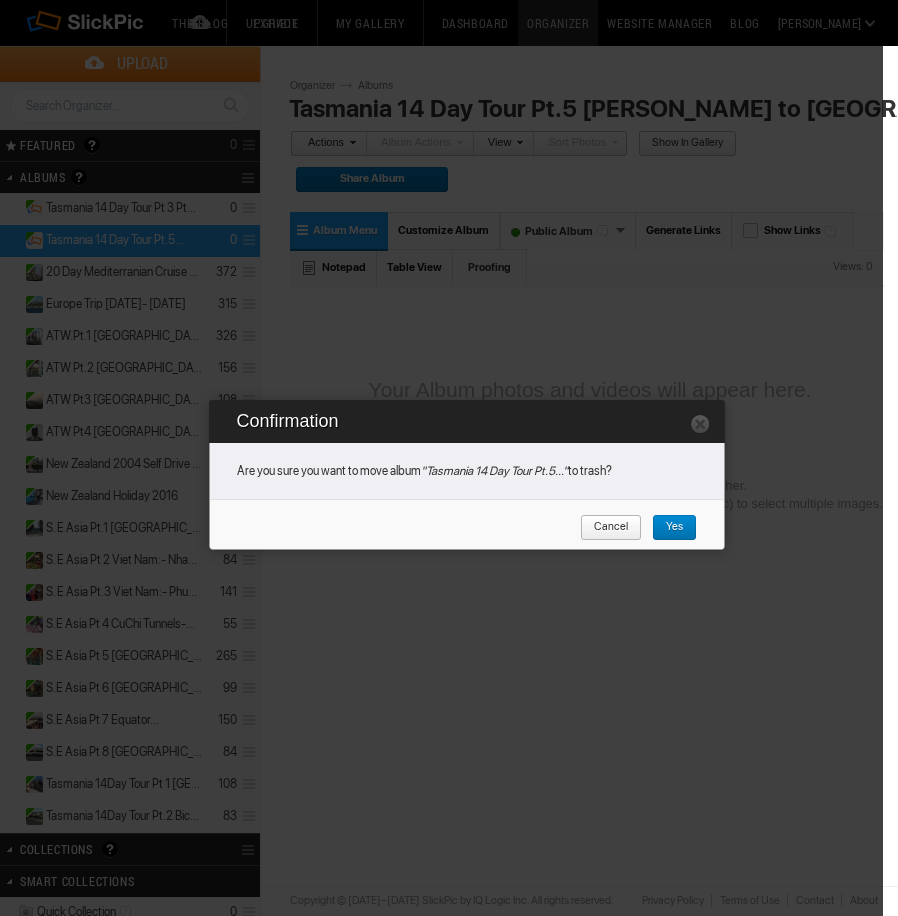 click on "Yes" at bounding box center [674, 528] 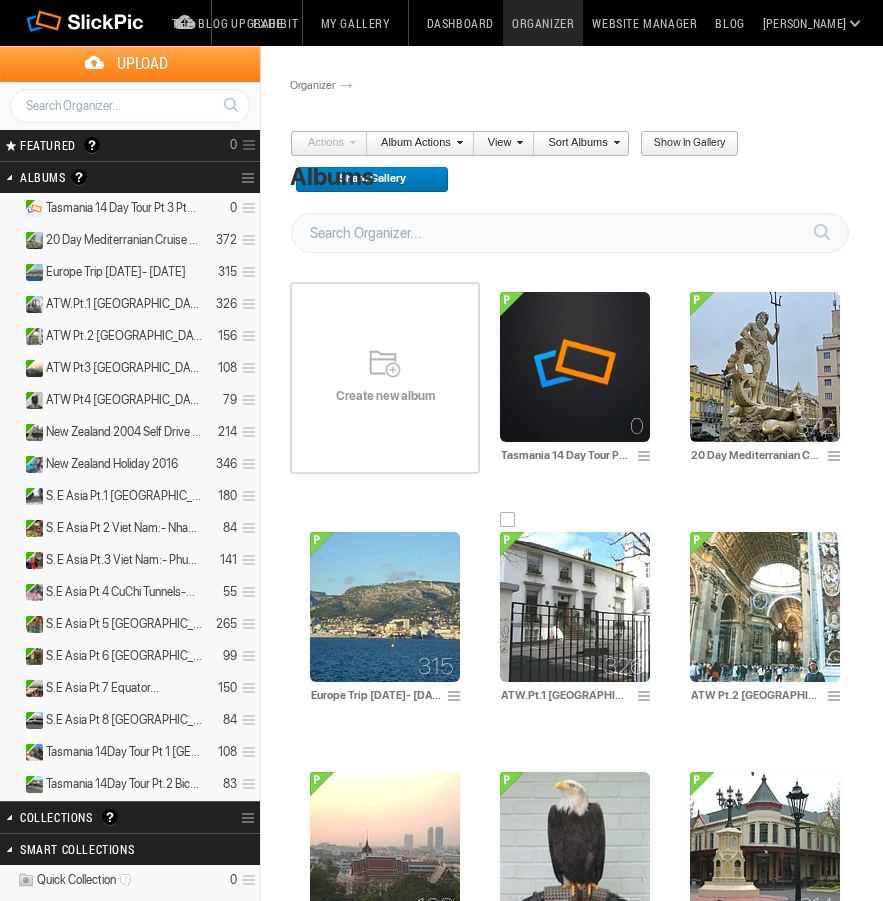 scroll, scrollTop: 0, scrollLeft: 0, axis: both 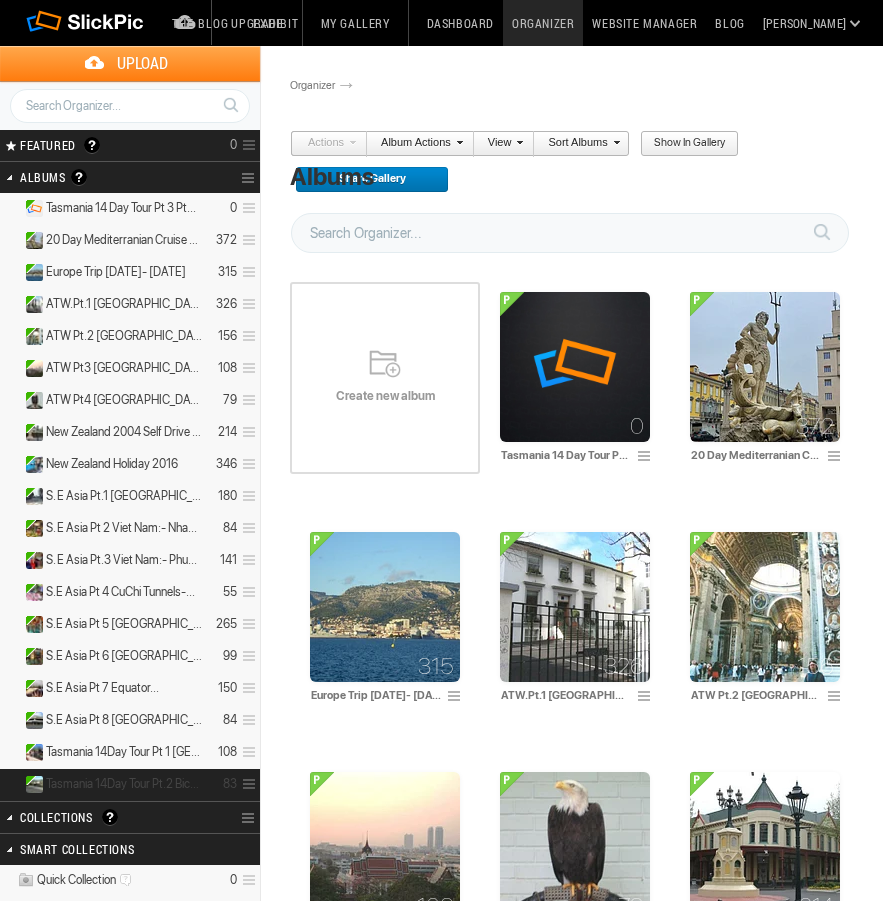 click on "Tasmania 14Day Tour Pt.2 Bicheno..." at bounding box center [124, 784] 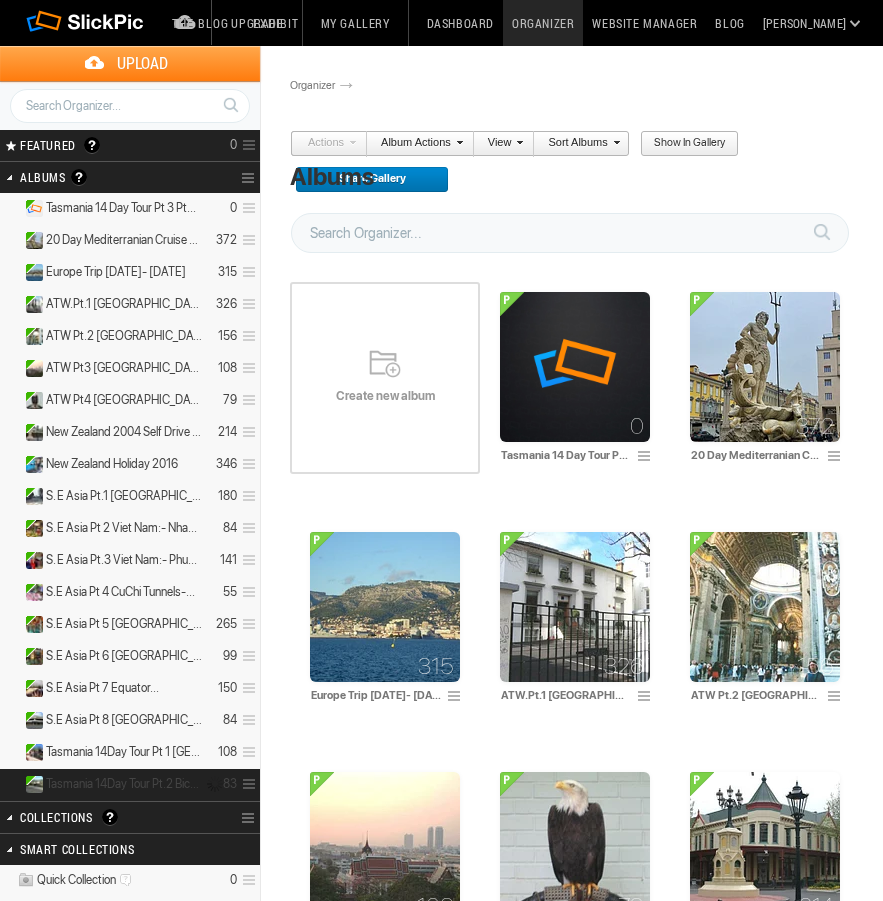 click on "Tasmania 14Day Tour Pt.2 Bicheno..." at bounding box center (124, 784) 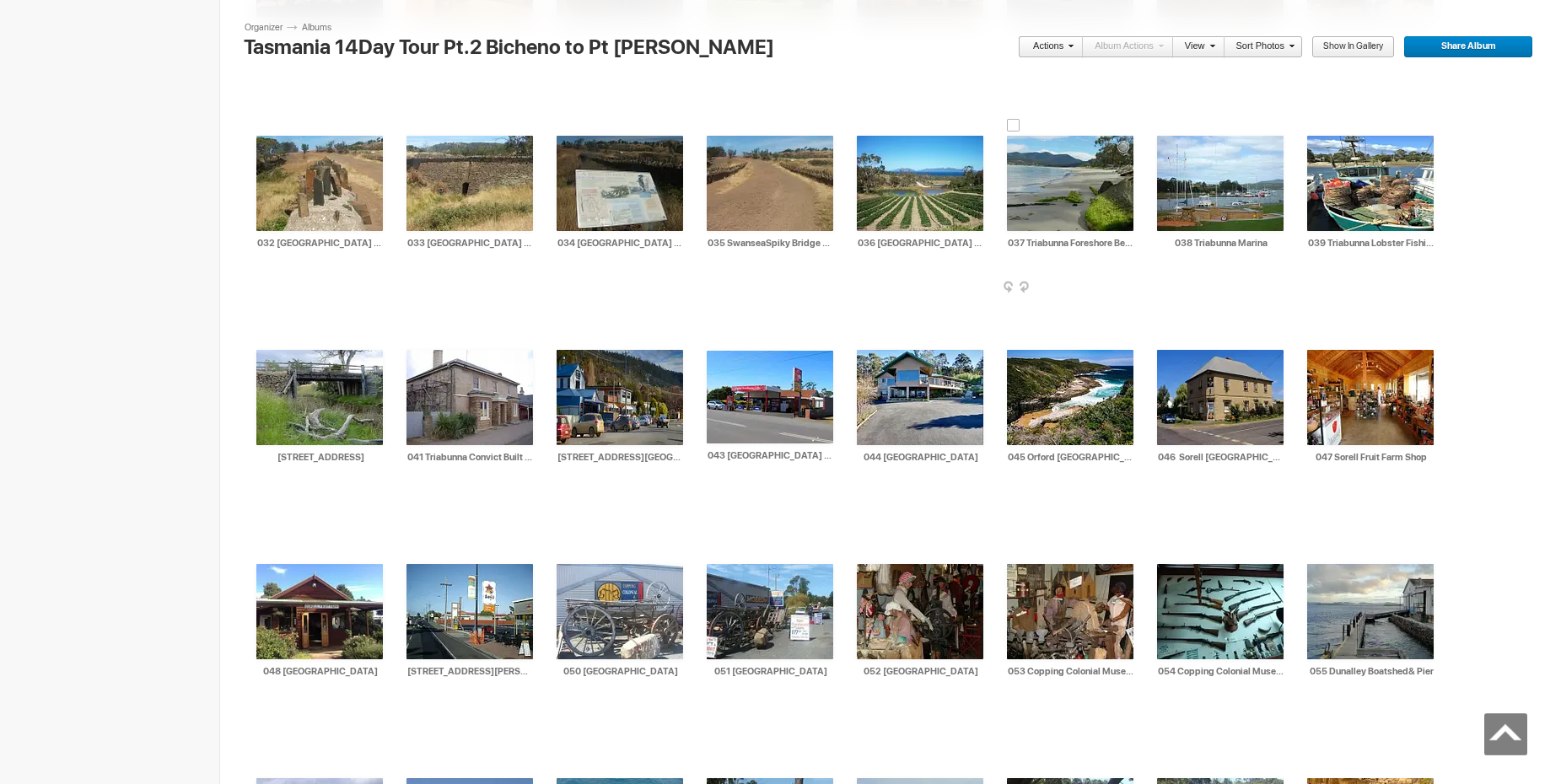 scroll, scrollTop: 985, scrollLeft: 0, axis: vertical 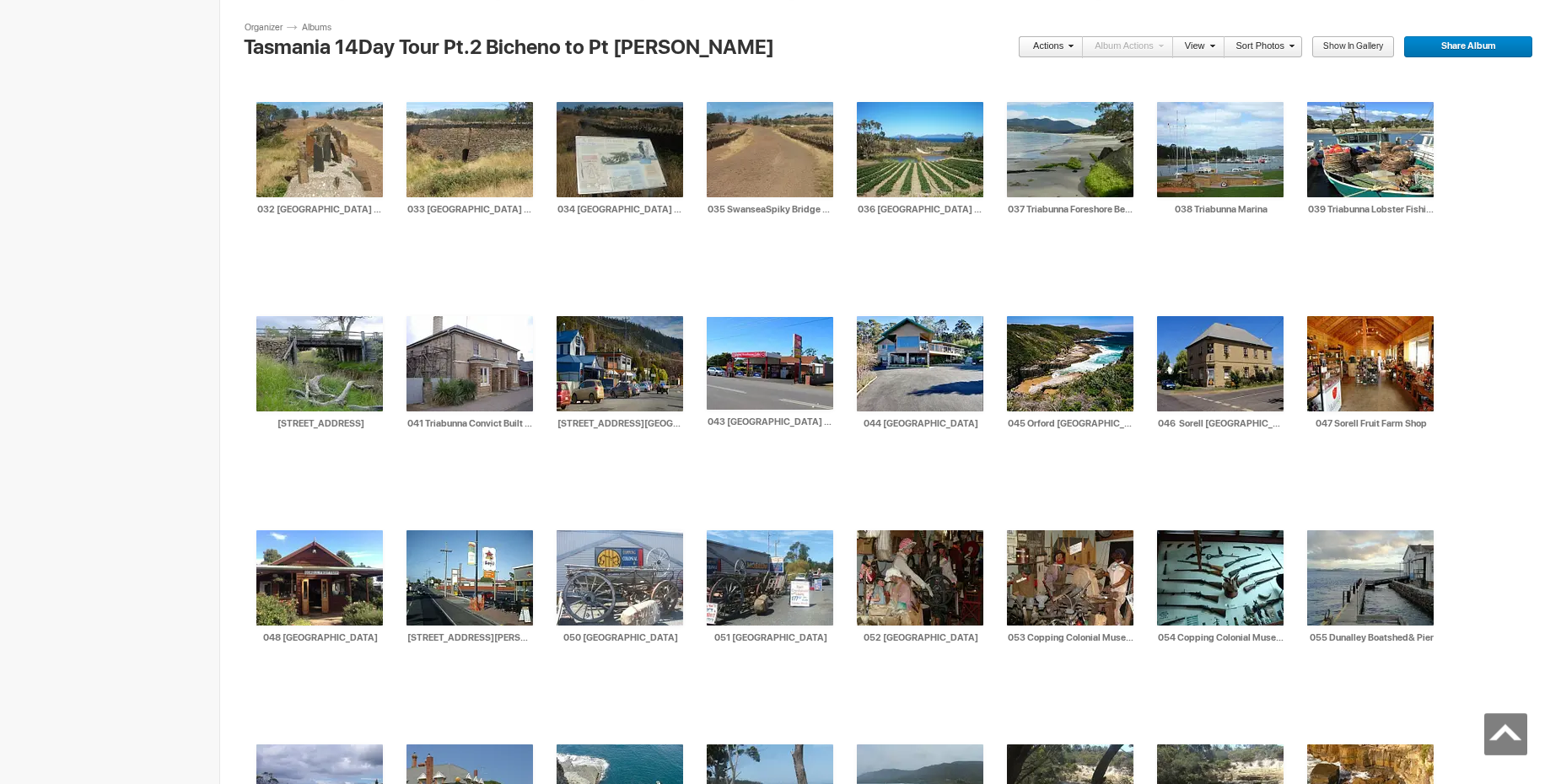 click on "Albums
Tasmania 14Day Tour Pt.2 Bicheno to Pt Arthur" at bounding box center [299, 27] 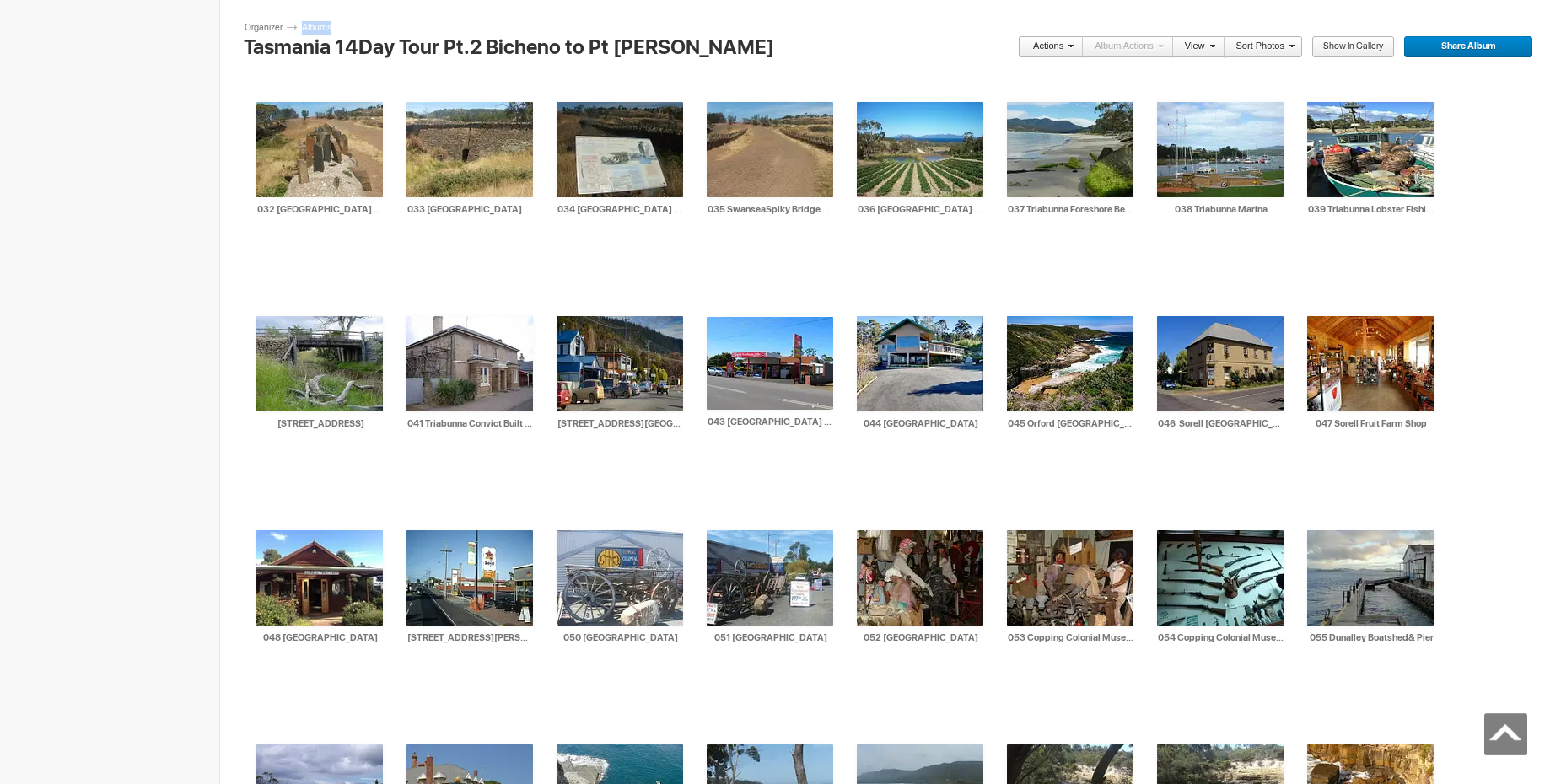 click on "Albums
Tasmania 14Day Tour Pt.2 Bicheno to Pt Arthur" at bounding box center [299, 27] 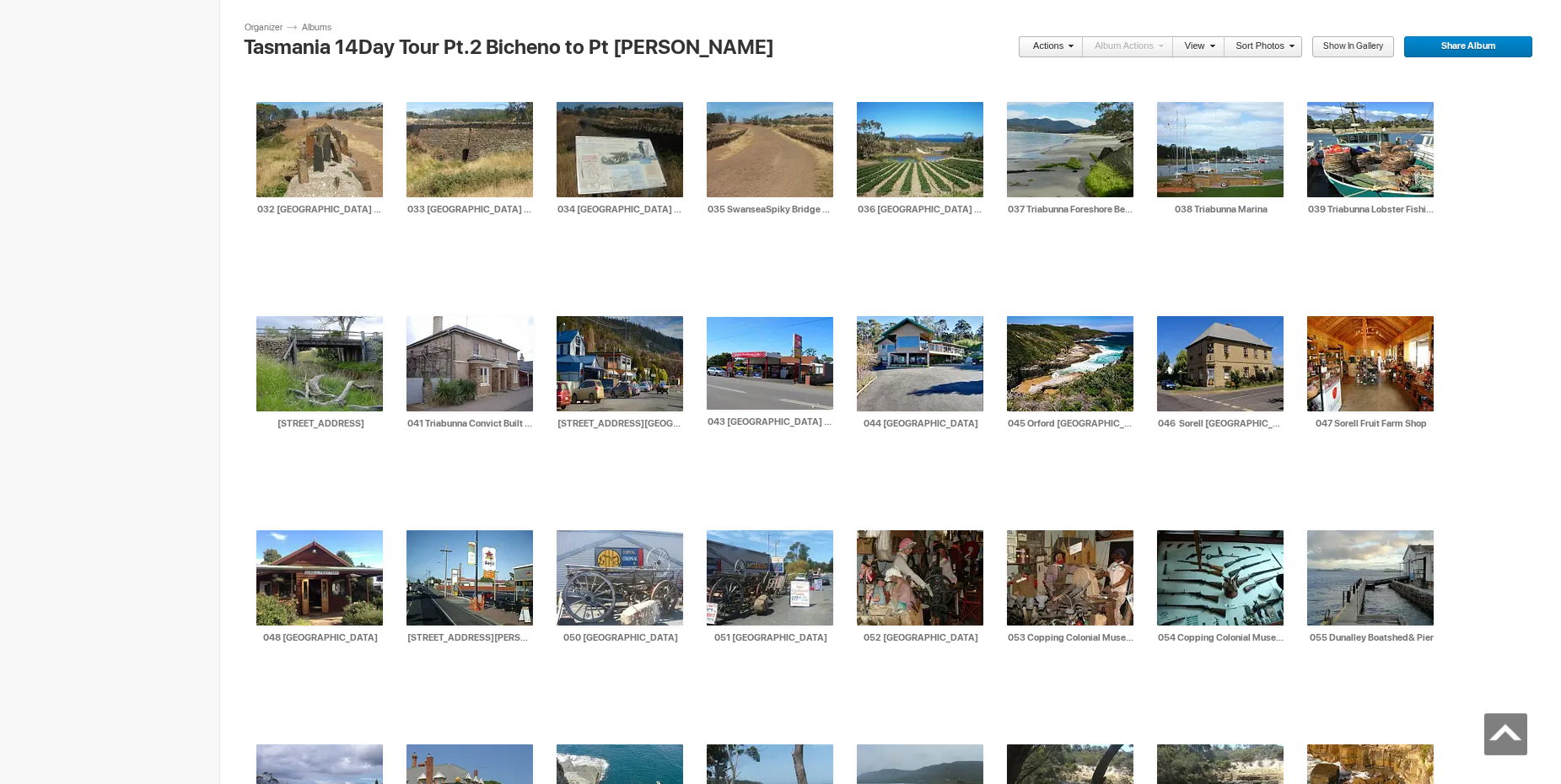 click on "Upload
Get Adobe® Lightroom® plug-in  here
Search
FEATURED GALLERY Visible Invisible
Your Featured Gallery is the place to showcase the very best photos from your public albums.  Here you can even display photos from your Unlisted albums.
Benefits of the Featured Gallery:
It shows all of your best photos in one place, it’s a mini-portfolio for your gallery!
It’s good for SEO (Search Engine Optimization)
It might be accepted to the SlickPic Exhibit: SlickPic's team of curators look through your Featured Gallery and might even add a photo that they love to be displayed on the SlickPic Exhibit. These selected photos might also be displayed on SlickPic social media accounts like Facebook, Instagram, etc with photo credits to you. That provides you SEO "backlink".  Please see Terms of Use.
0" at bounding box center (110, 321) 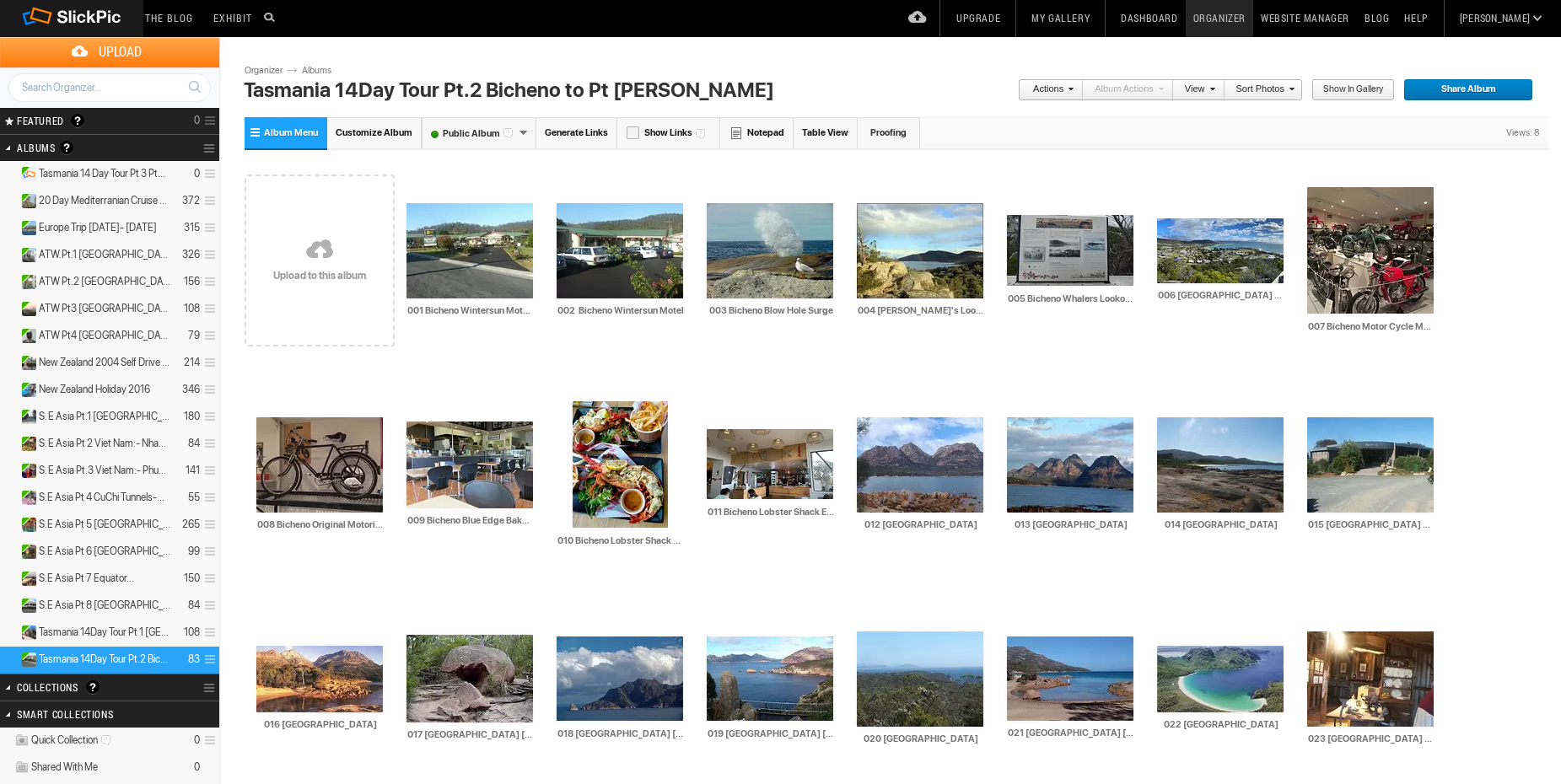 scroll, scrollTop: 0, scrollLeft: 0, axis: both 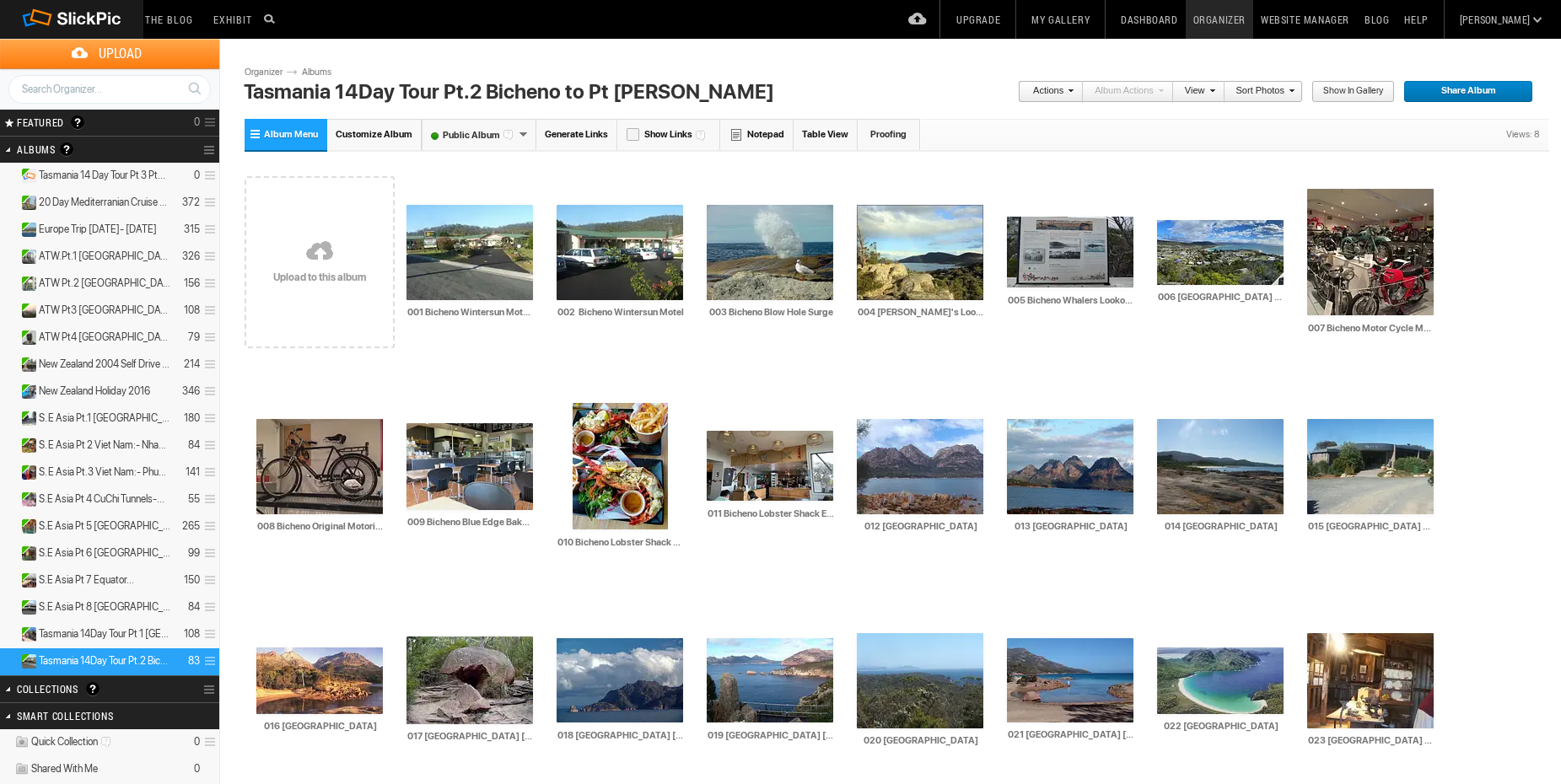 click on "Organizer" at bounding box center [1219, 19] 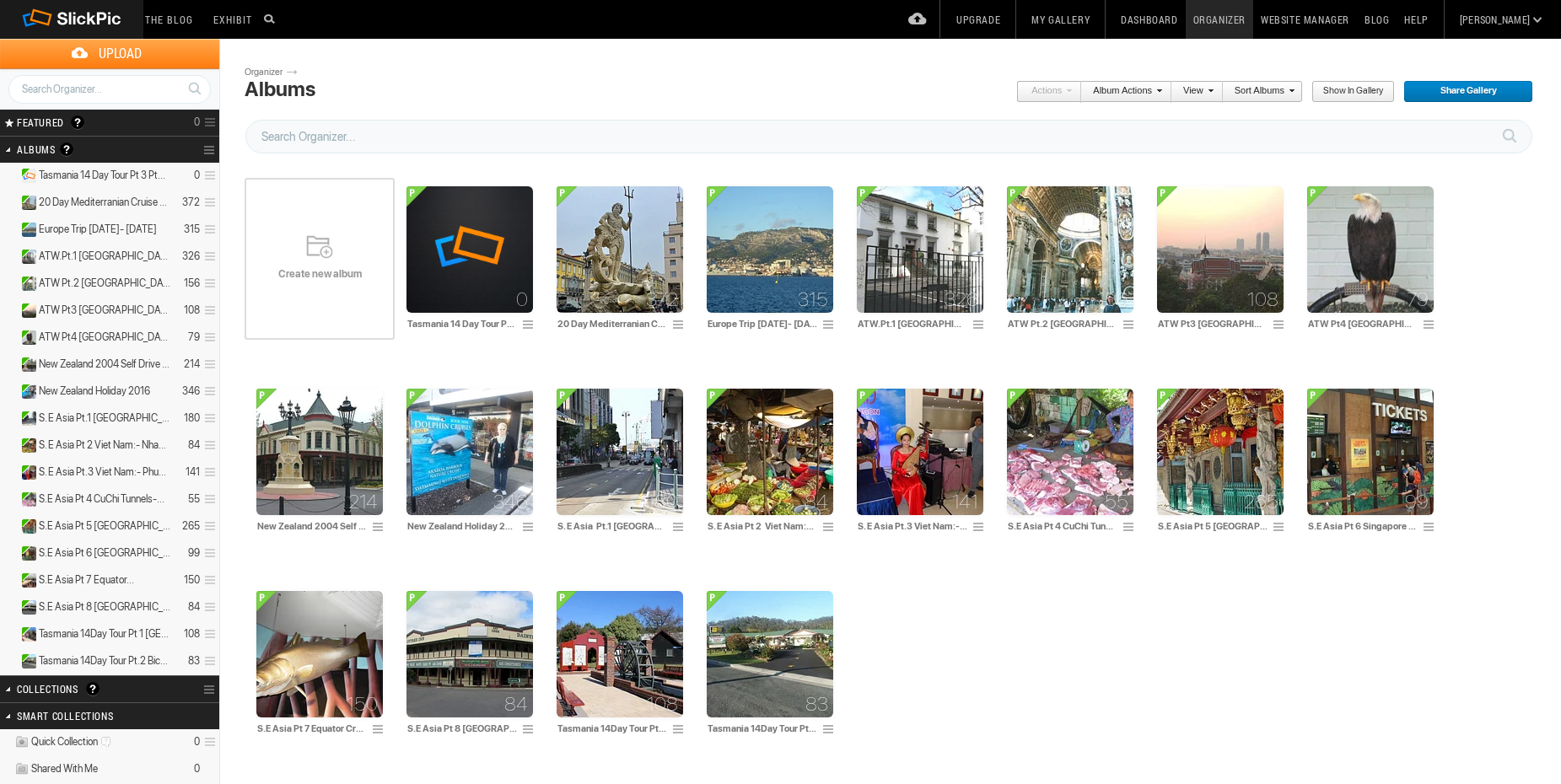 scroll, scrollTop: 0, scrollLeft: 0, axis: both 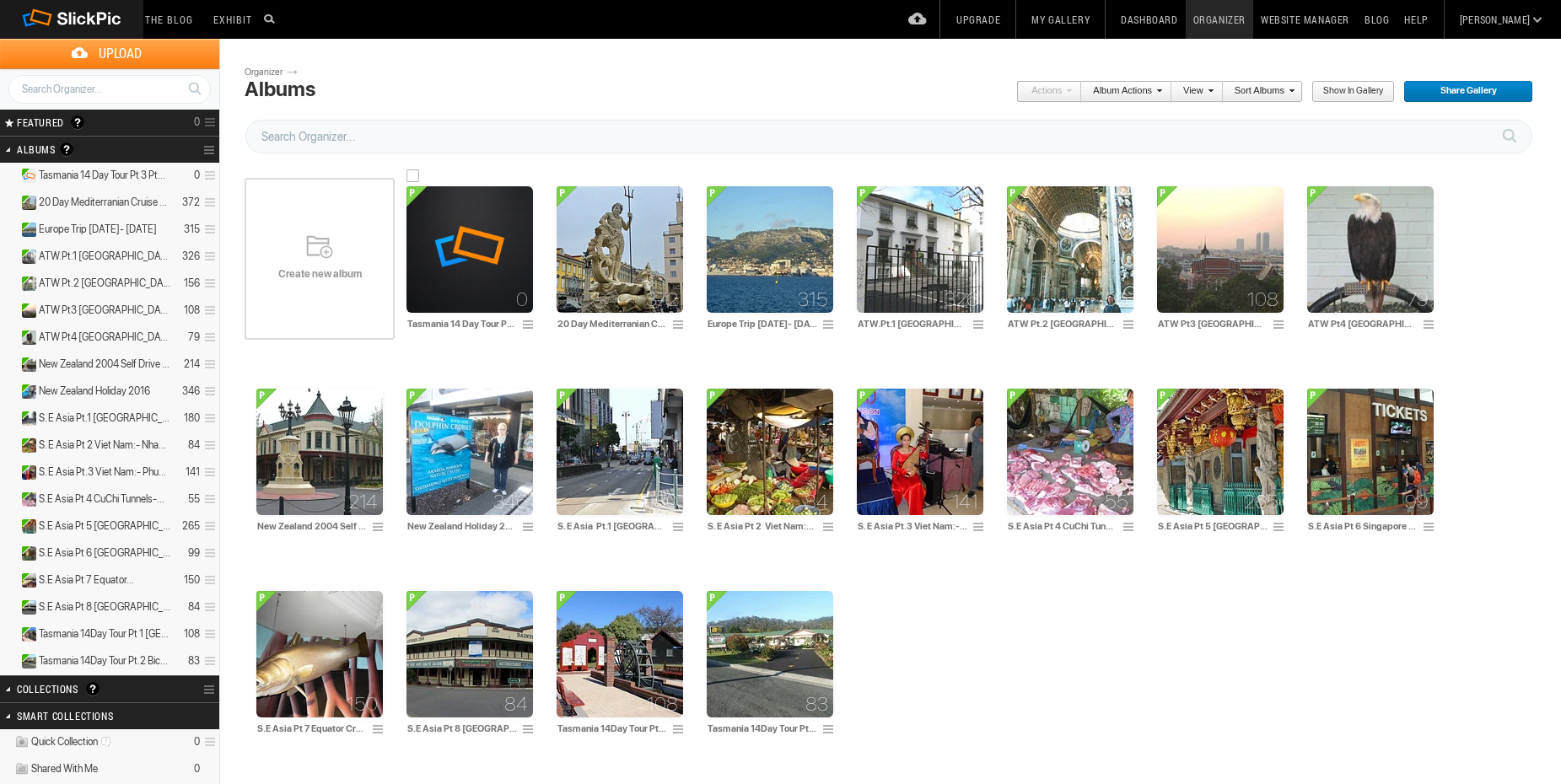click at bounding box center (470, 250) 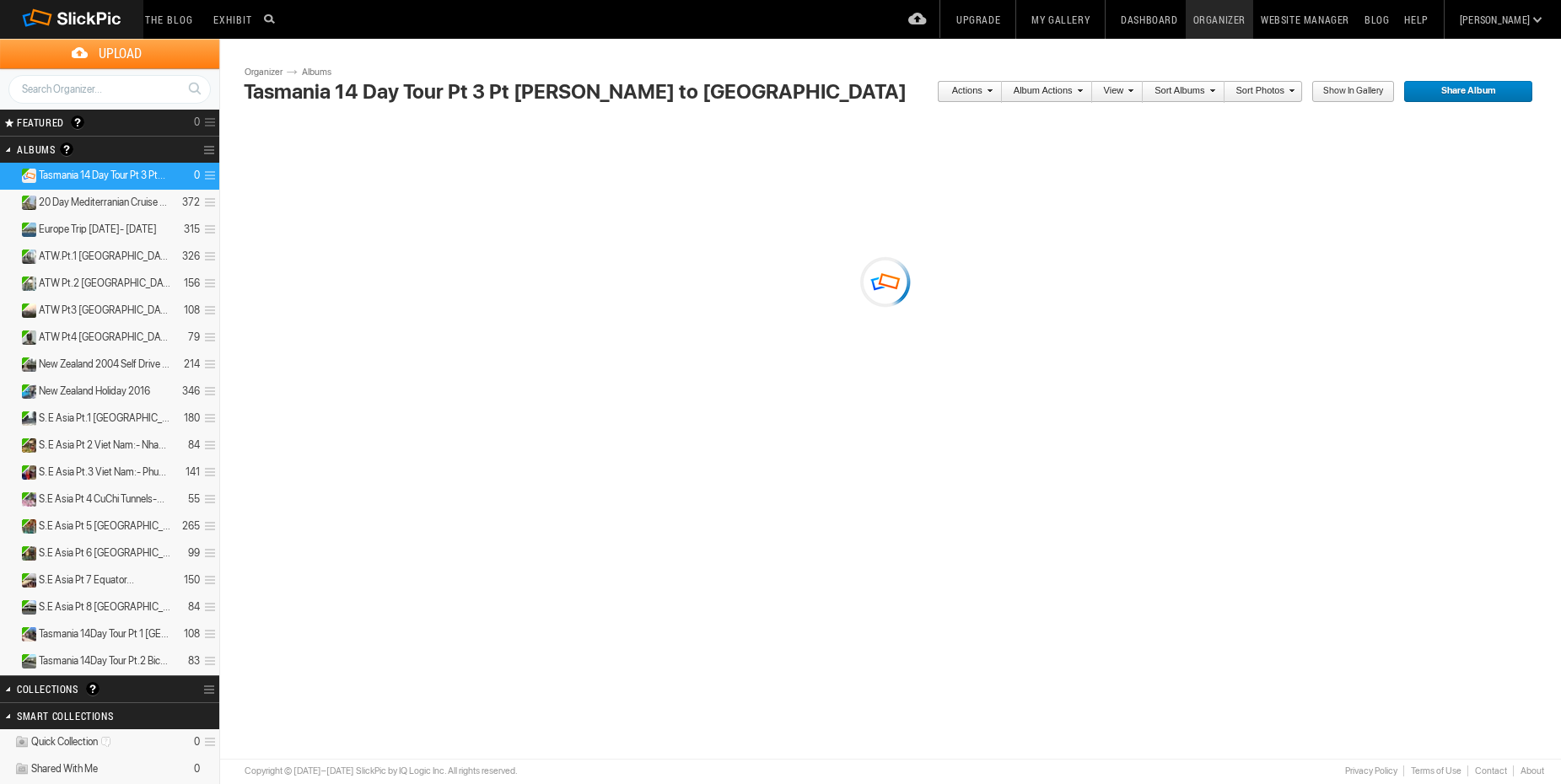 scroll, scrollTop: 0, scrollLeft: 0, axis: both 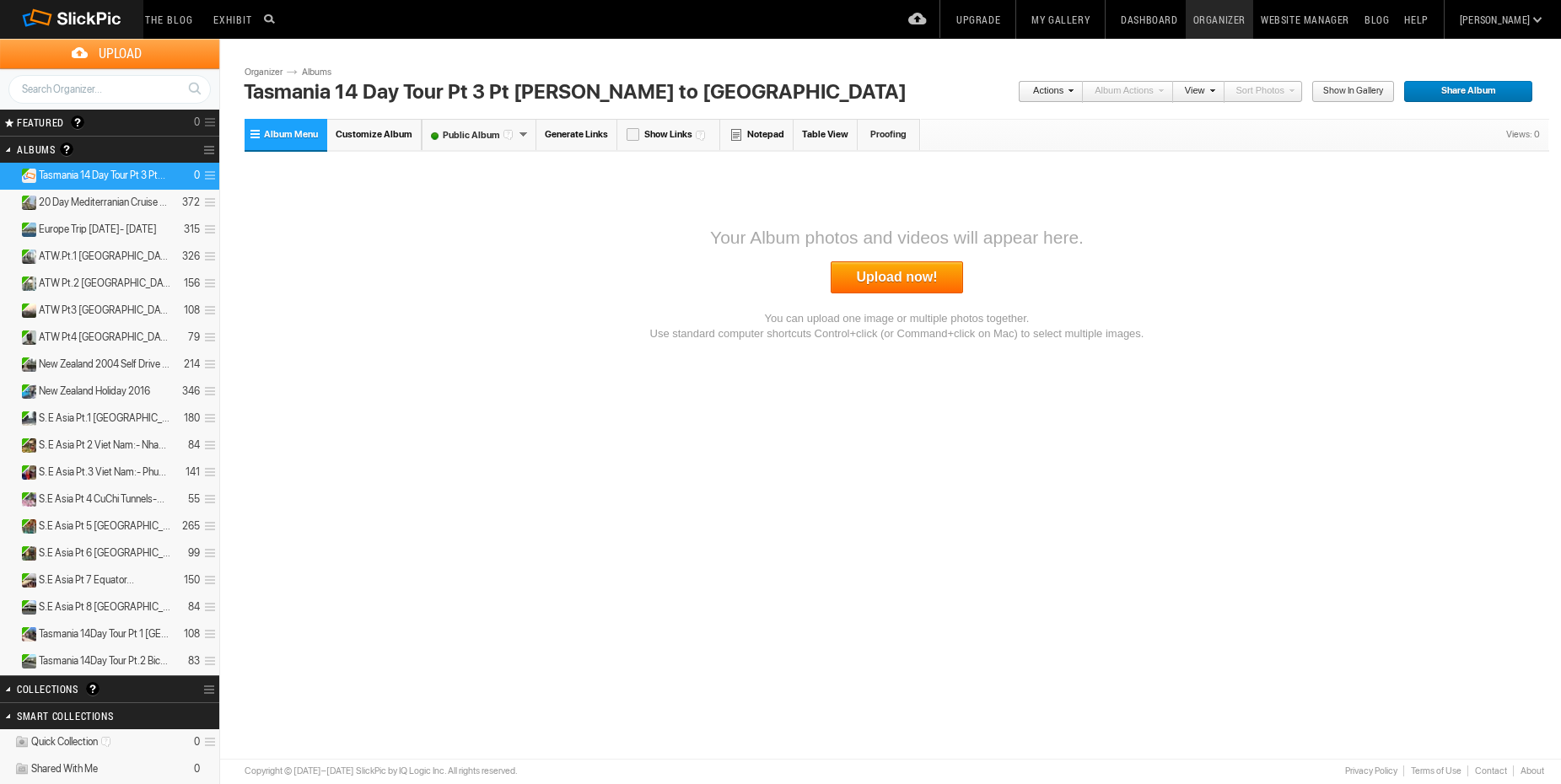 click on "Upload now!" at bounding box center [897, 277] 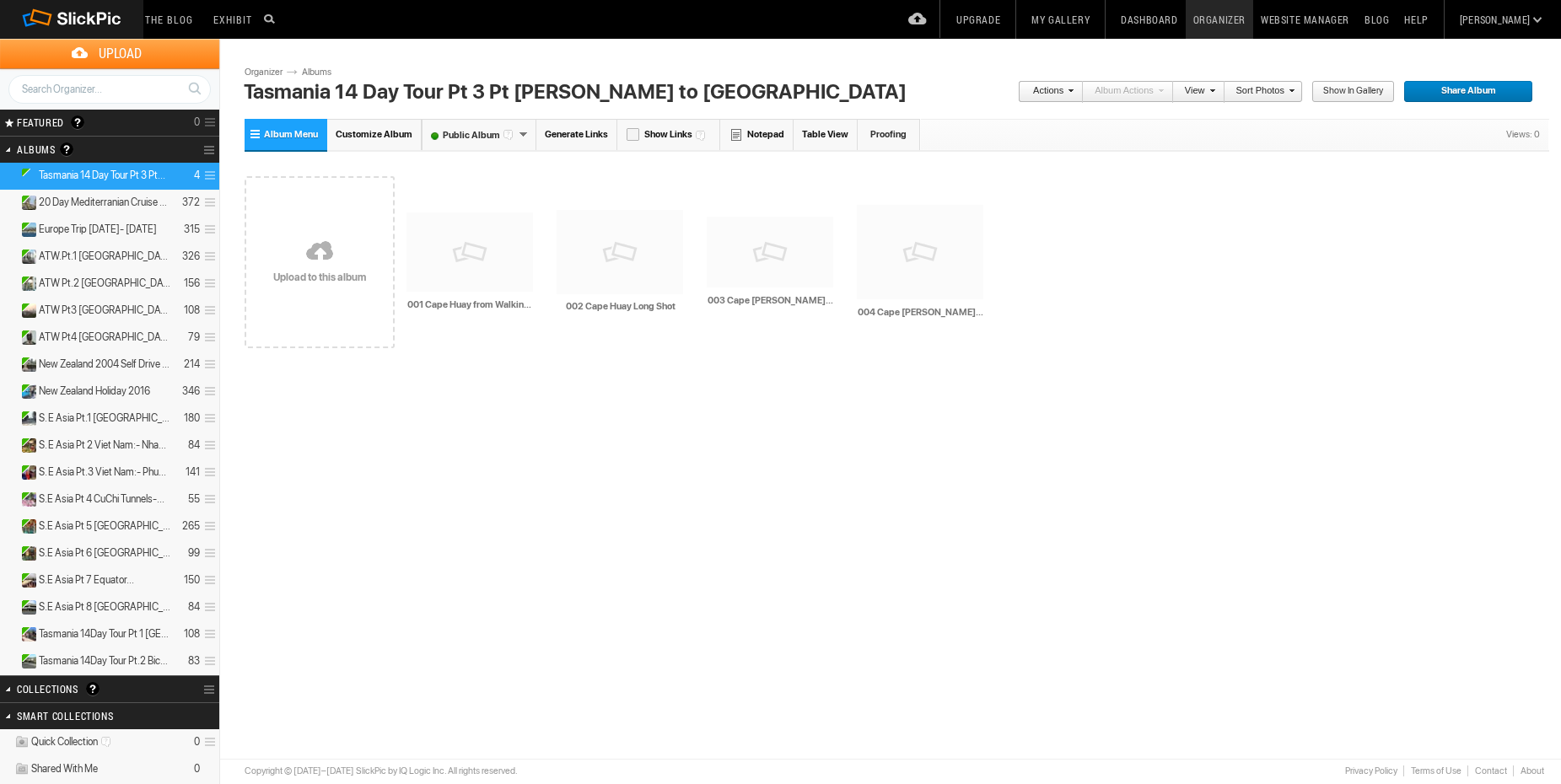 scroll, scrollTop: 0, scrollLeft: 0, axis: both 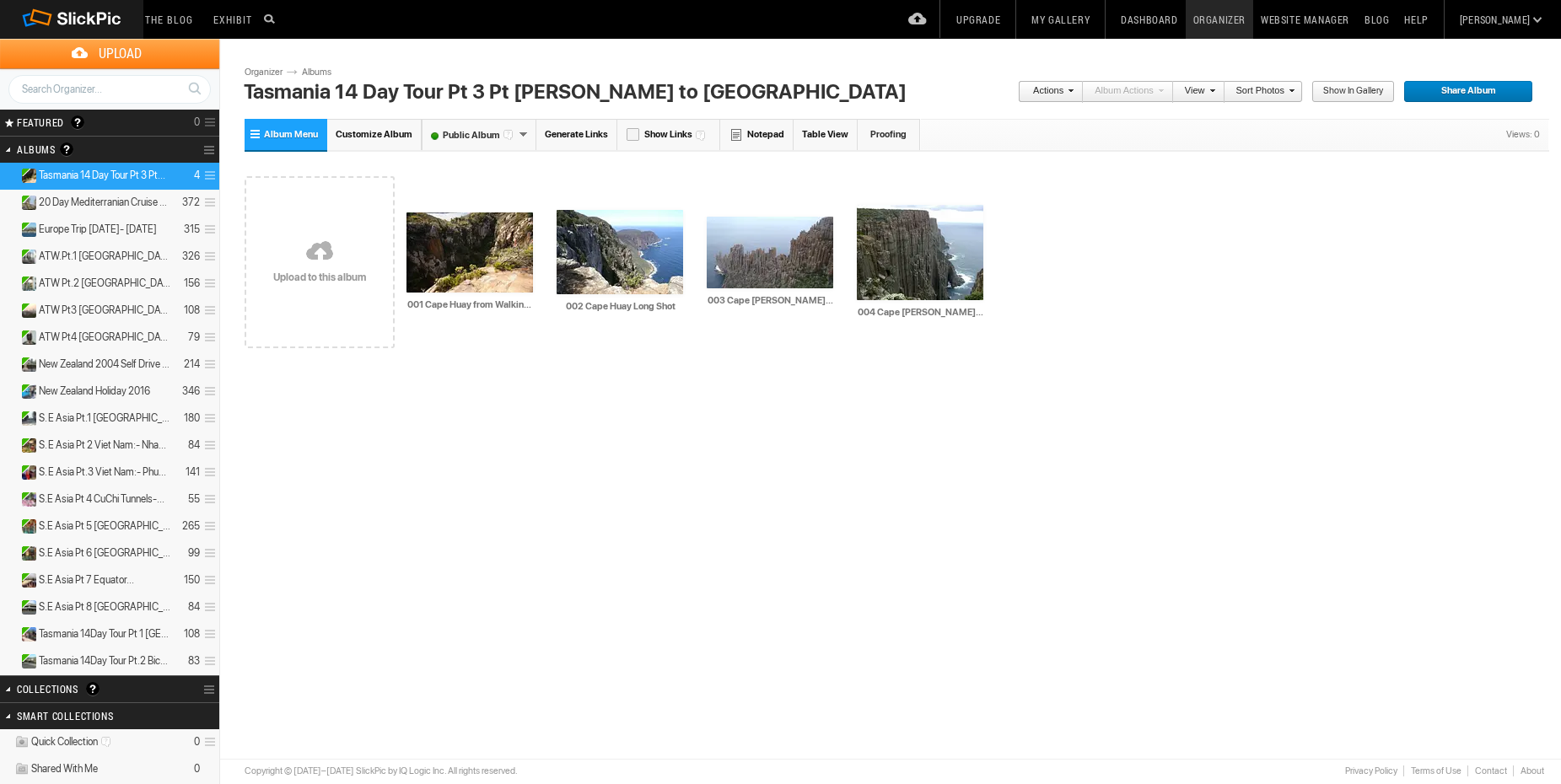 click at bounding box center (320, 252) 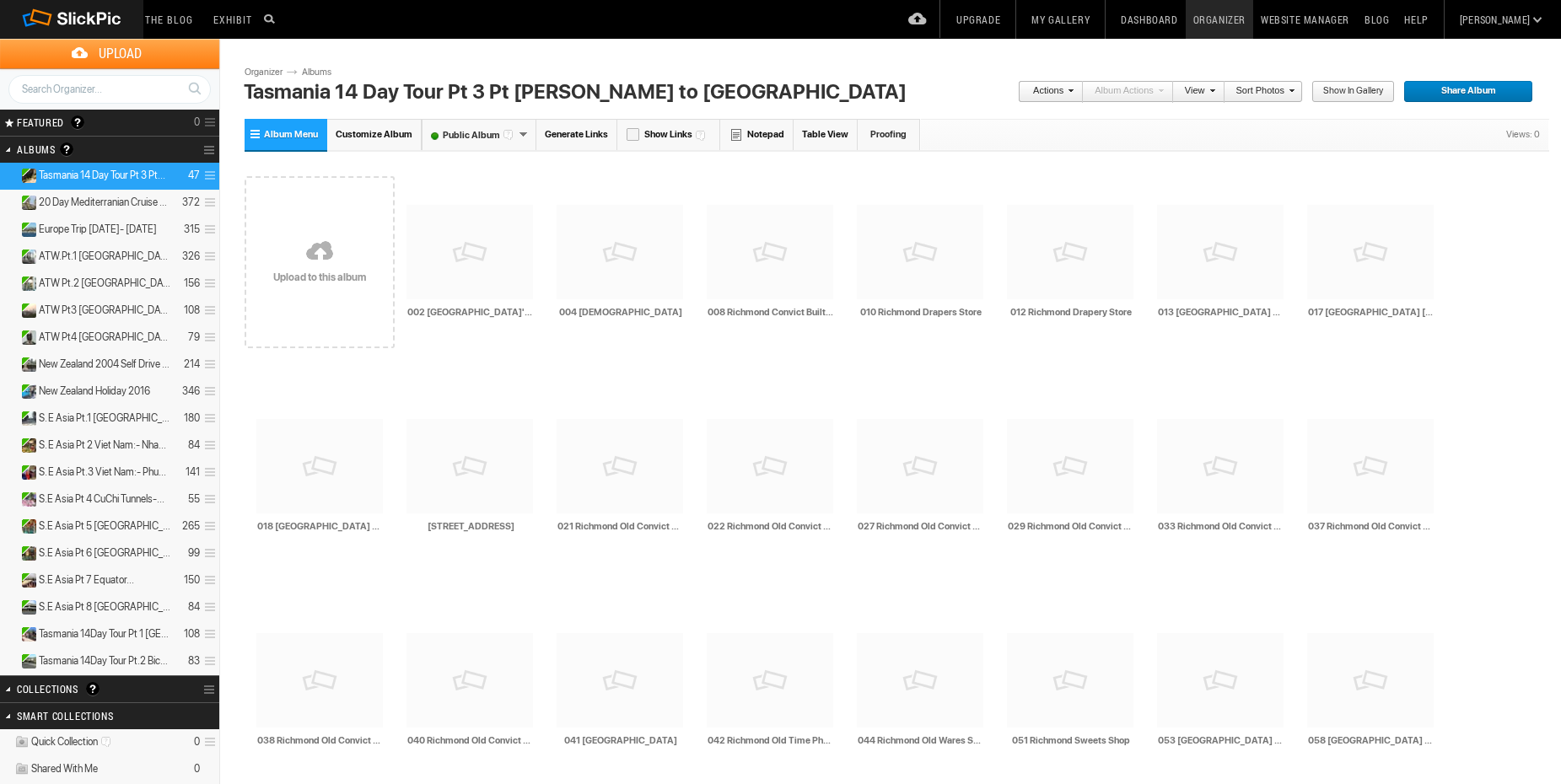 scroll, scrollTop: 0, scrollLeft: 0, axis: both 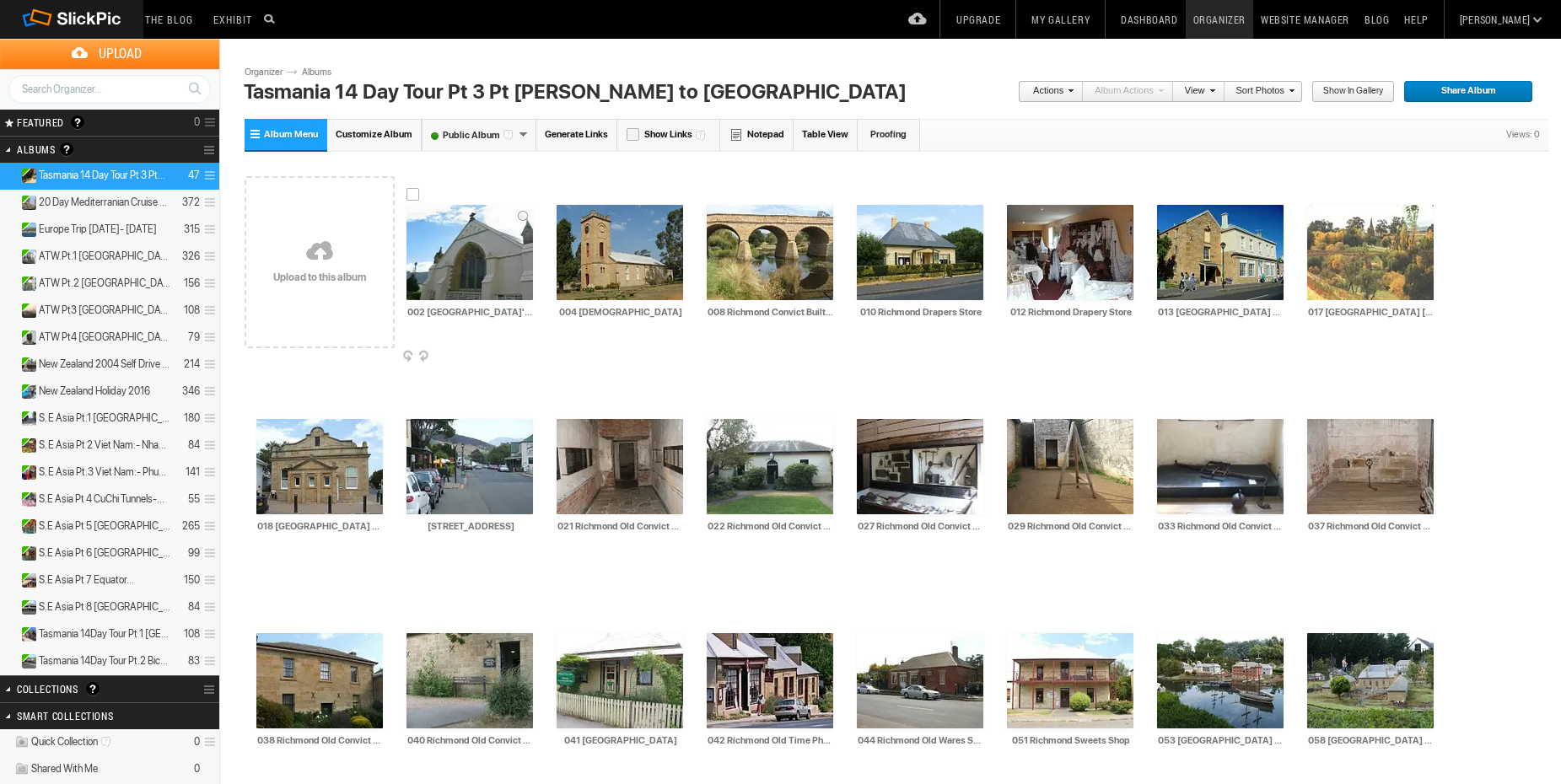 click on "002 Richmond Australia's Oldest Church" at bounding box center (471, 312) 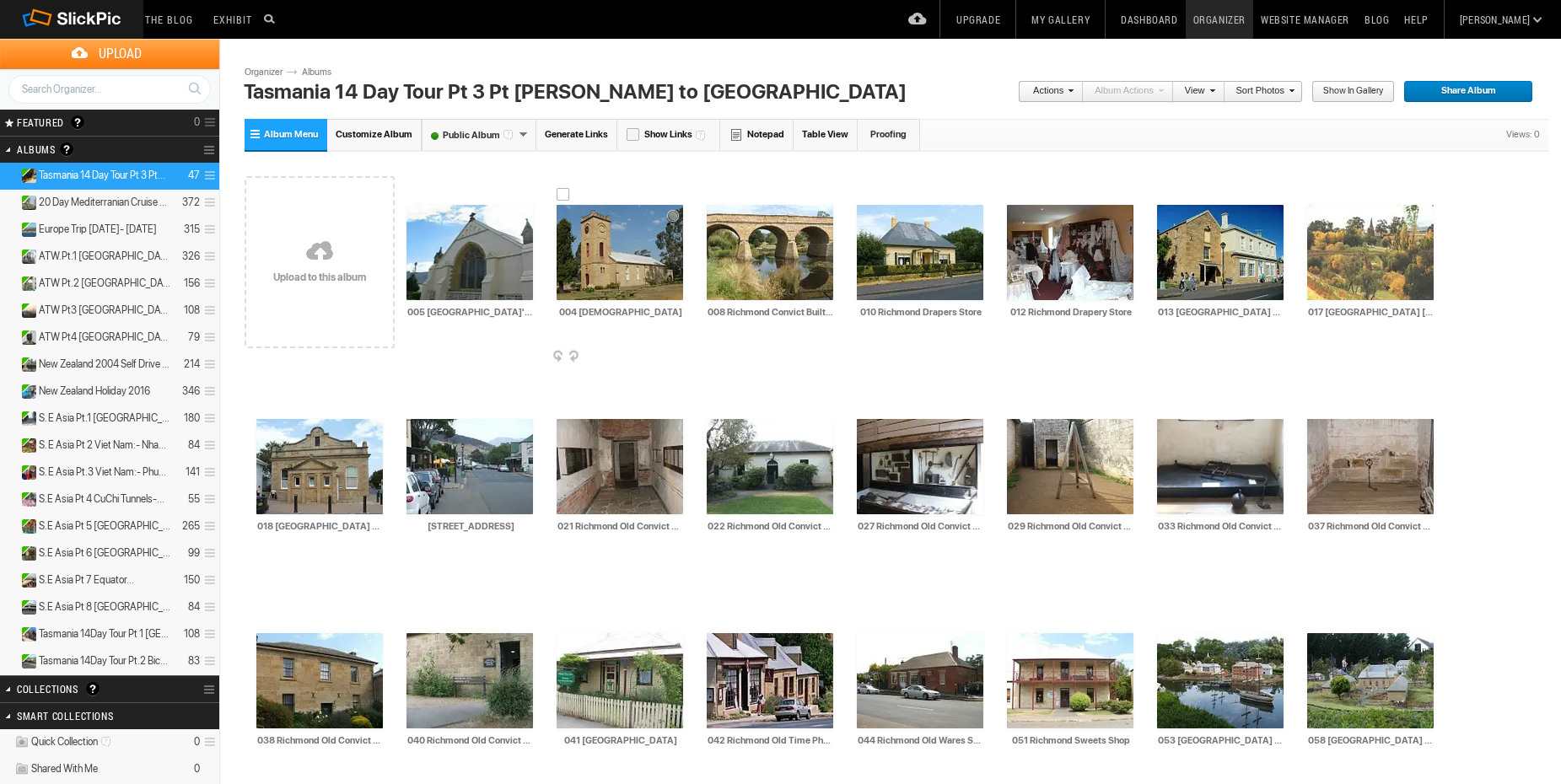 type on "005 [GEOGRAPHIC_DATA]'s Oldest [DEMOGRAPHIC_DATA]" 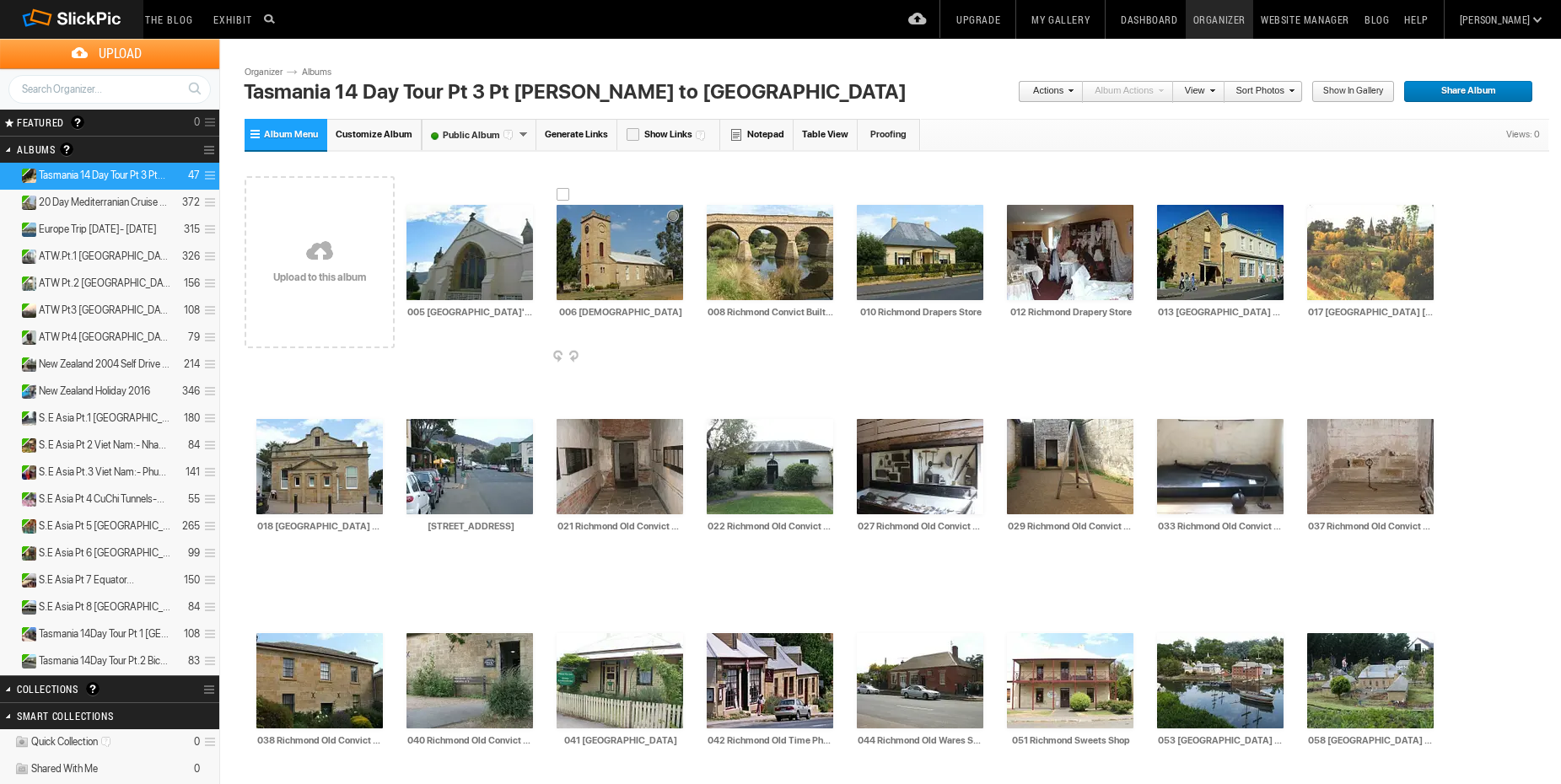 type on "006 [DEMOGRAPHIC_DATA]" 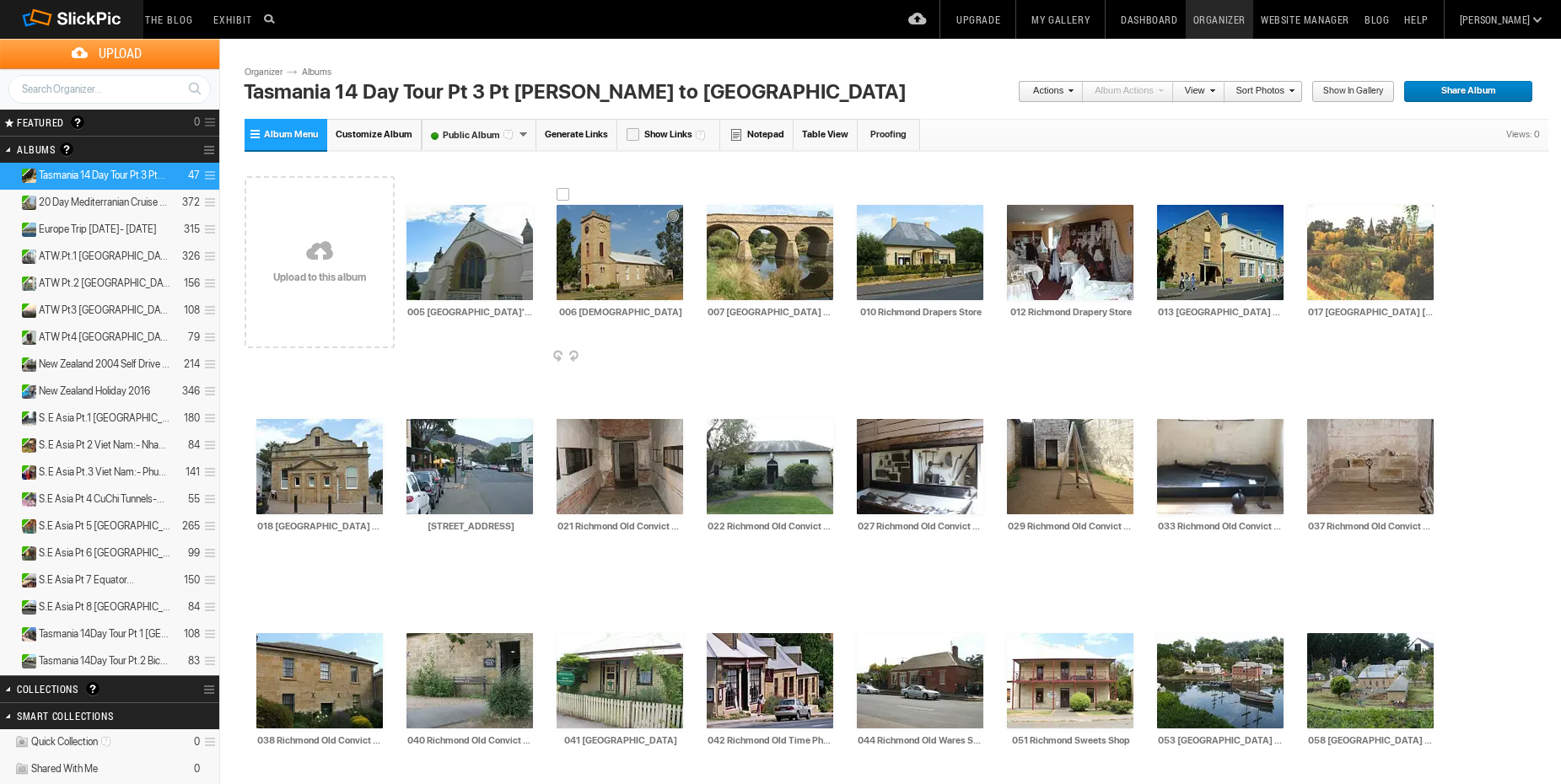 type on "007 [GEOGRAPHIC_DATA] Convict Built Bridge" 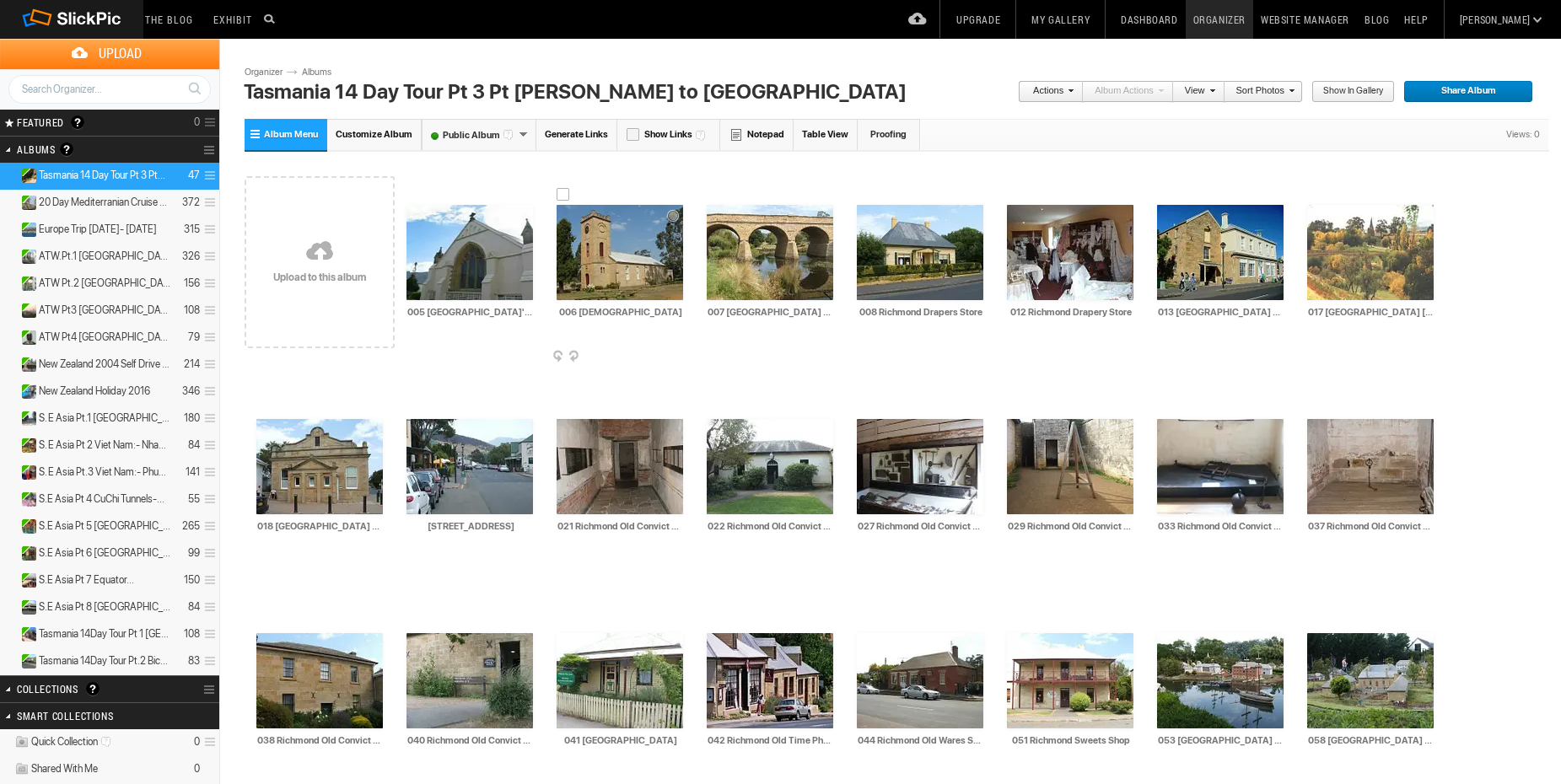 type on "008 Richmond Drapers Store" 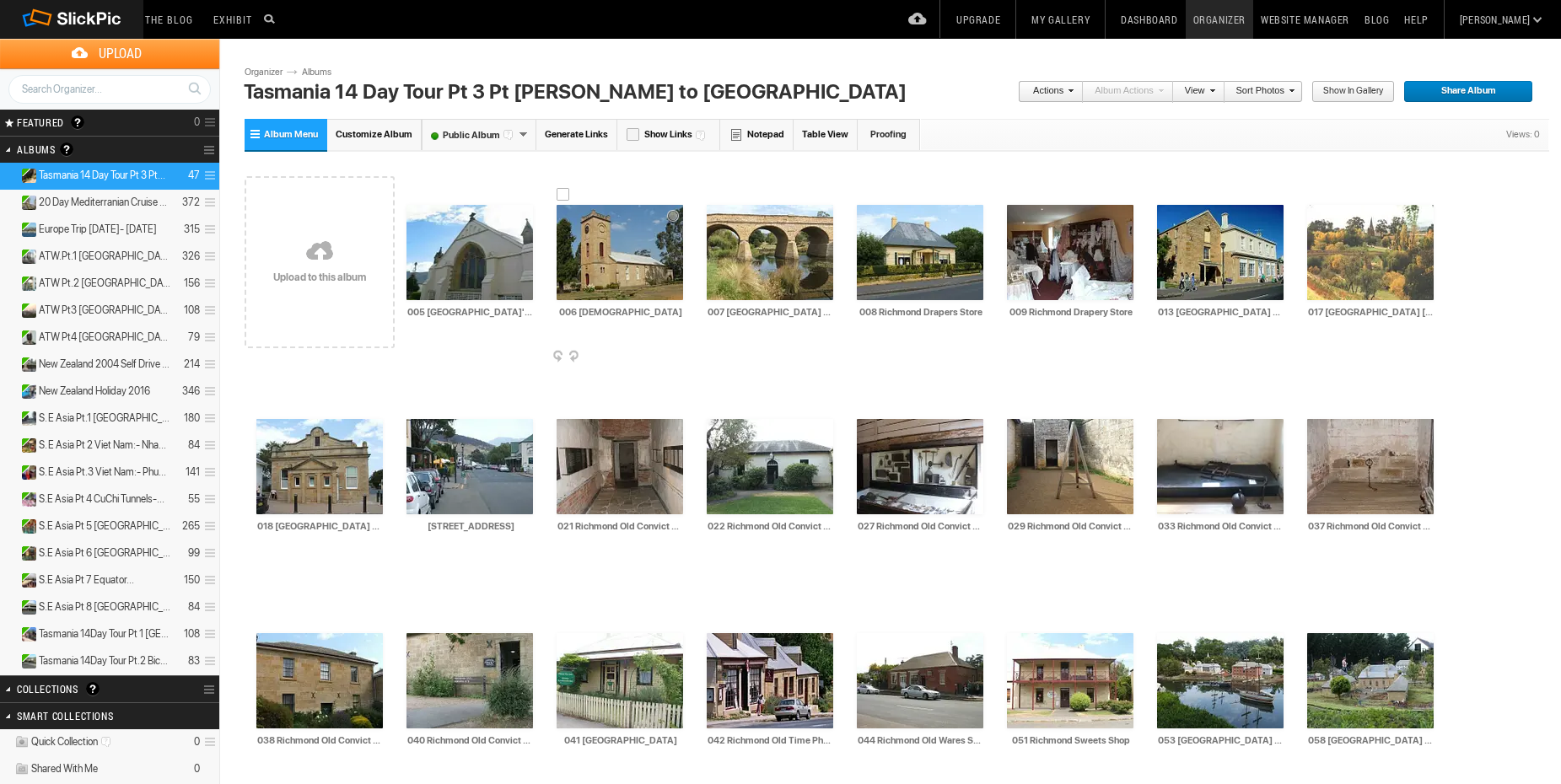 type on "009 Richmond Drapery Store" 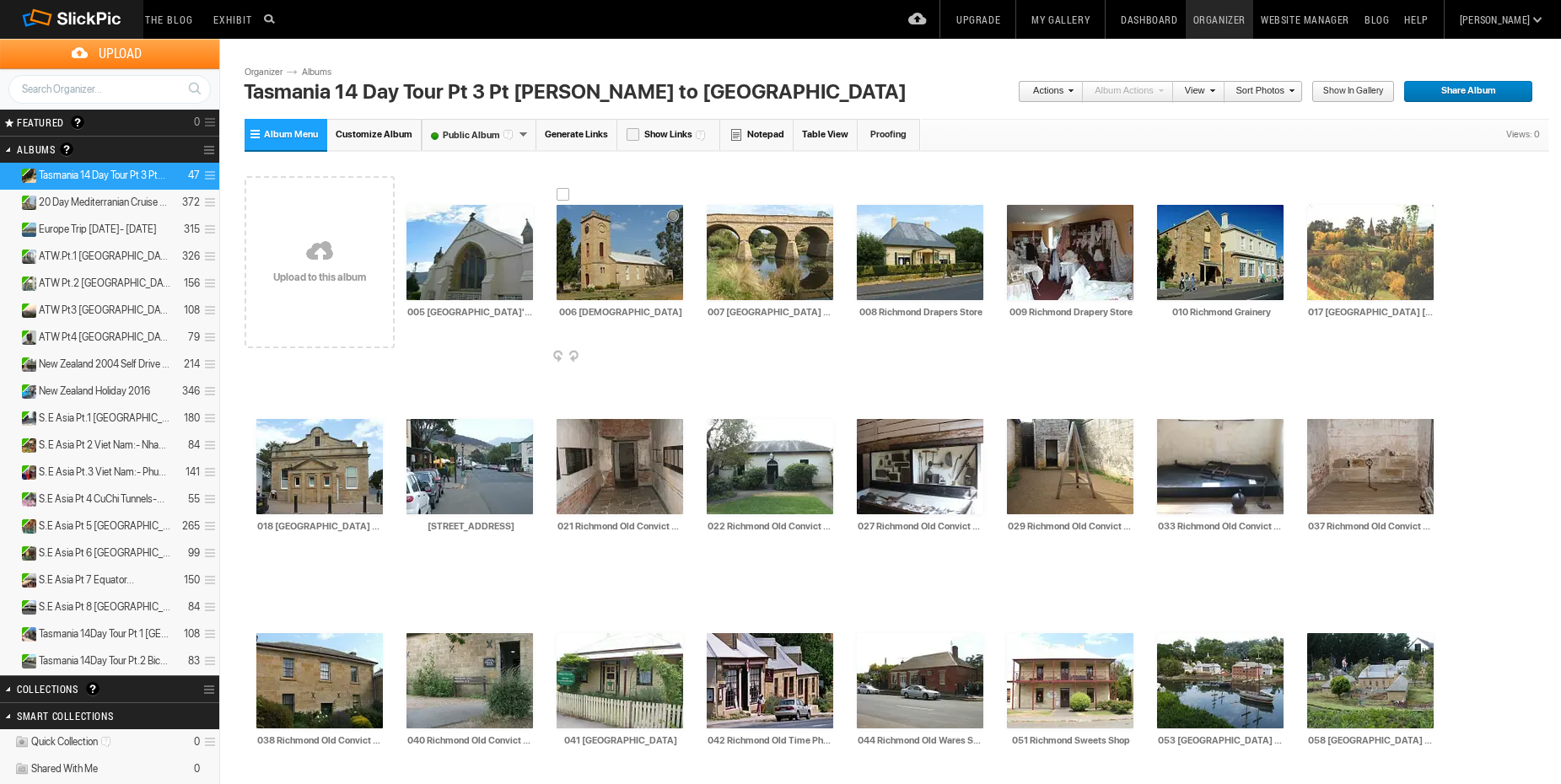 type on "010 Richmond Grainery" 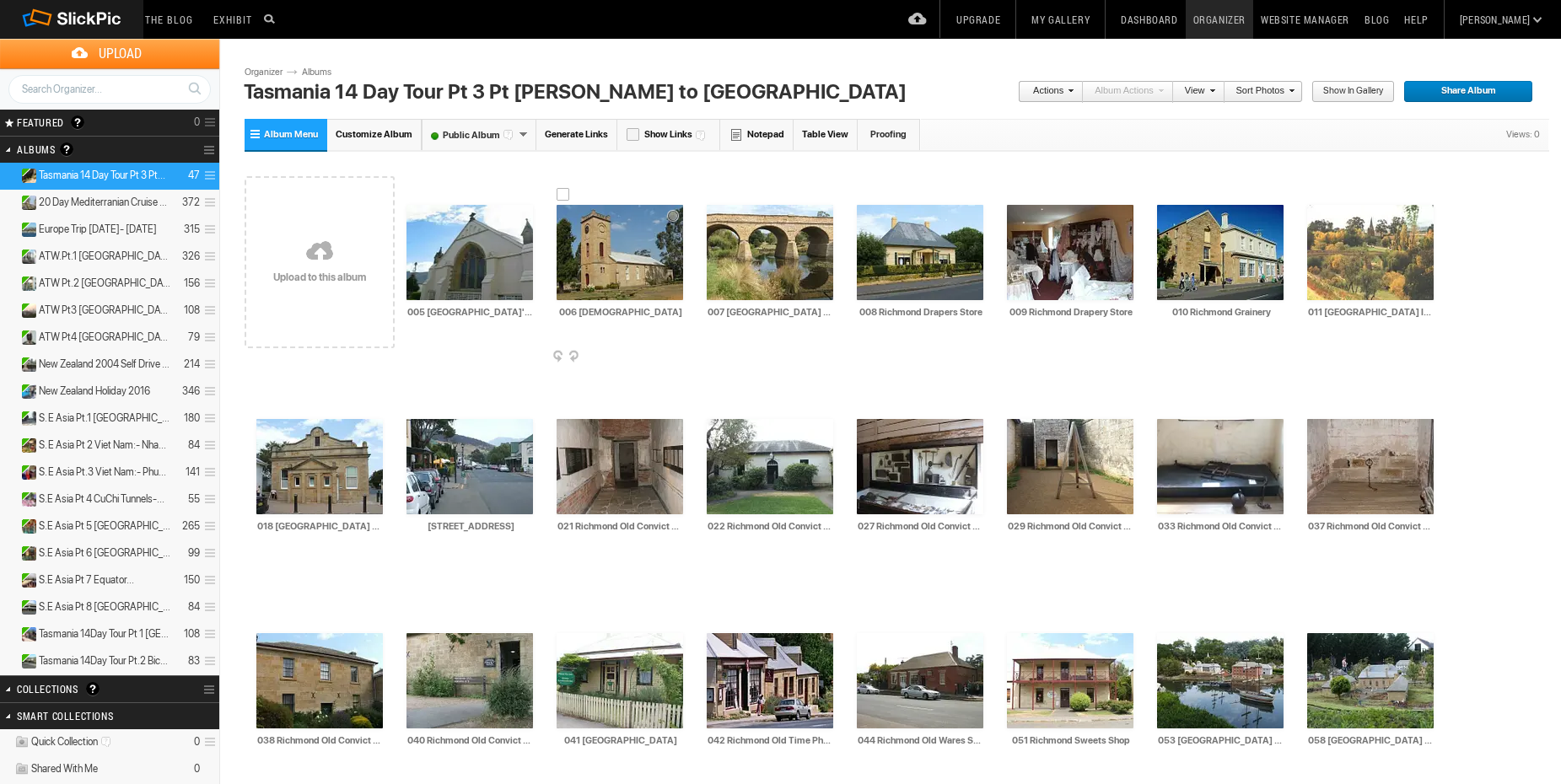 type on "011 [GEOGRAPHIC_DATA] Idyllic Park Scene" 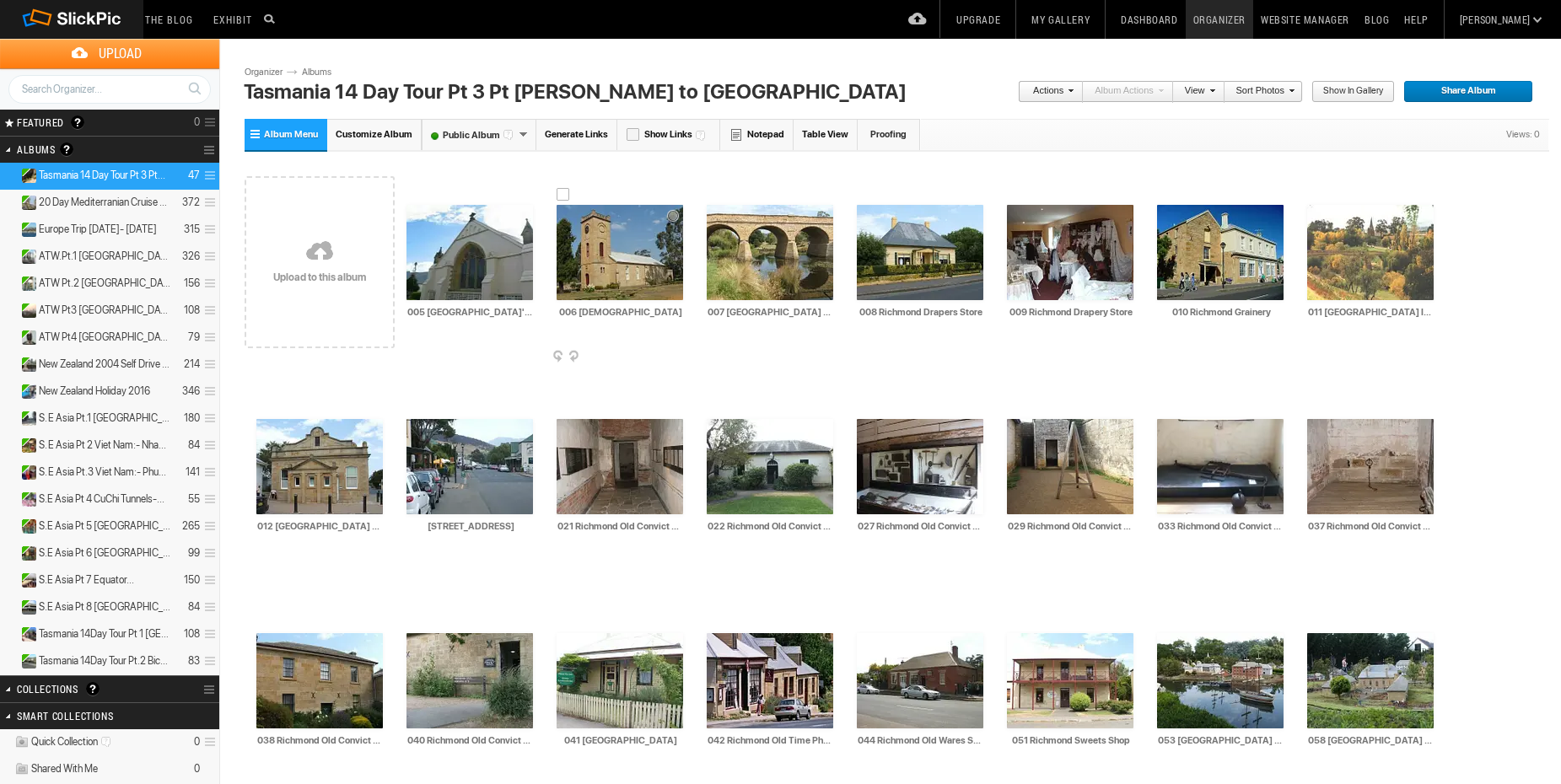 type on "012 [GEOGRAPHIC_DATA] Office" 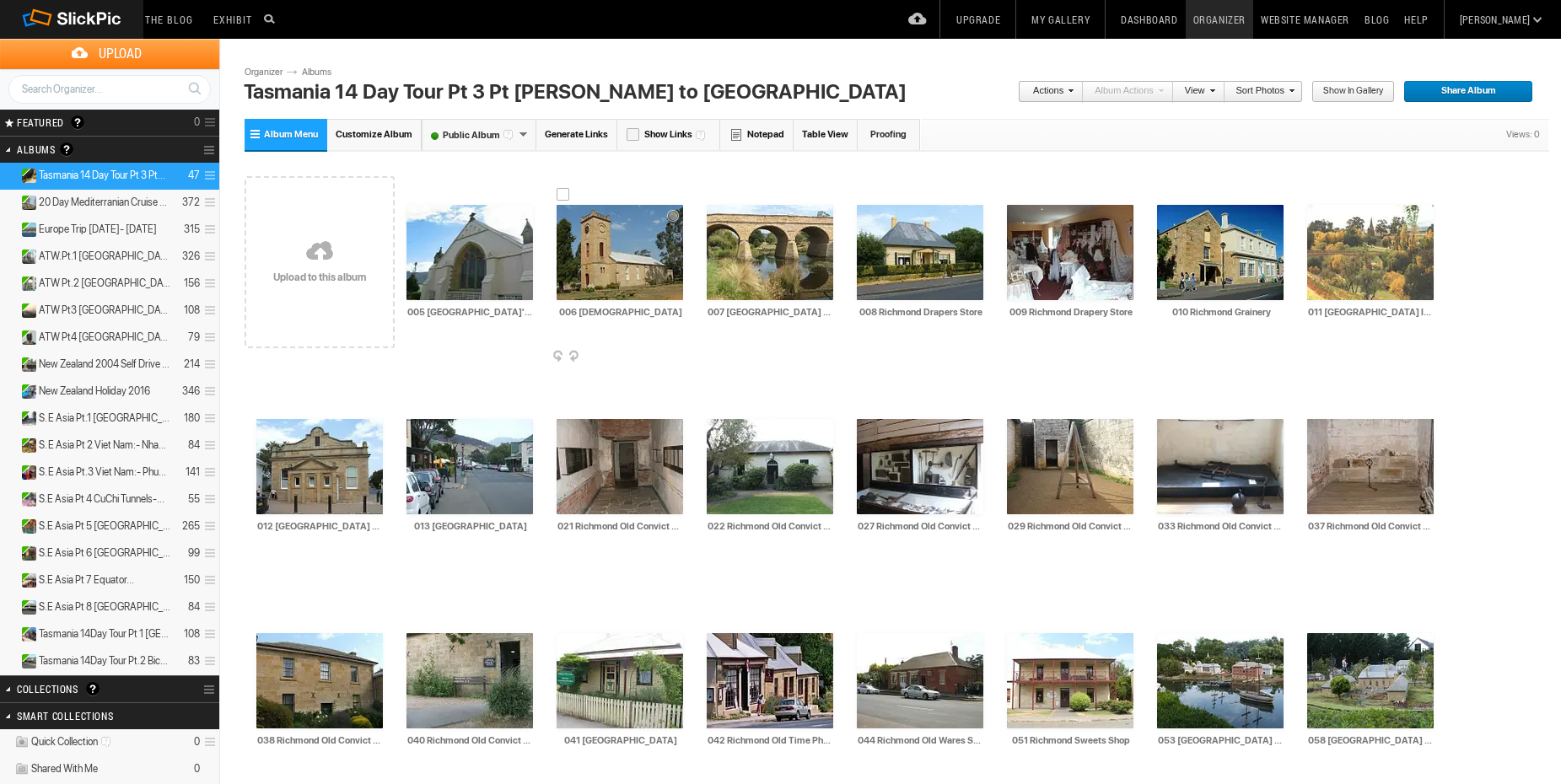 type on "013 [GEOGRAPHIC_DATA]" 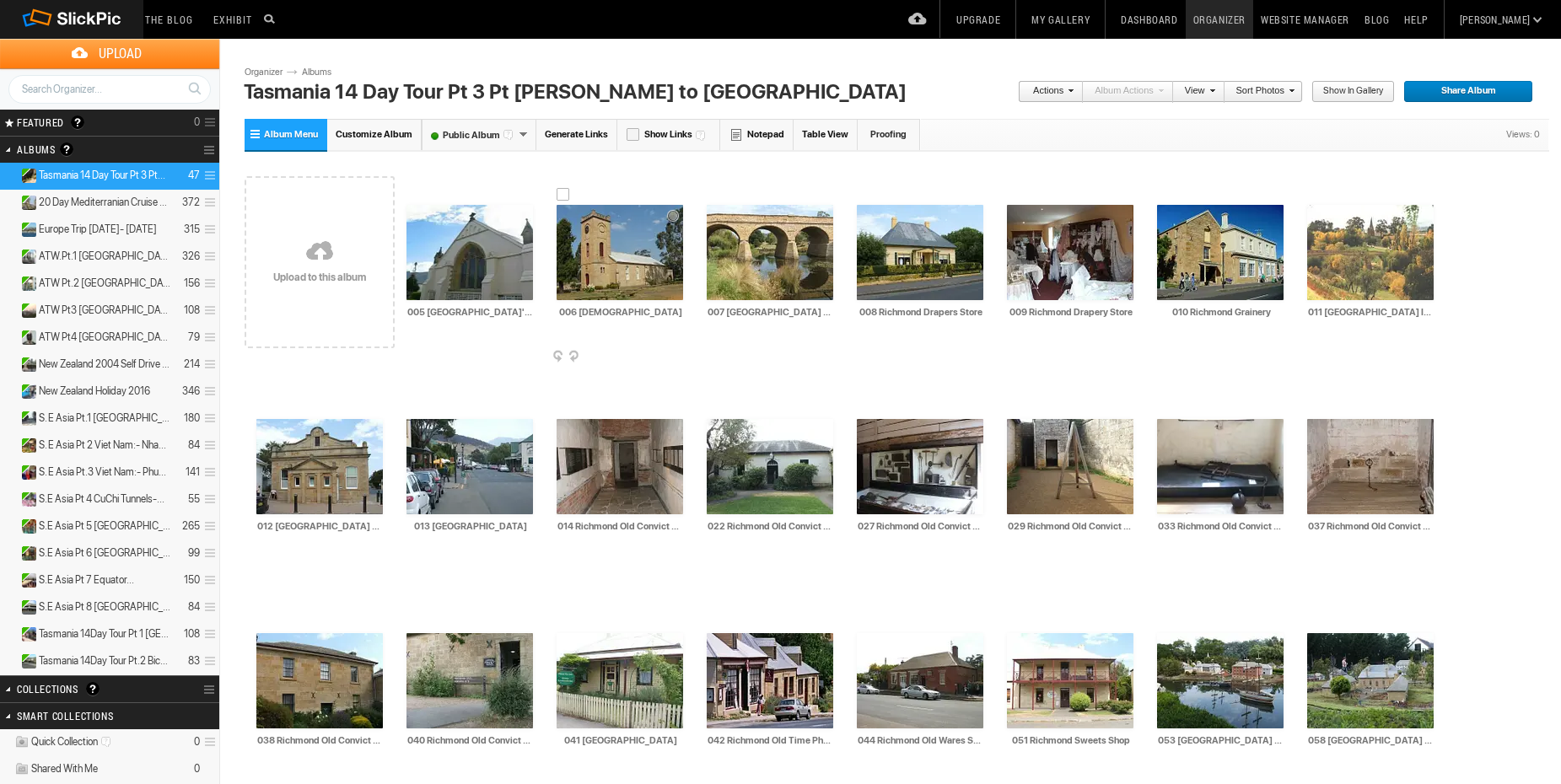 type on "014 Richmond Old Convict Gaol Breezeway" 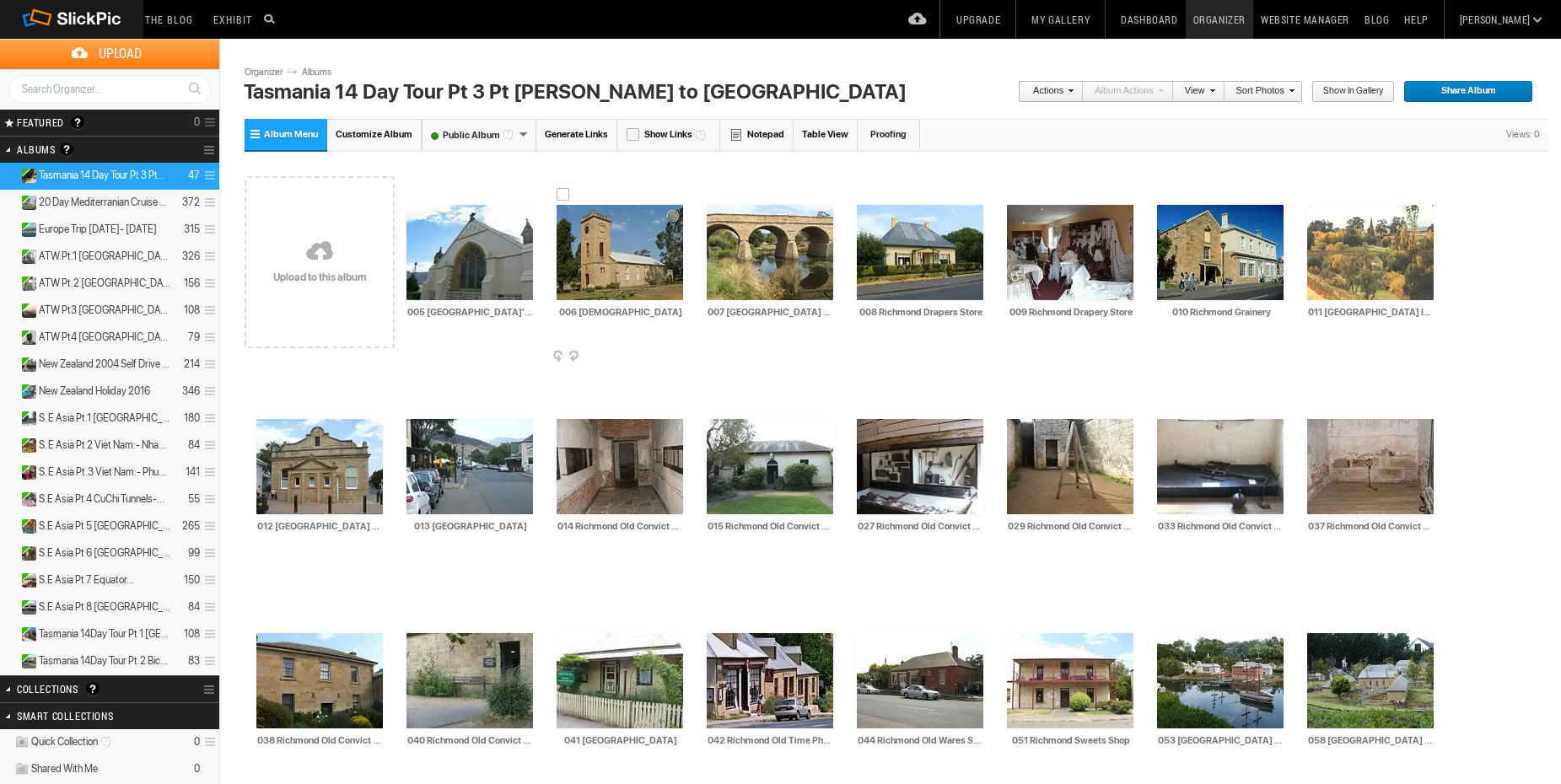 type on "015 Richmond Old Convict Gaol Cell Block" 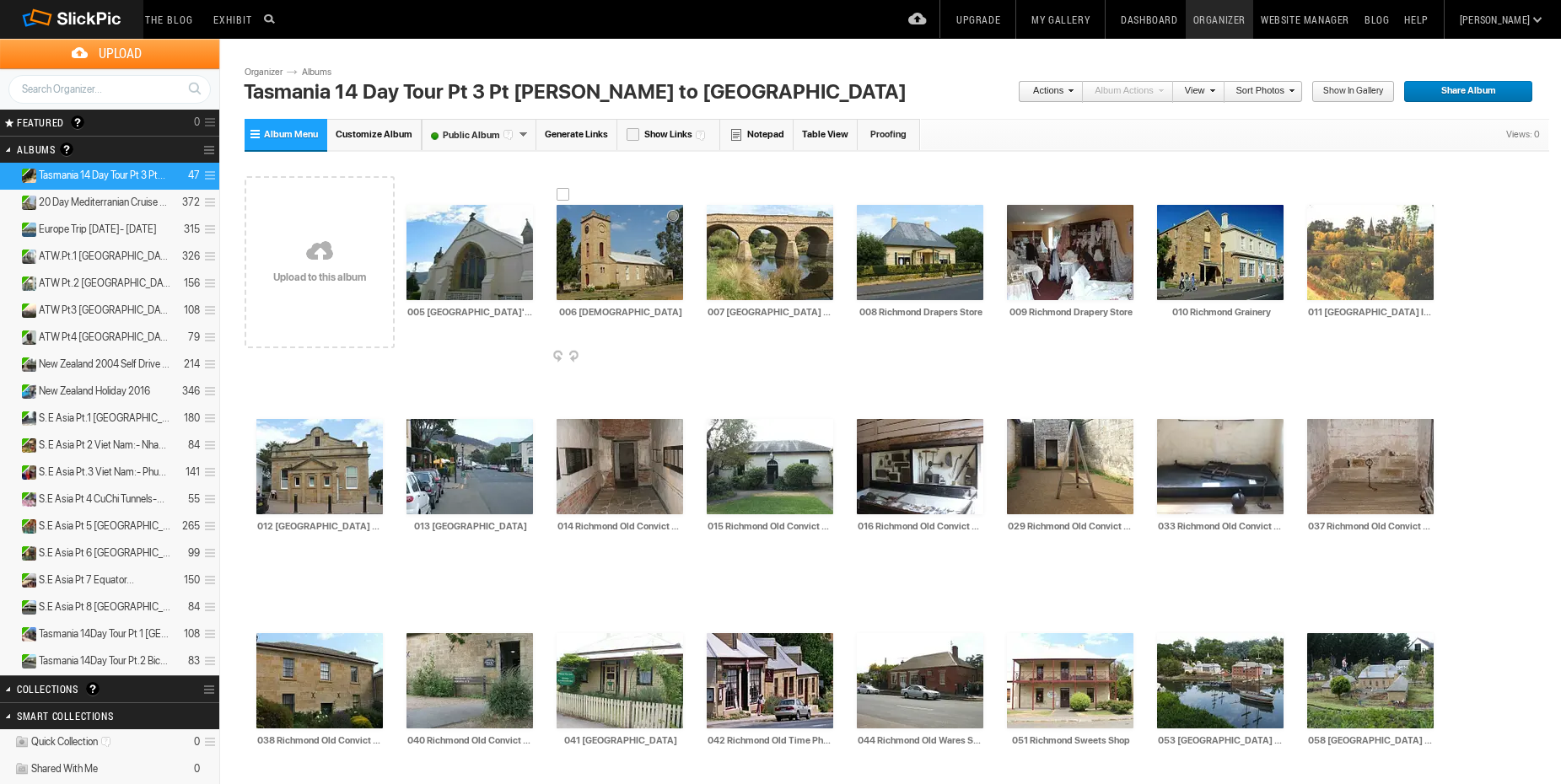 type on "016 Richmond Old Convict Gaol Display" 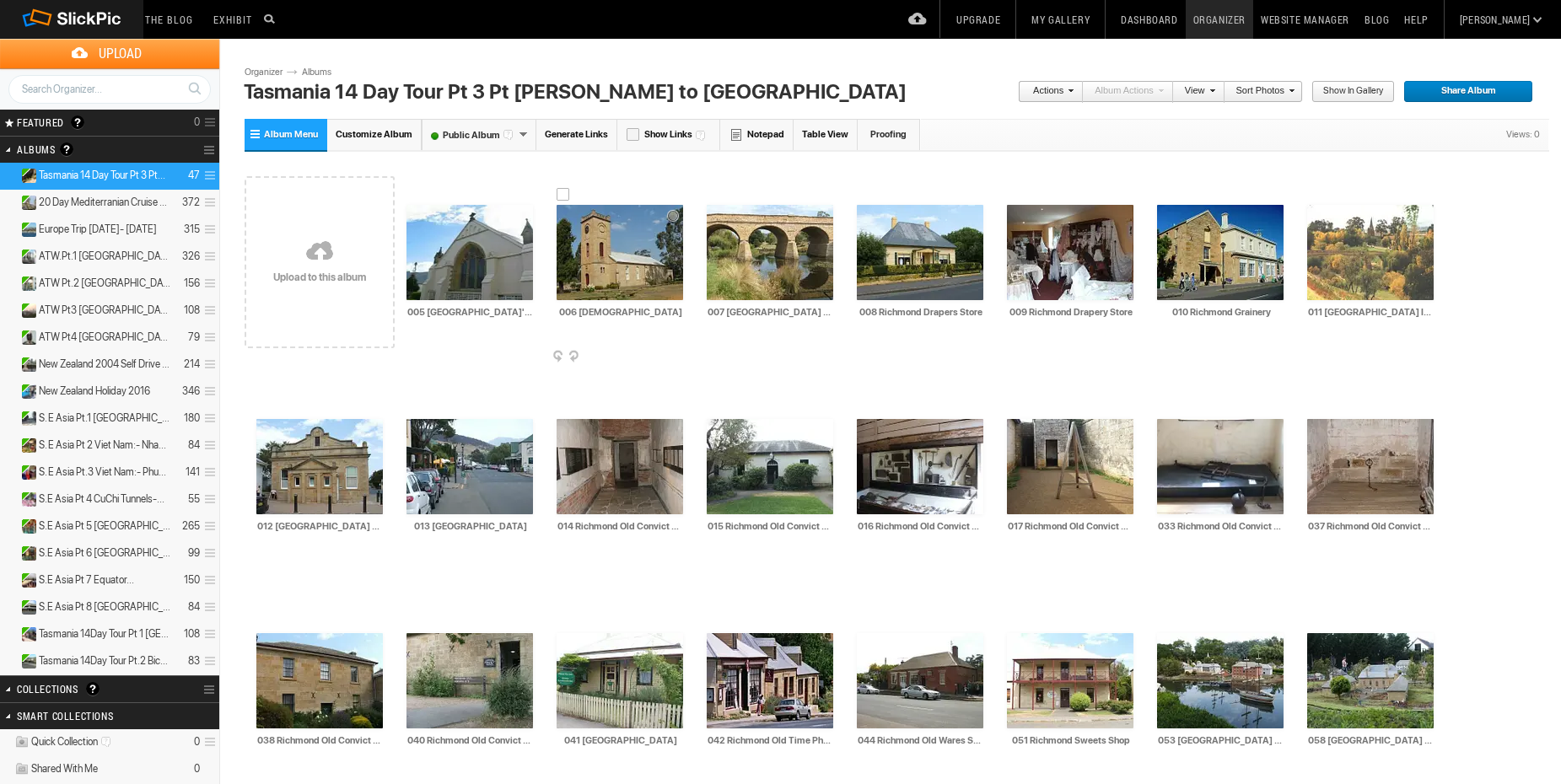 type on "017 Richmond Old Convict Gaol [MEDICAL_DATA] Rack" 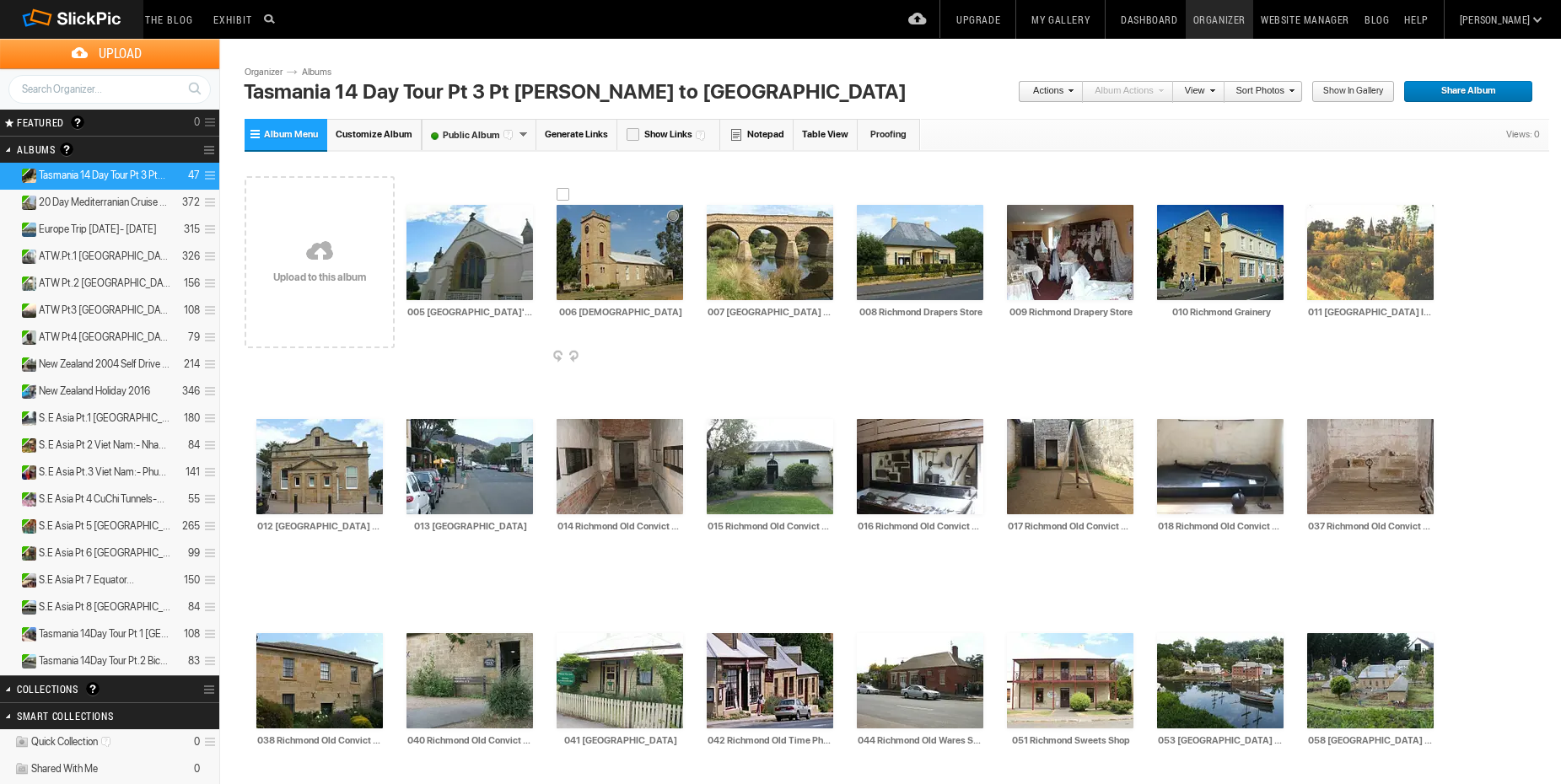 type on "018 Richmond Old Convict Gaol Man Trap" 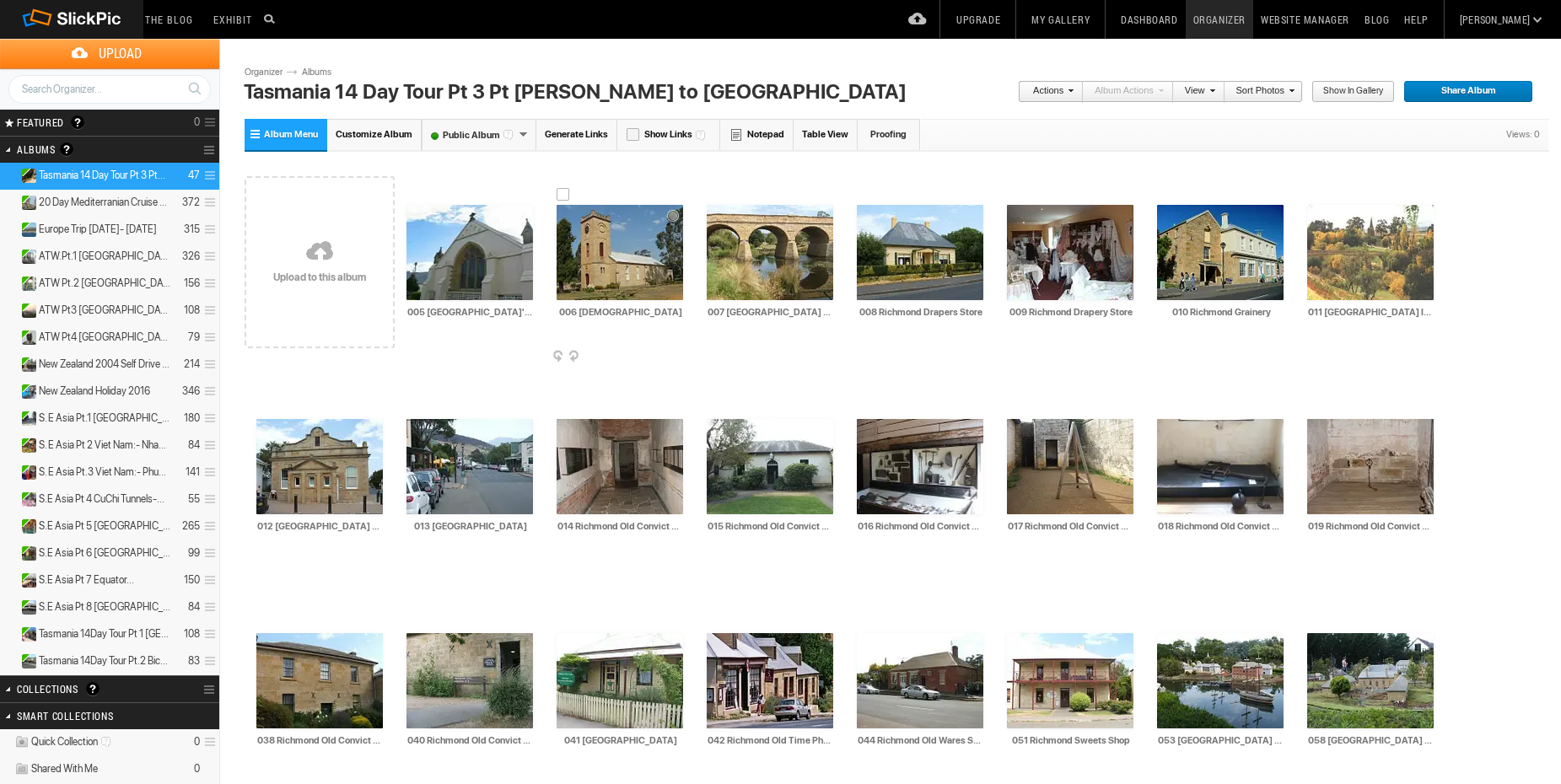 type on "019 Richmond Old Convict Gaol Punishment Cell" 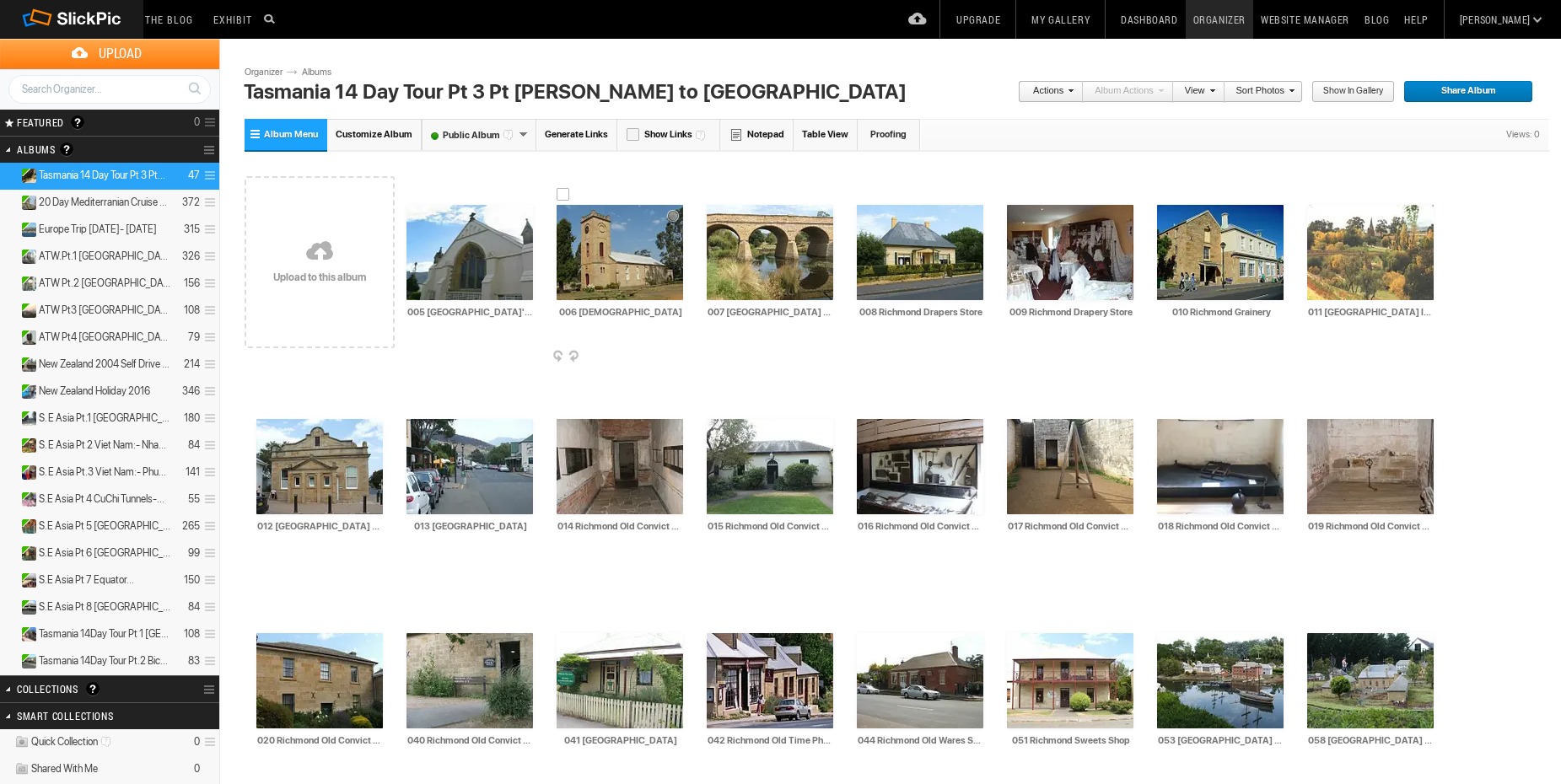 type on "020 Richmond Old Convict Gaol Superintendant's Quaters" 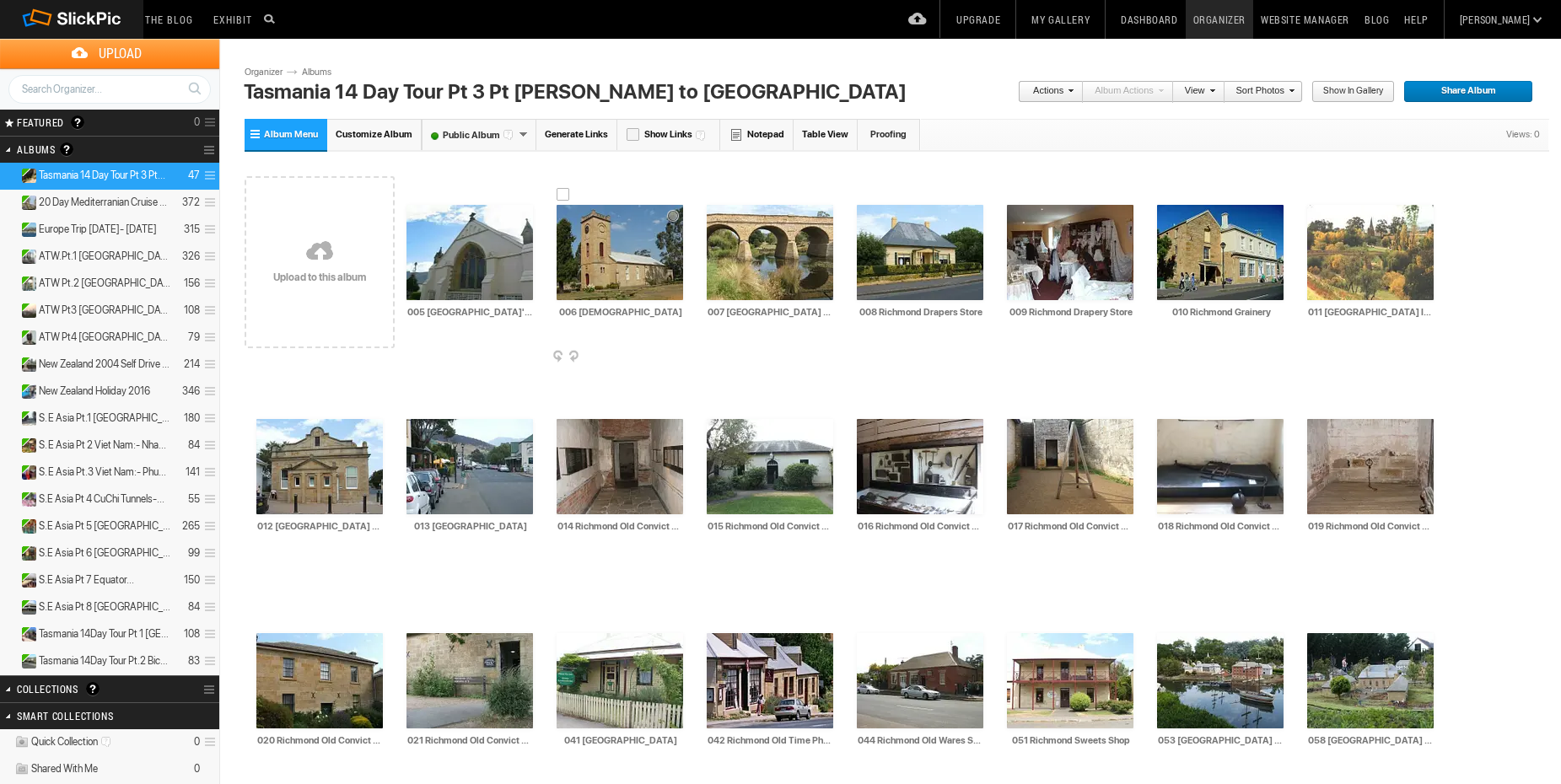 type on "021 Richmond Old Convict Gaol" 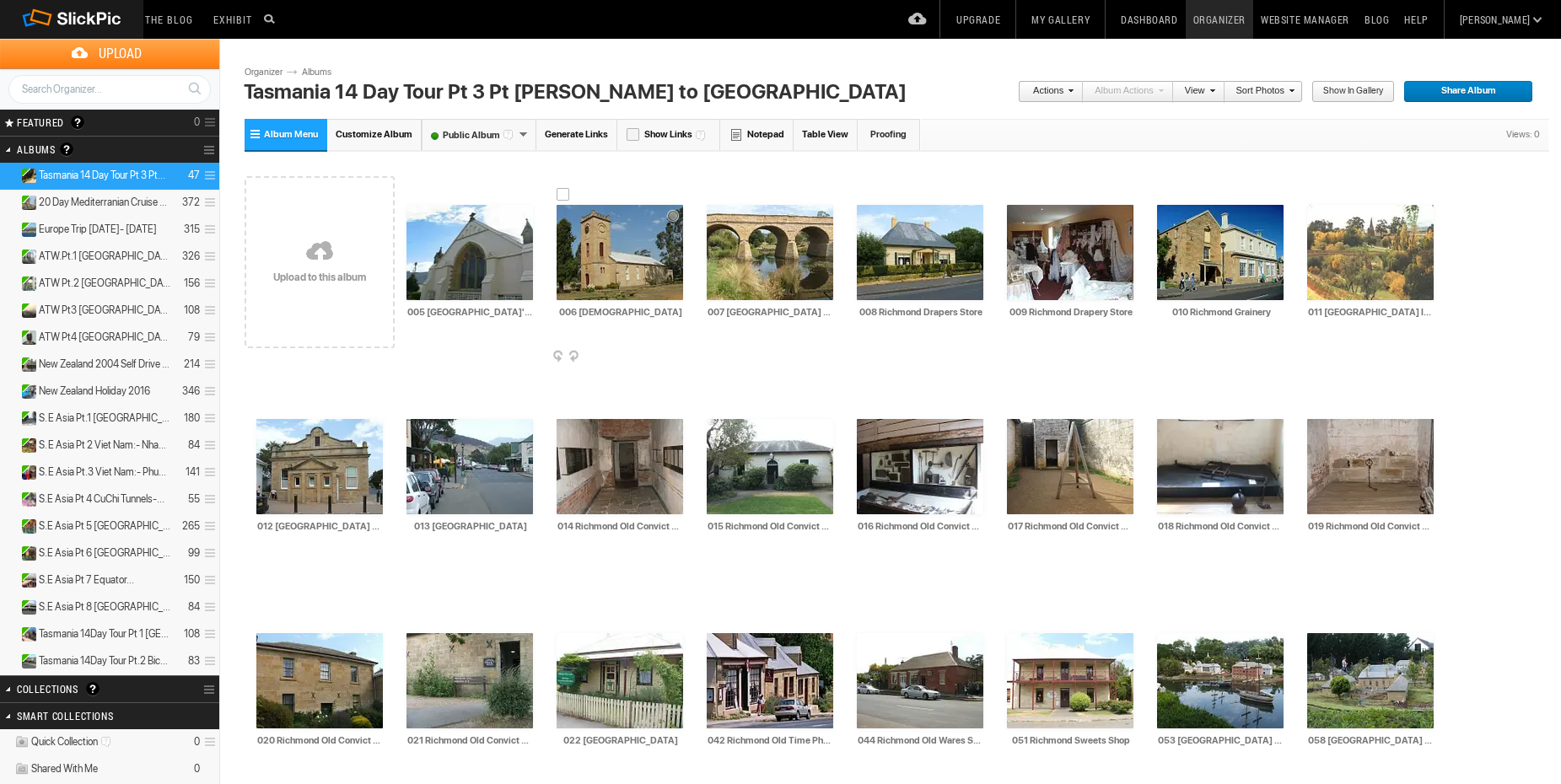 type on "022 Richmond Wine Centre" 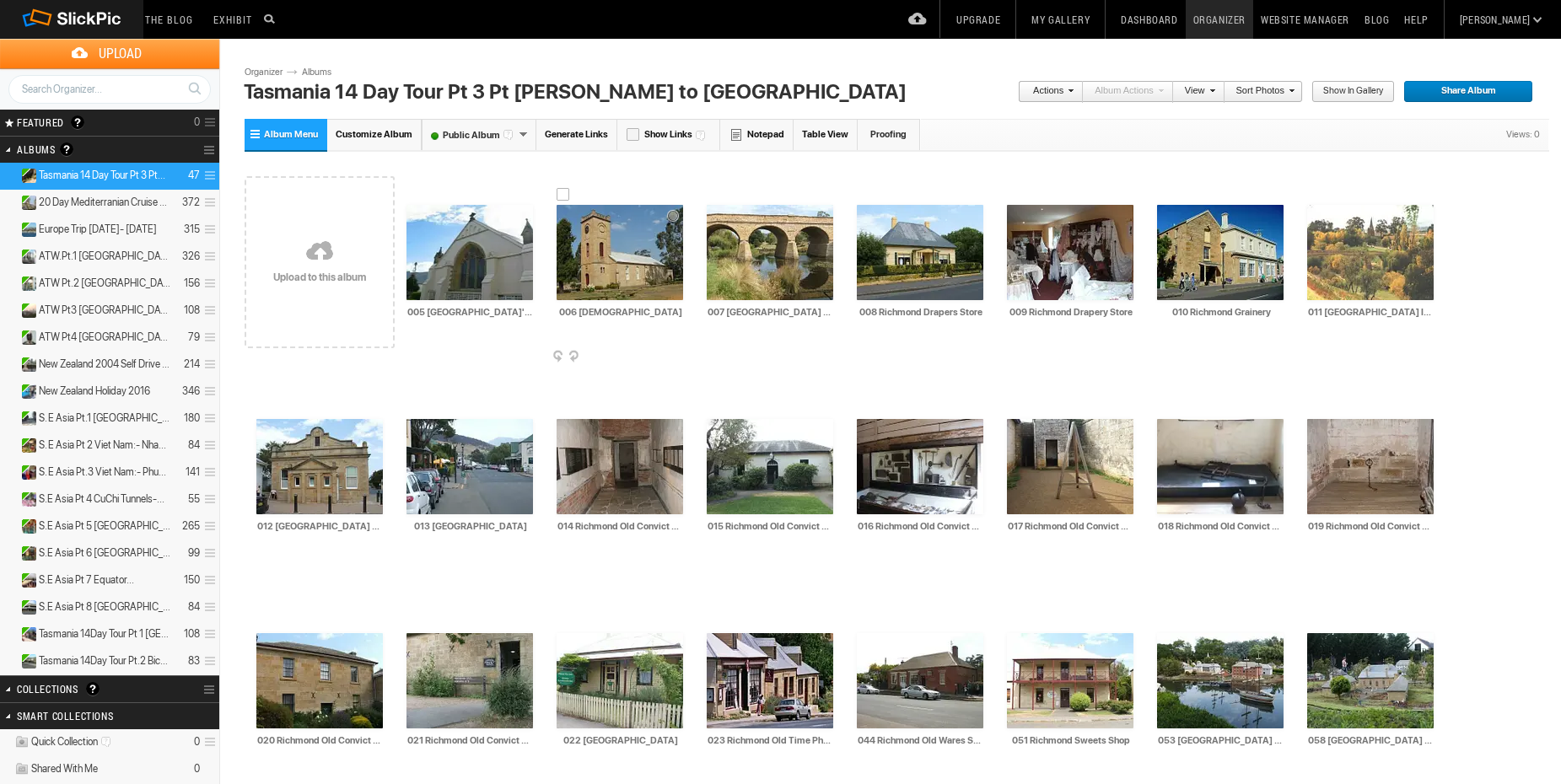type on "023 Richmond Old Time Photography Shop" 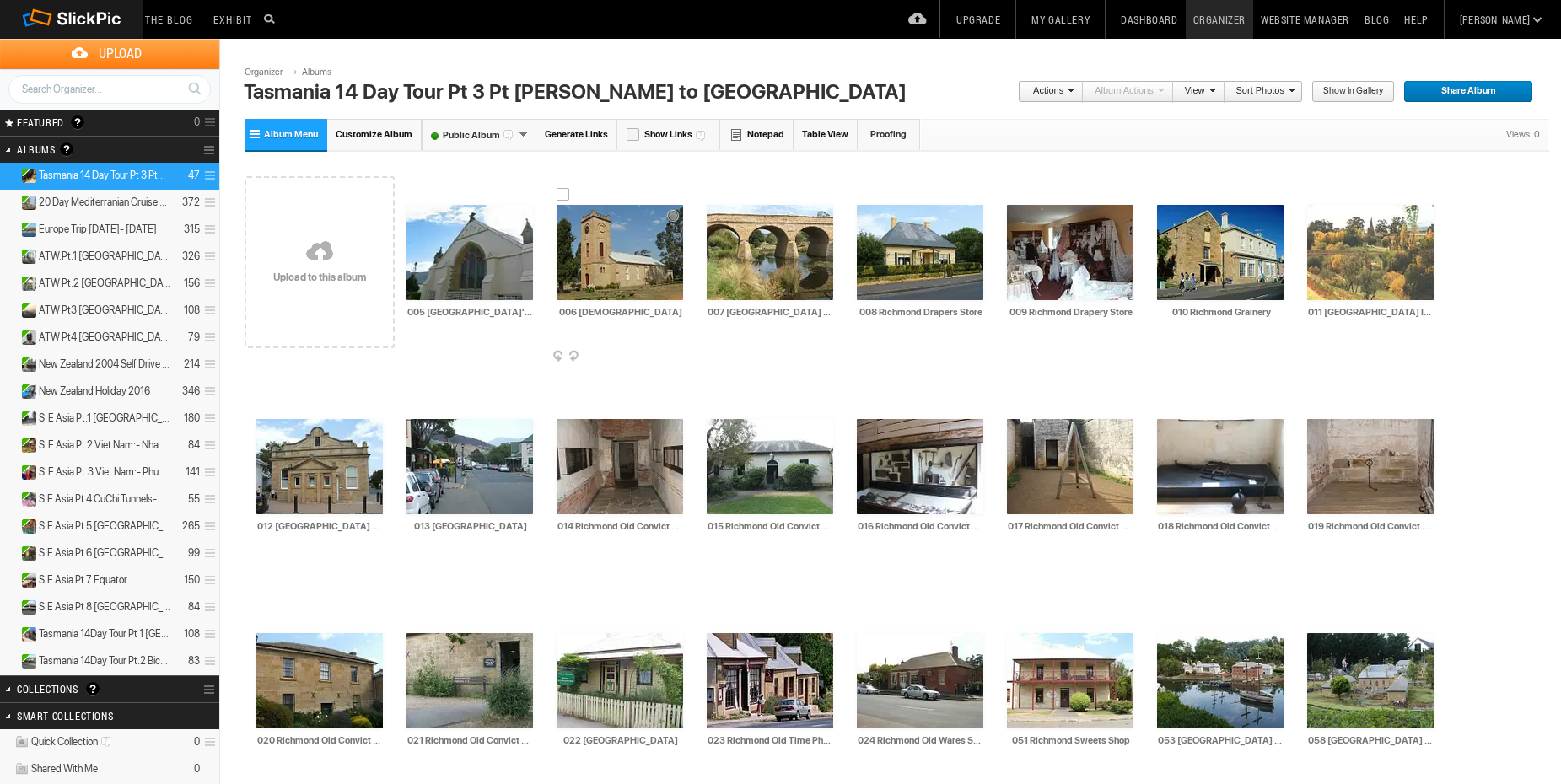 type on "024 Richmond Old Wares Shop" 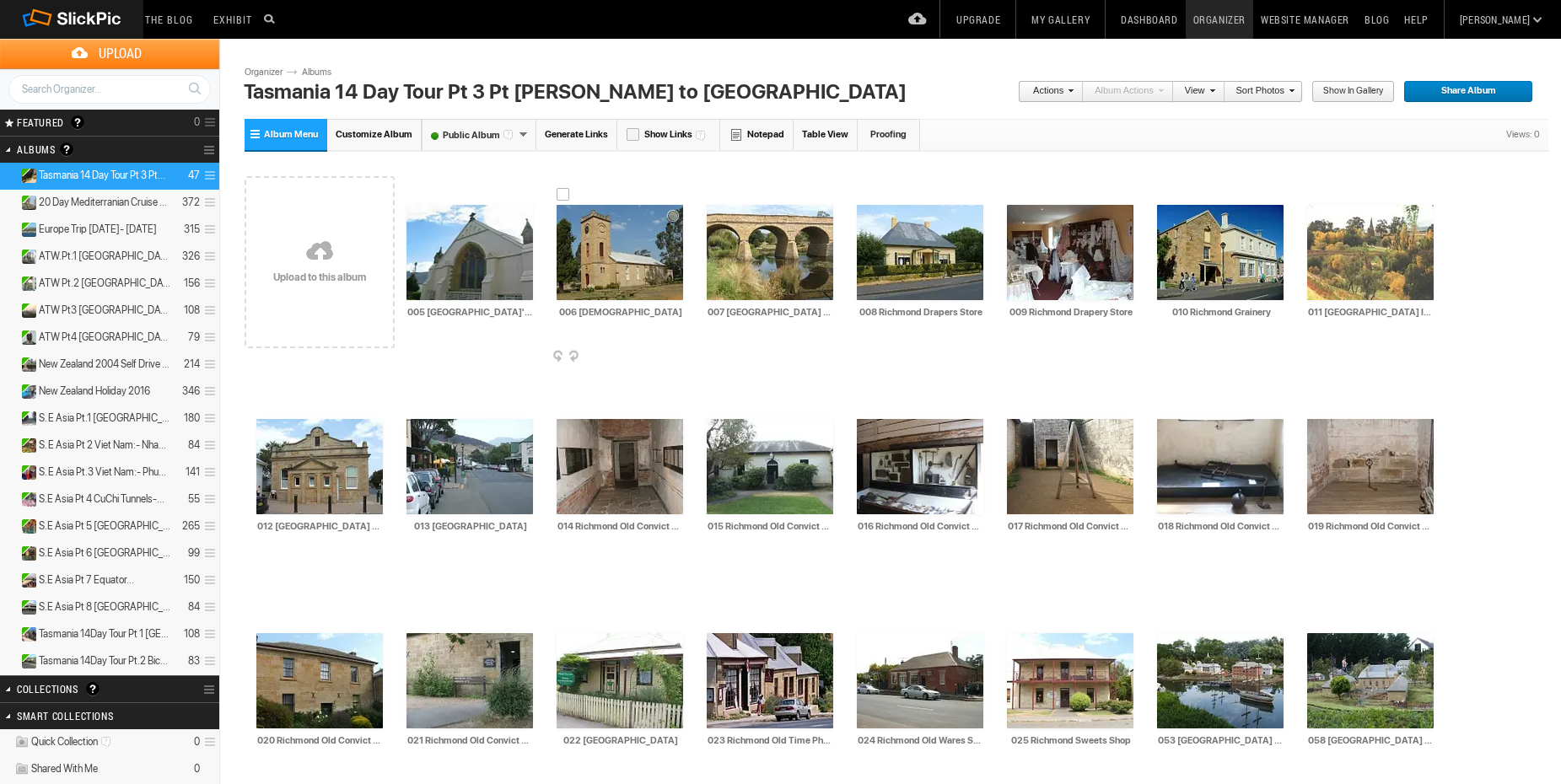 type on "025 Richmond Sweets Shop" 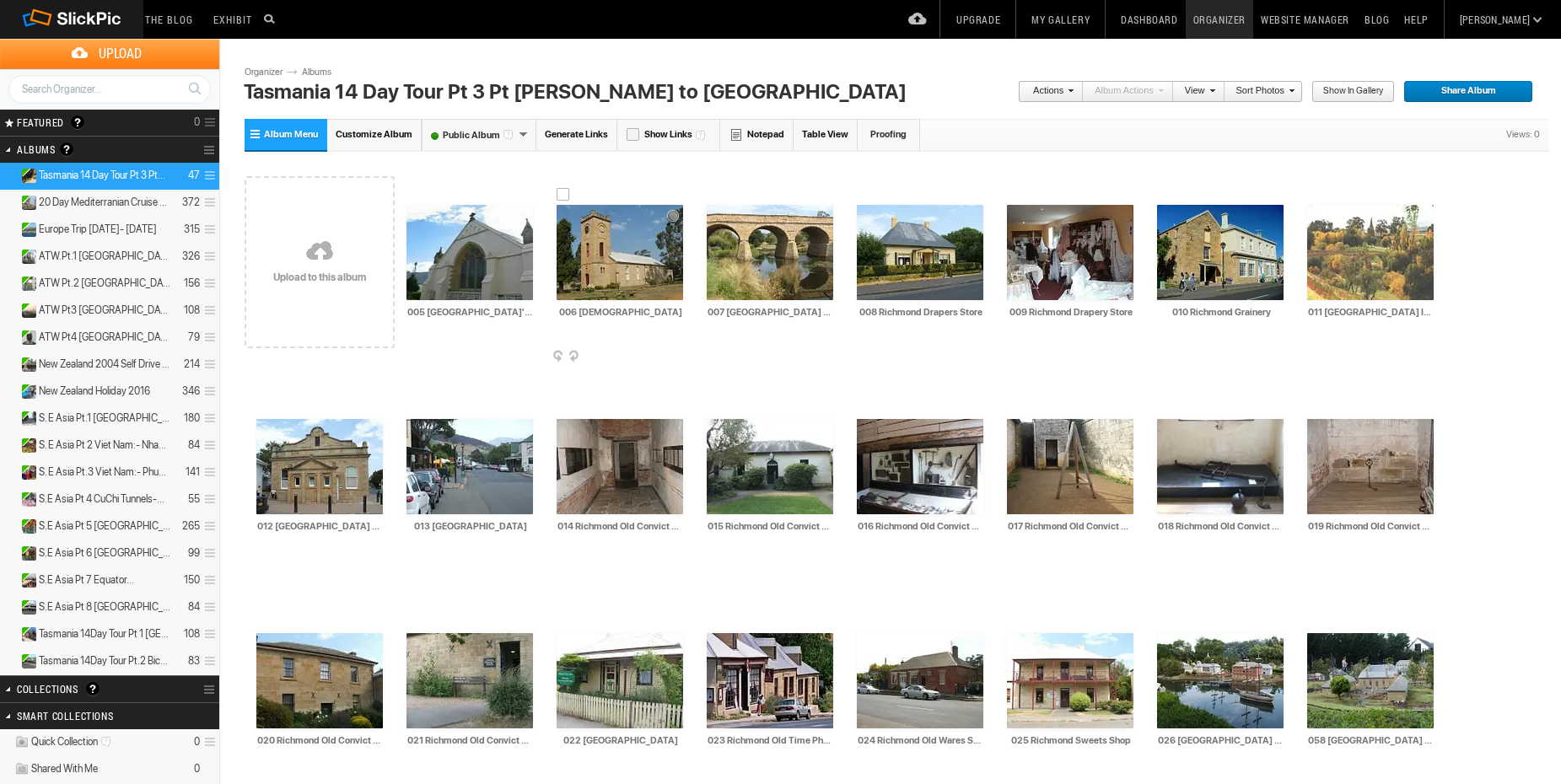 type on "026 Richmond Old Hobart Town Miniature Village" 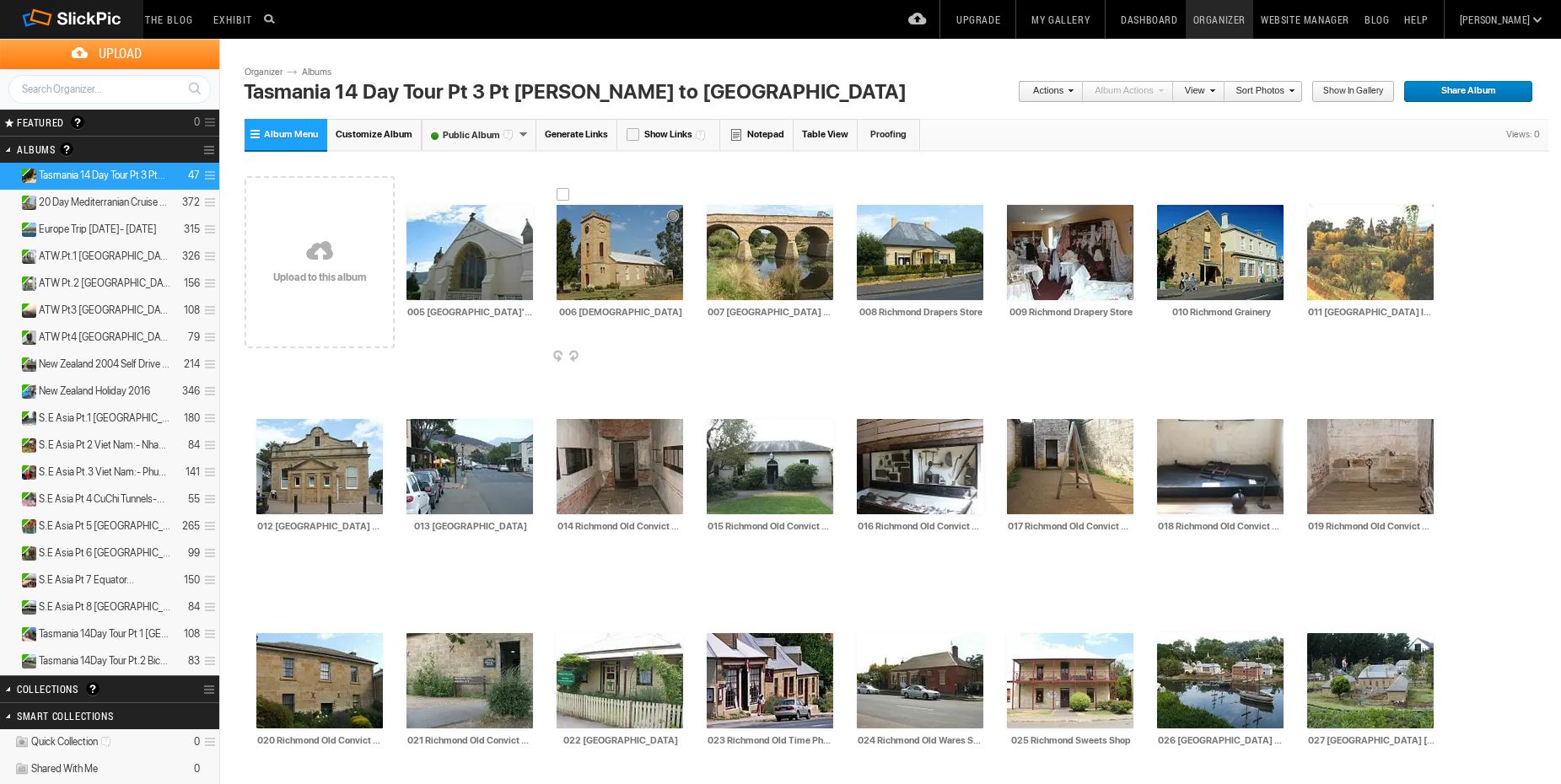 type on "027 [GEOGRAPHIC_DATA] [GEOGRAPHIC_DATA] [GEOGRAPHIC_DATA]" 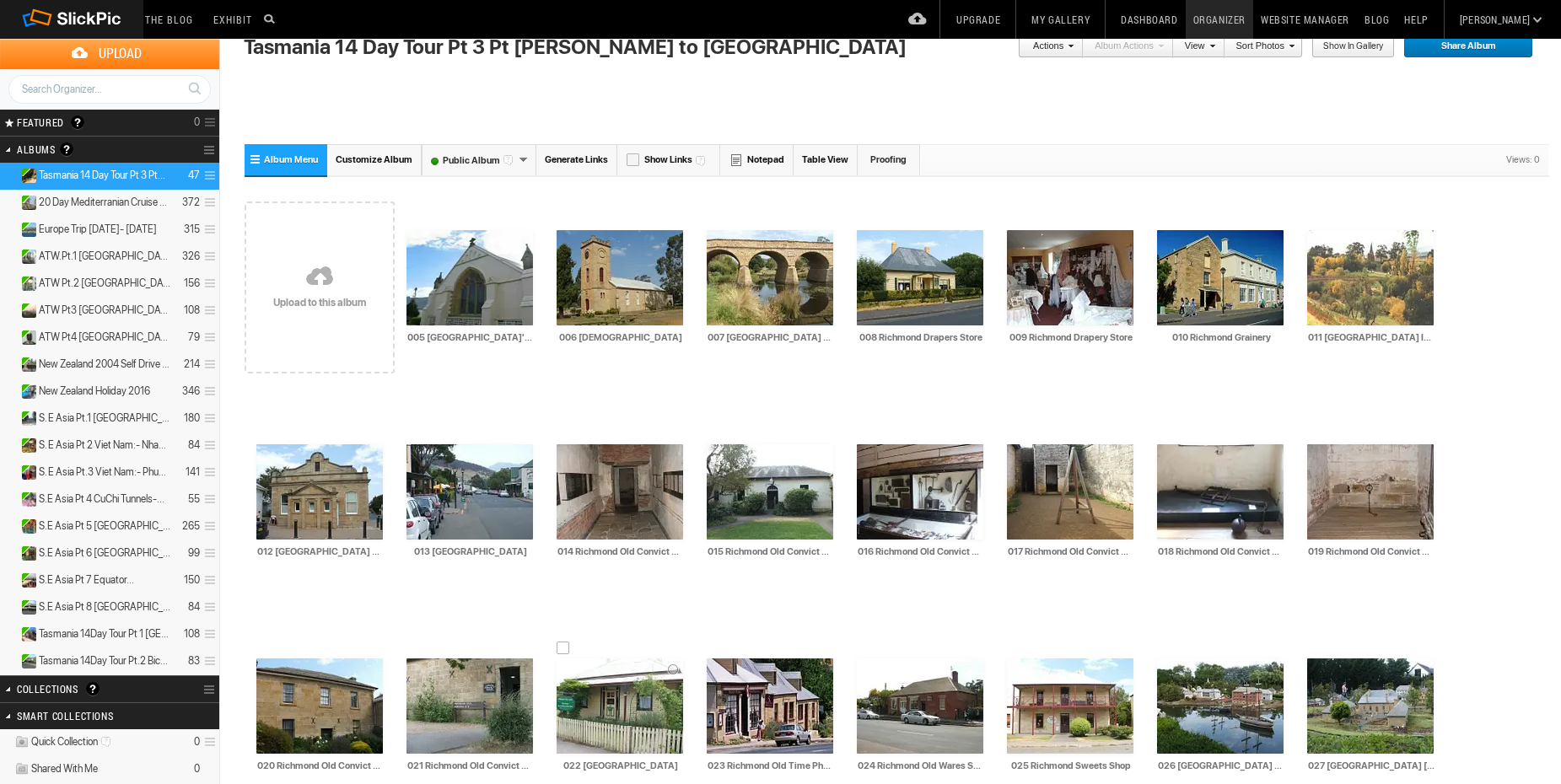 scroll, scrollTop: 562, scrollLeft: 0, axis: vertical 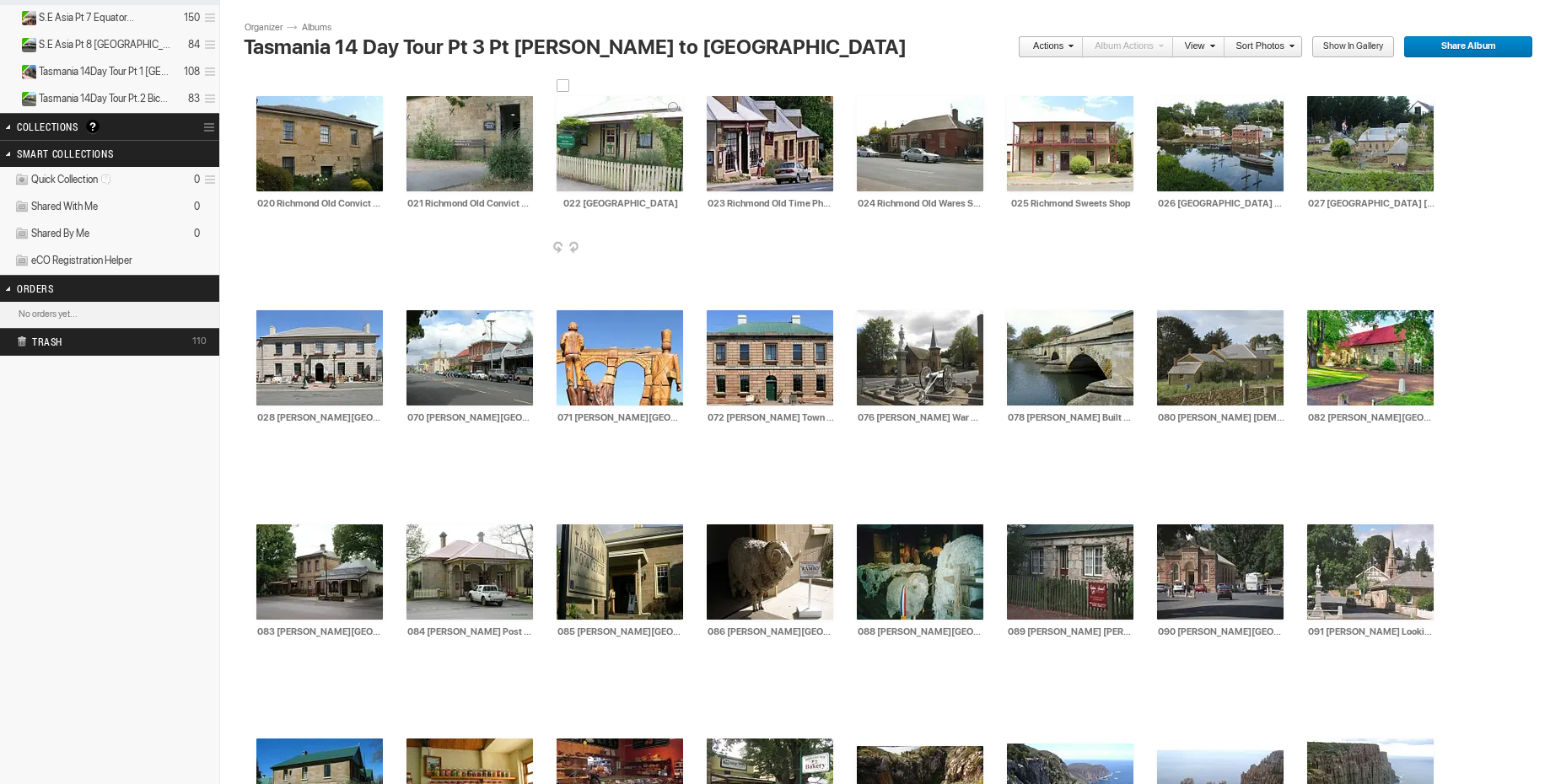 type on "028 Campbell Town Antiques Museum" 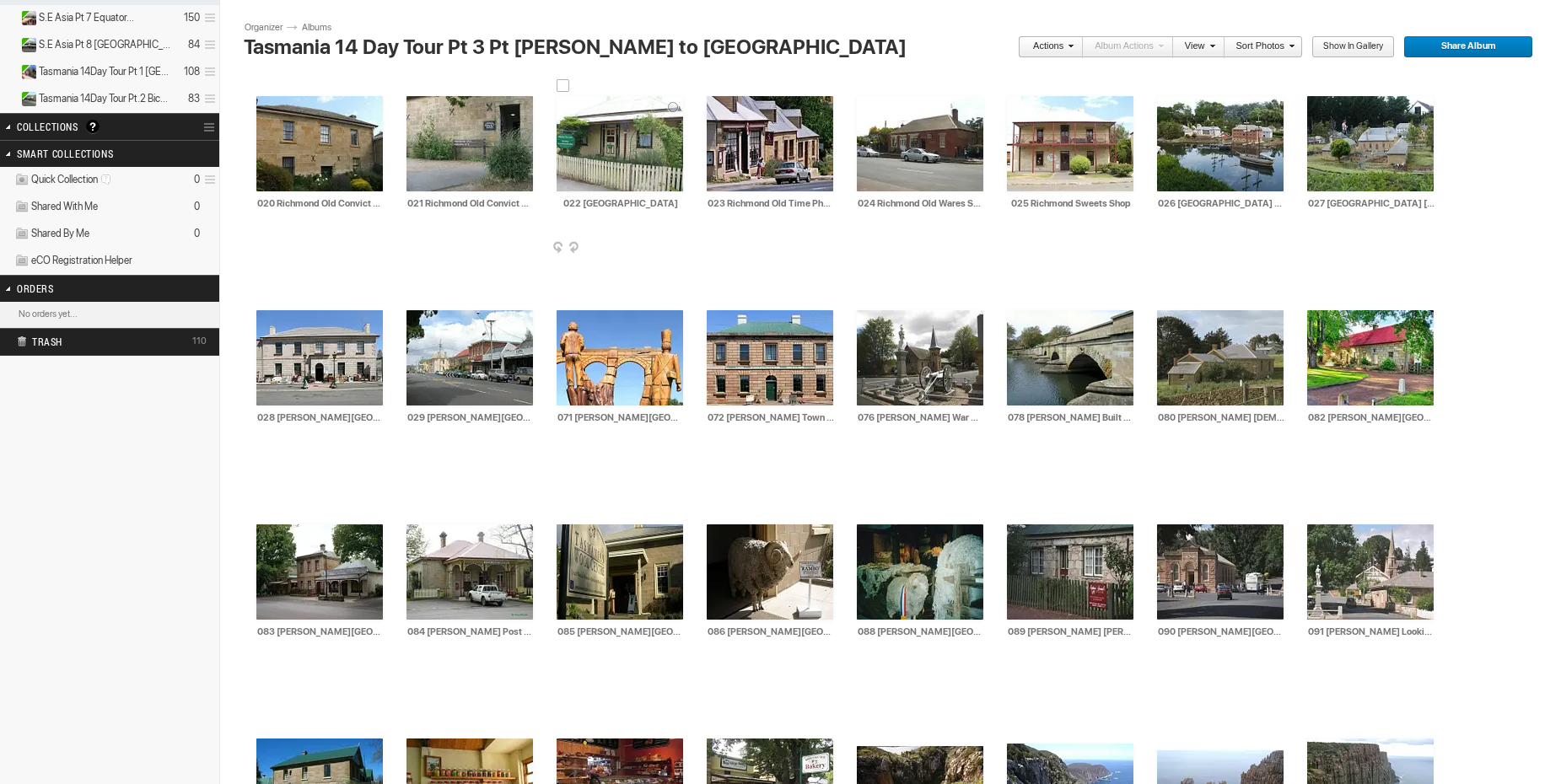 type on "029 Campbell Town Main Street" 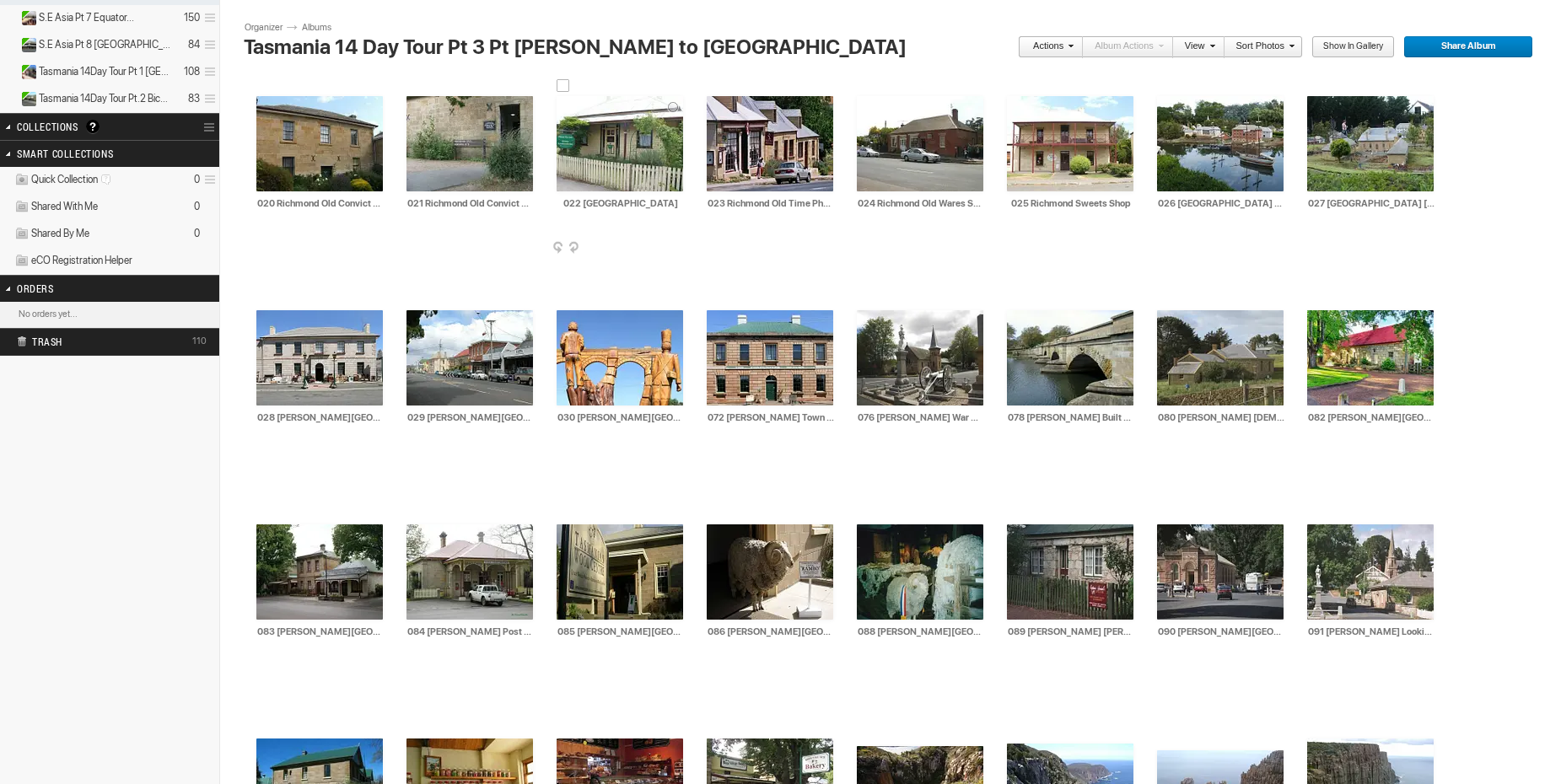 type on "030 Campbell Town Red Bridge Tree Carving" 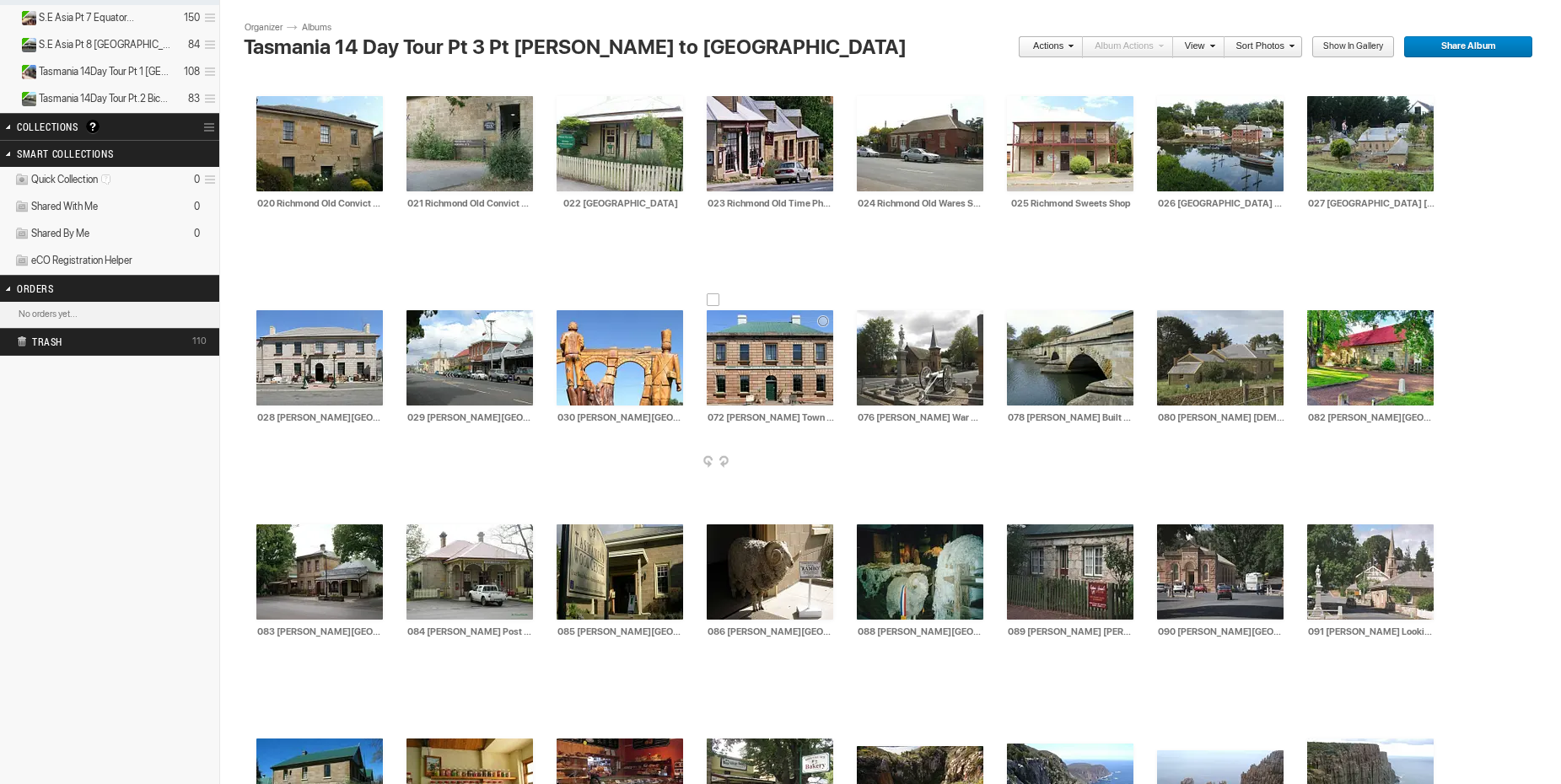 click at bounding box center (770, 357) 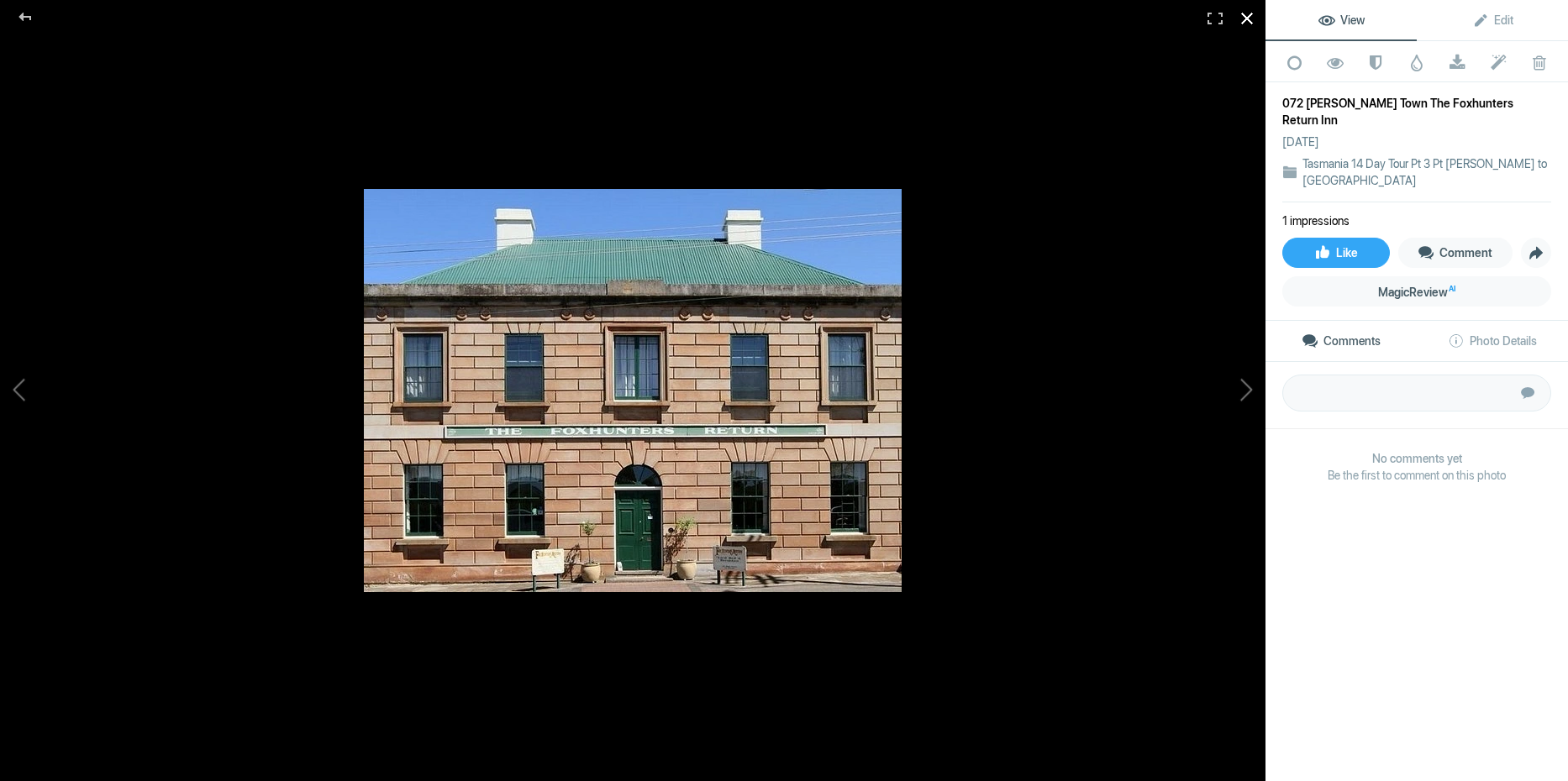 click 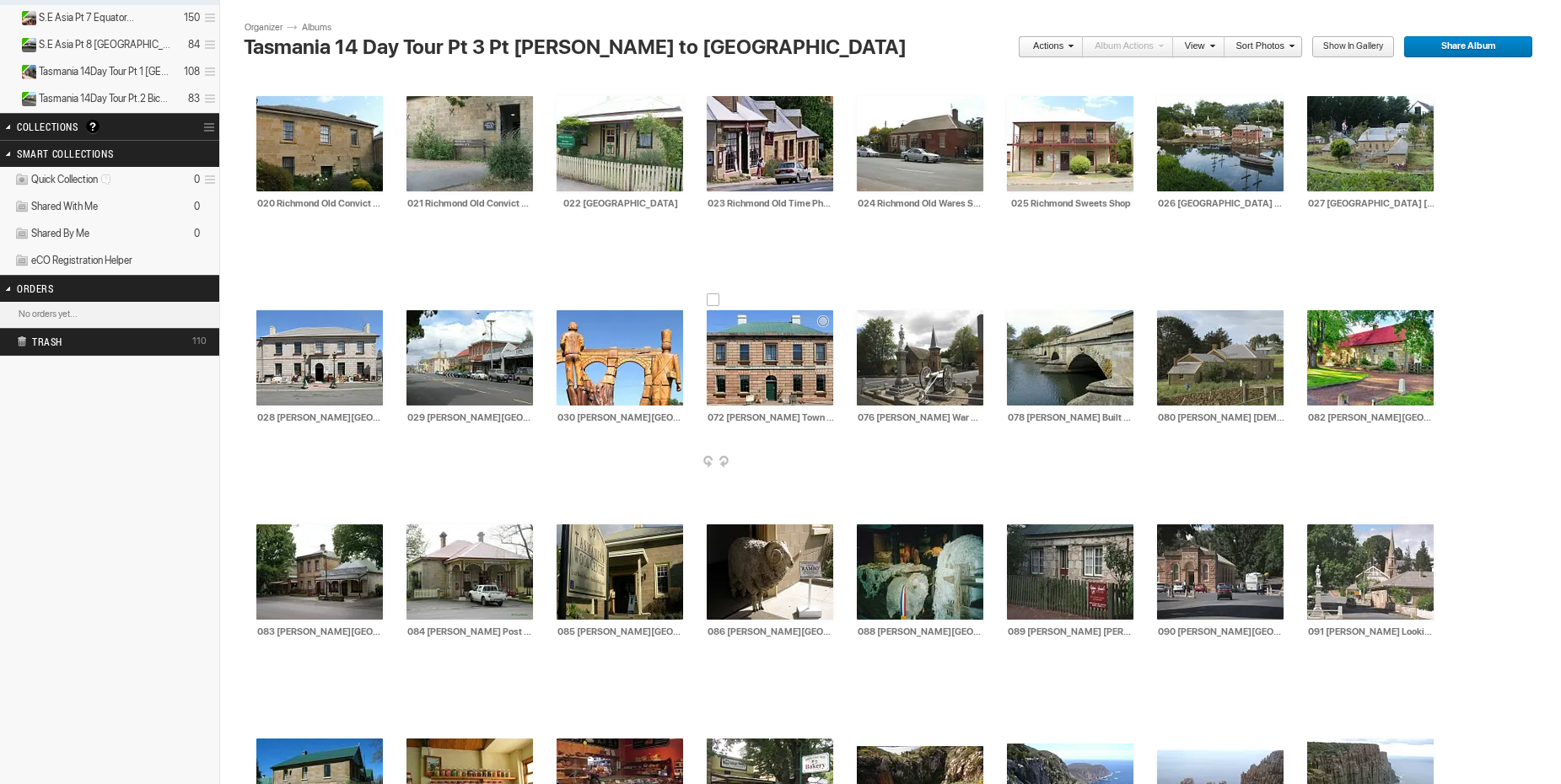 click on "072 Campbell Town The Foxhunters Return Inn" at bounding box center (771, 417) 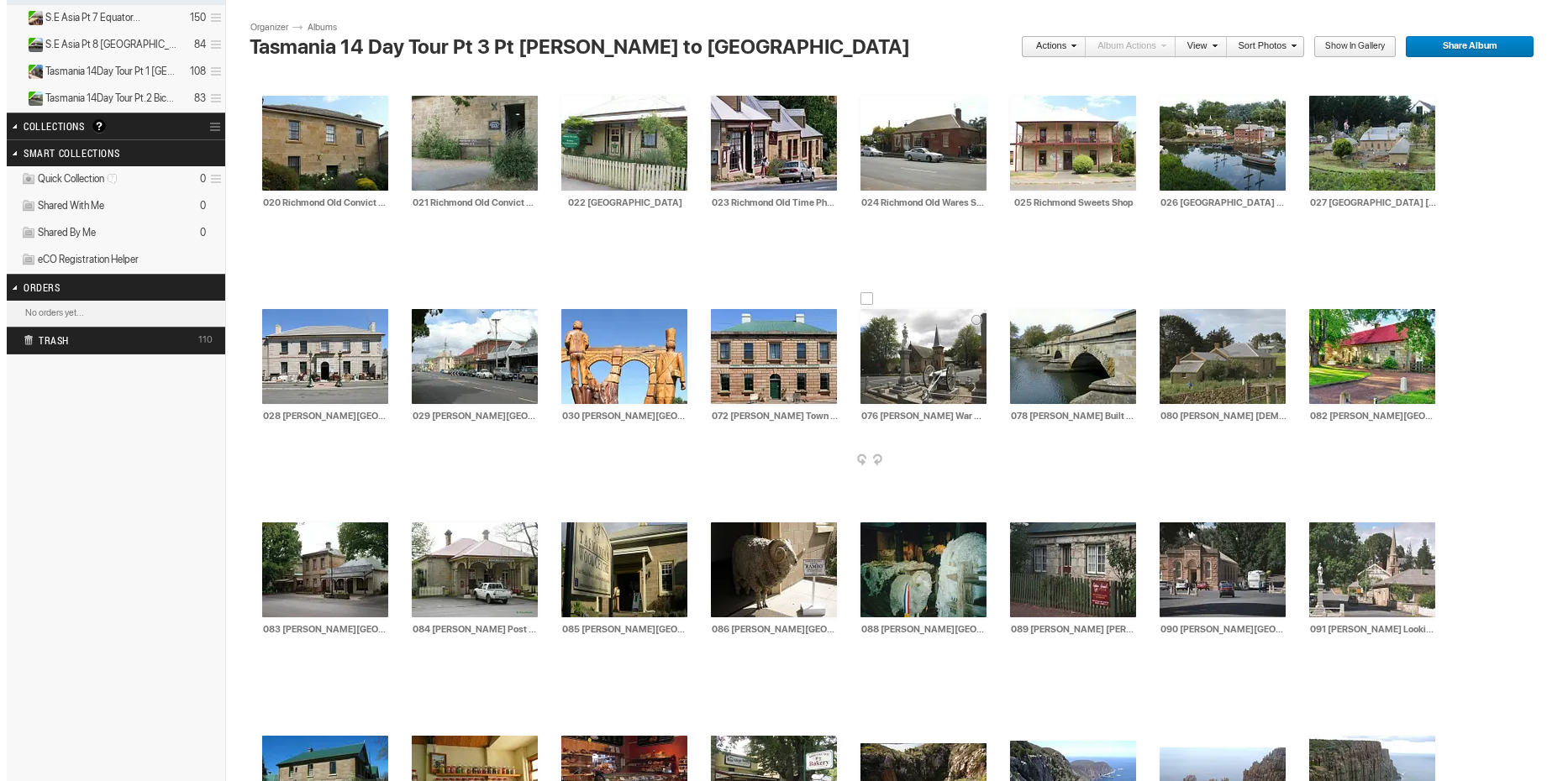 scroll, scrollTop: 0, scrollLeft: 69, axis: horizontal 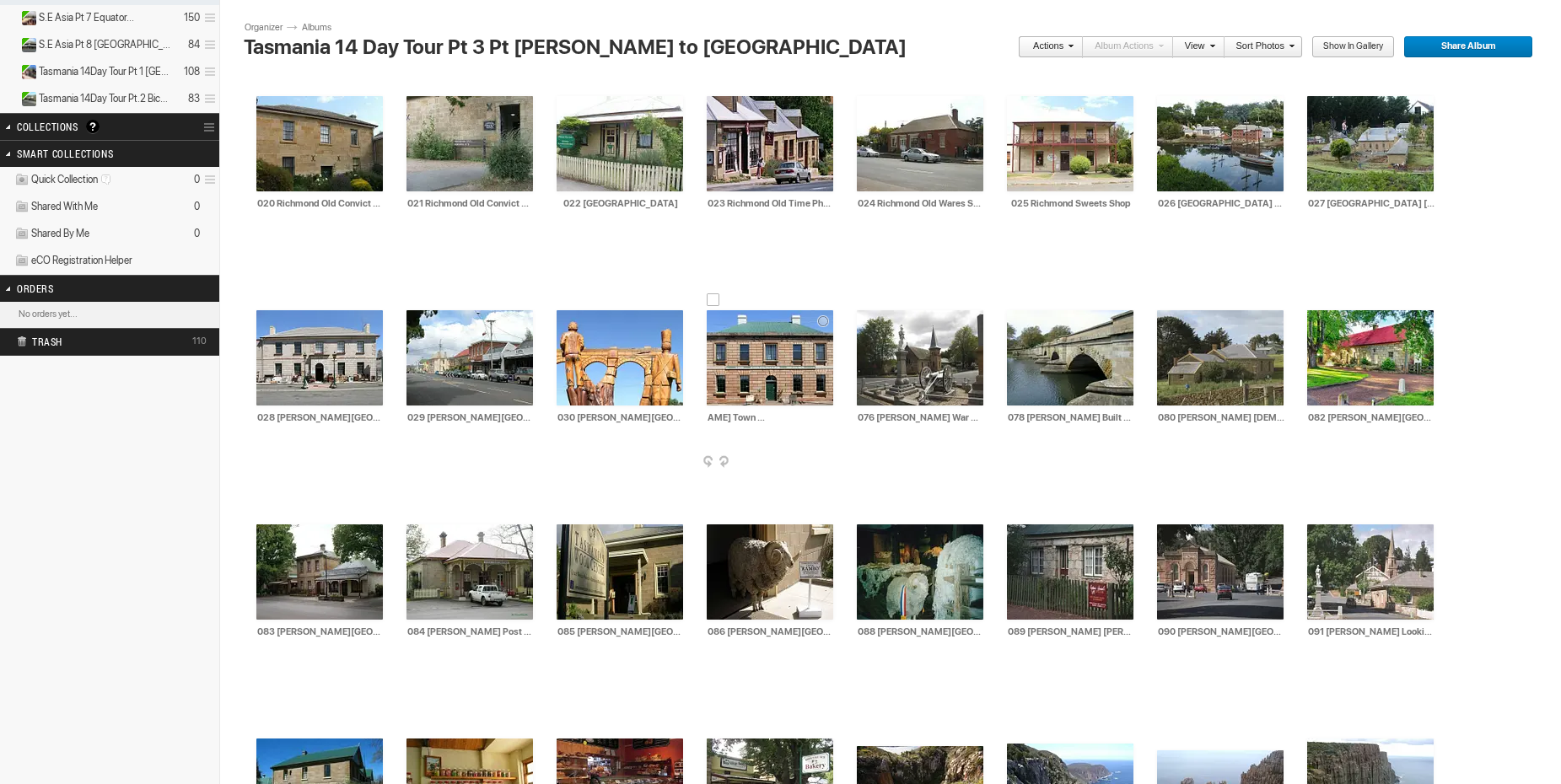 click at bounding box center [770, 357] 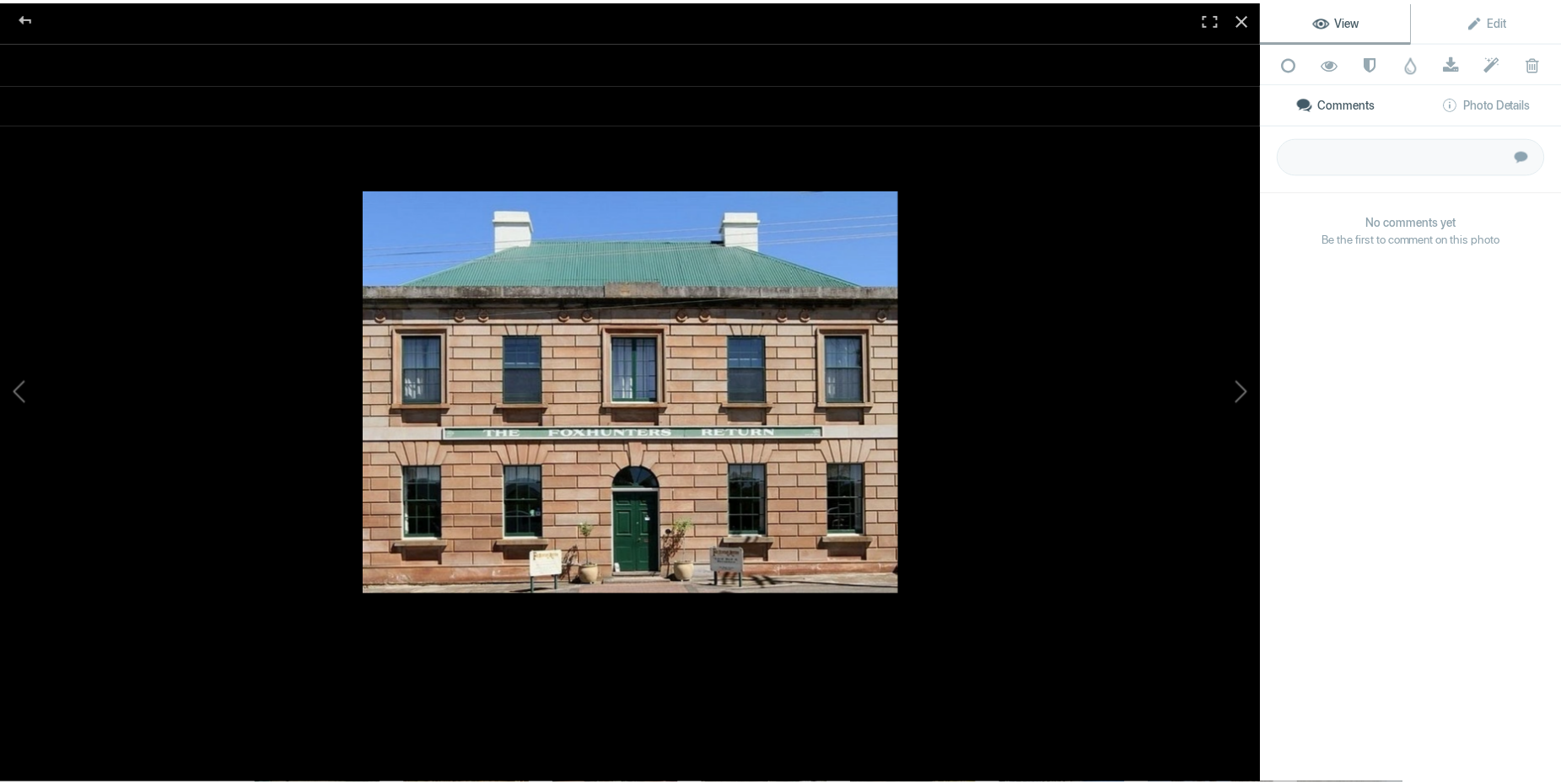scroll, scrollTop: 0, scrollLeft: 0, axis: both 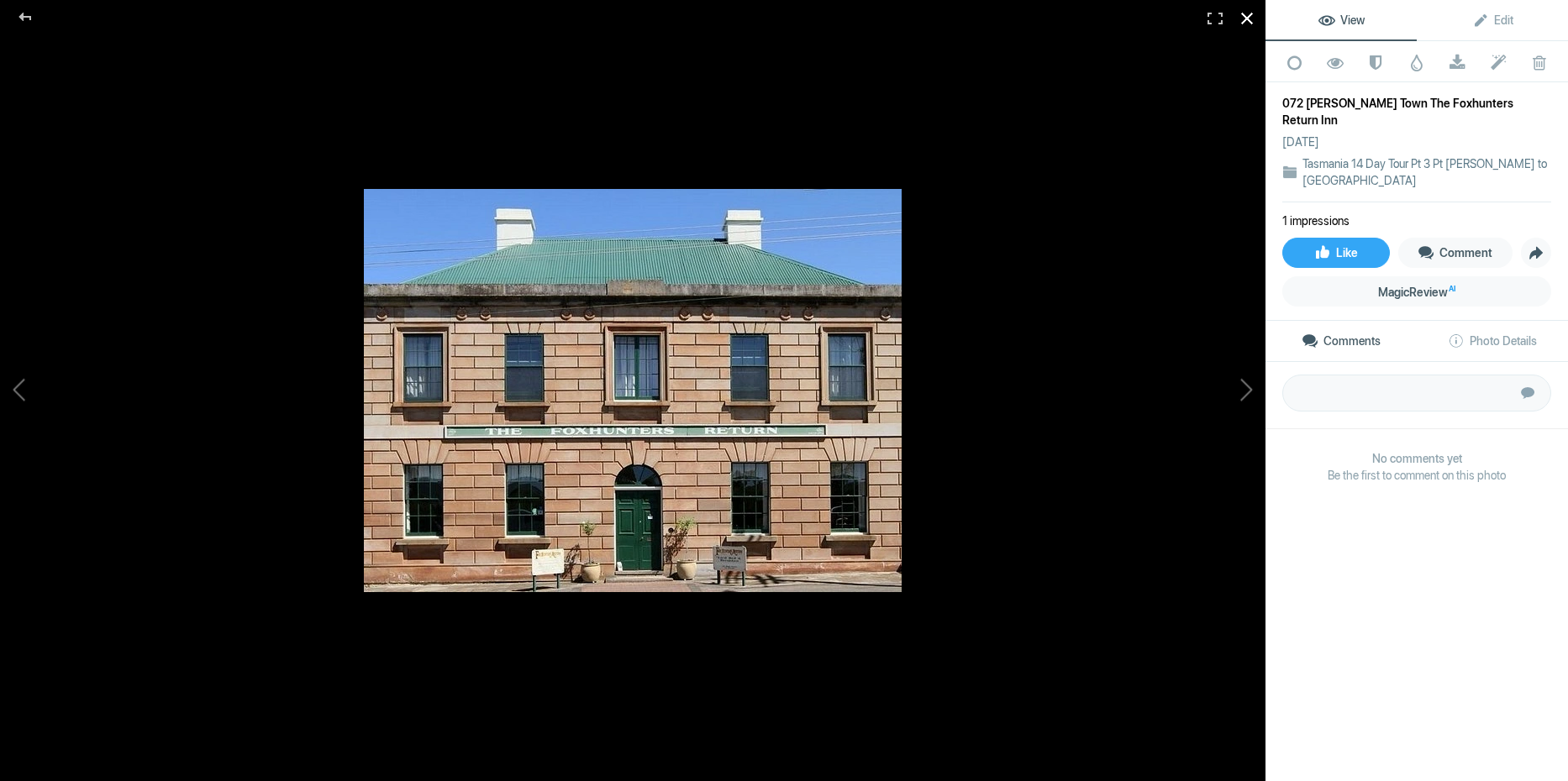 click 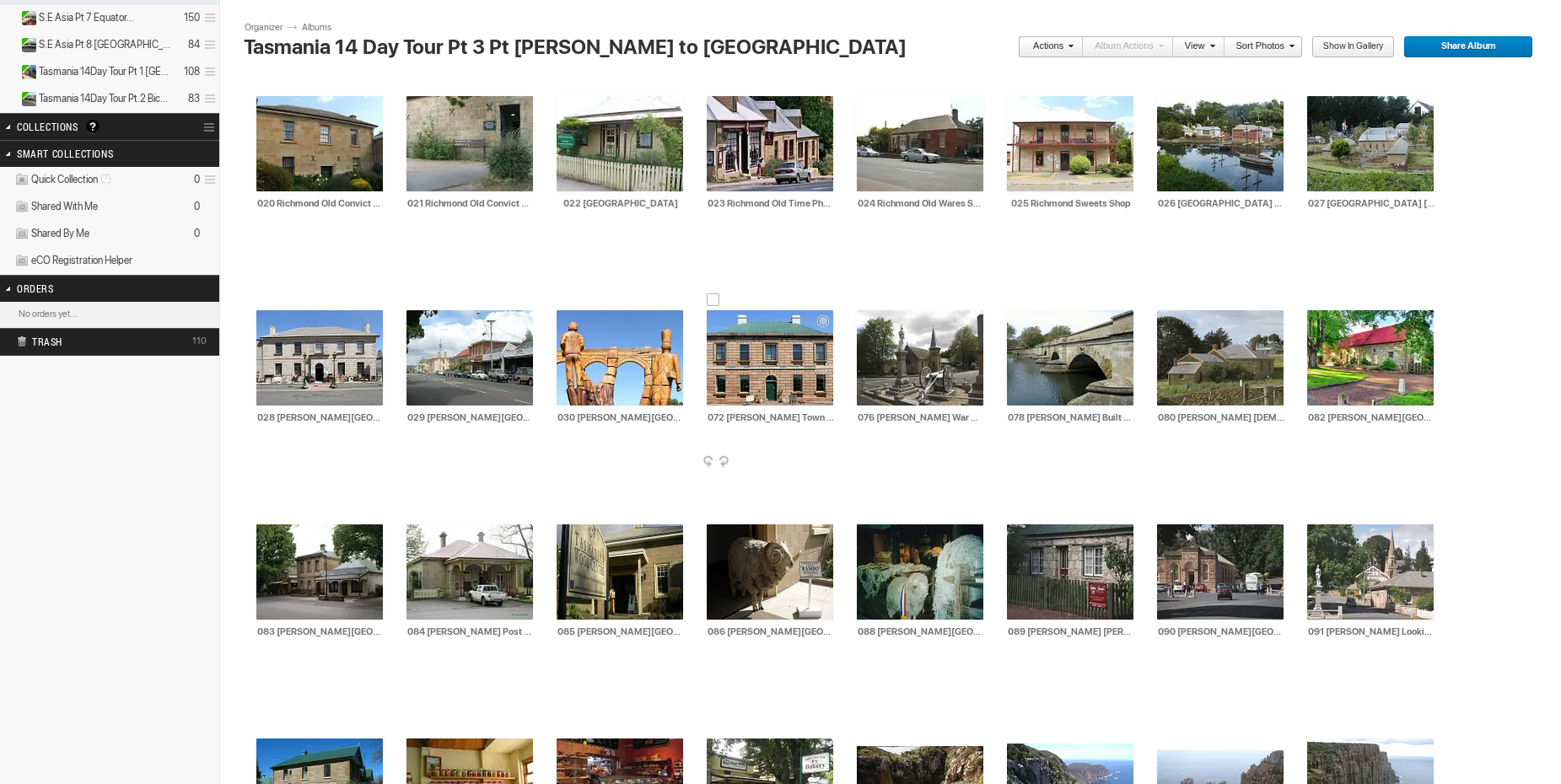 click on "072 Campbell Town The Foxhunters Return Inn" at bounding box center [771, 417] 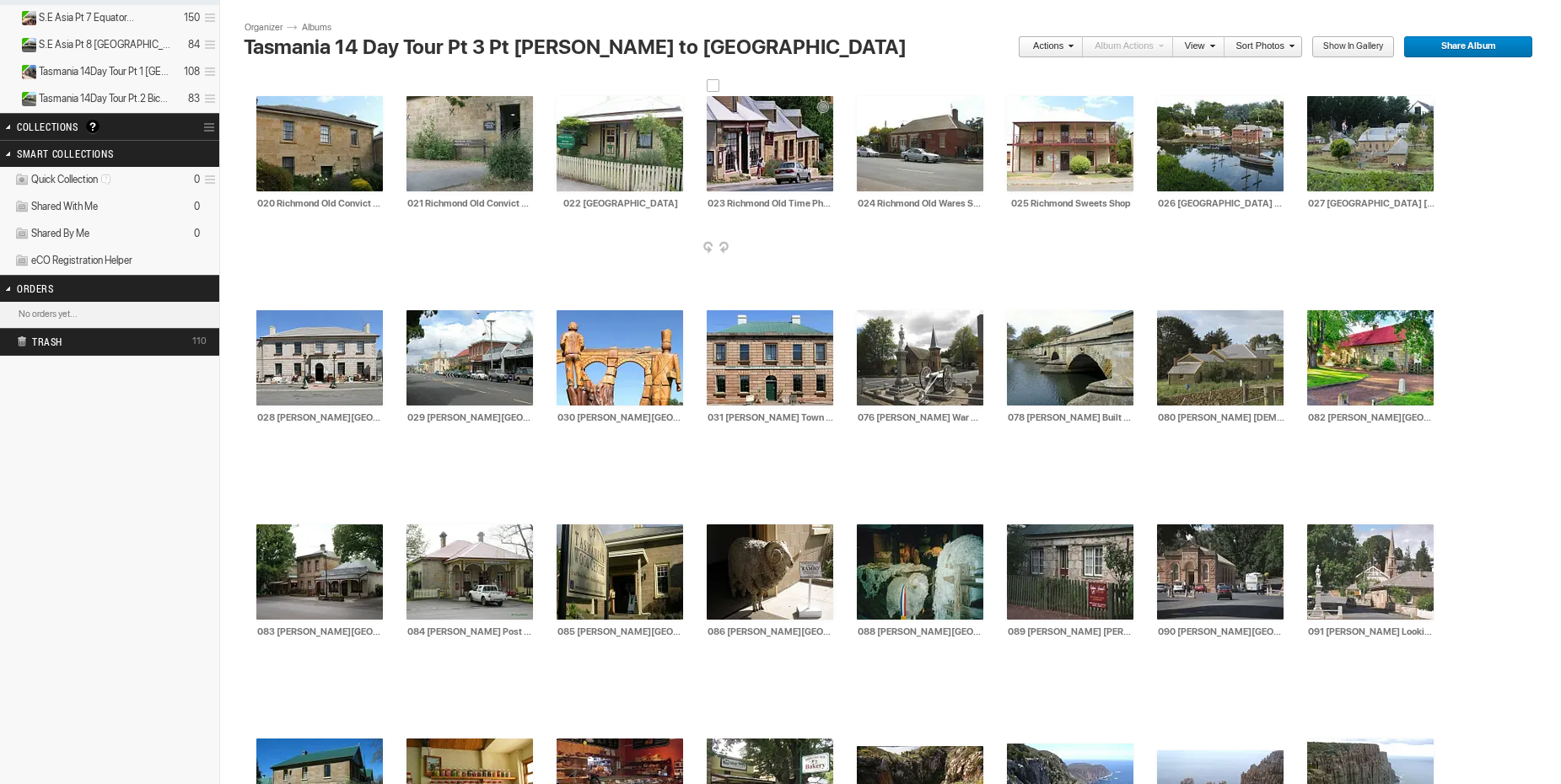 type on "031 Campbell Town The Foxhunters Return Inn" 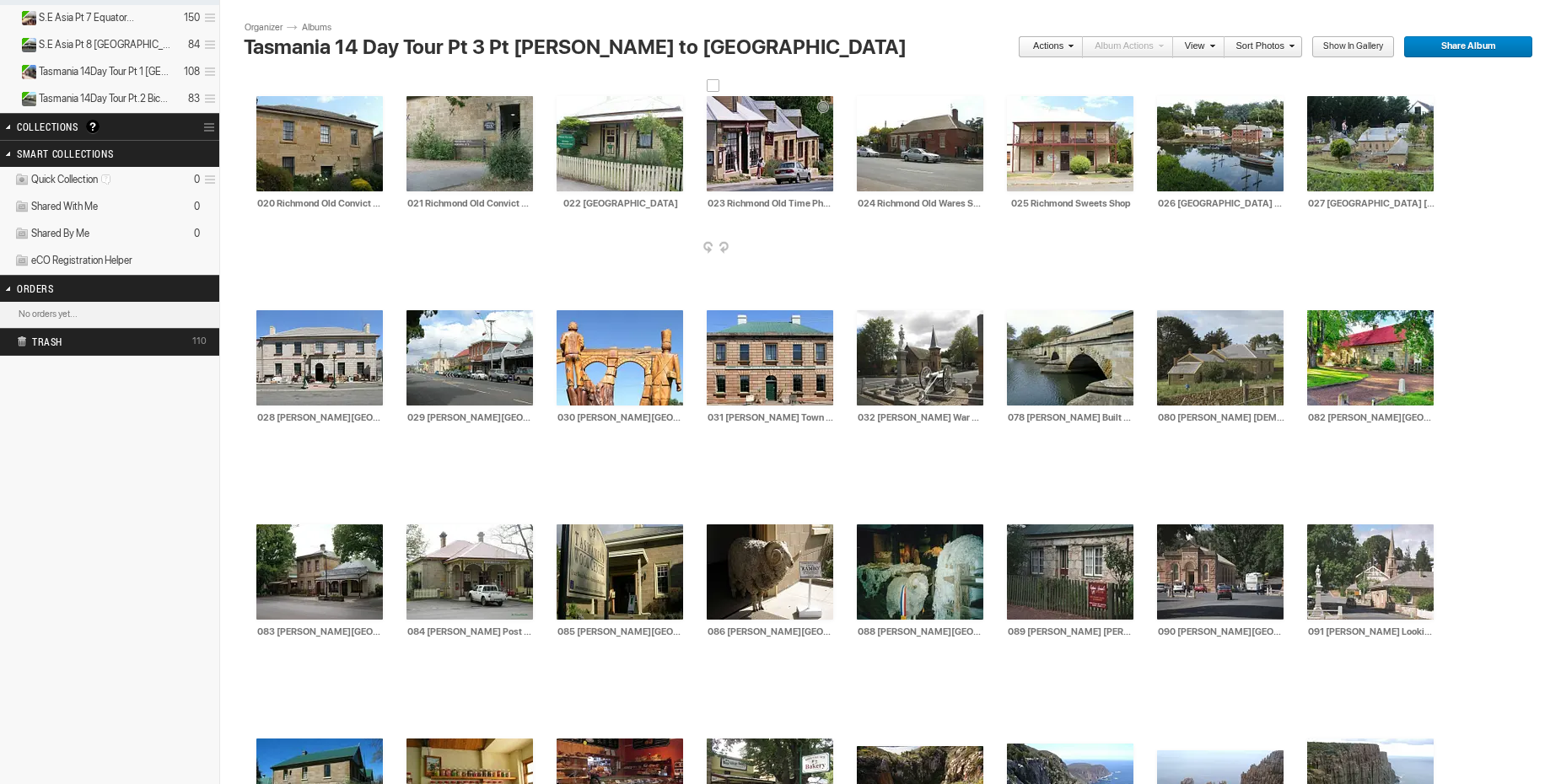 type on "032 Ross War Memorial" 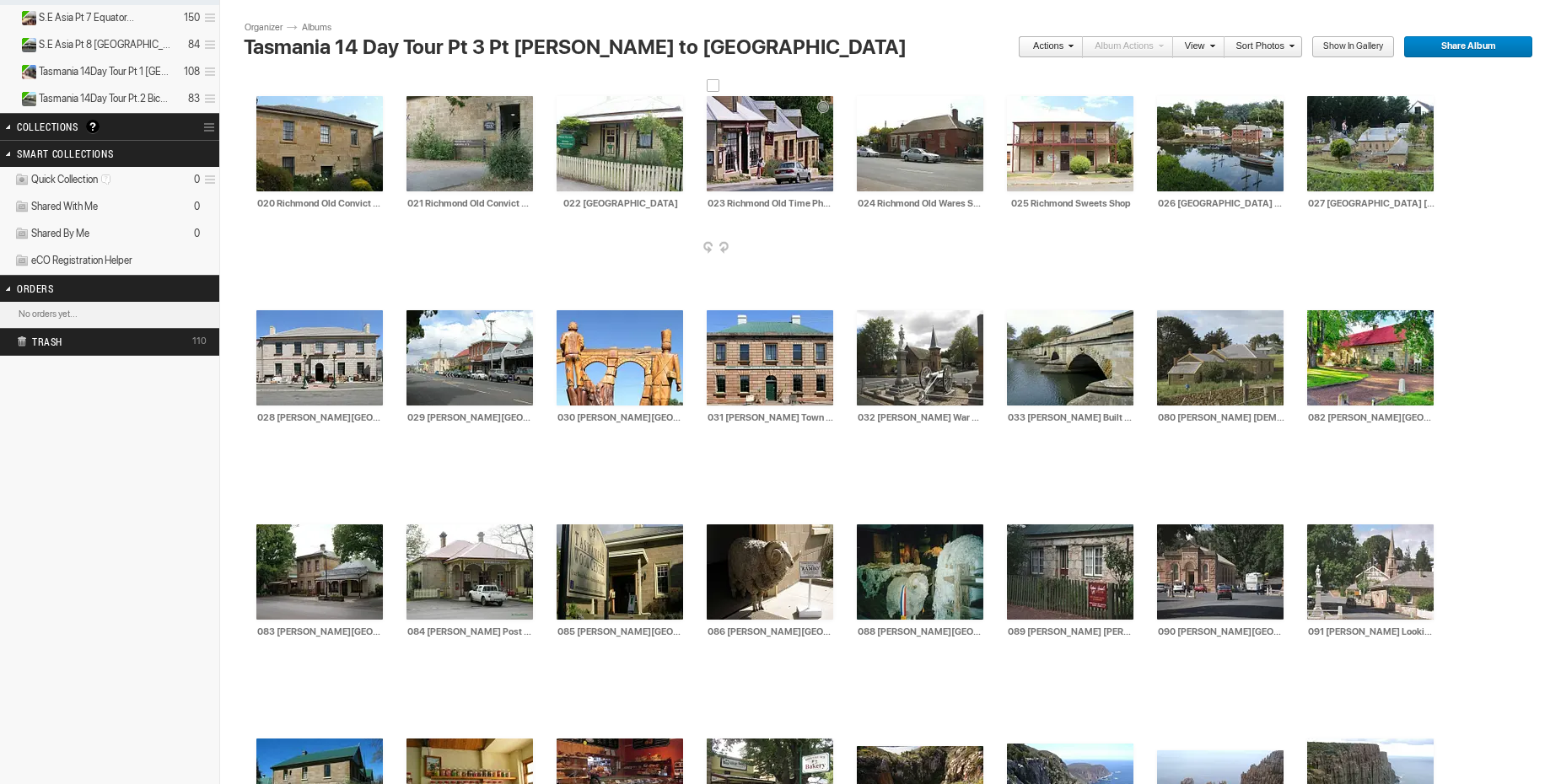 type on "033 Ross Convict Built Bridge" 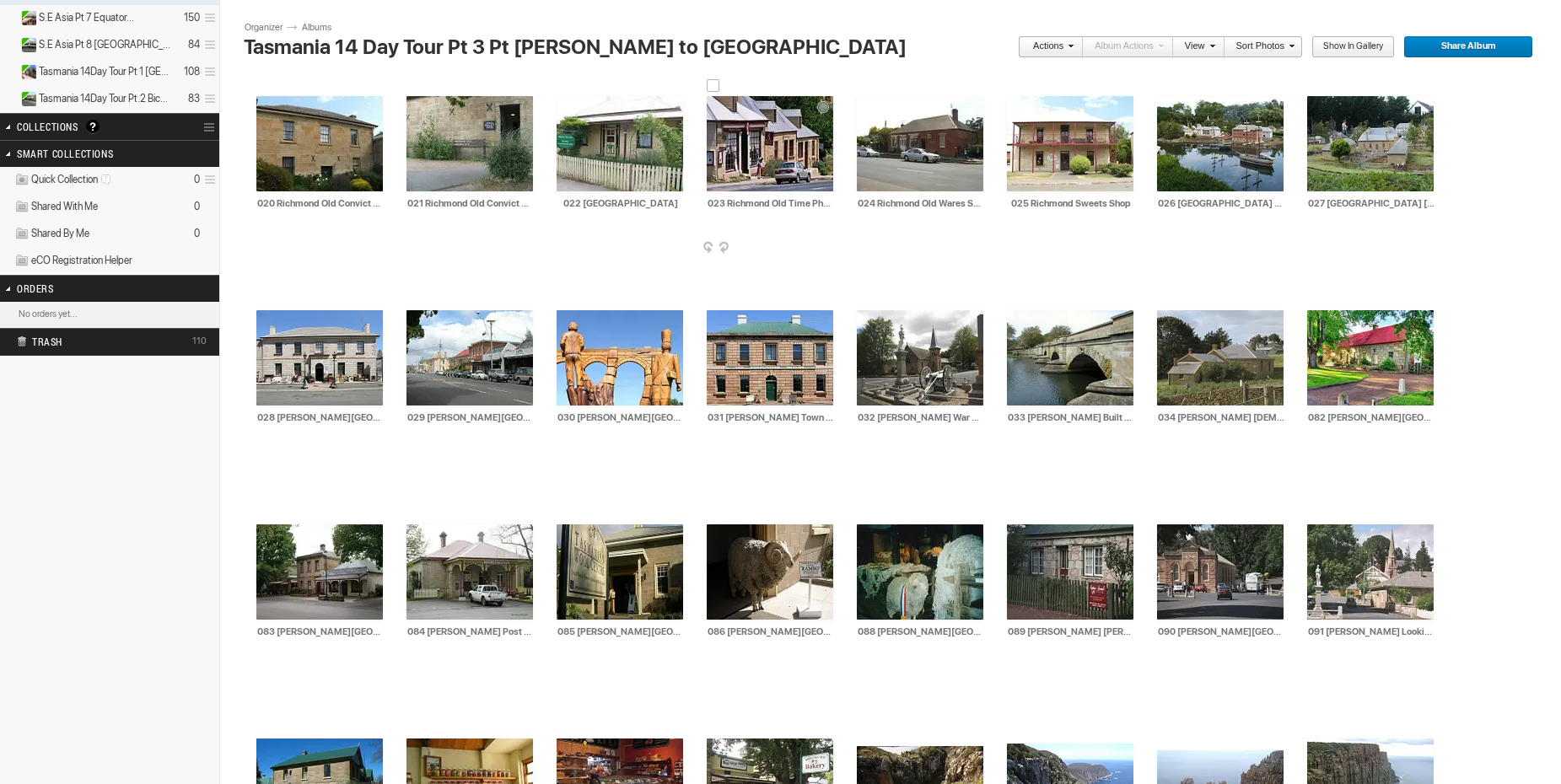 type on "034 Ross Female Factory" 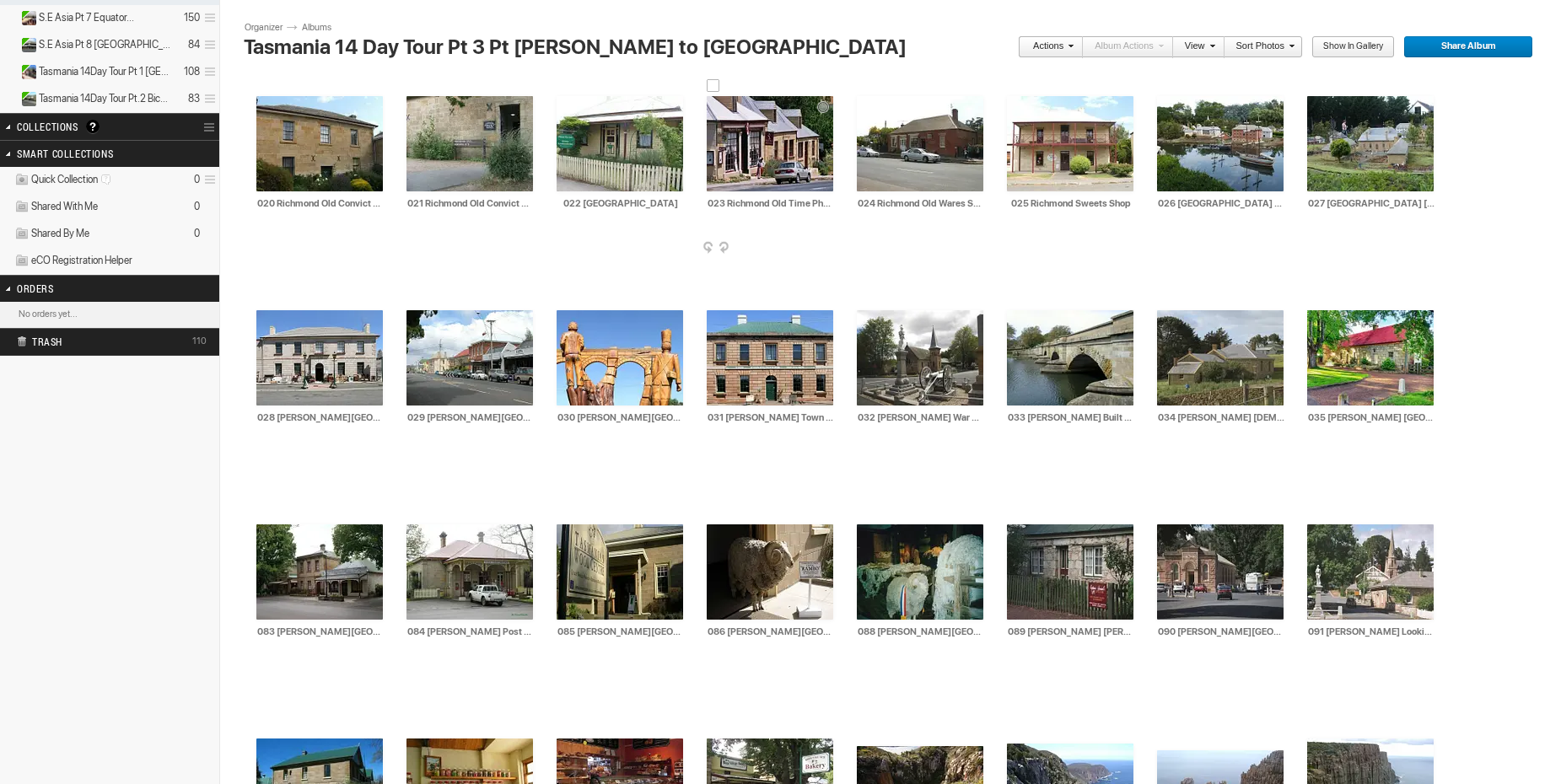 type on "035 Ross Old Barracks Block" 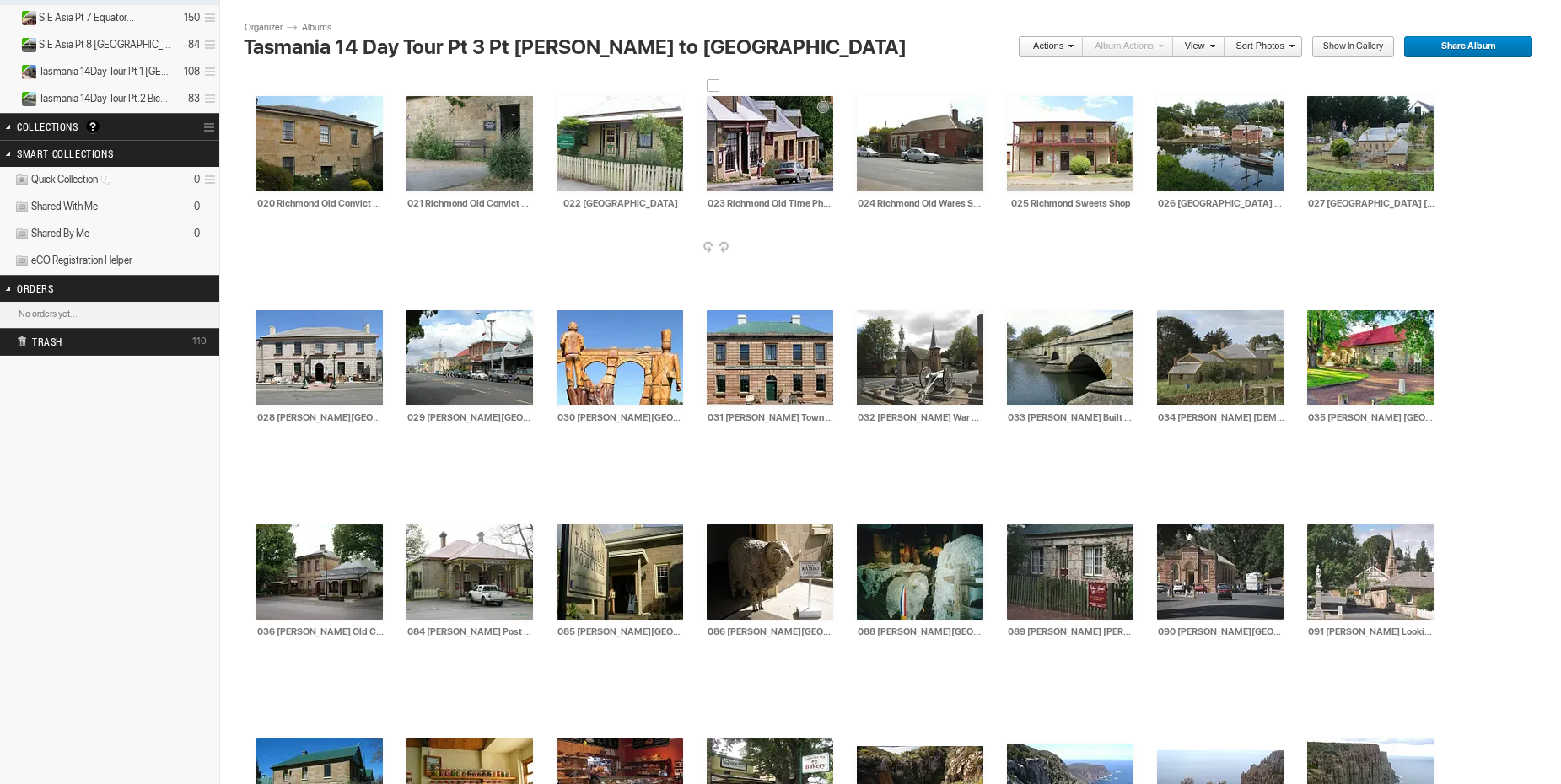 type on "036 Ross Old Colonial Buildings" 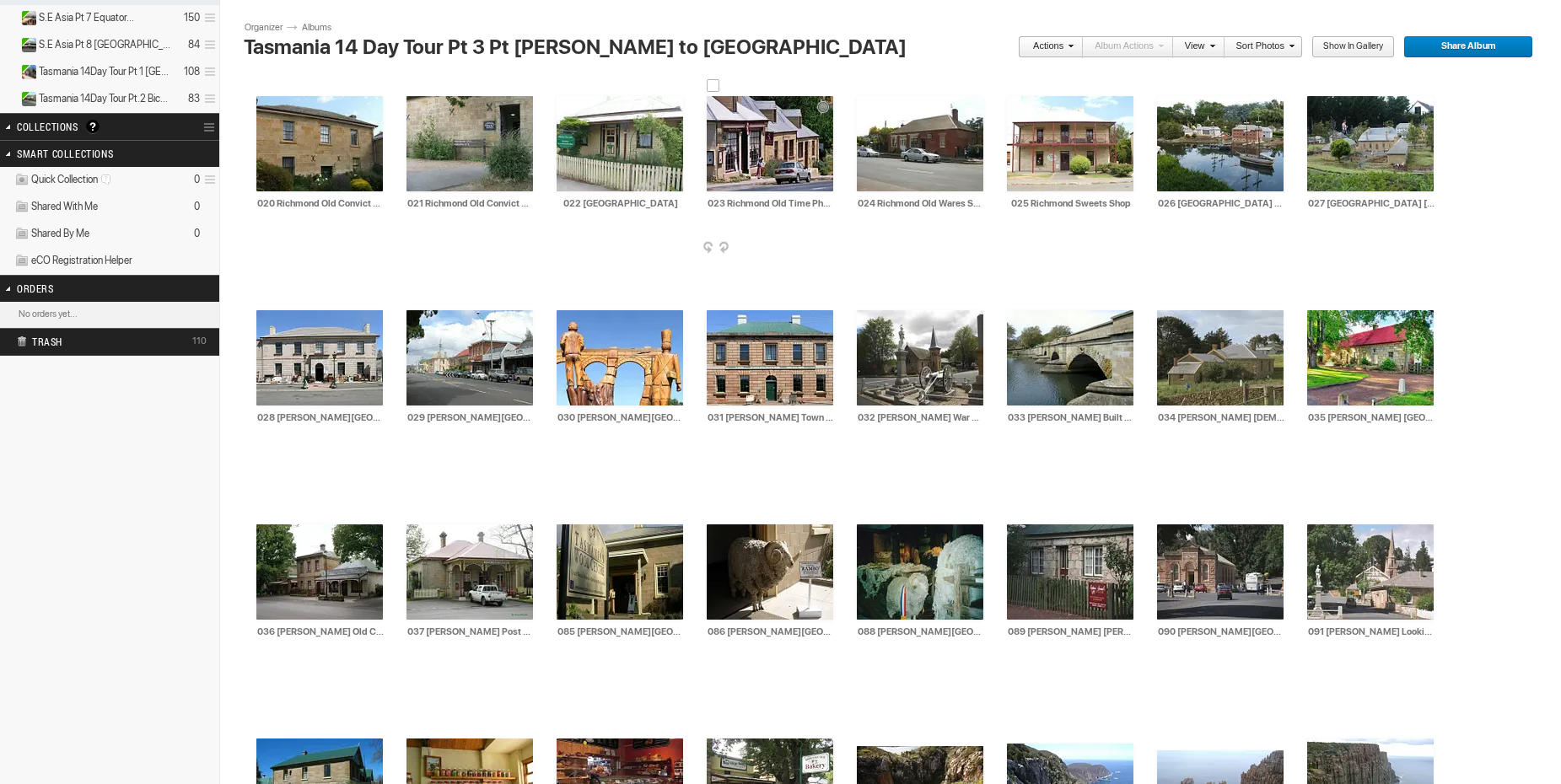 type on "037 Ross Post Office" 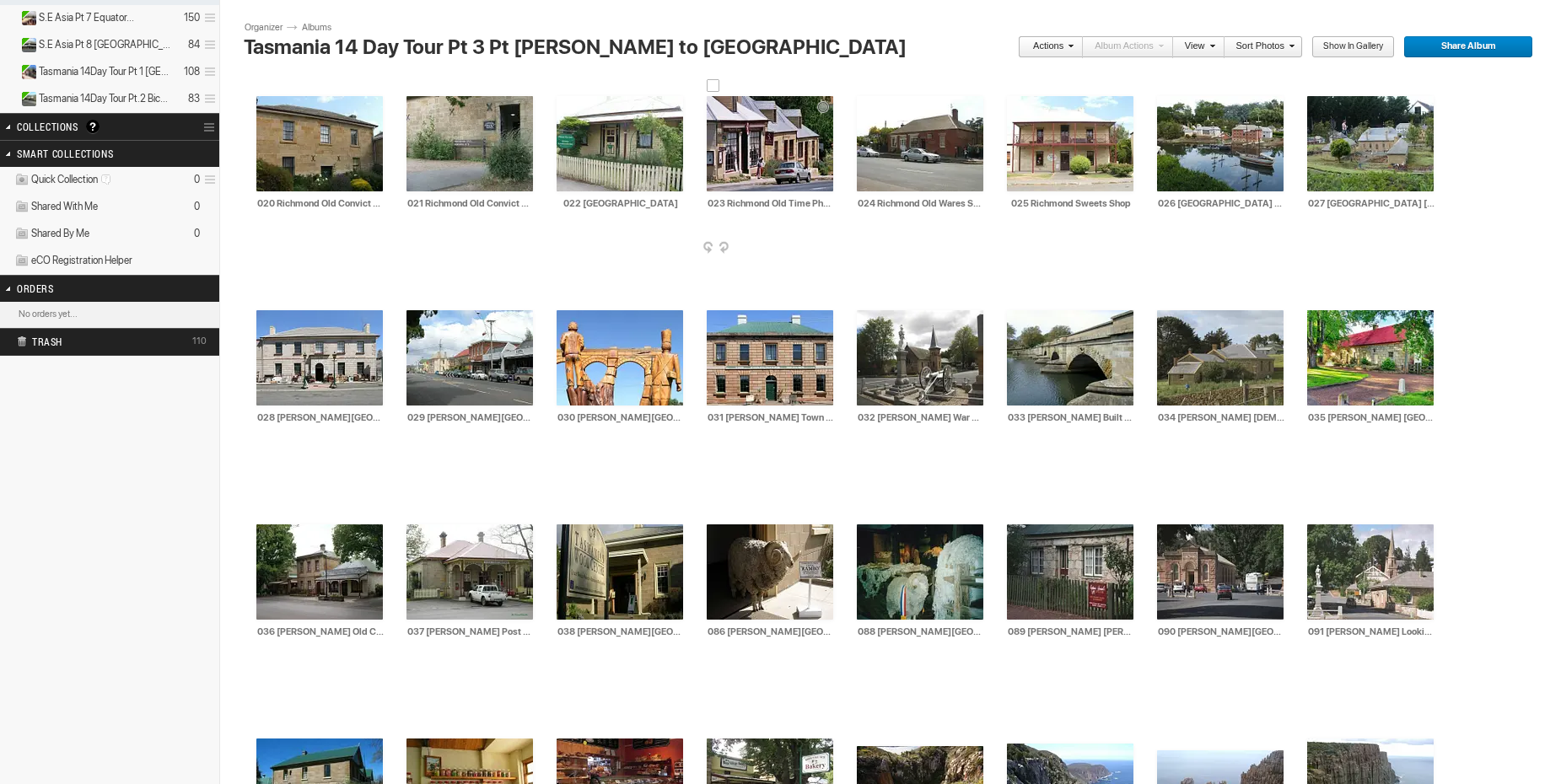 type on "038 Ross Tasmanian Wool Centre" 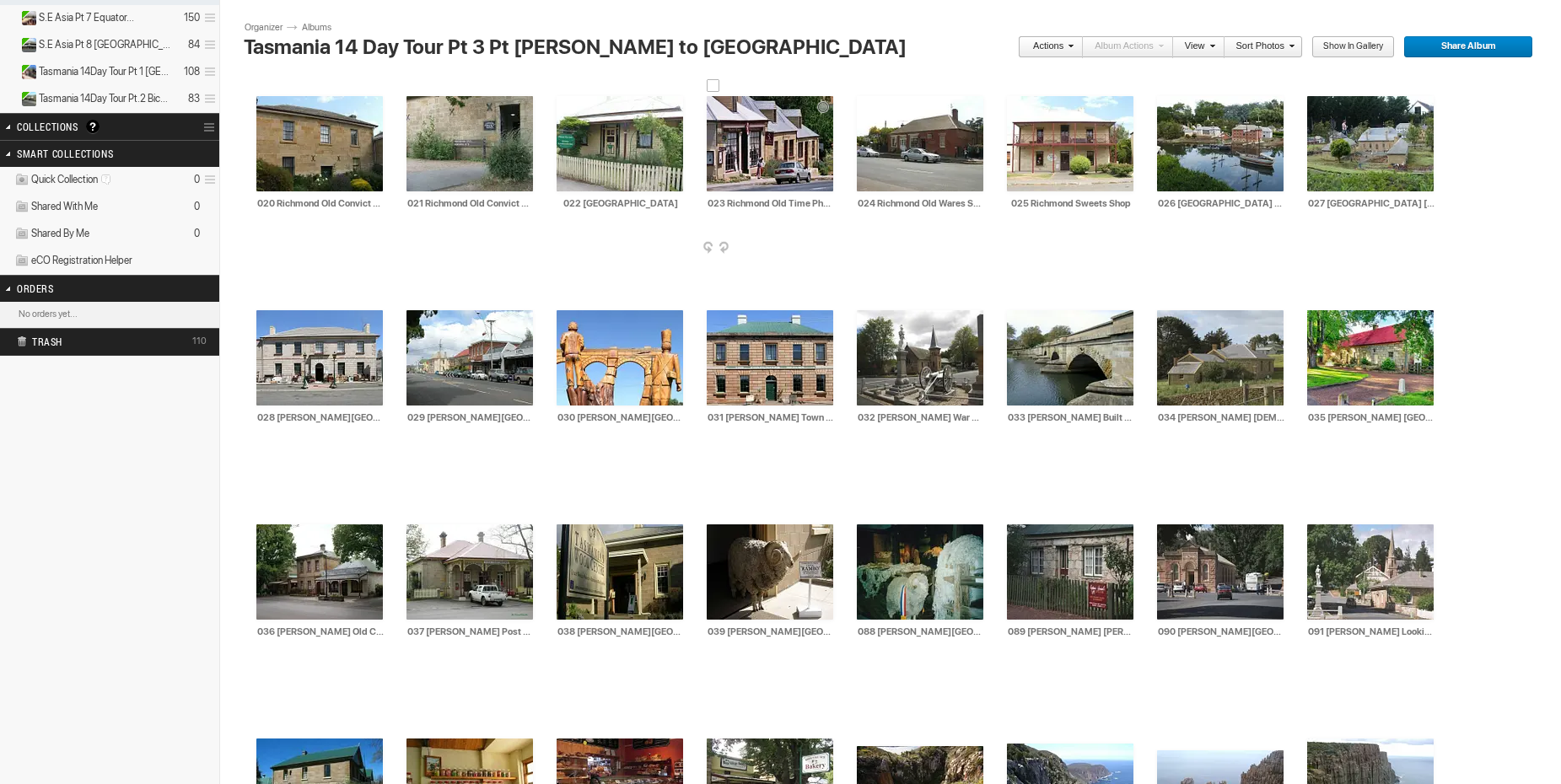type on "039 Ross Tasmanian Wool centre" 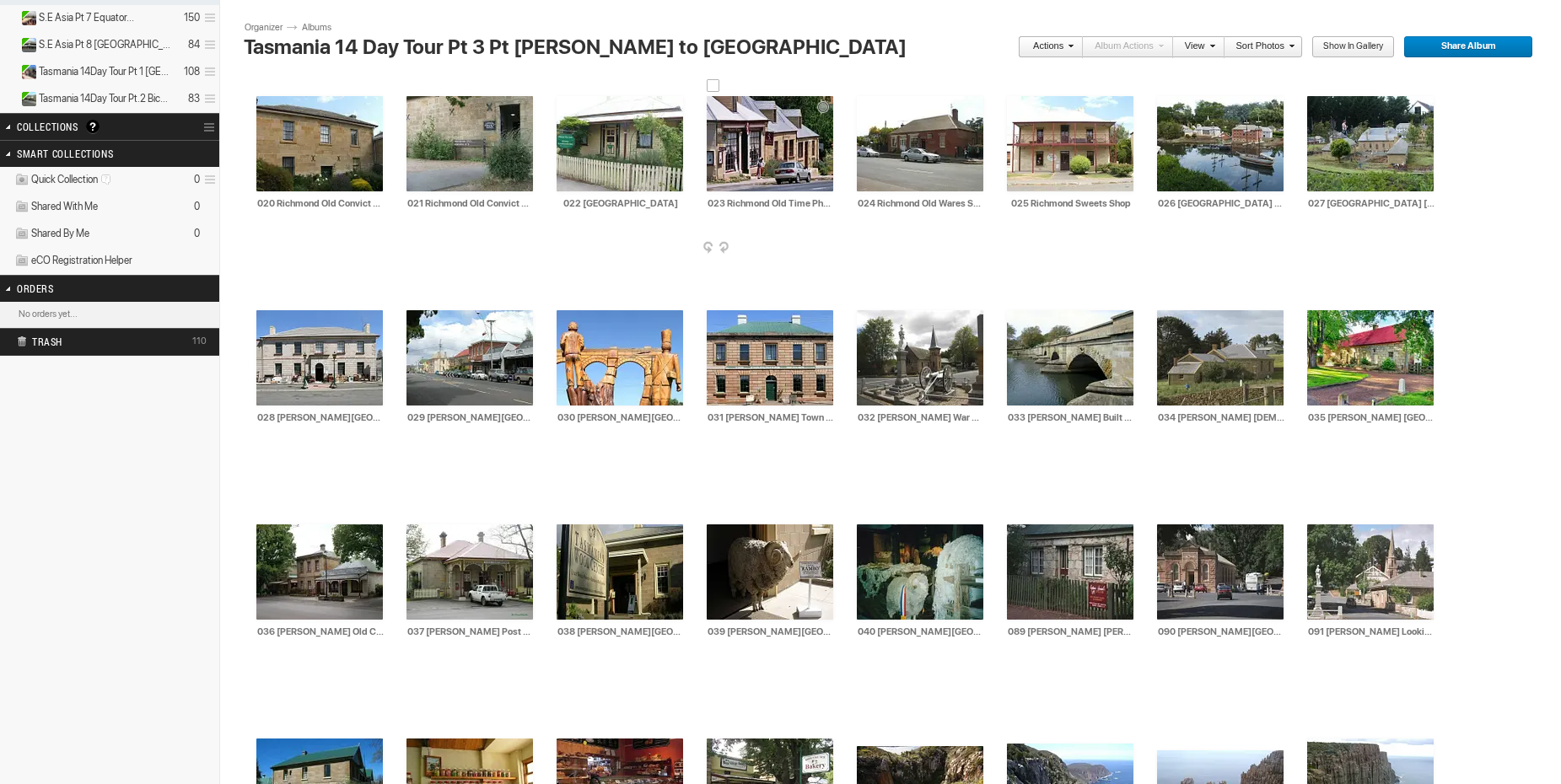 type on "040 Ross Tasmanian Wool Centre" 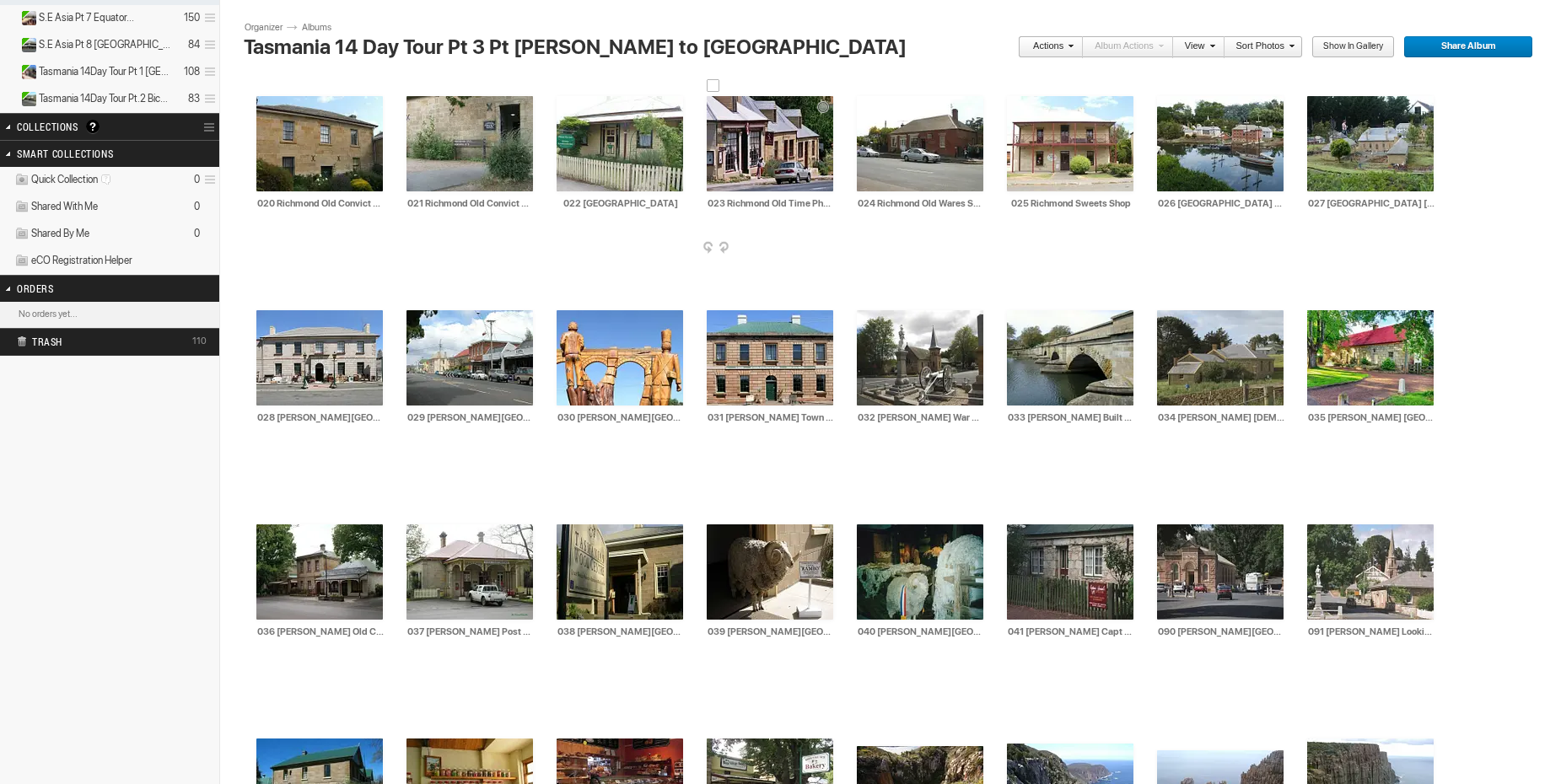 type on "041 Ross Capt Samuels Cottage" 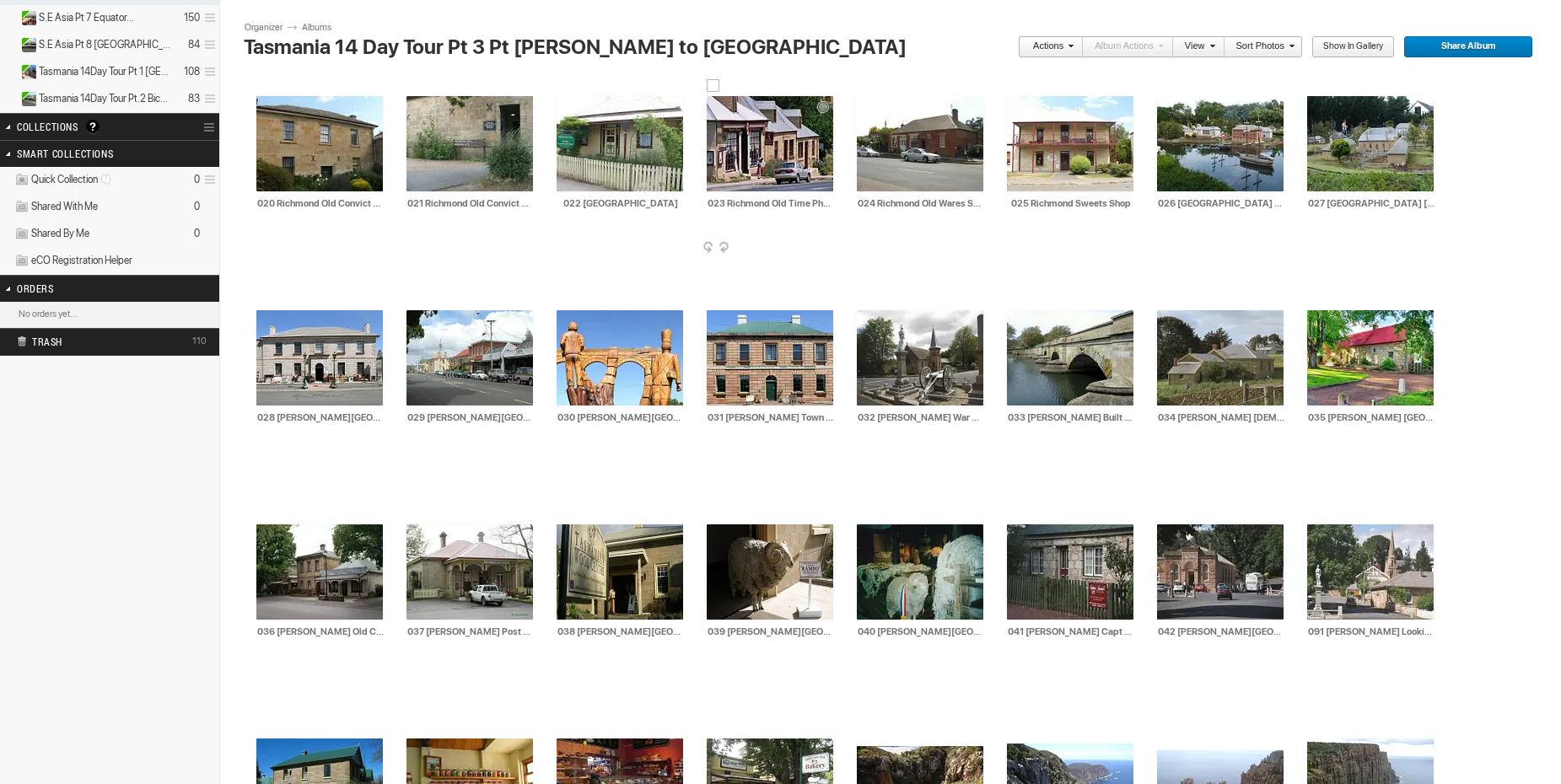 type on "042 Ross Centre Of Town" 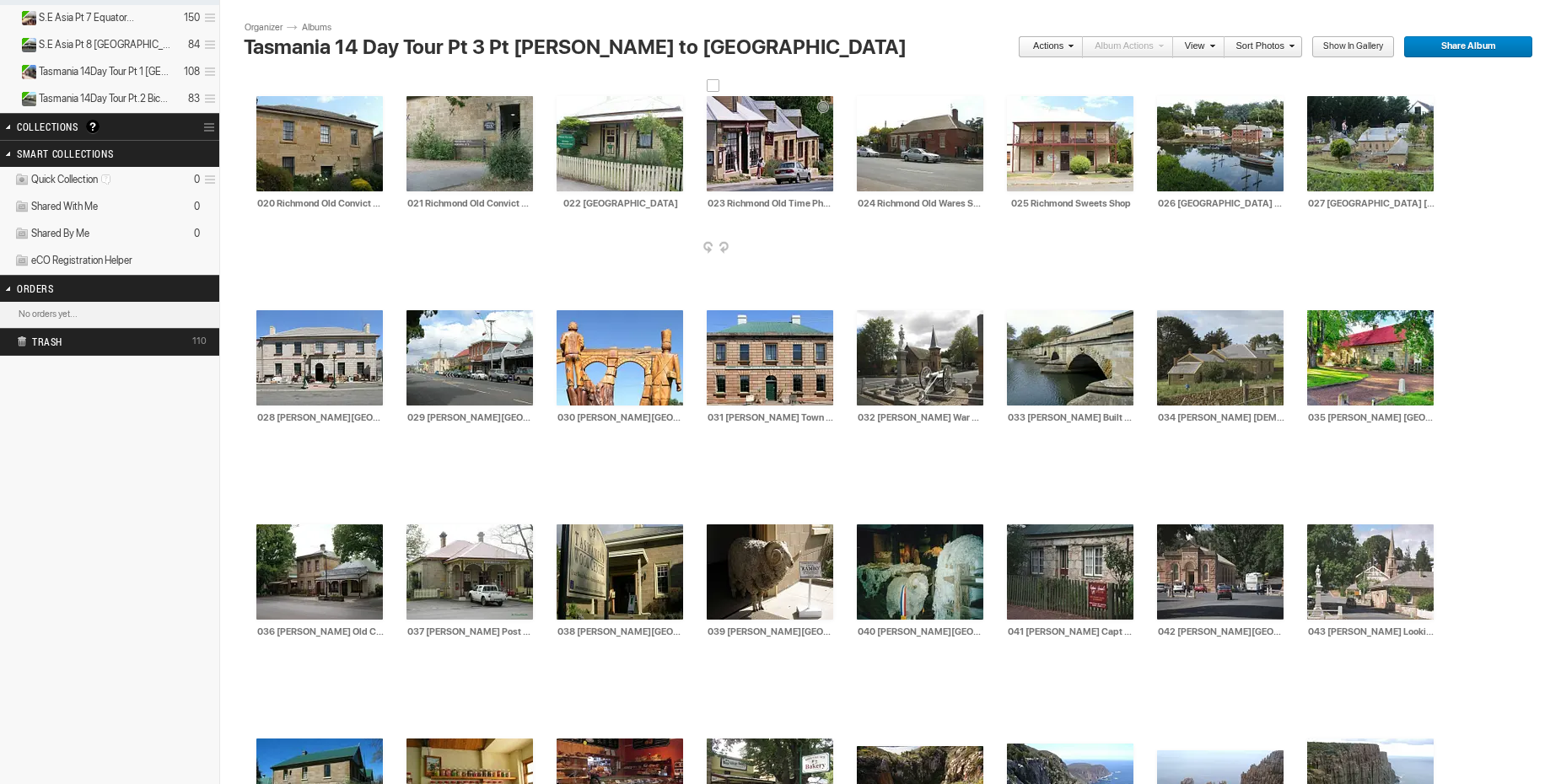 type on "043 Ross Looking South On Main Street" 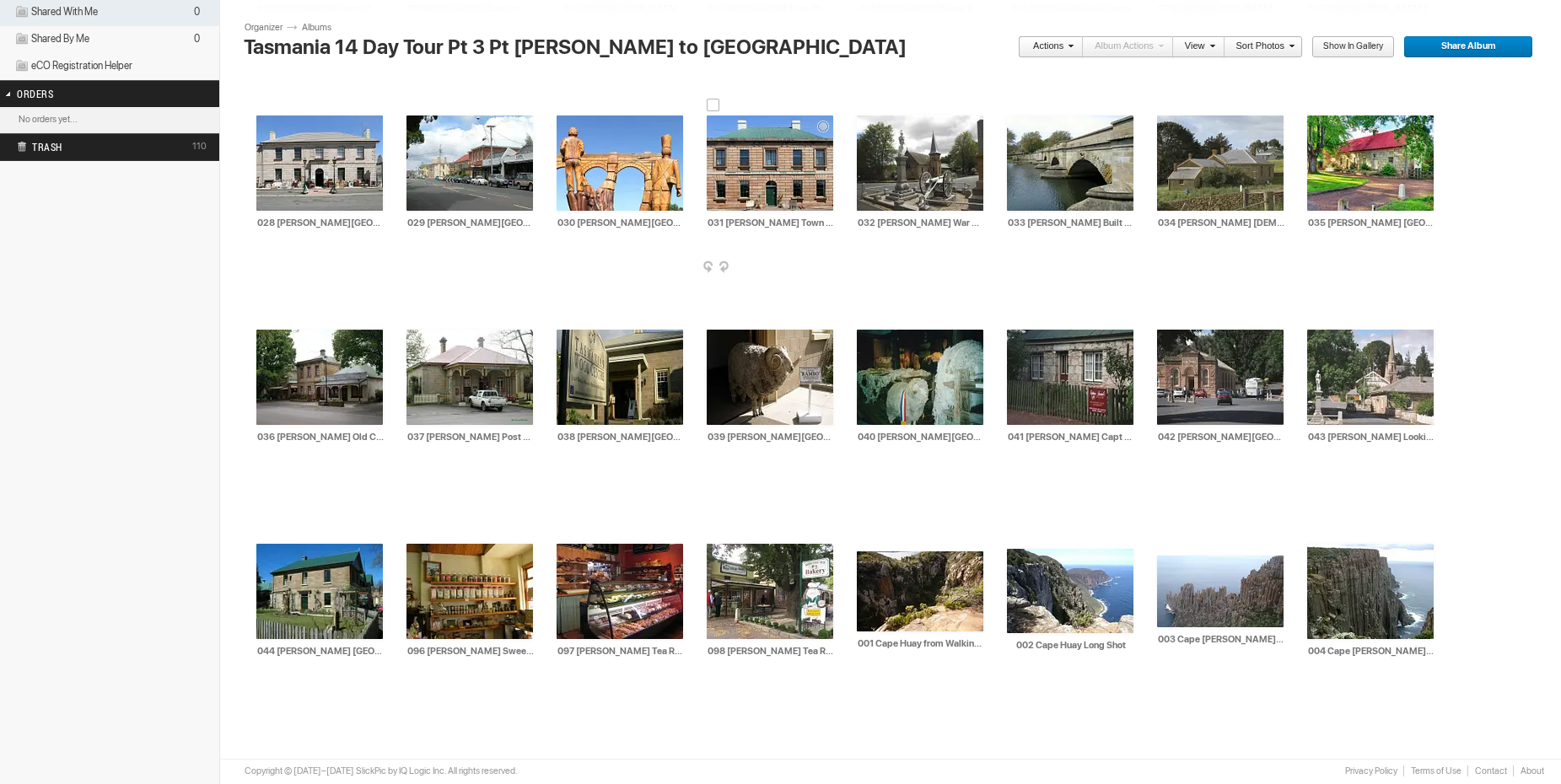 type on "044 Ross Man Of War Hotel" 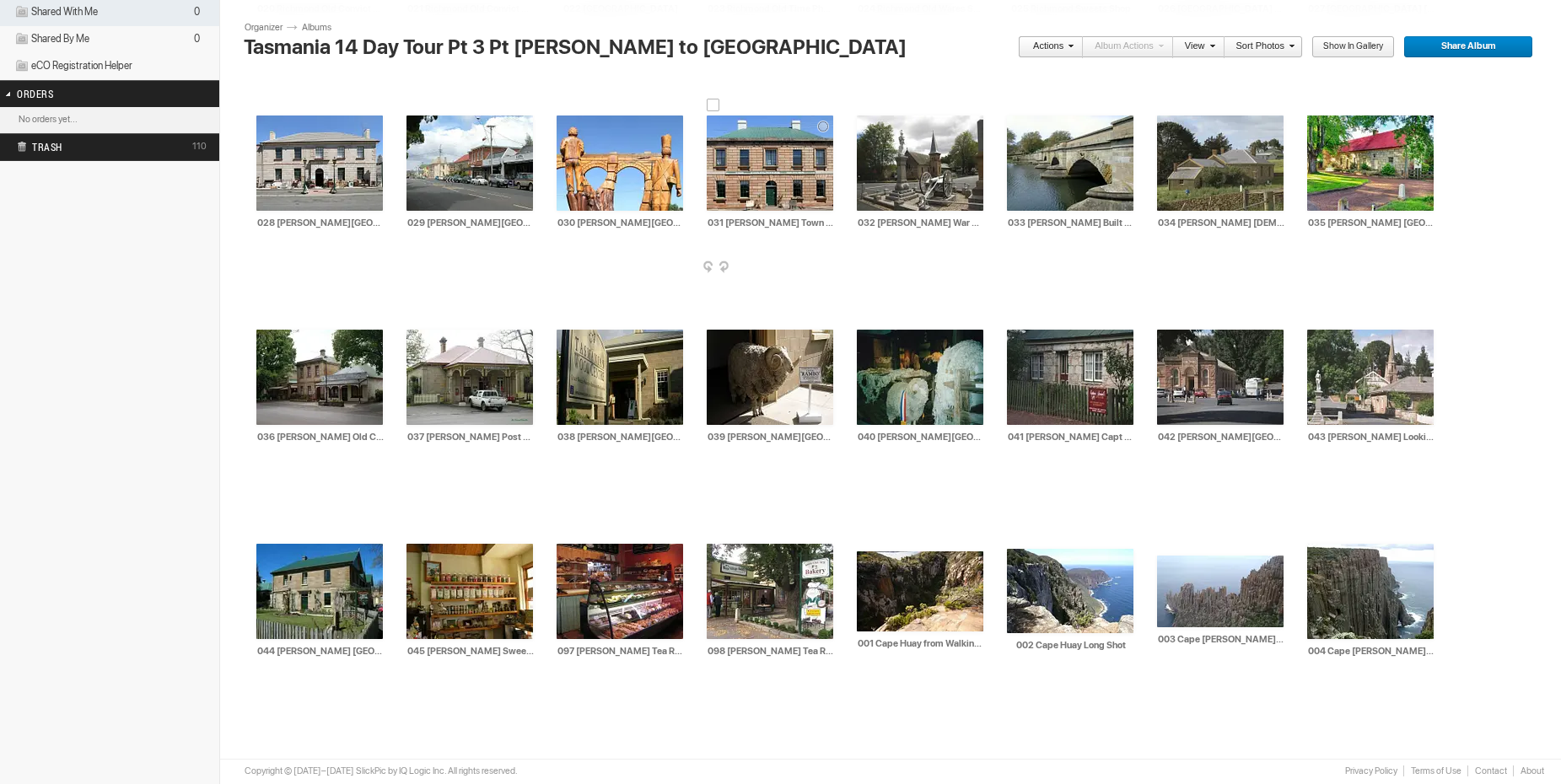 type on "045 Ross Sweets Shop" 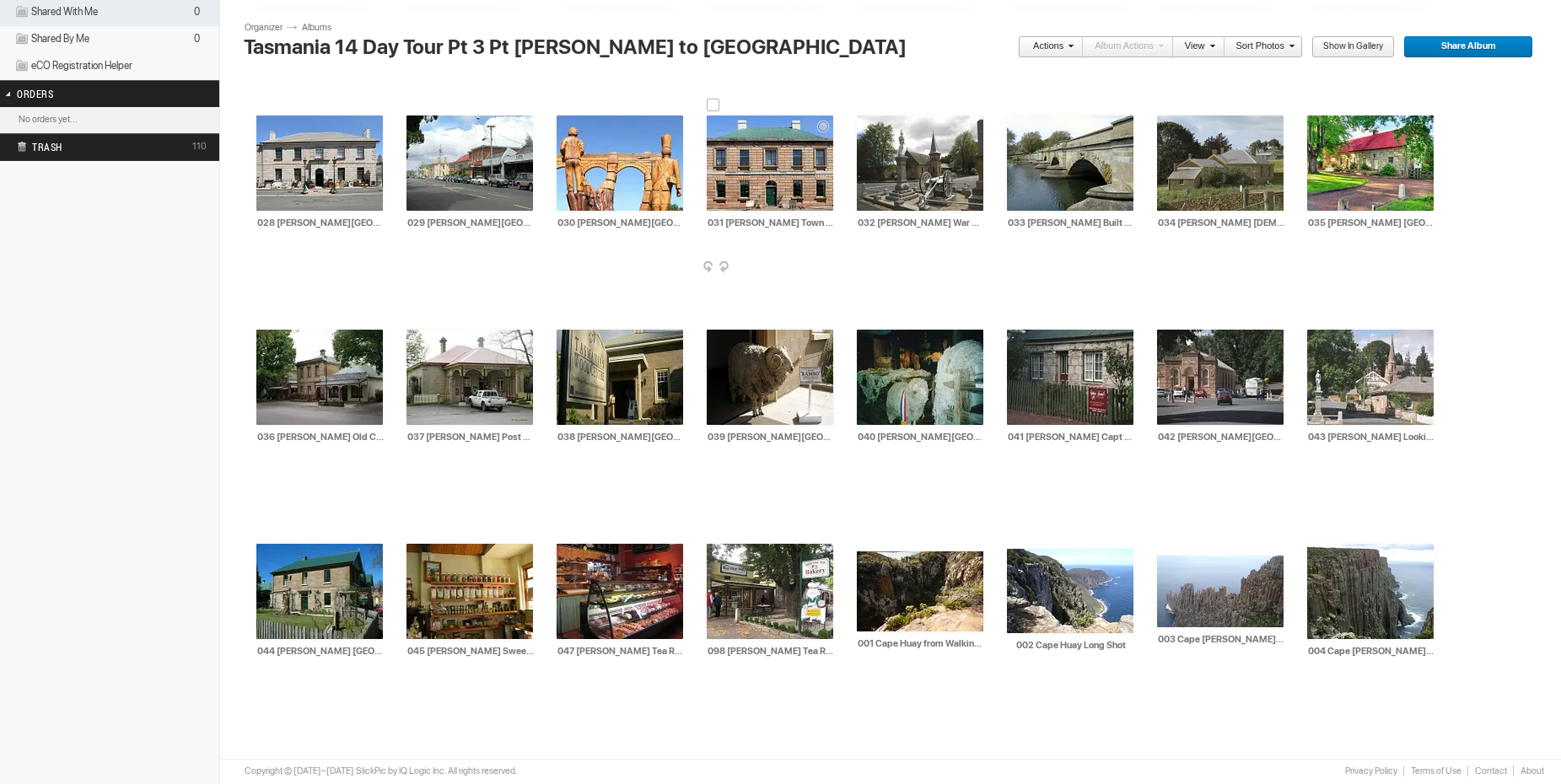 type on "047 Ross Tea Rooms & Bakery" 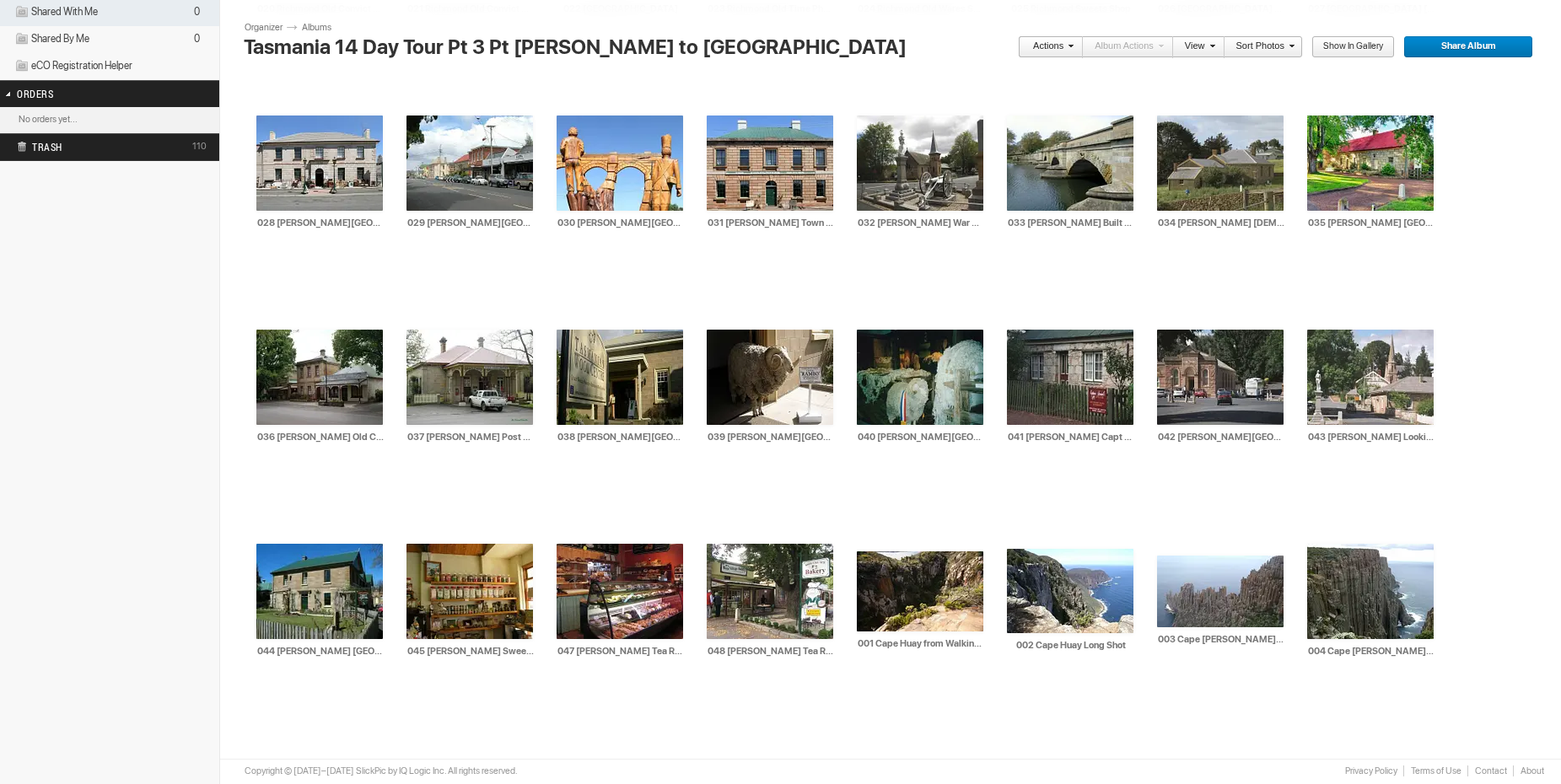type on "048 Ross Tea Rooms & Bakery" 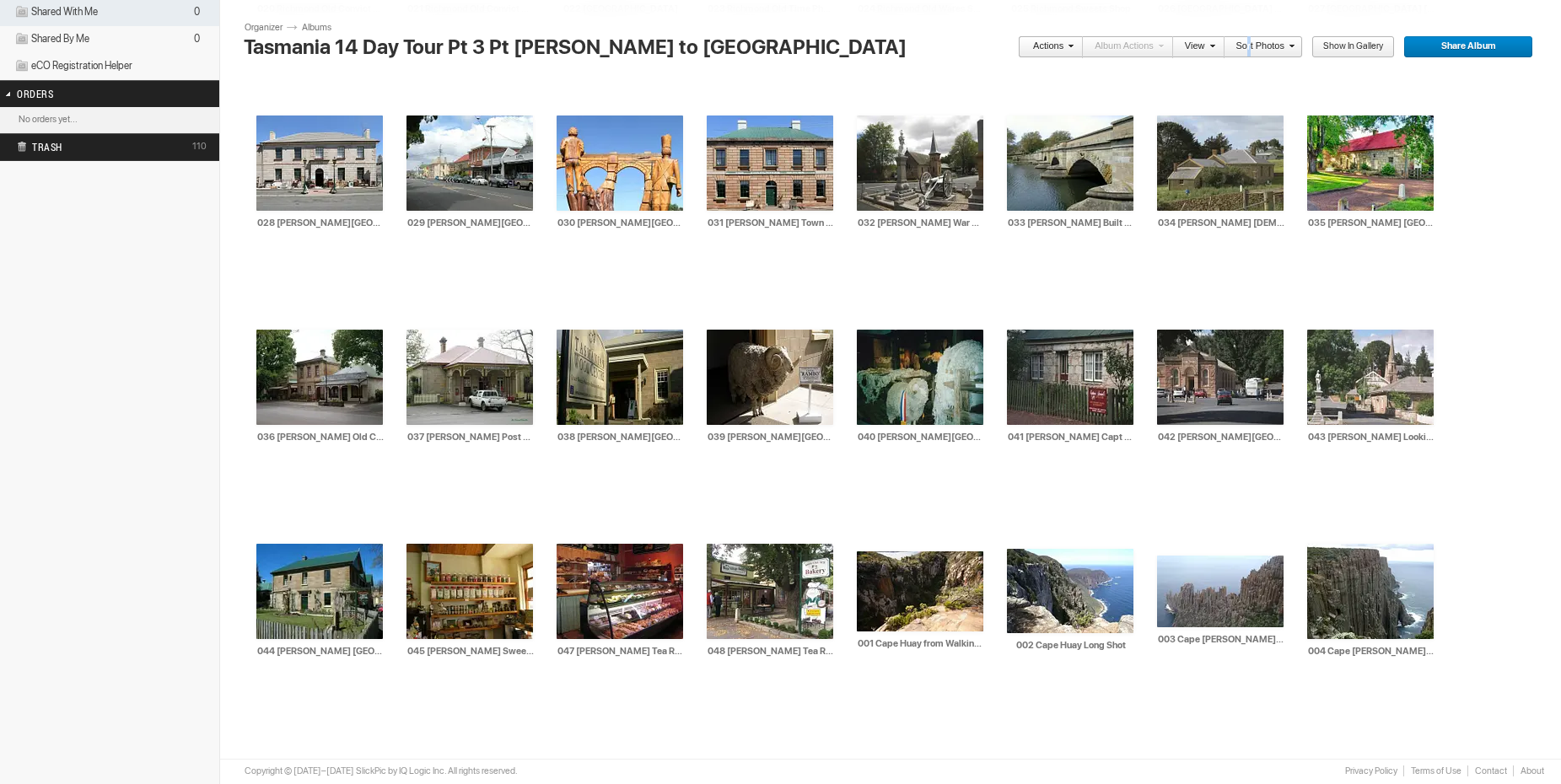click on "Sort Photos" at bounding box center [1259, 47] 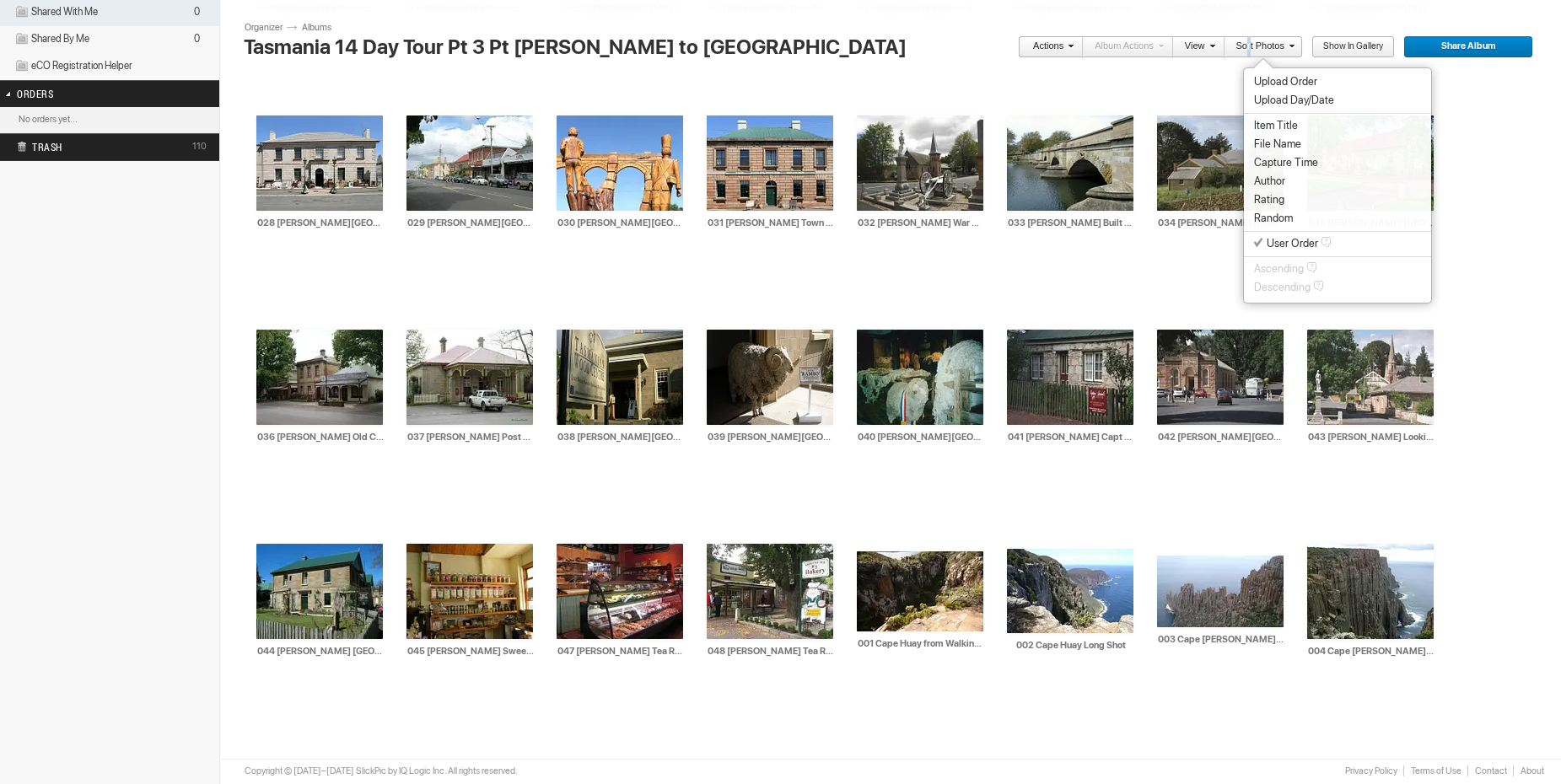 click on "Item Title" at bounding box center [1276, 126] 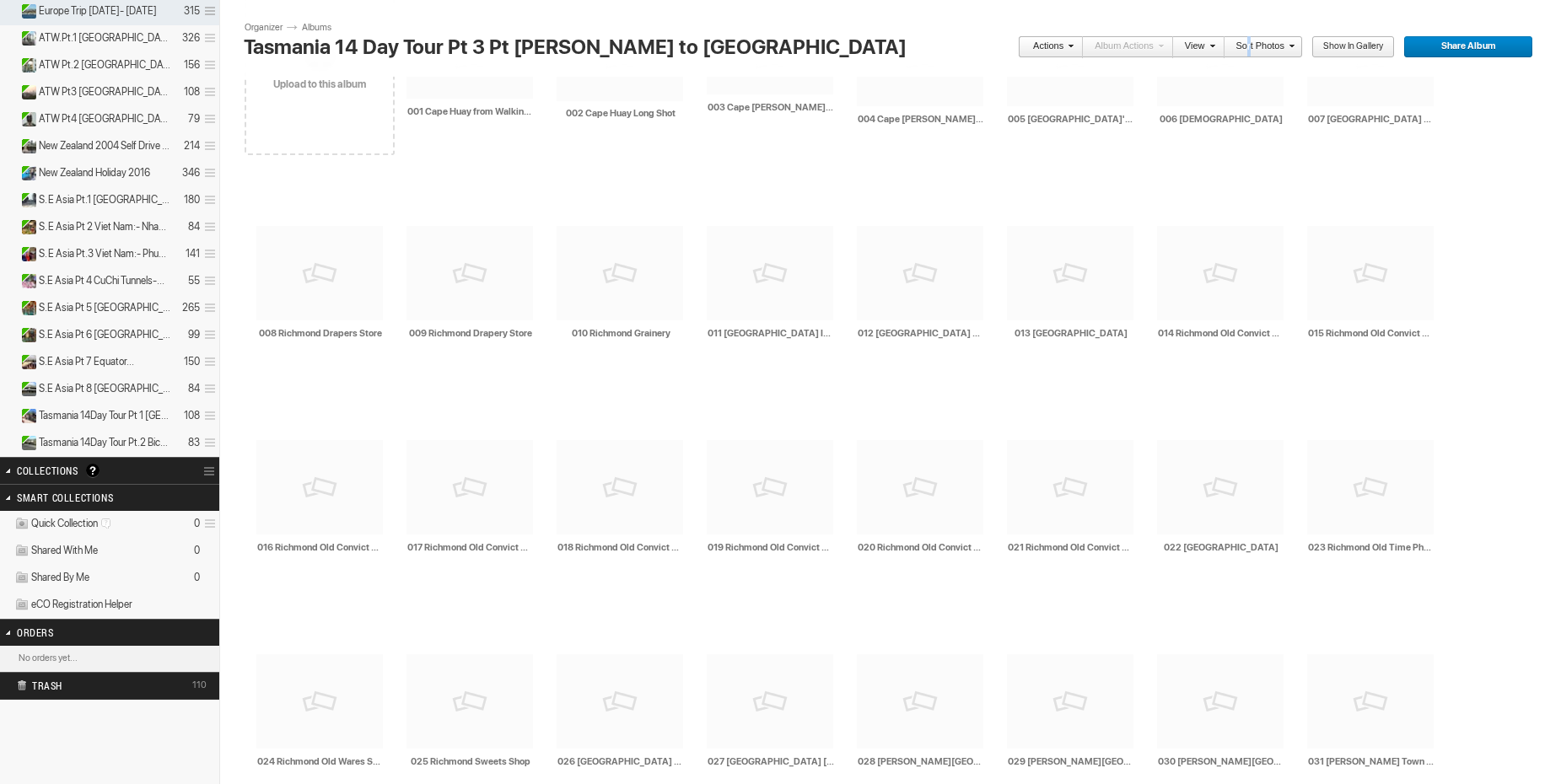 scroll, scrollTop: 757, scrollLeft: 0, axis: vertical 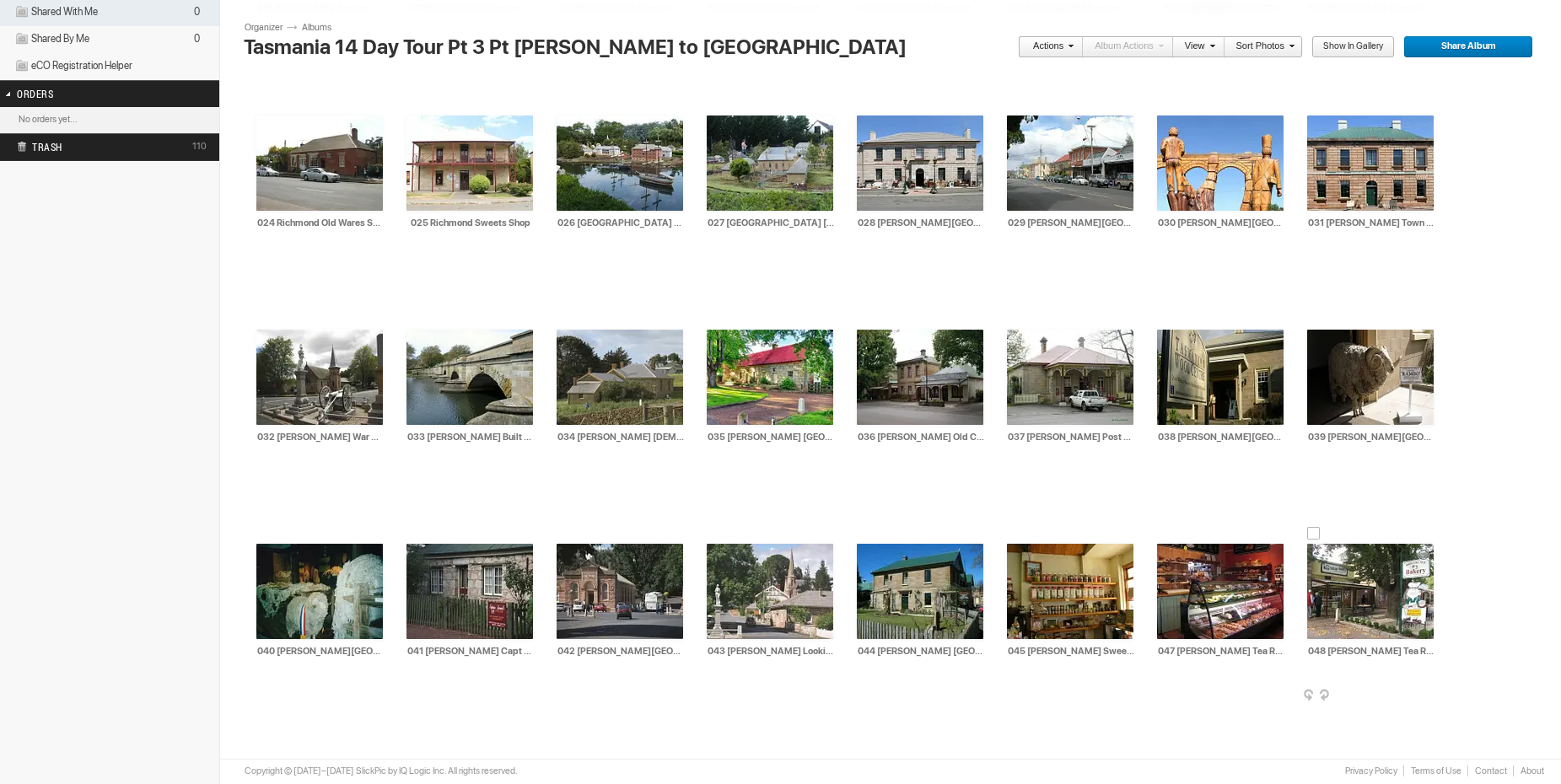 click on "048 Ross Tea Rooms & Bakery" at bounding box center [1371, 651] 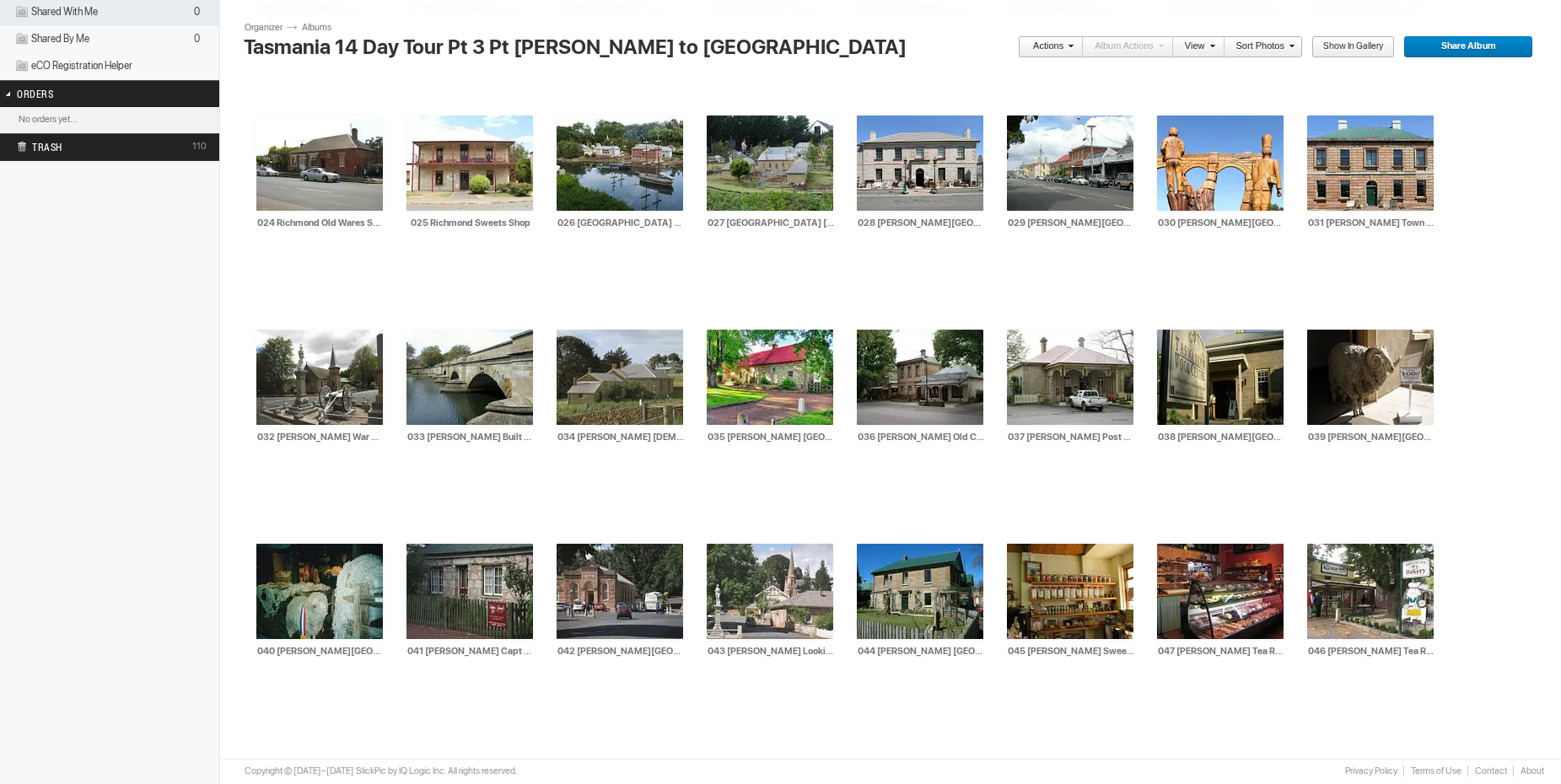 type on "046 Ross Tea Rooms & Bakery" 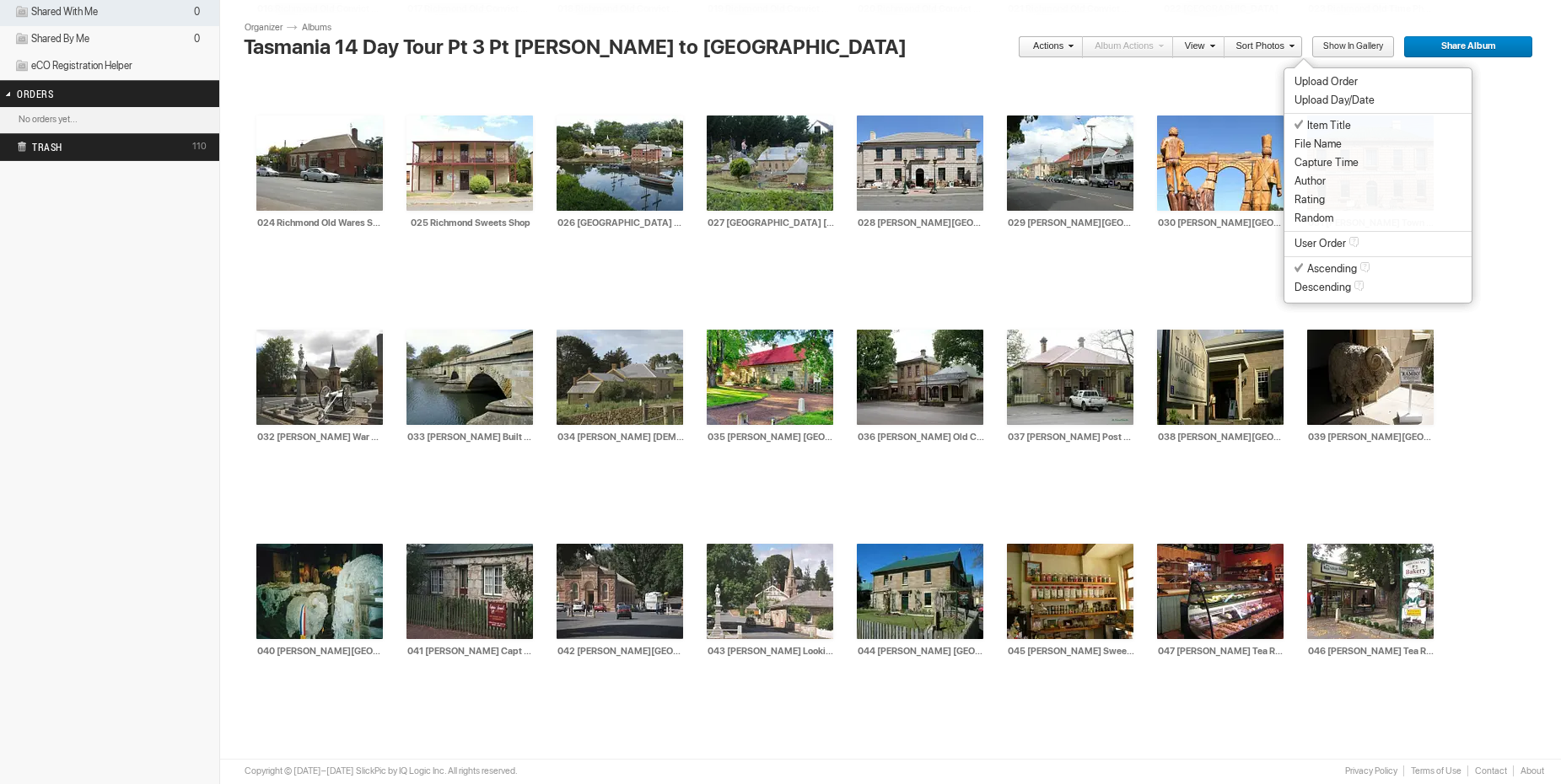 click on "Item Title" at bounding box center [1322, 126] 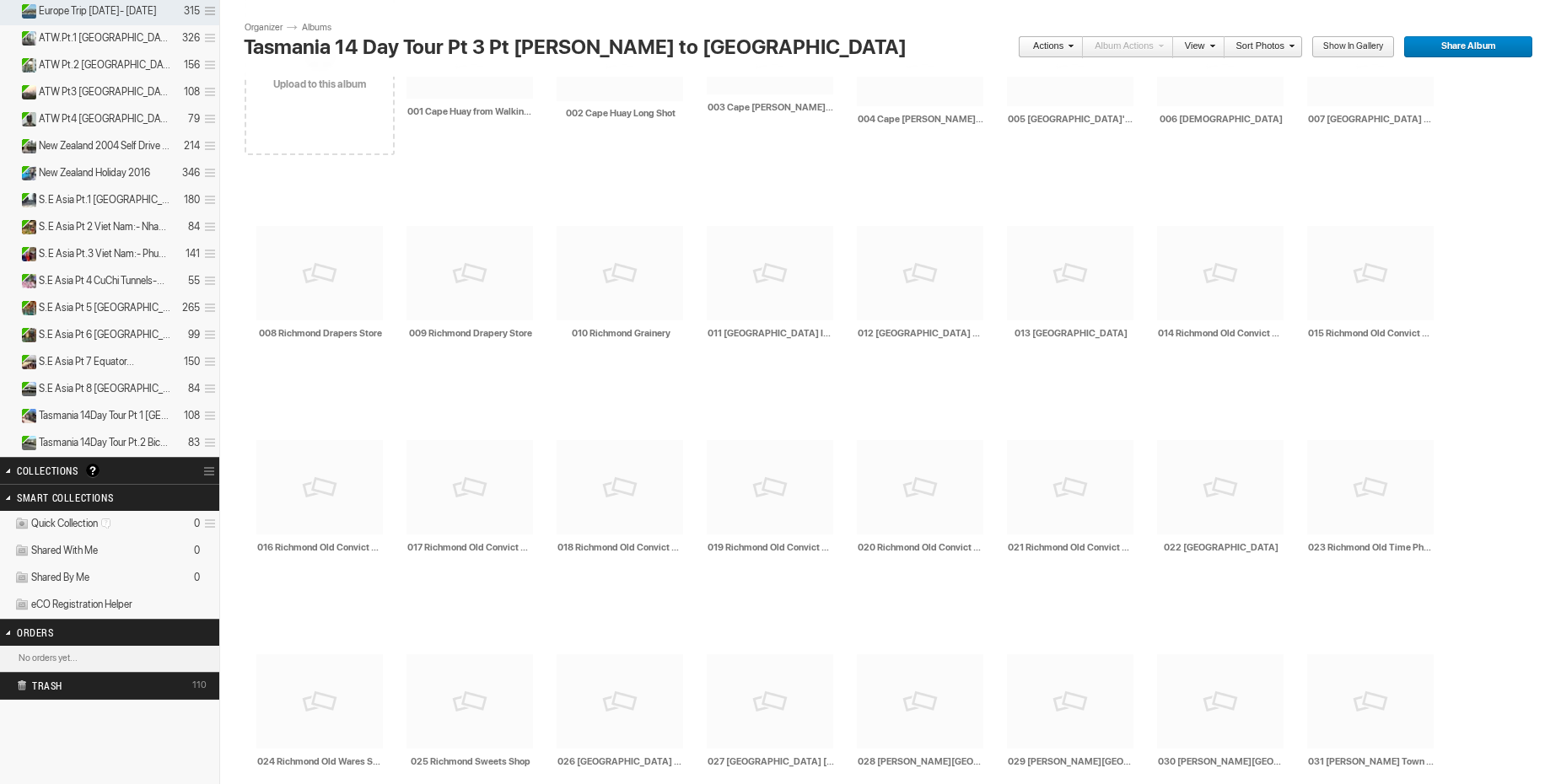 scroll, scrollTop: 757, scrollLeft: 0, axis: vertical 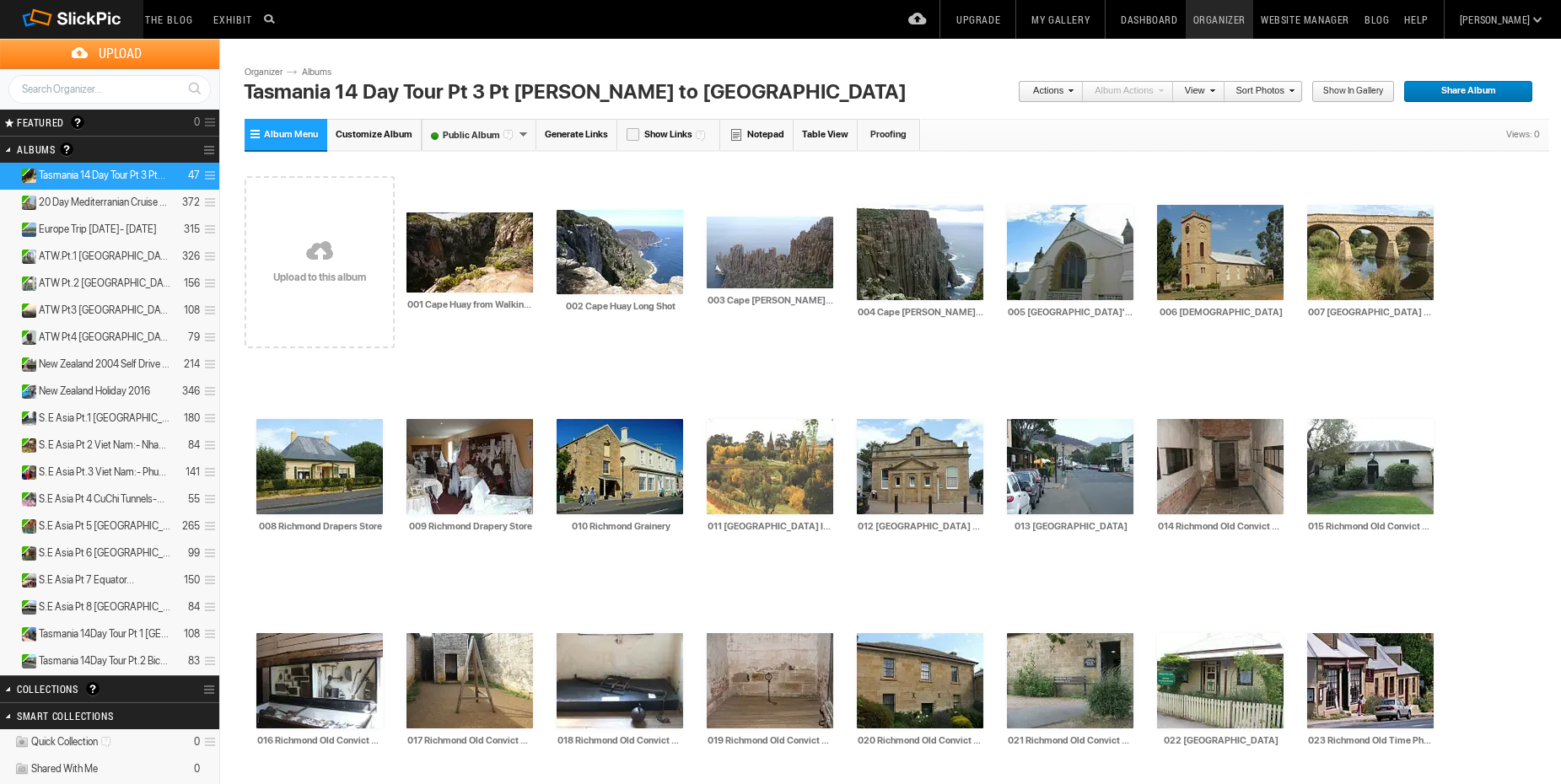 click at bounding box center [320, 252] 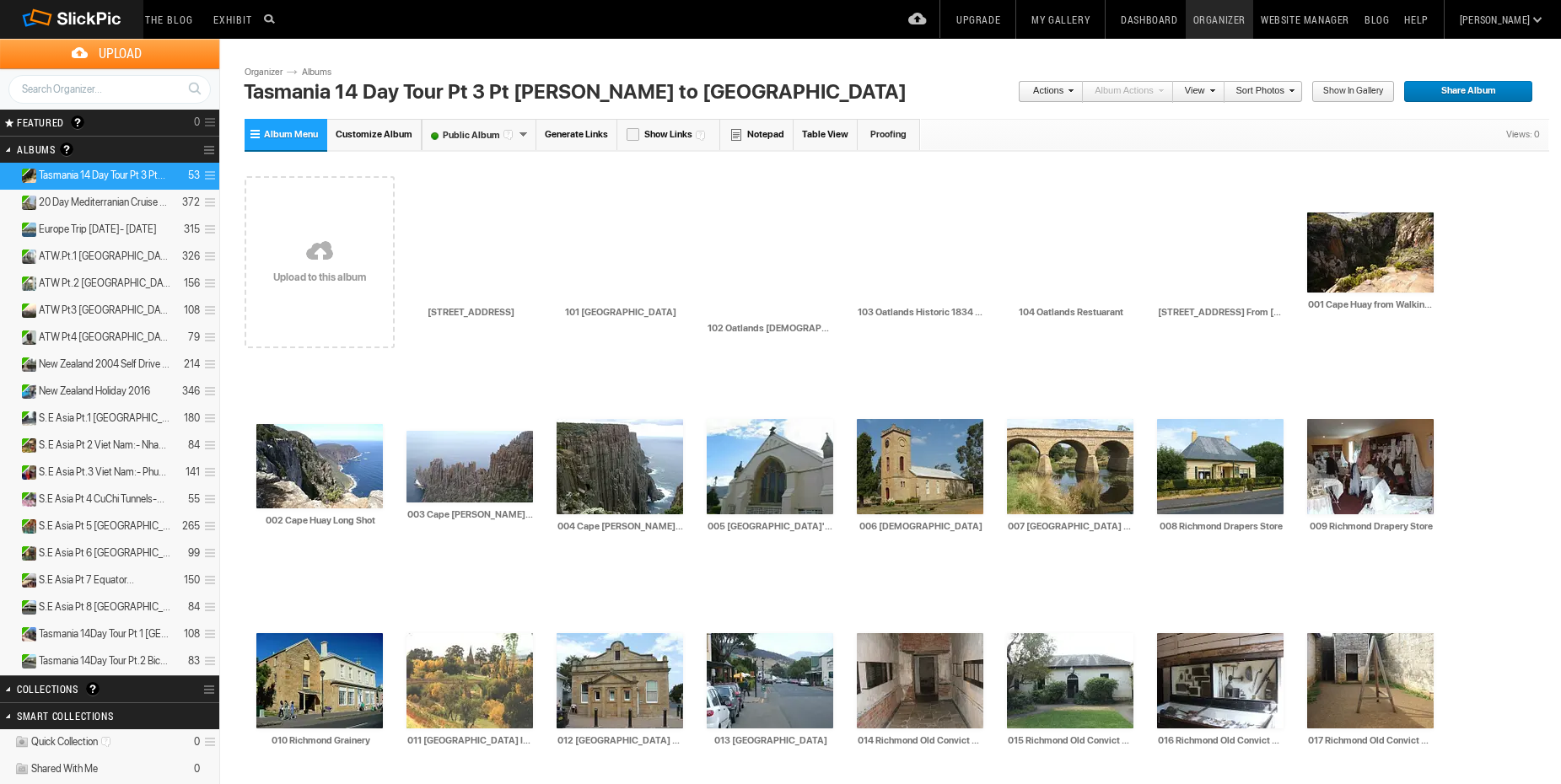 scroll, scrollTop: 0, scrollLeft: 0, axis: both 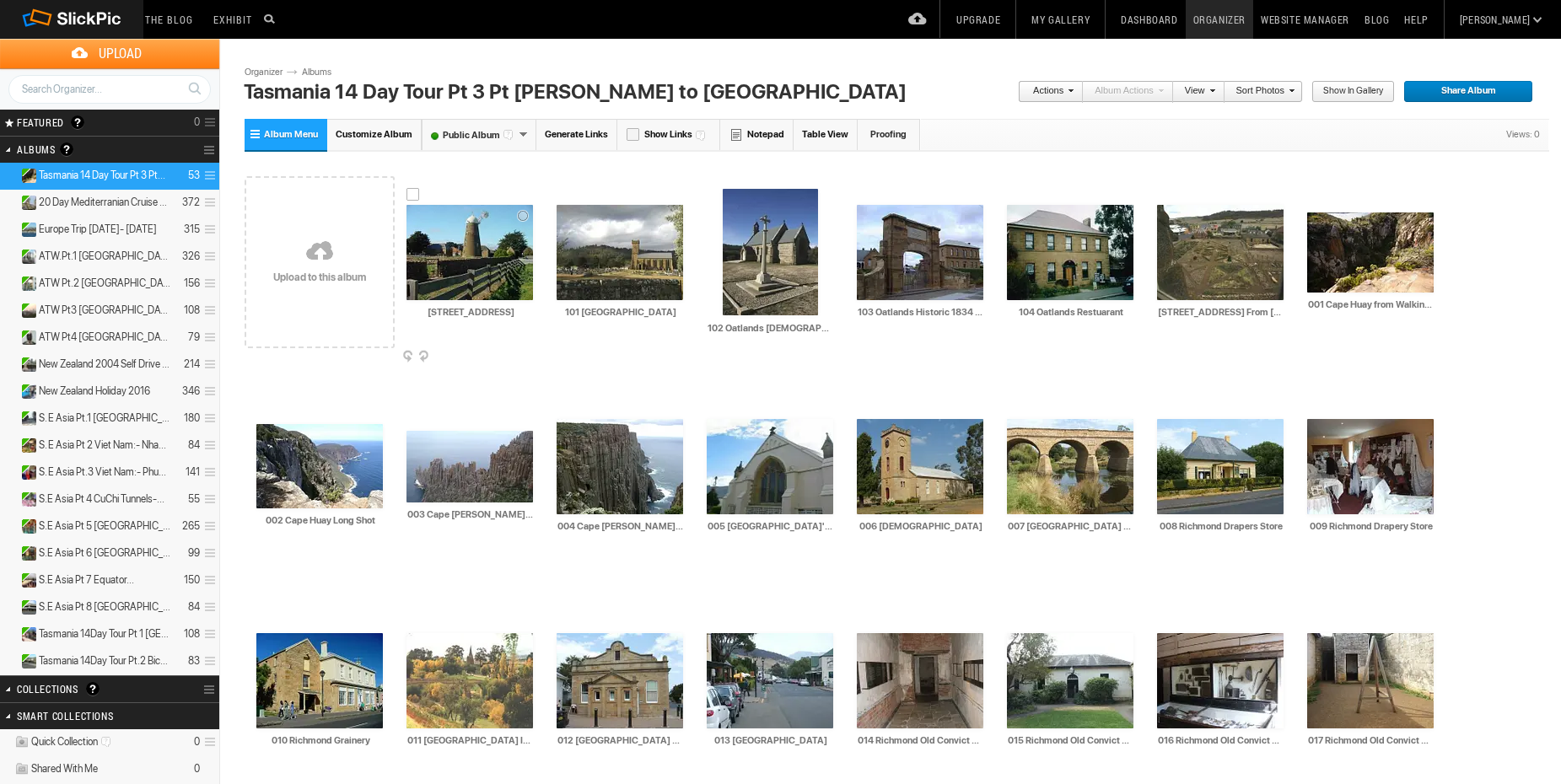 click on "100 Oatlands Callington Mill" at bounding box center [471, 312] 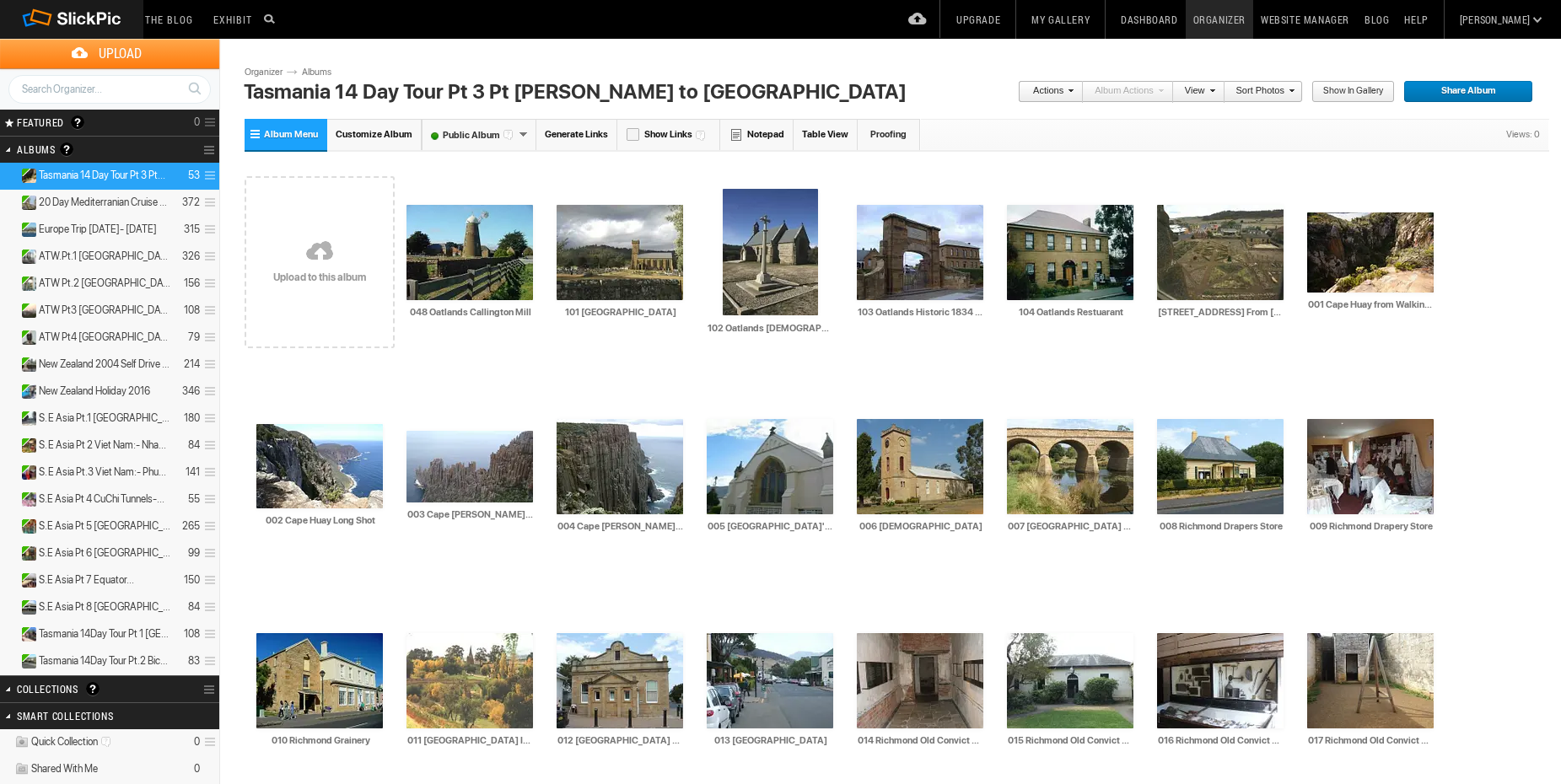 type on "048 Oatlands Callington Mill" 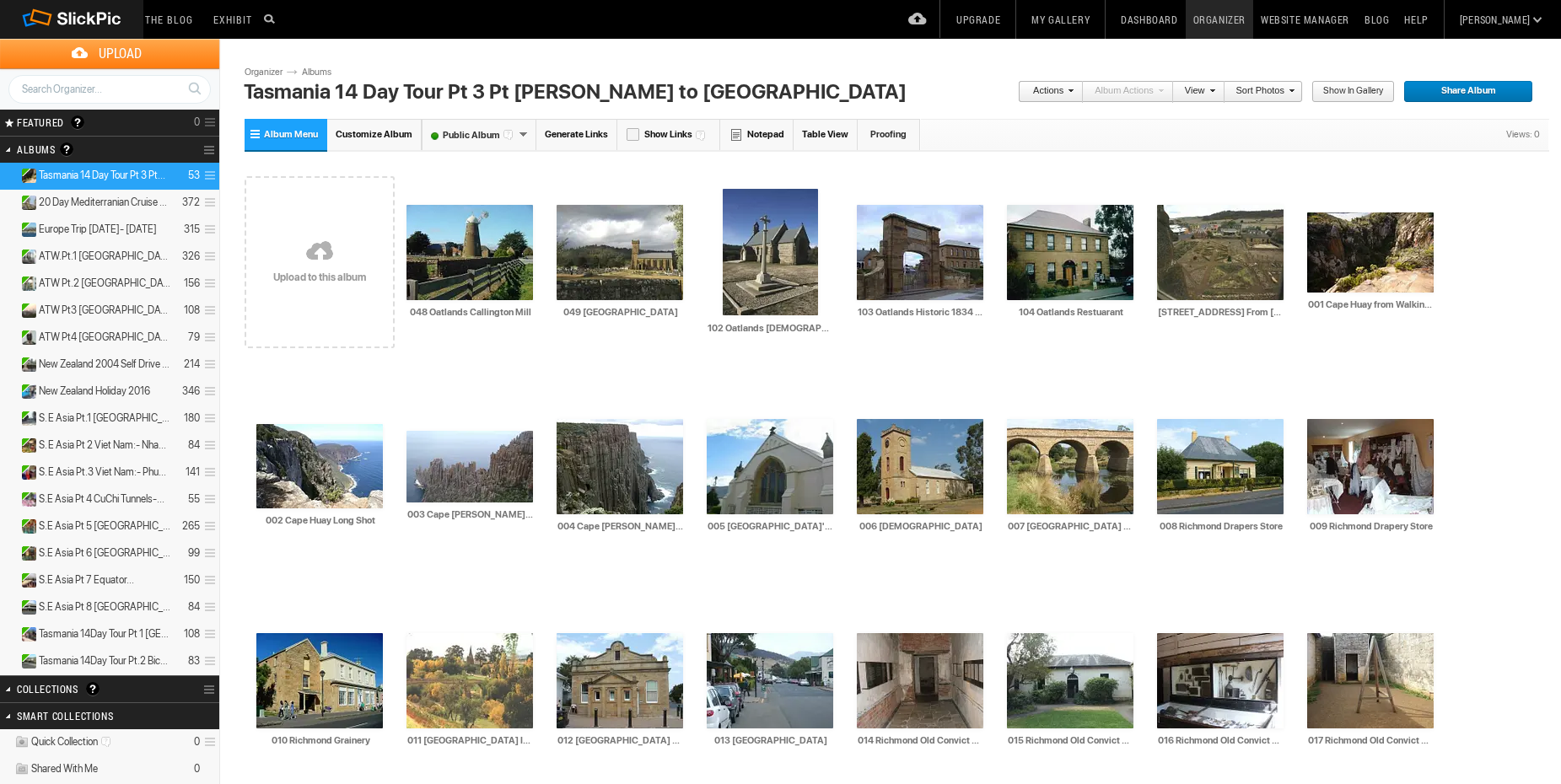 type on "049 [GEOGRAPHIC_DATA]" 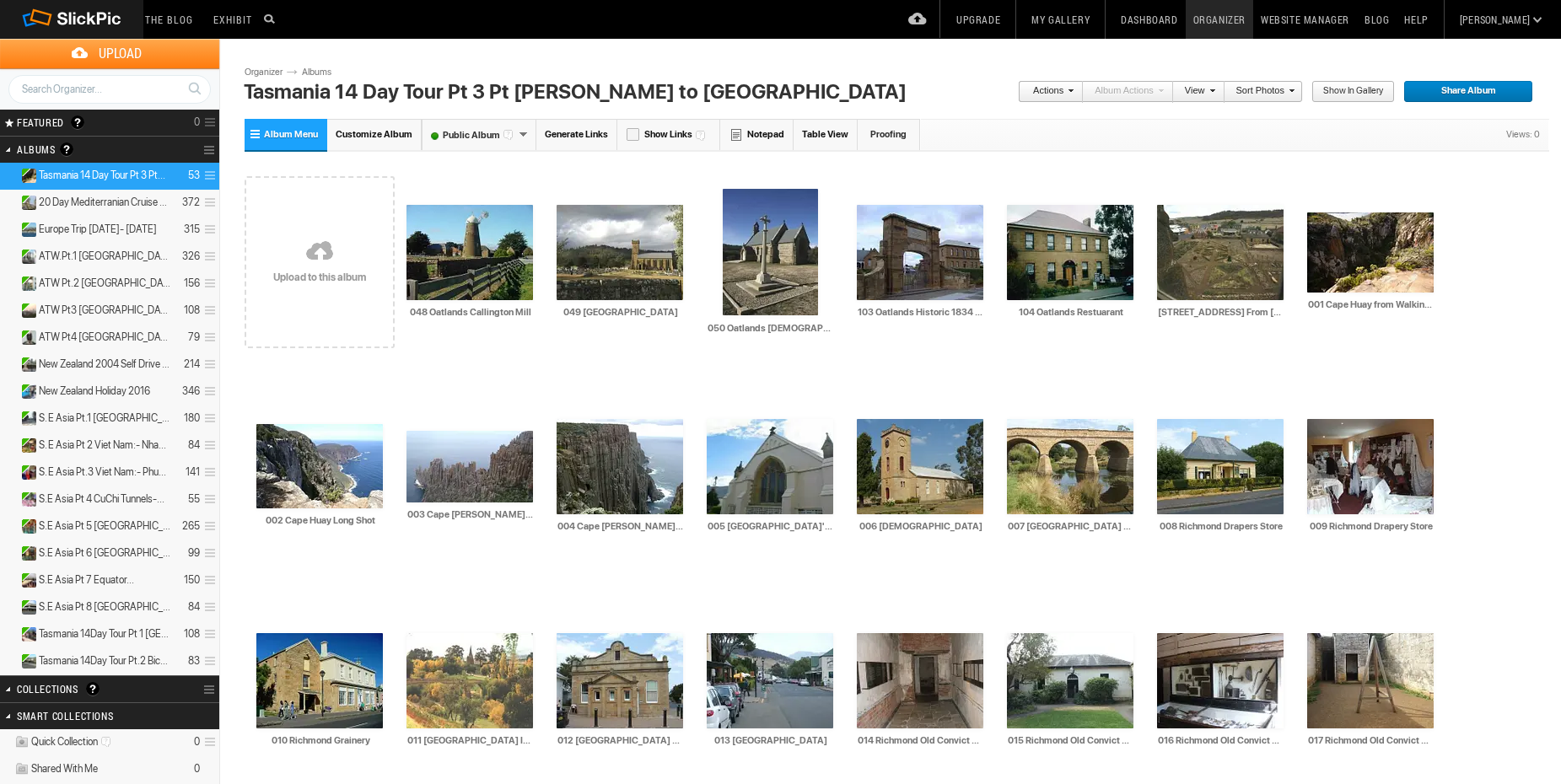 type on "050 Oatlands [DEMOGRAPHIC_DATA]" 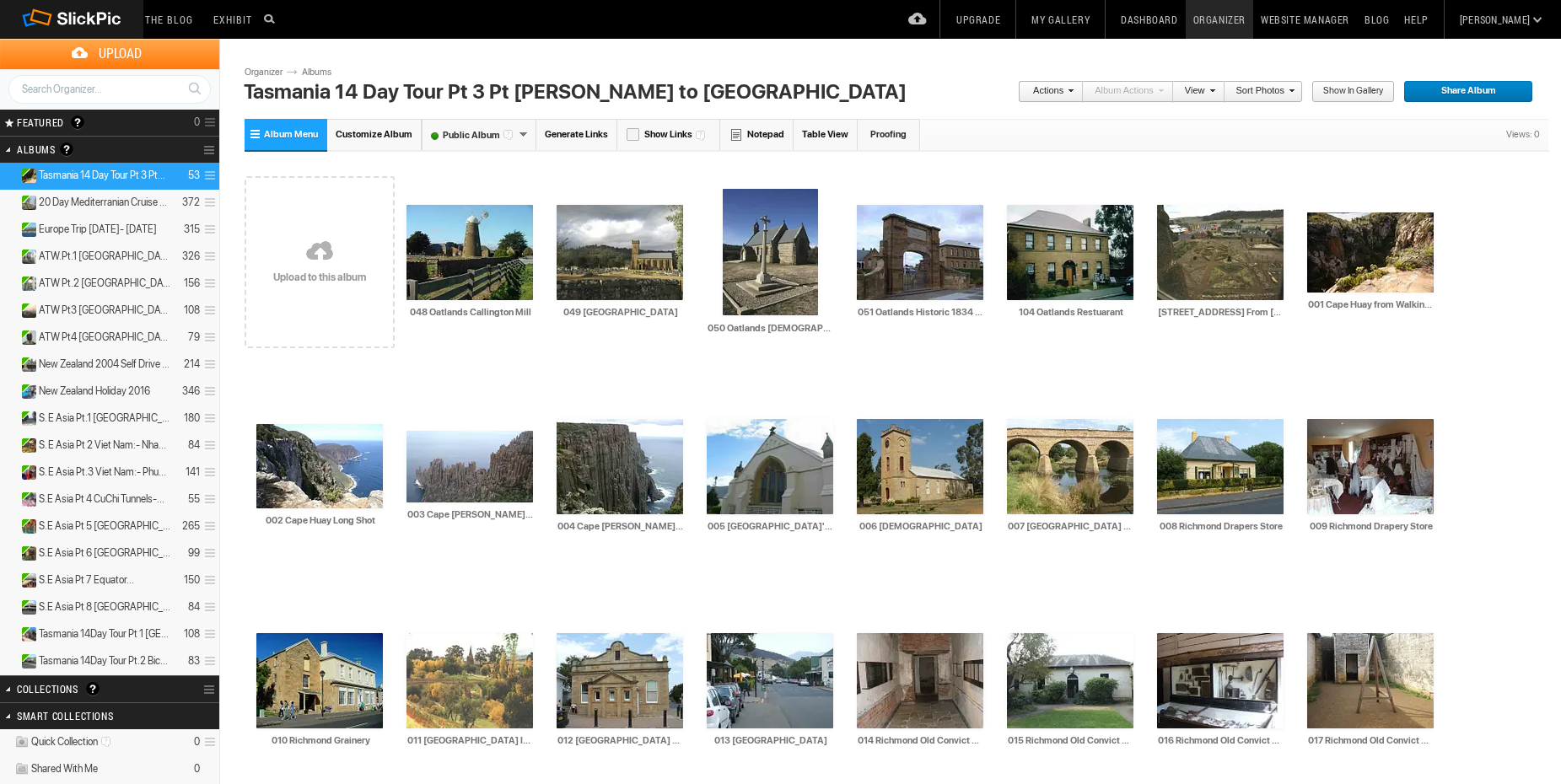 type on "051 Oatlands Historic 1834 School [GEOGRAPHIC_DATA]" 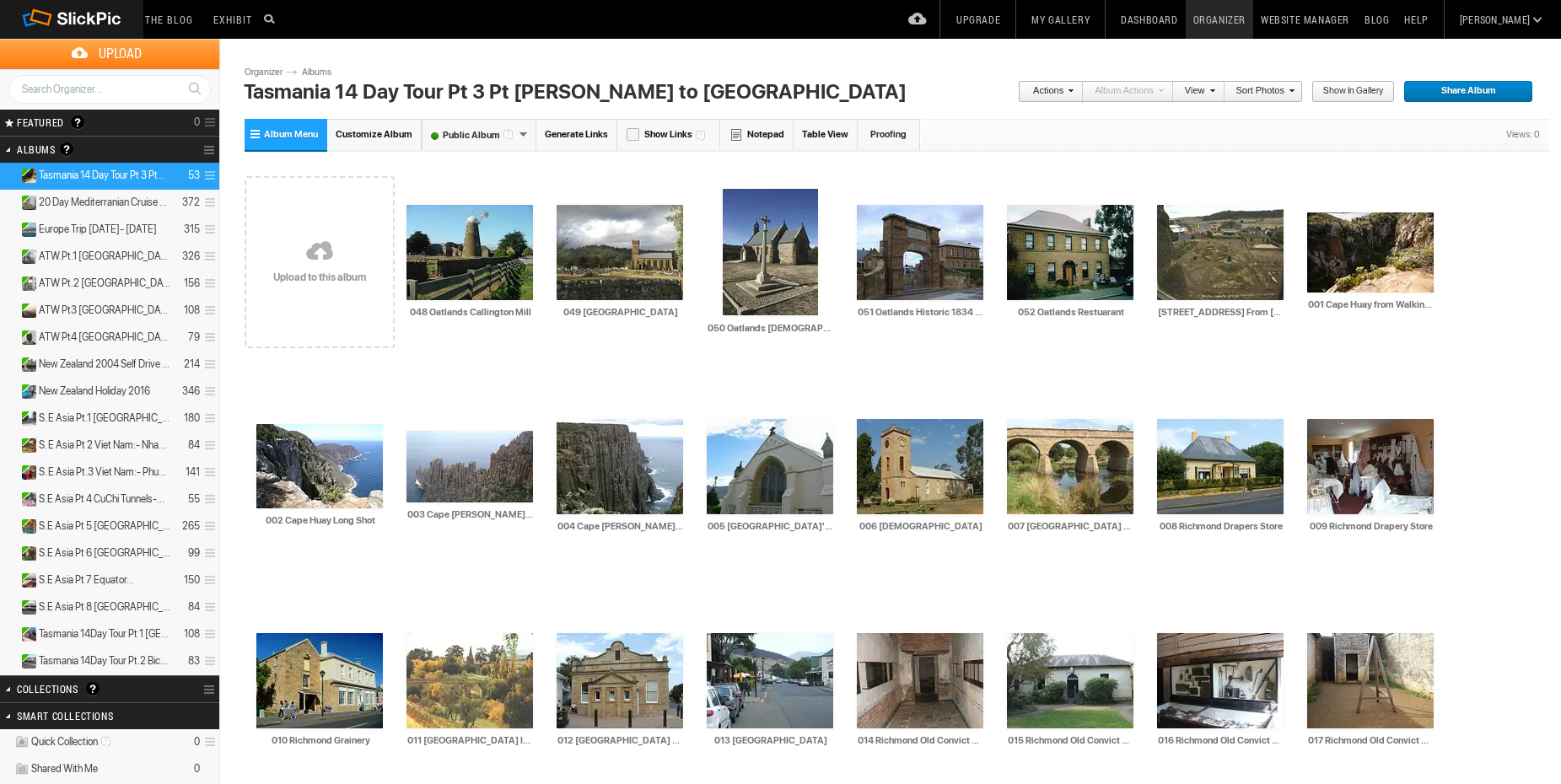 type on "052 Oatlands Restuarant" 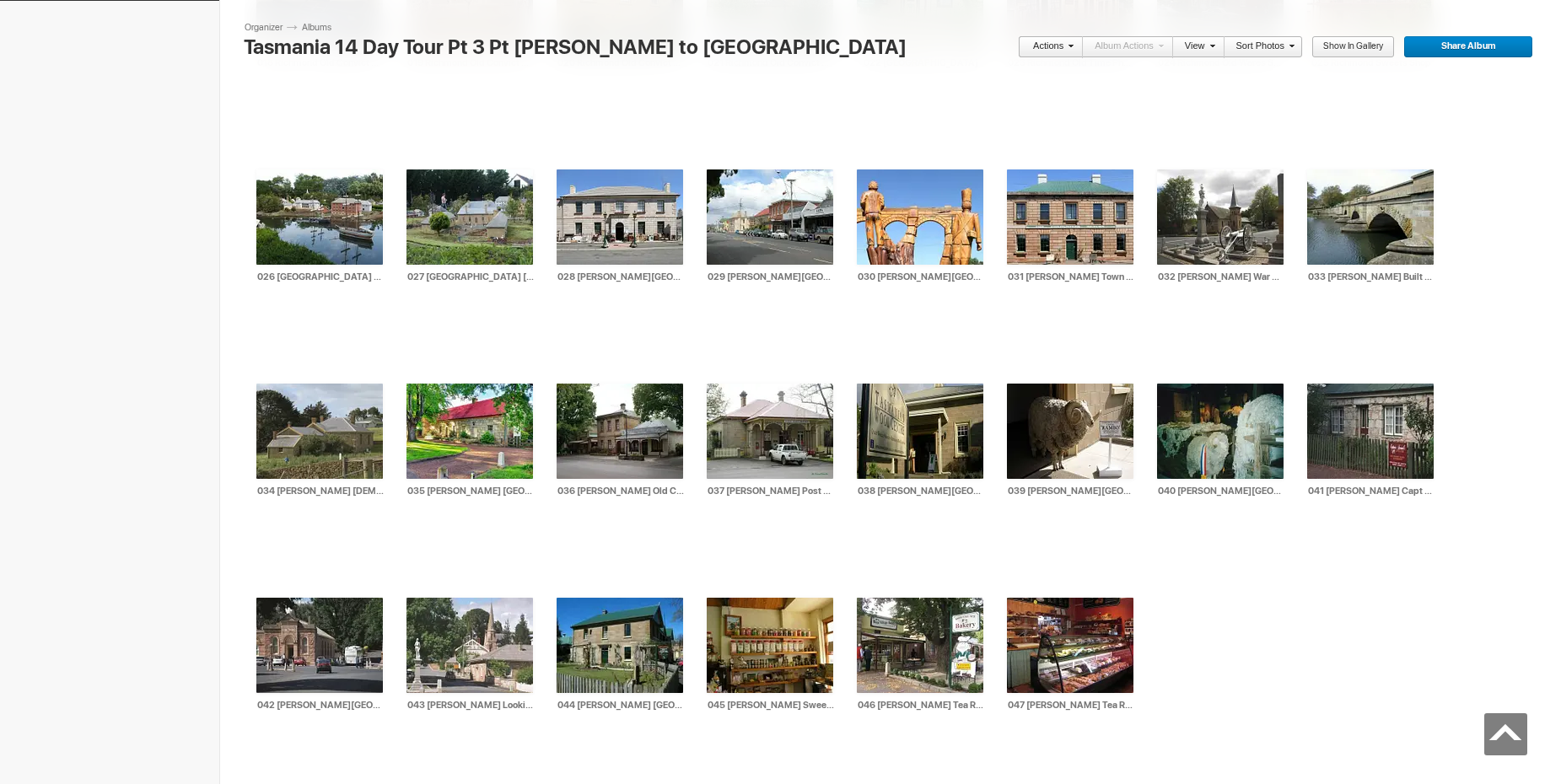 scroll, scrollTop: 971, scrollLeft: 0, axis: vertical 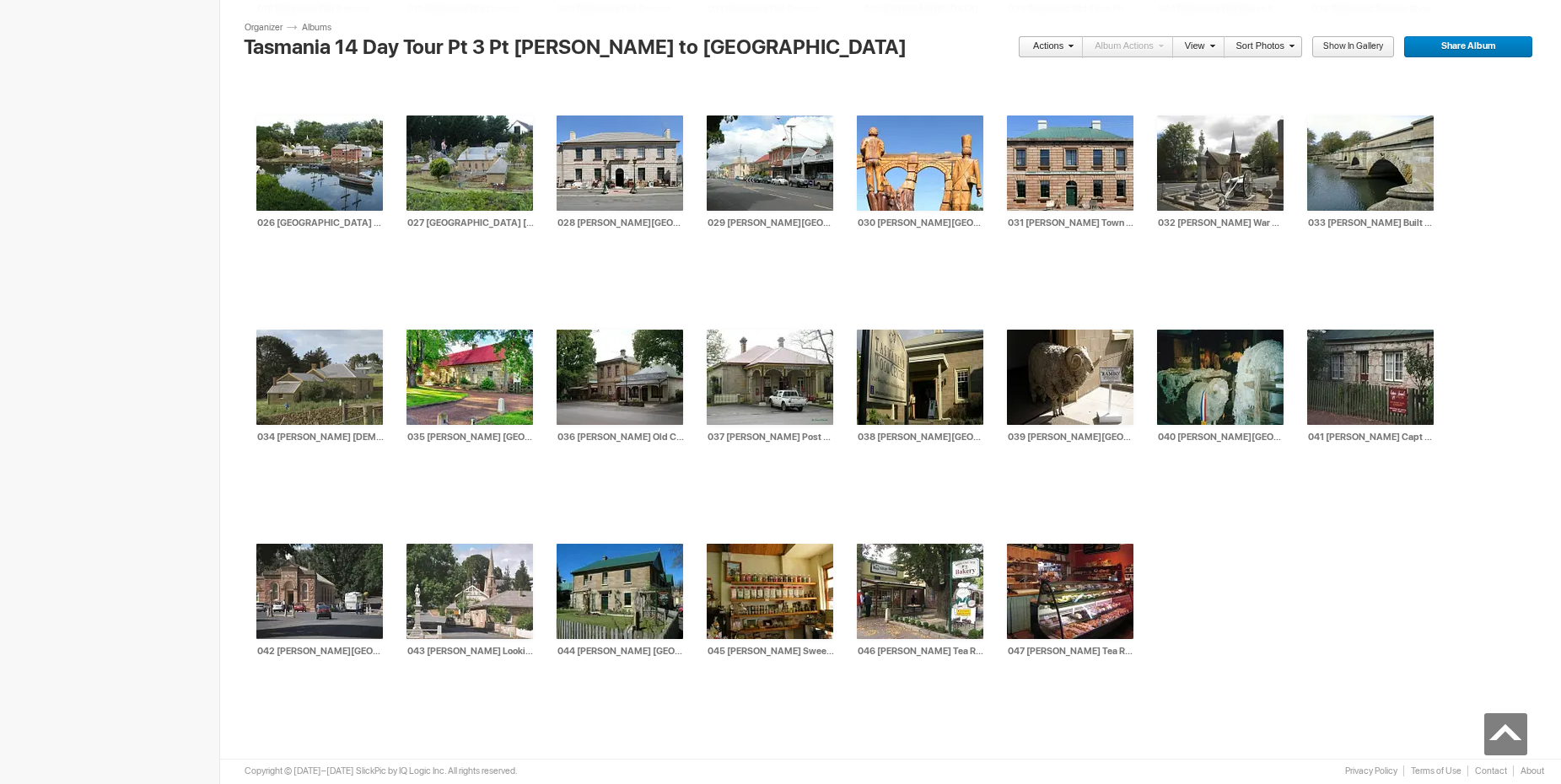type on "053 [GEOGRAPHIC_DATA] From [GEOGRAPHIC_DATA]" 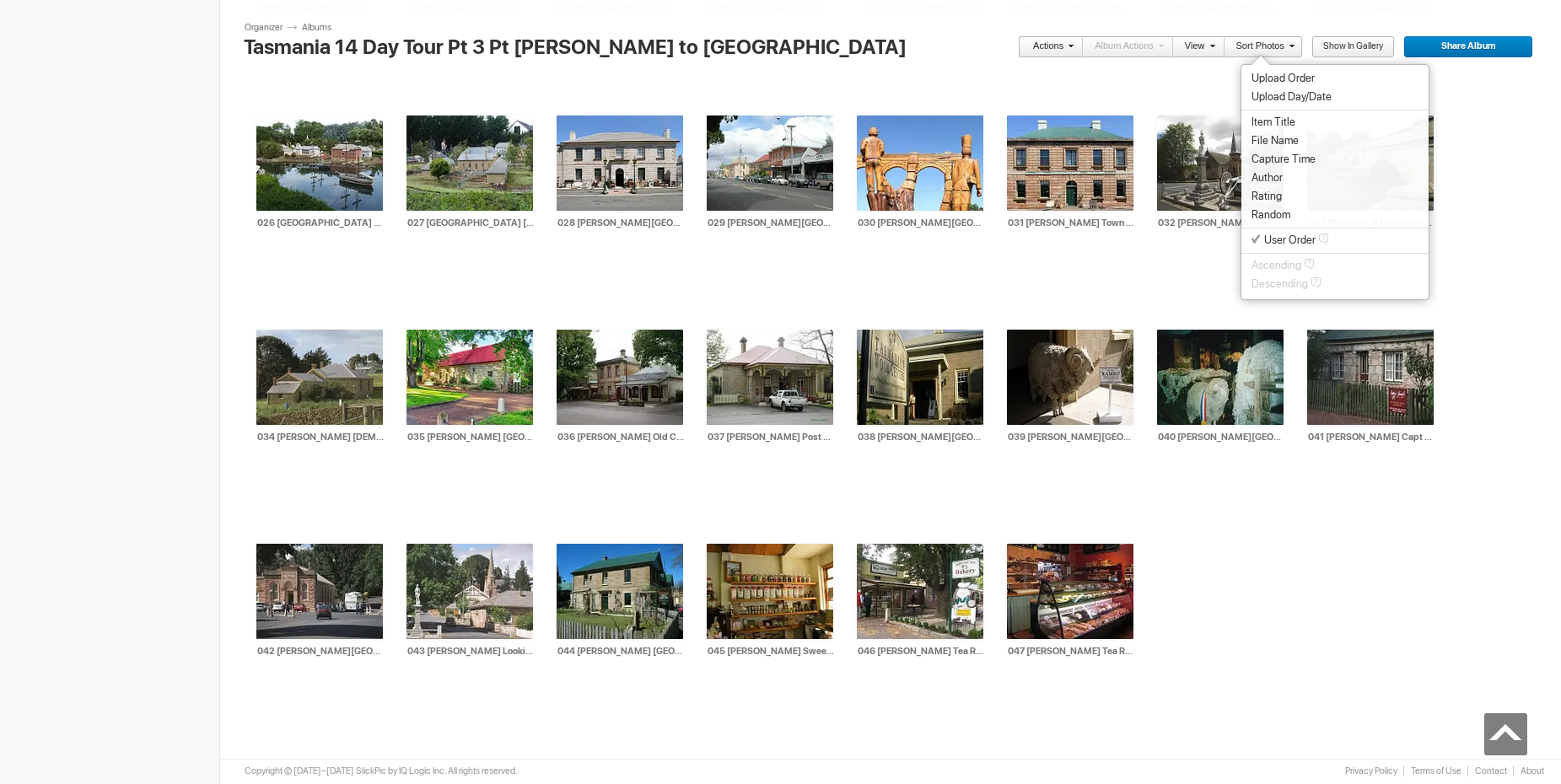 click on "Item Title" at bounding box center (1273, 122) 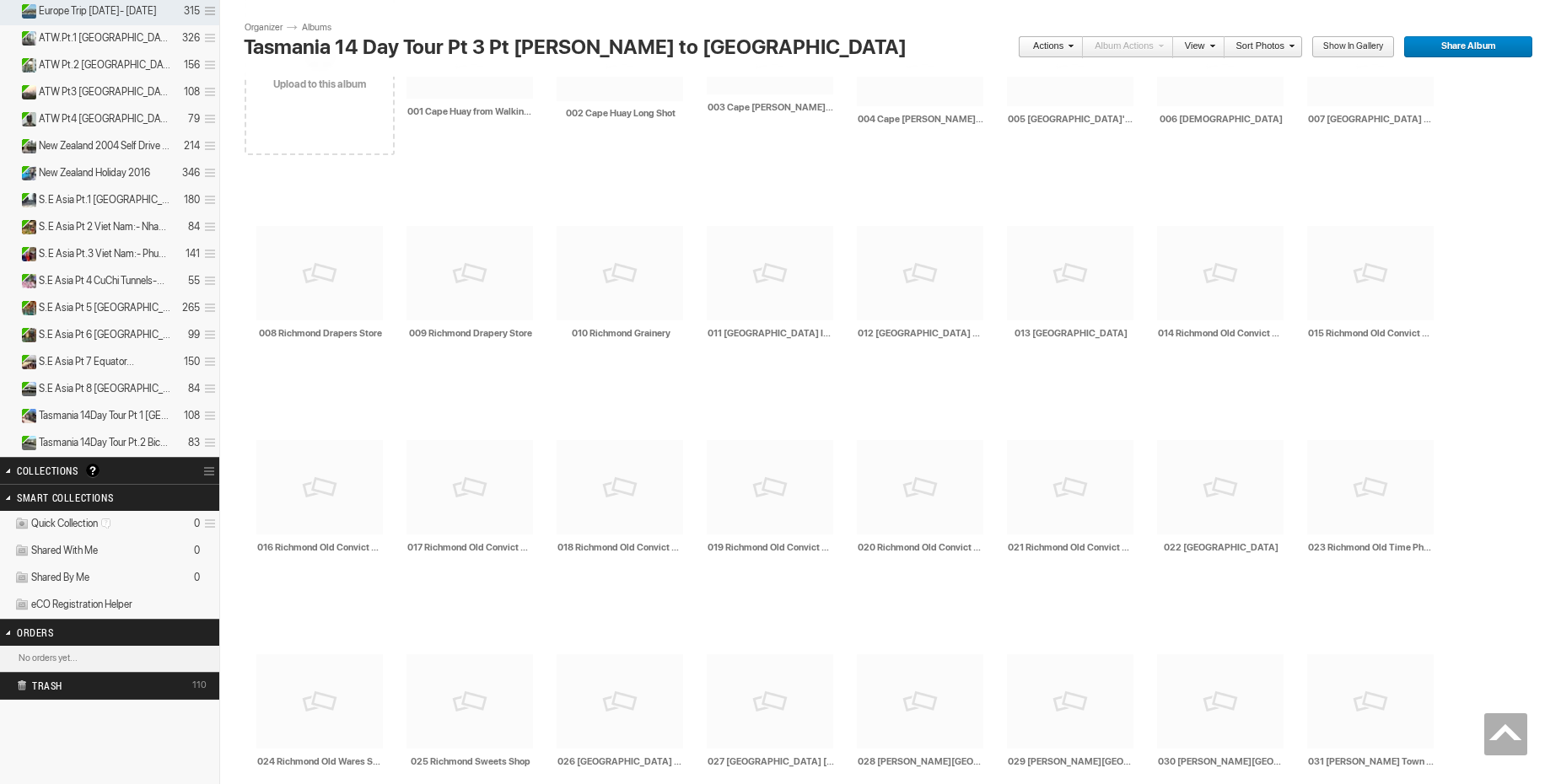 scroll, scrollTop: 971, scrollLeft: 0, axis: vertical 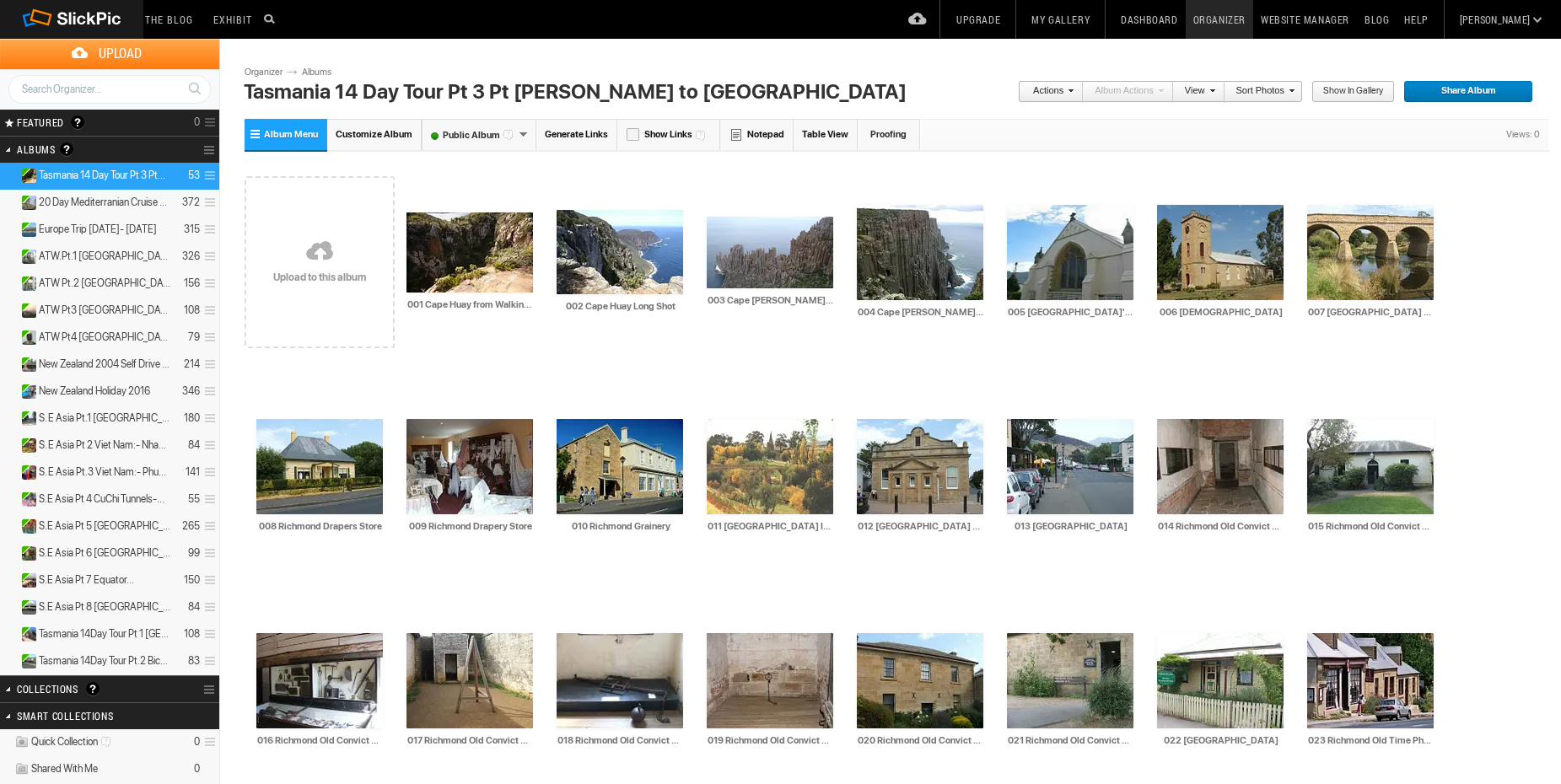 click at bounding box center (320, 252) 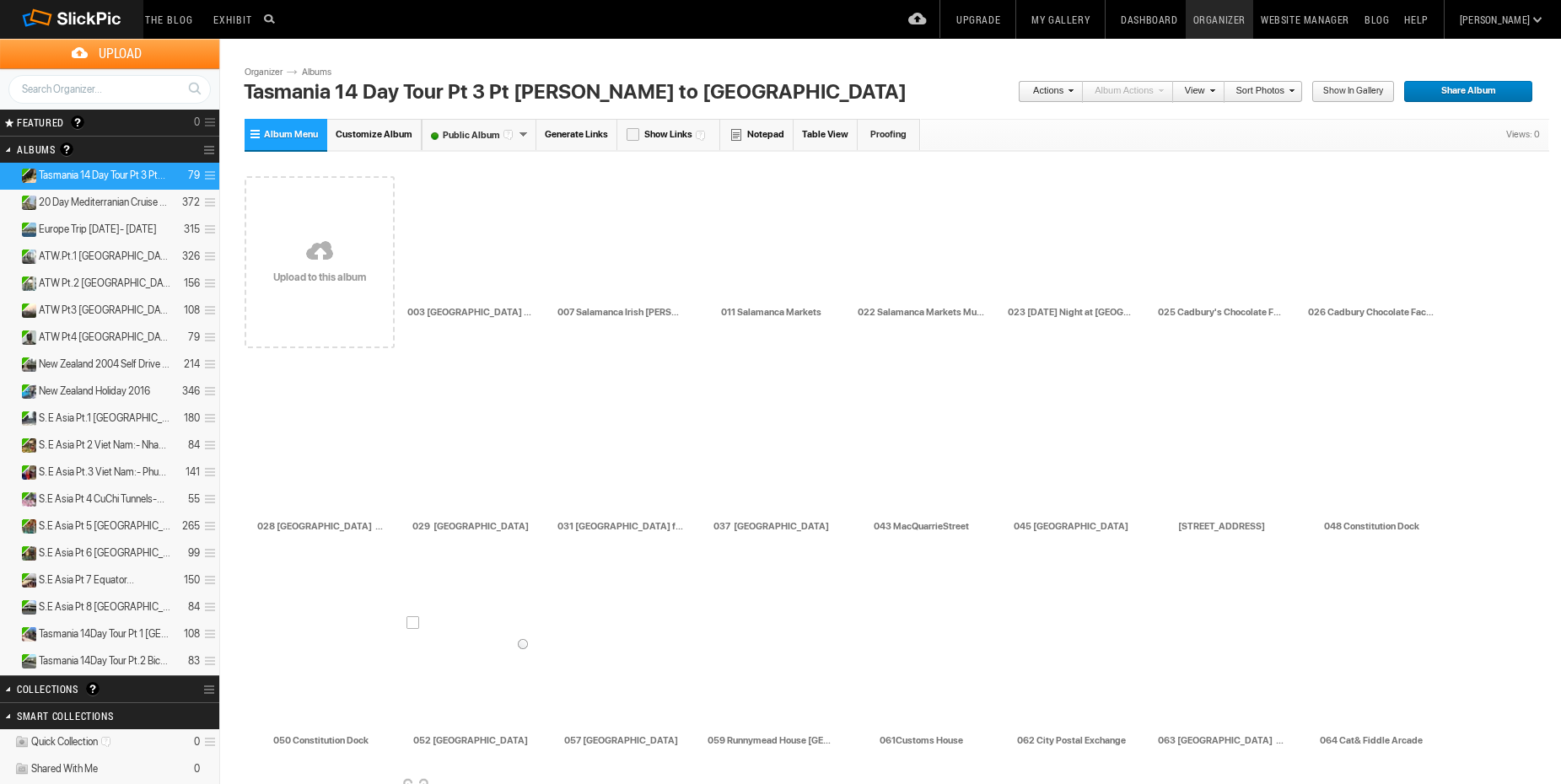 scroll, scrollTop: 0, scrollLeft: 0, axis: both 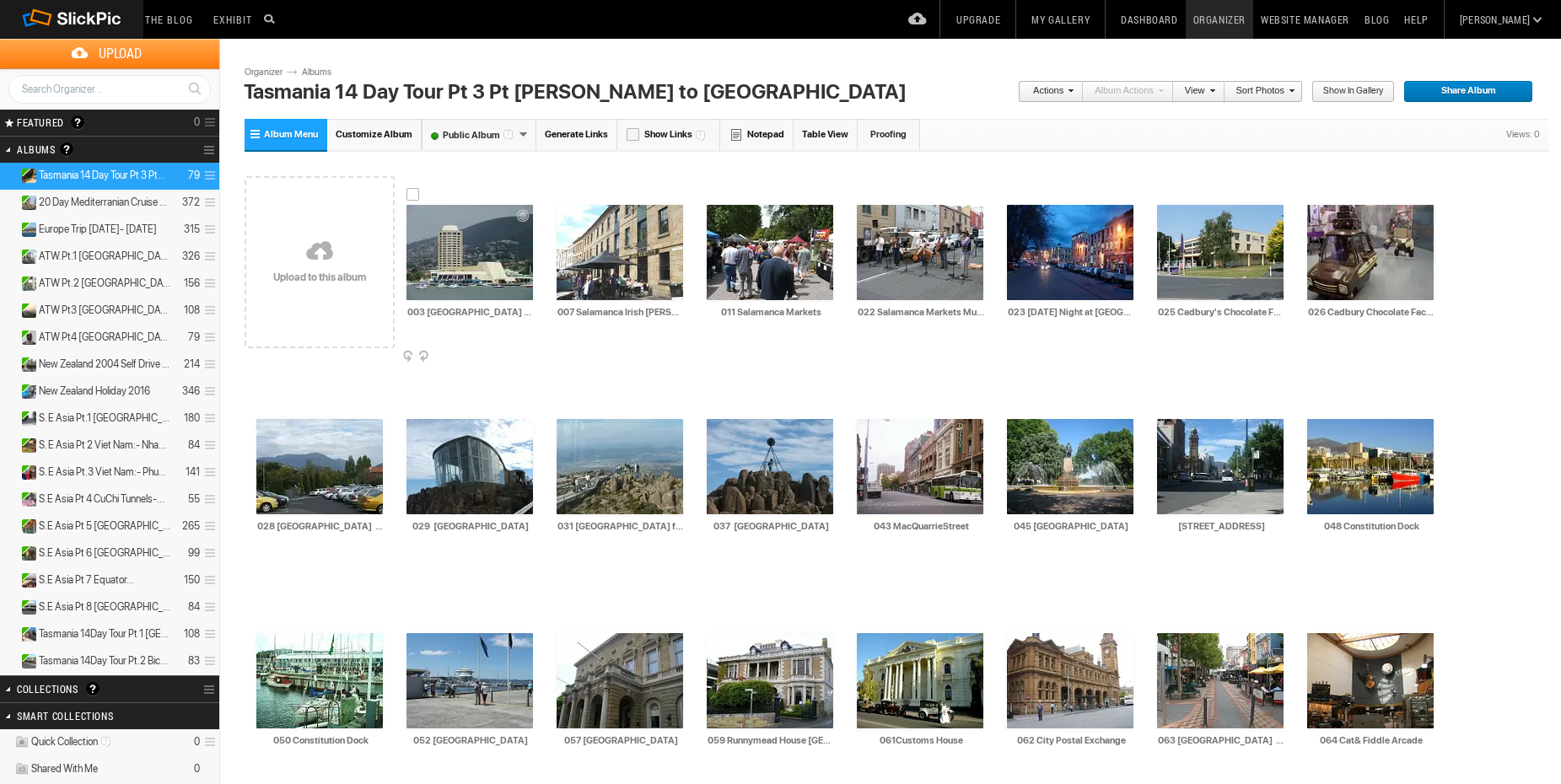click on "003 Wrest Point Casino Hobart" at bounding box center (471, 312) 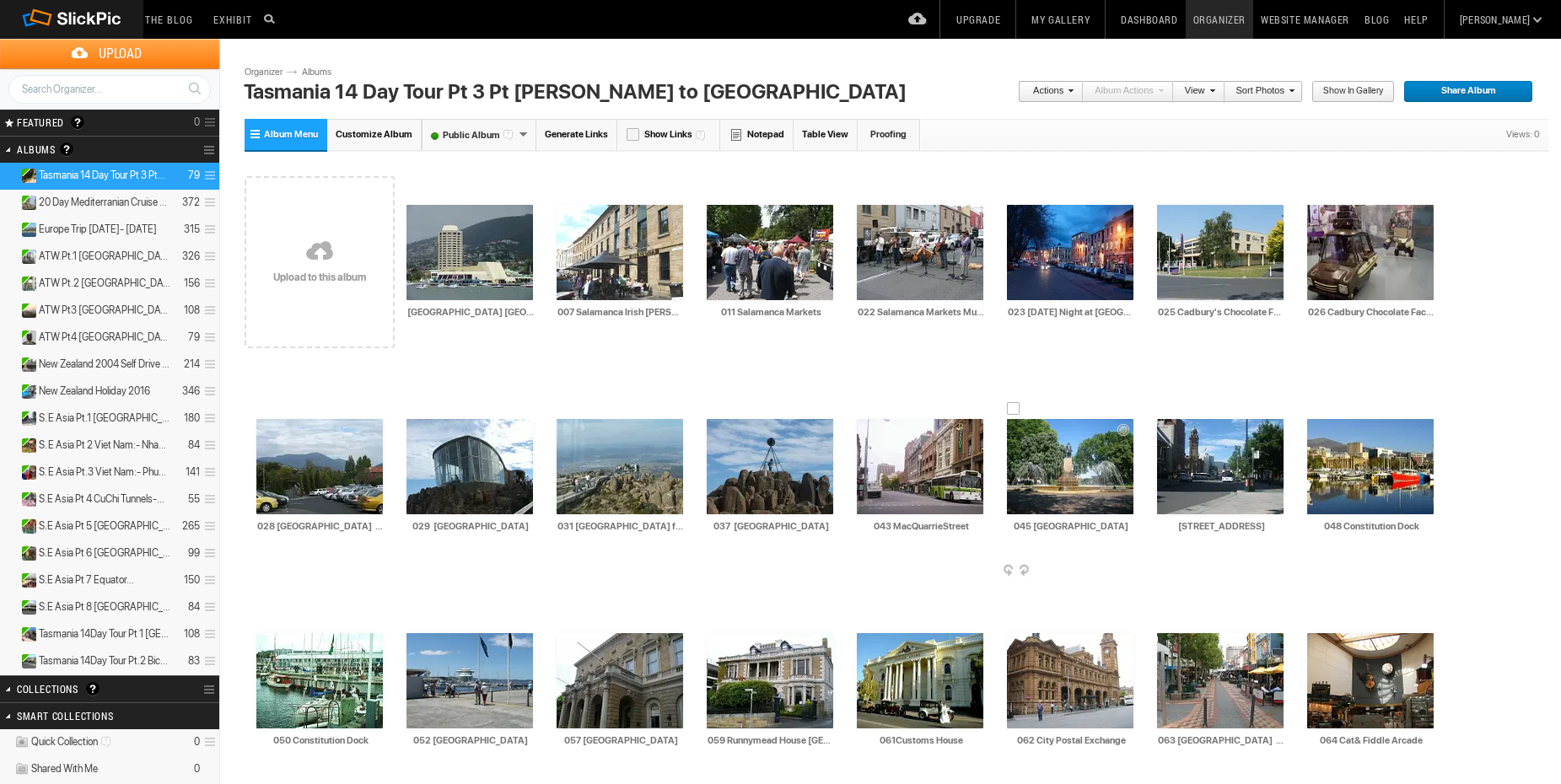 type on "[GEOGRAPHIC_DATA] [GEOGRAPHIC_DATA]" 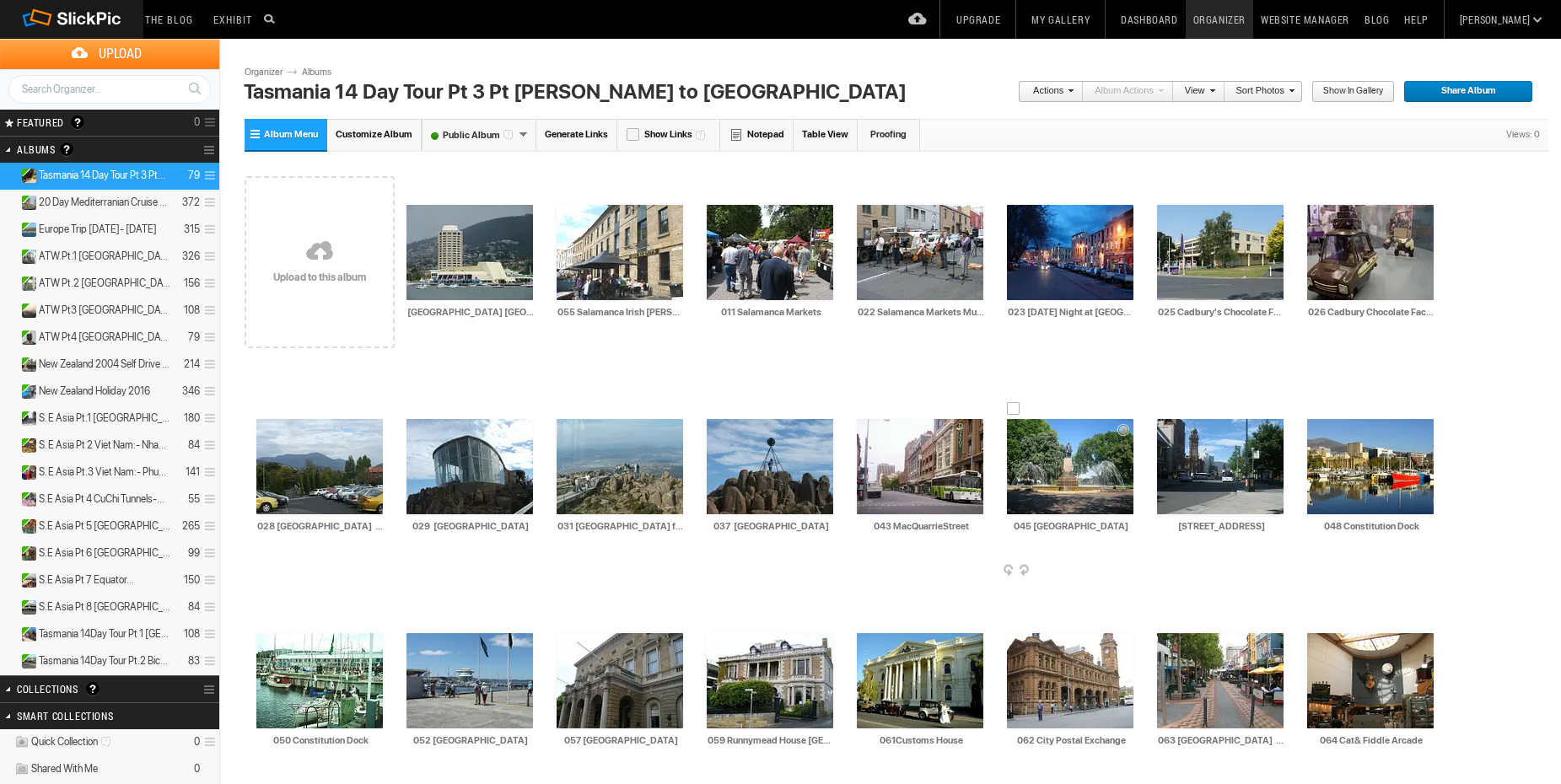 type on "055 Salamanca Irish [PERSON_NAME] Hotel" 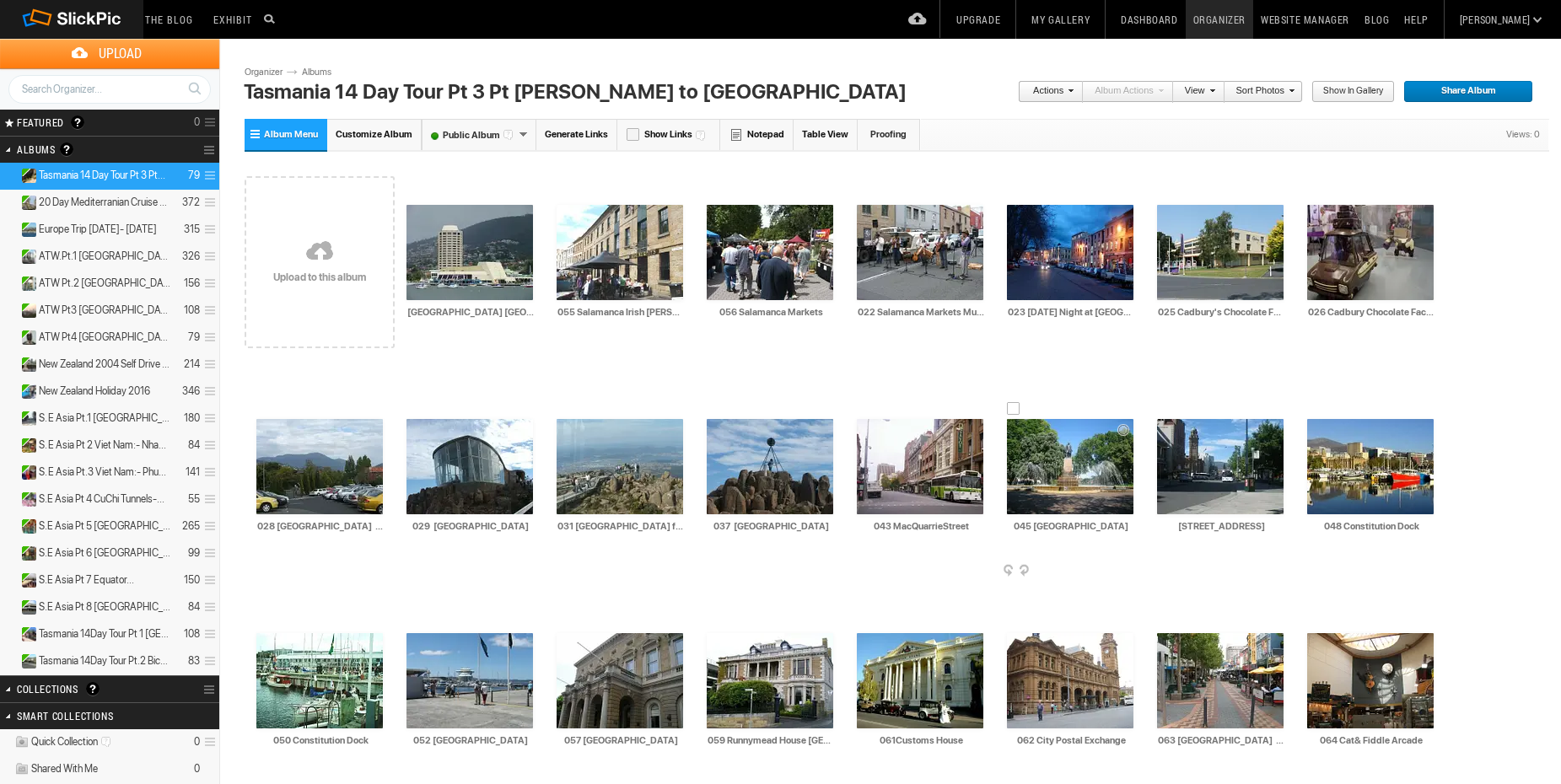 type on "056 Salamanca Markets" 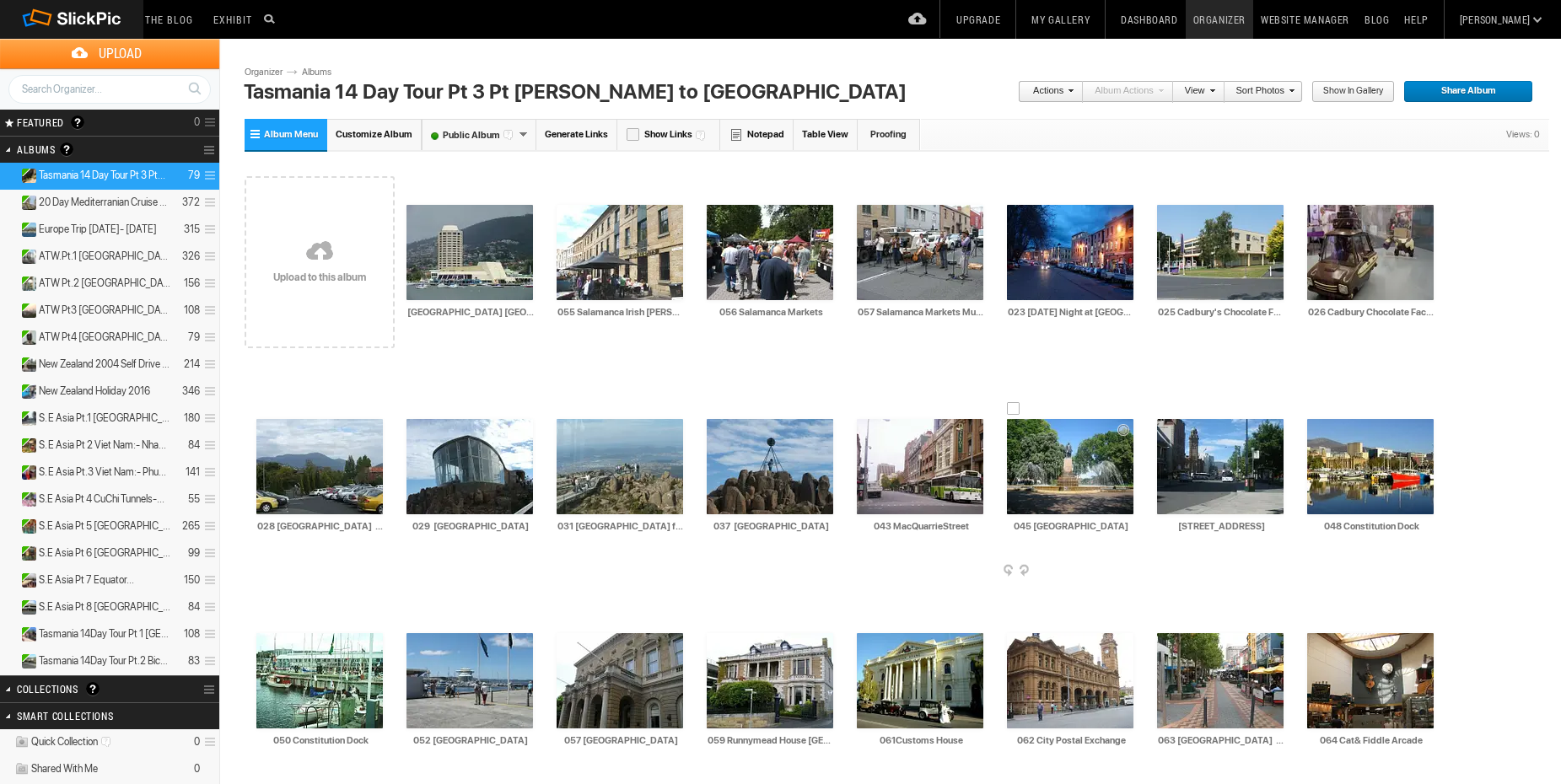 type on "057 Salamanca Markets Musical Group" 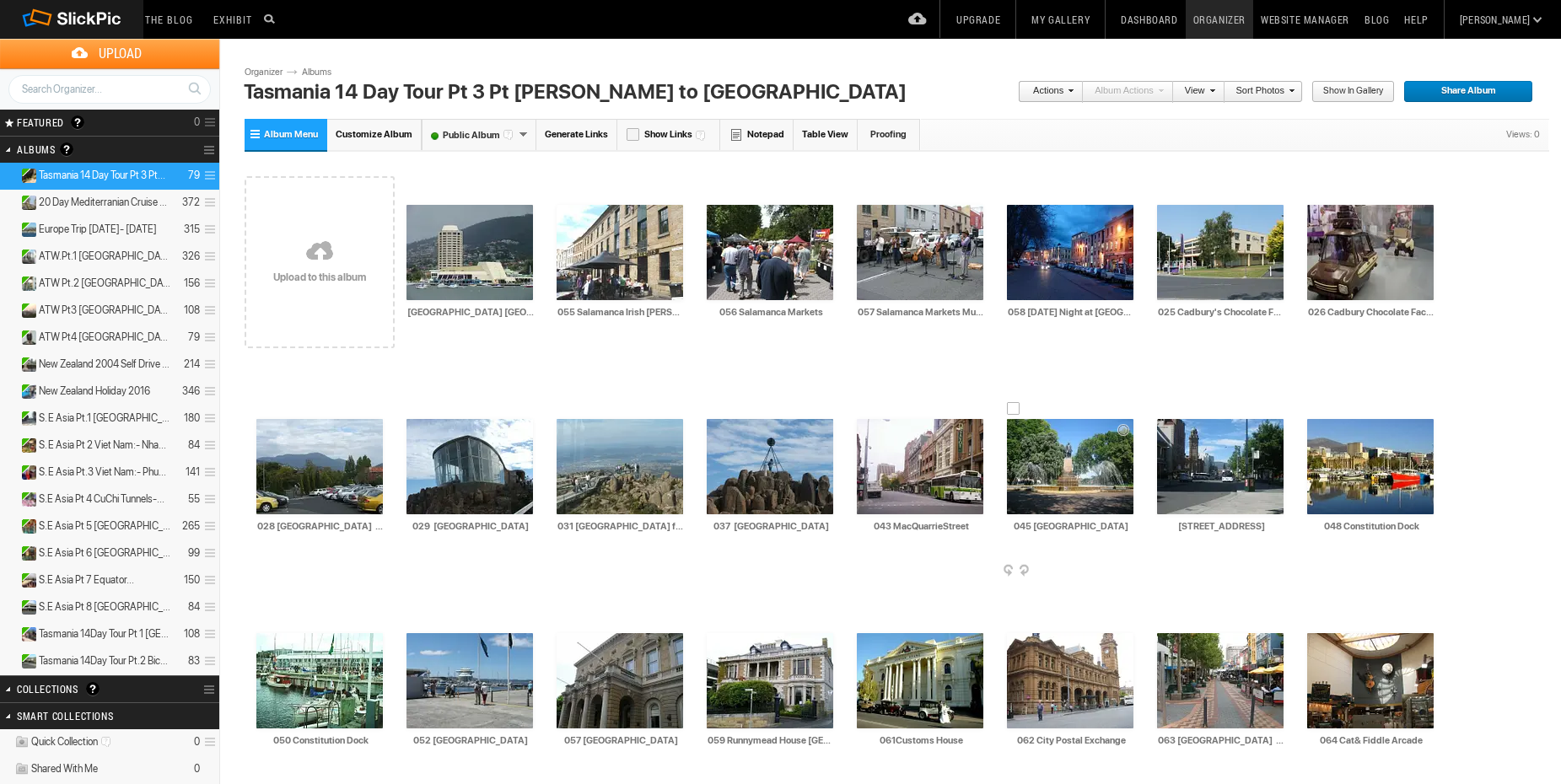 type on "058 [DATE] Night at [GEOGRAPHIC_DATA]" 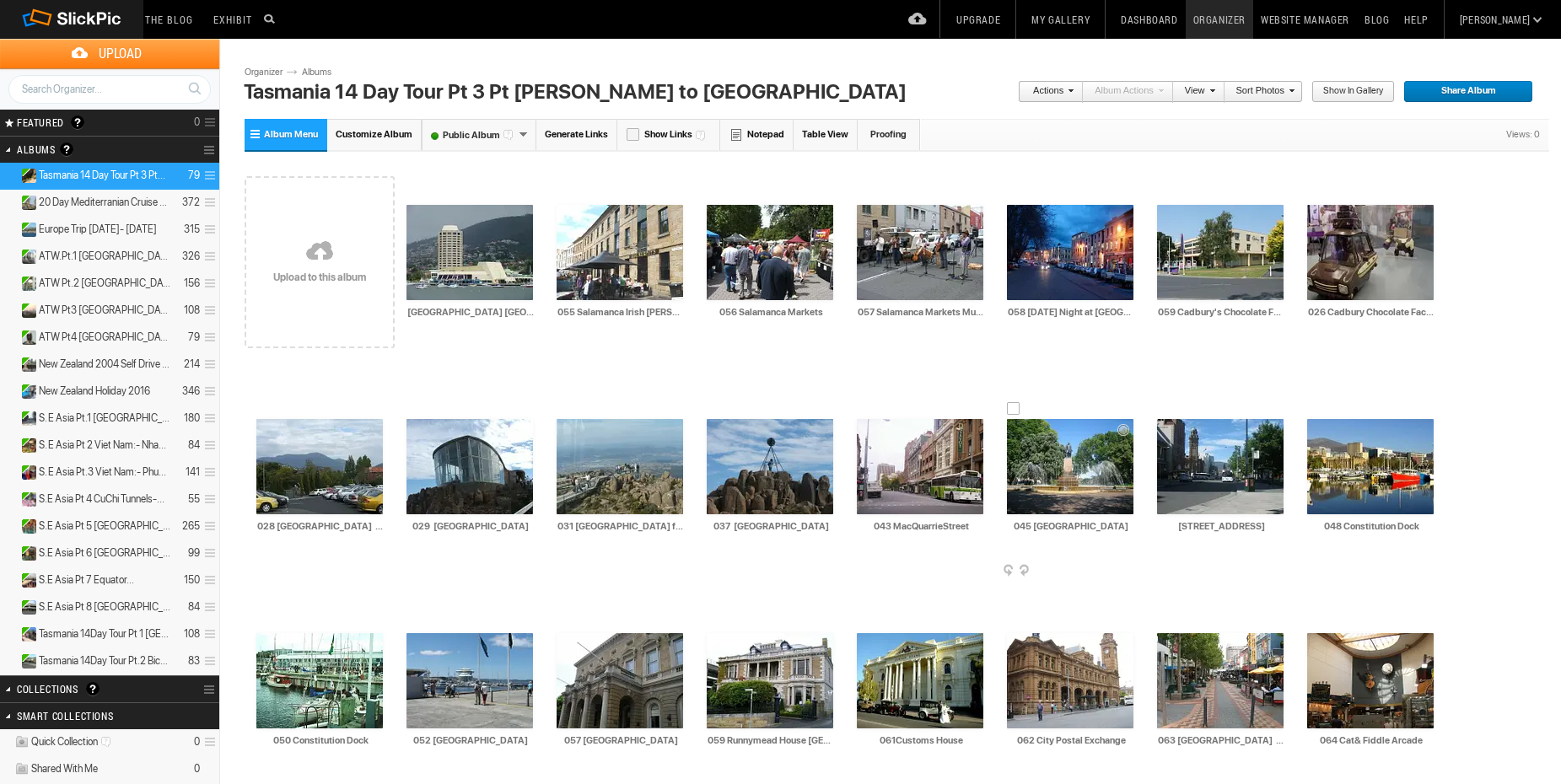 type on "059 Cadbury's Chocolate Factory" 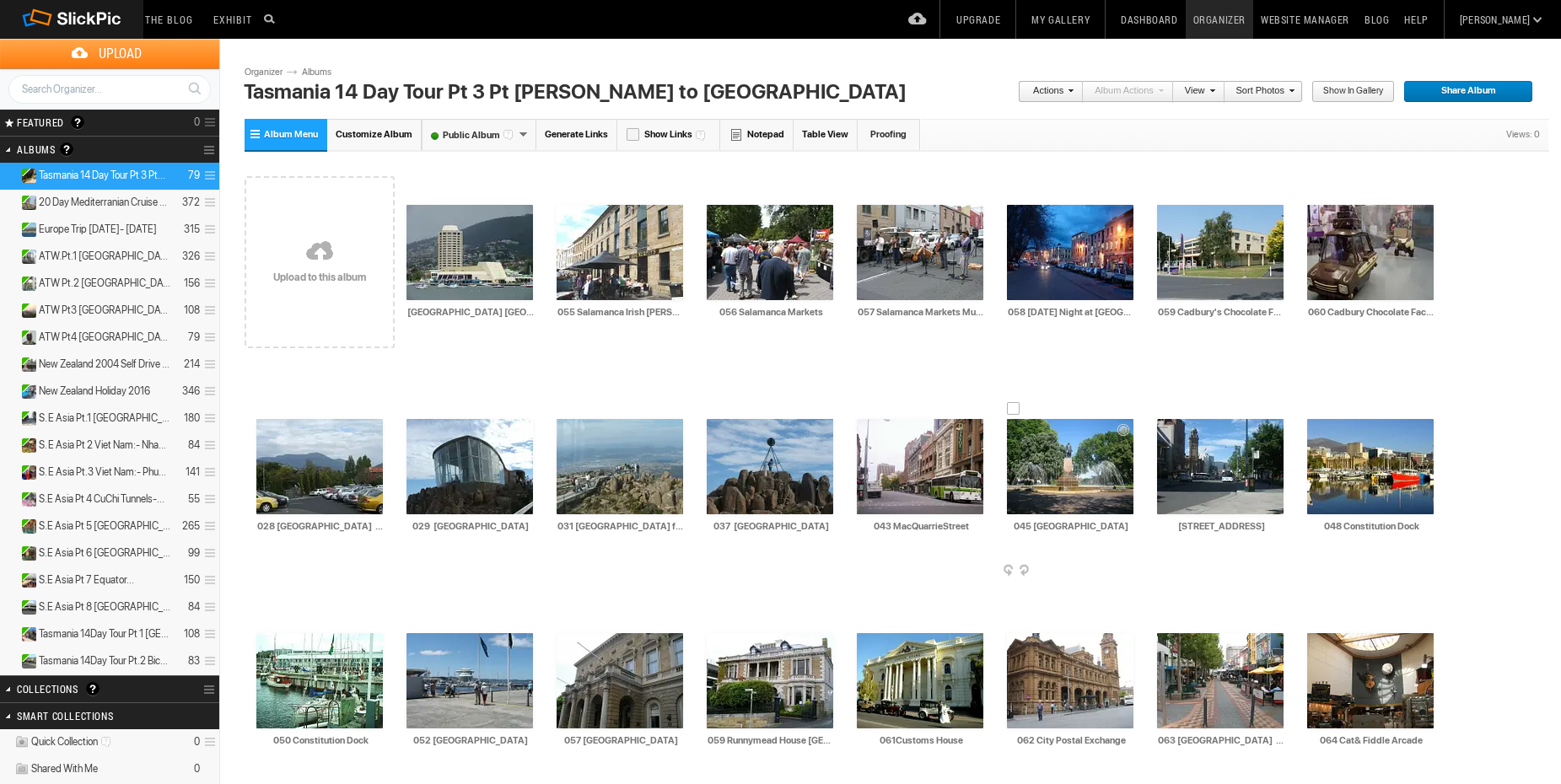 type on "060 Cadbury Chocolate Factory" 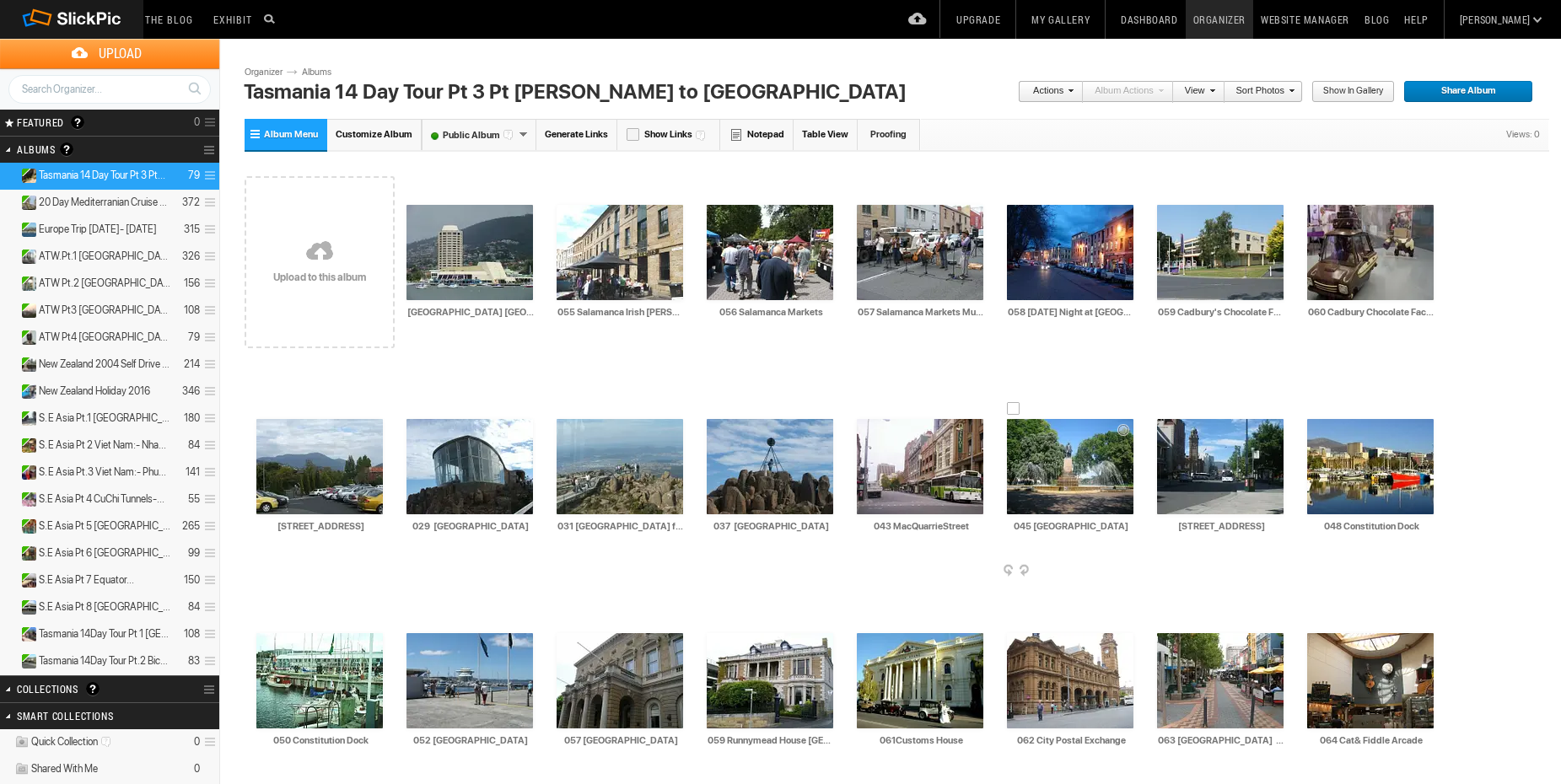 type on "[STREET_ADDRESS]" 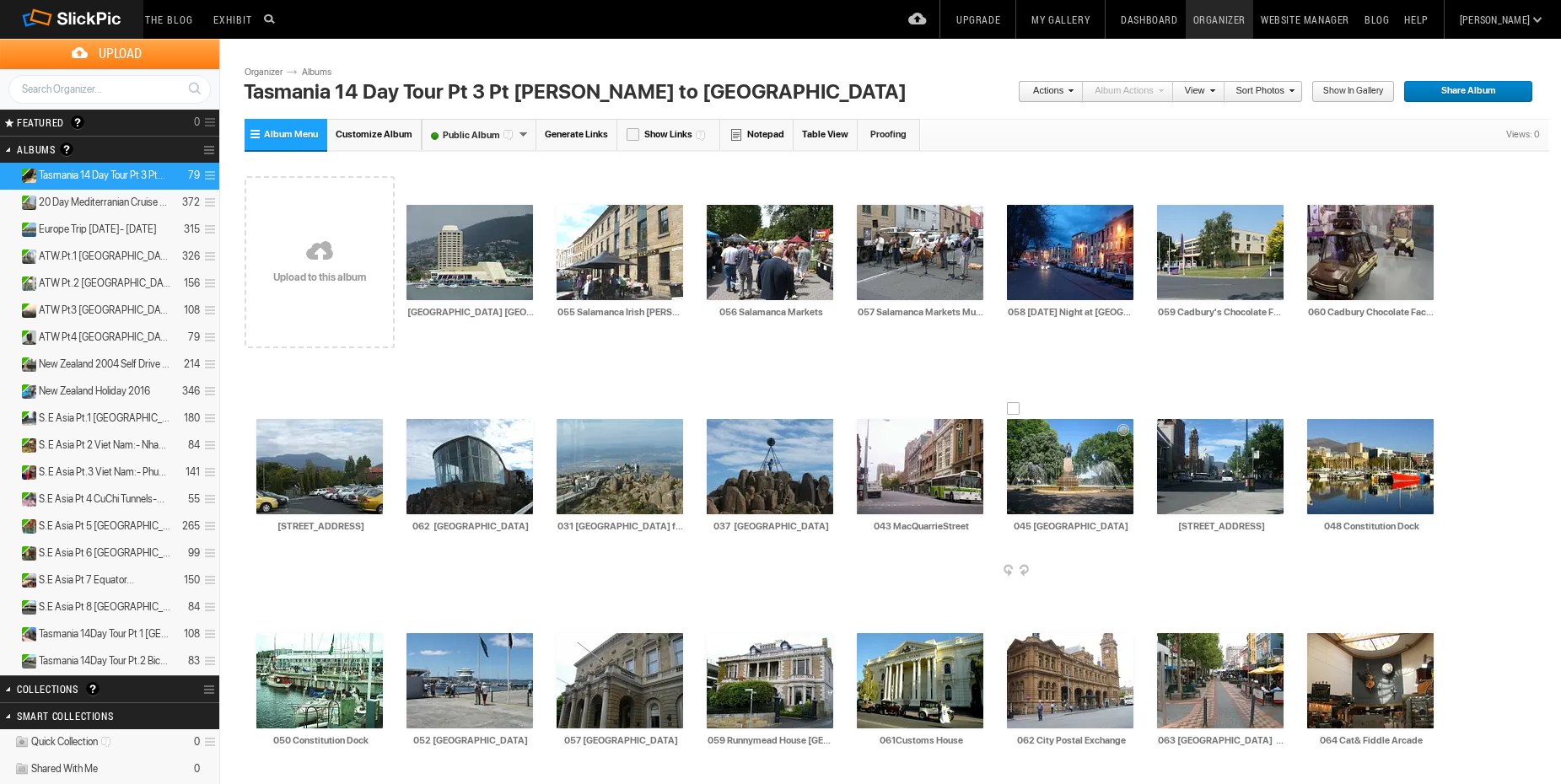 type on "062  [GEOGRAPHIC_DATA]" 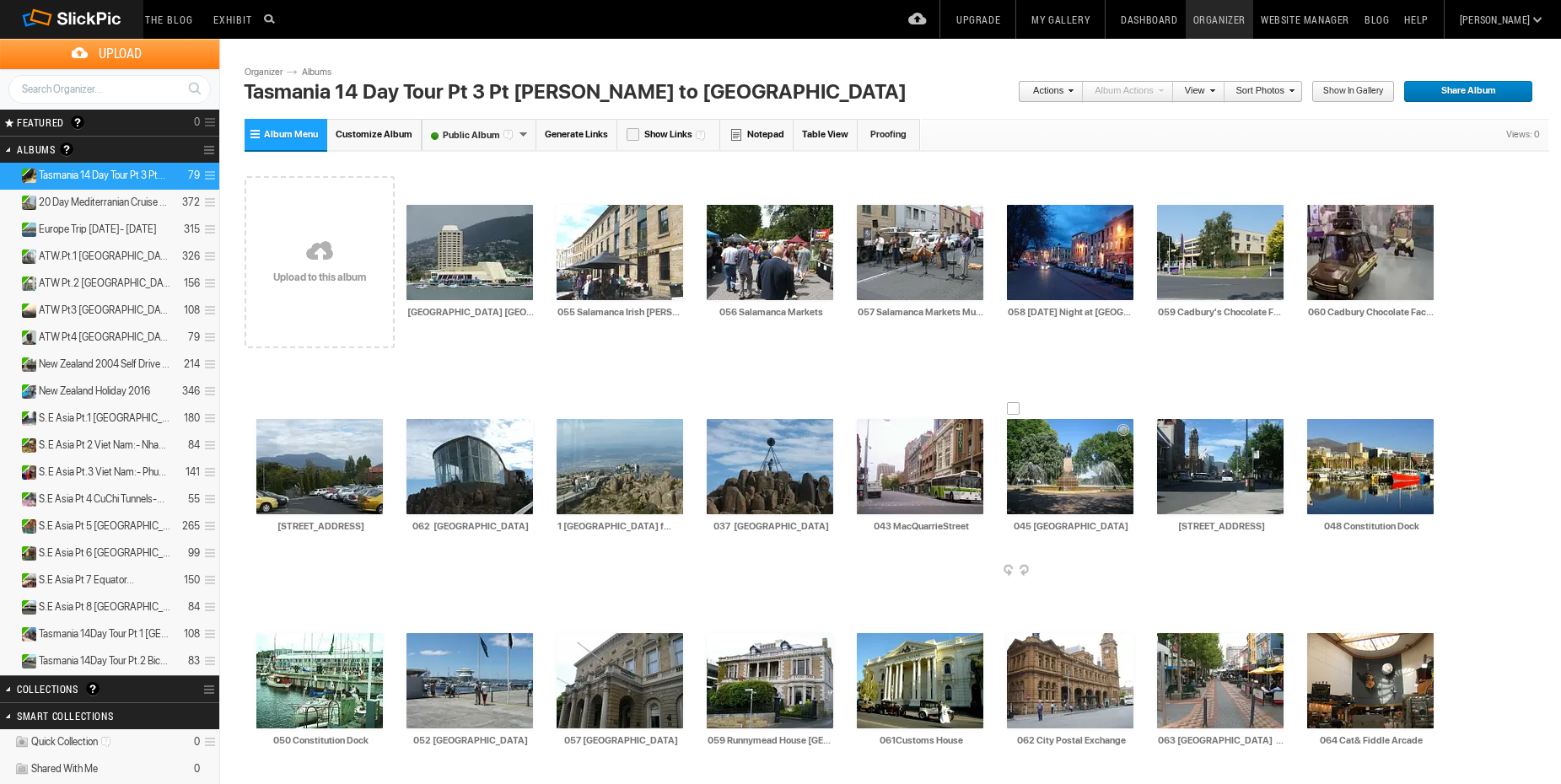 scroll, scrollTop: 0, scrollLeft: 0, axis: both 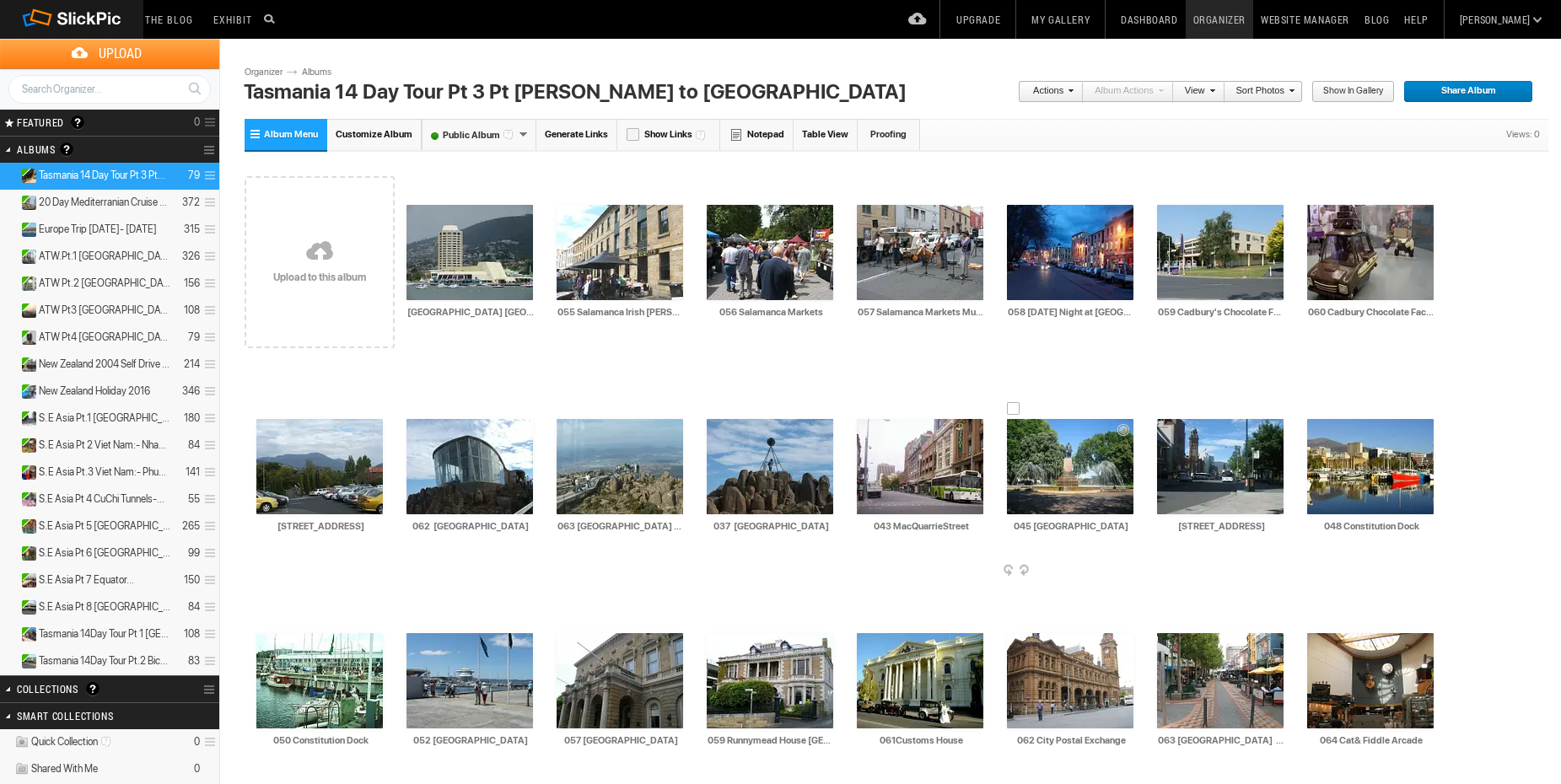 type on "063 [GEOGRAPHIC_DATA] from [GEOGRAPHIC_DATA]" 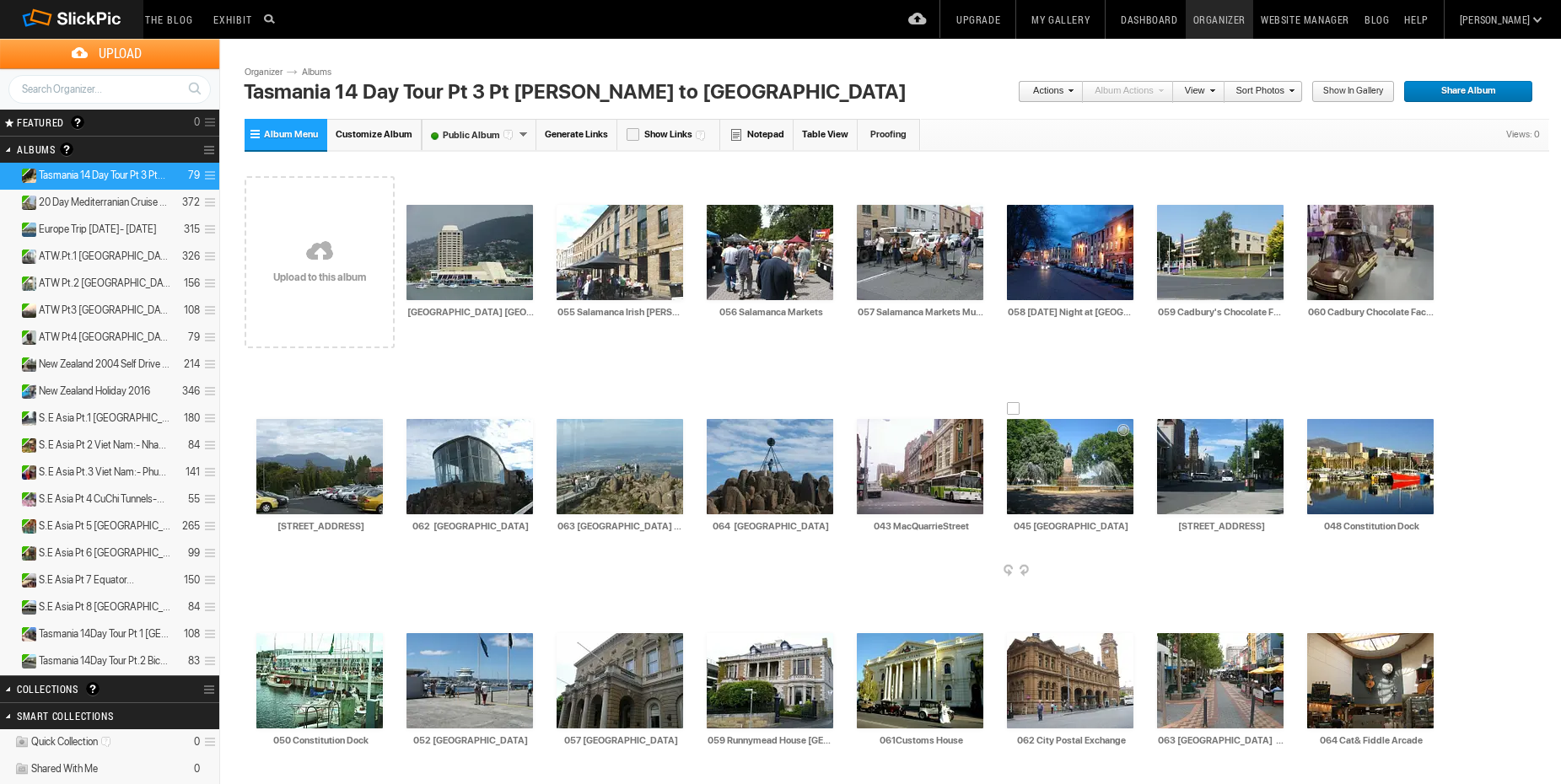 type on "064  [GEOGRAPHIC_DATA]" 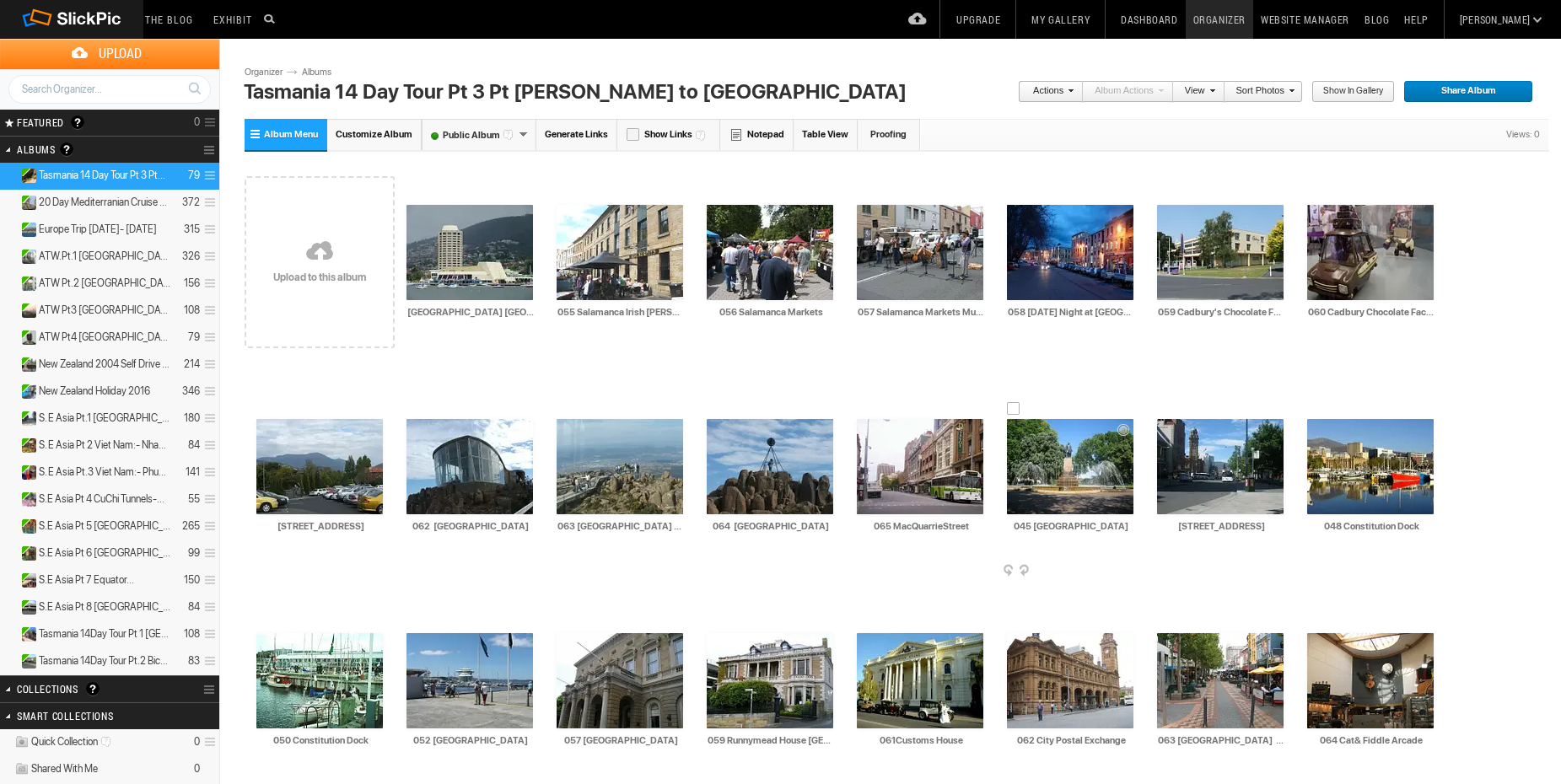 type on "065 MacQuarrieStreet" 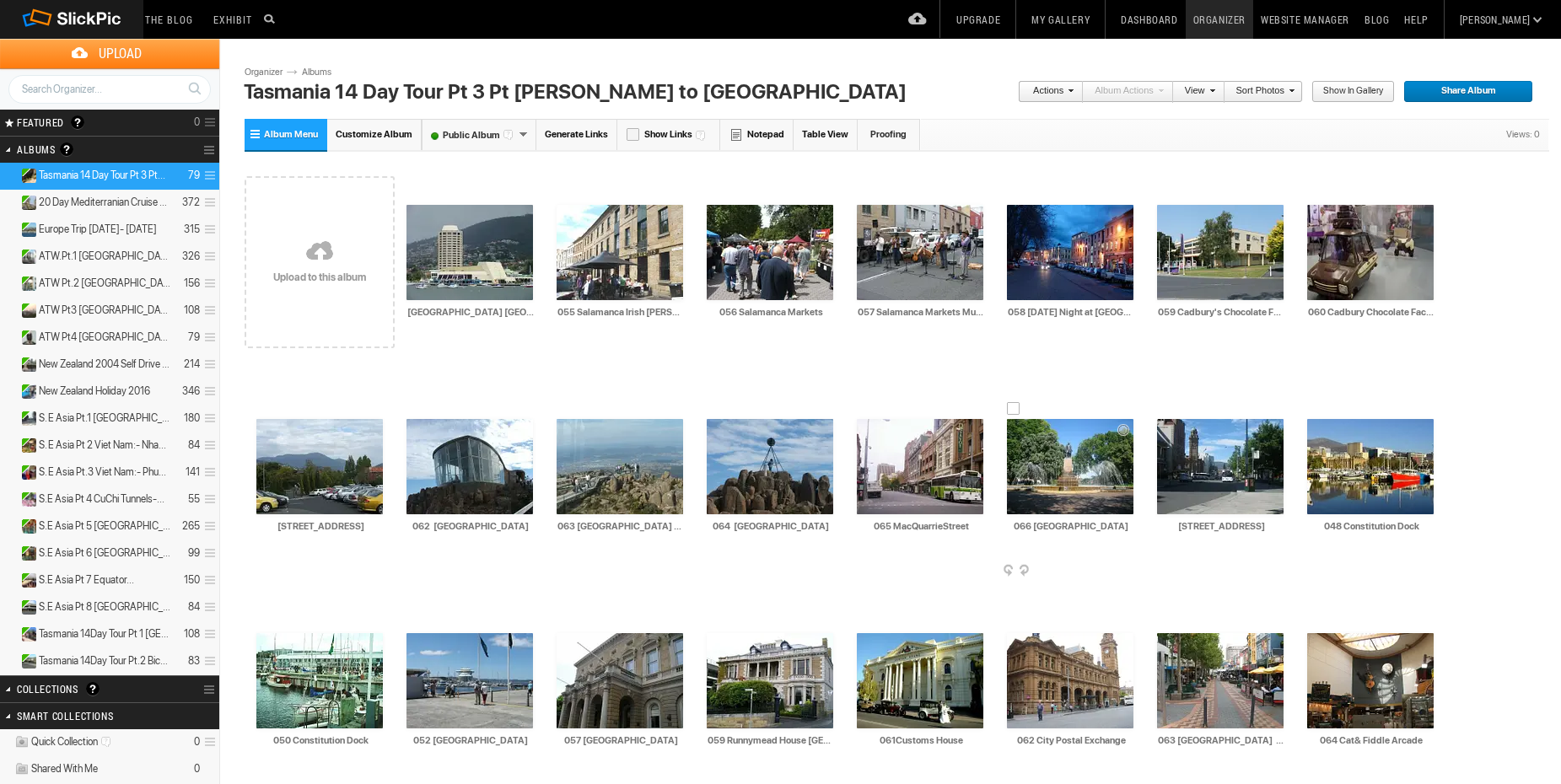 type on "066 [GEOGRAPHIC_DATA]" 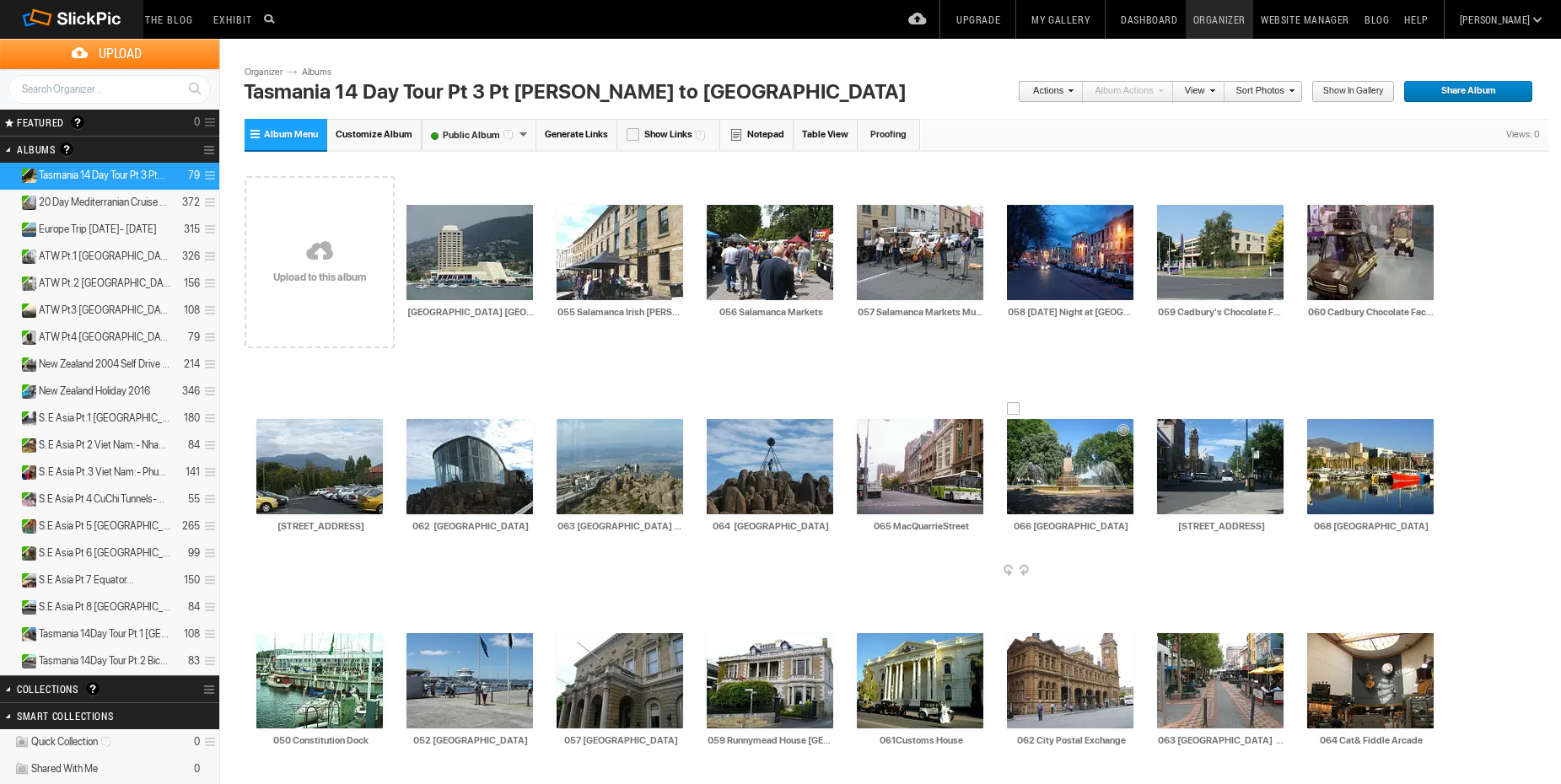 type on "068 [GEOGRAPHIC_DATA]" 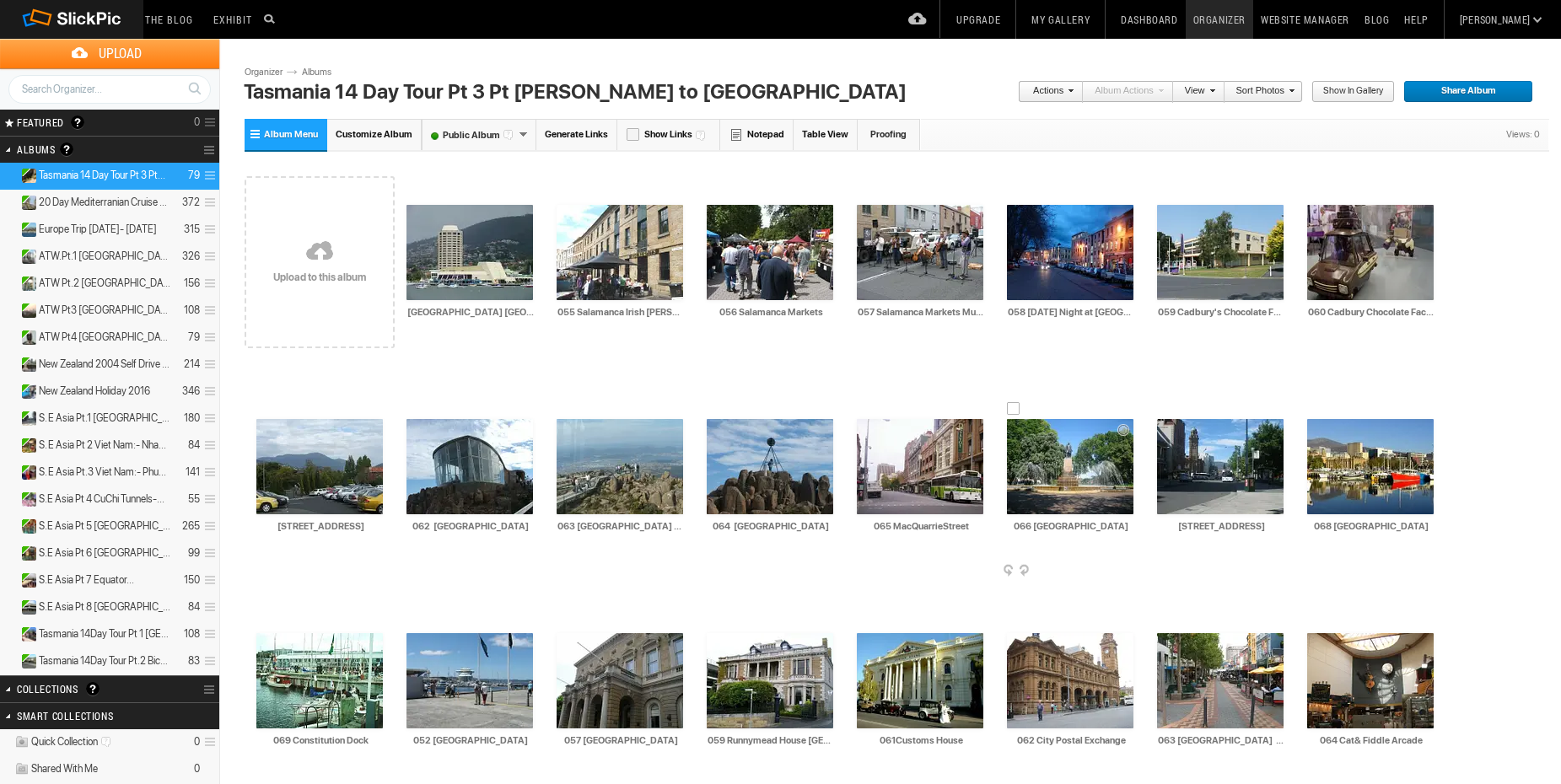 type on "069 Constitution Dock" 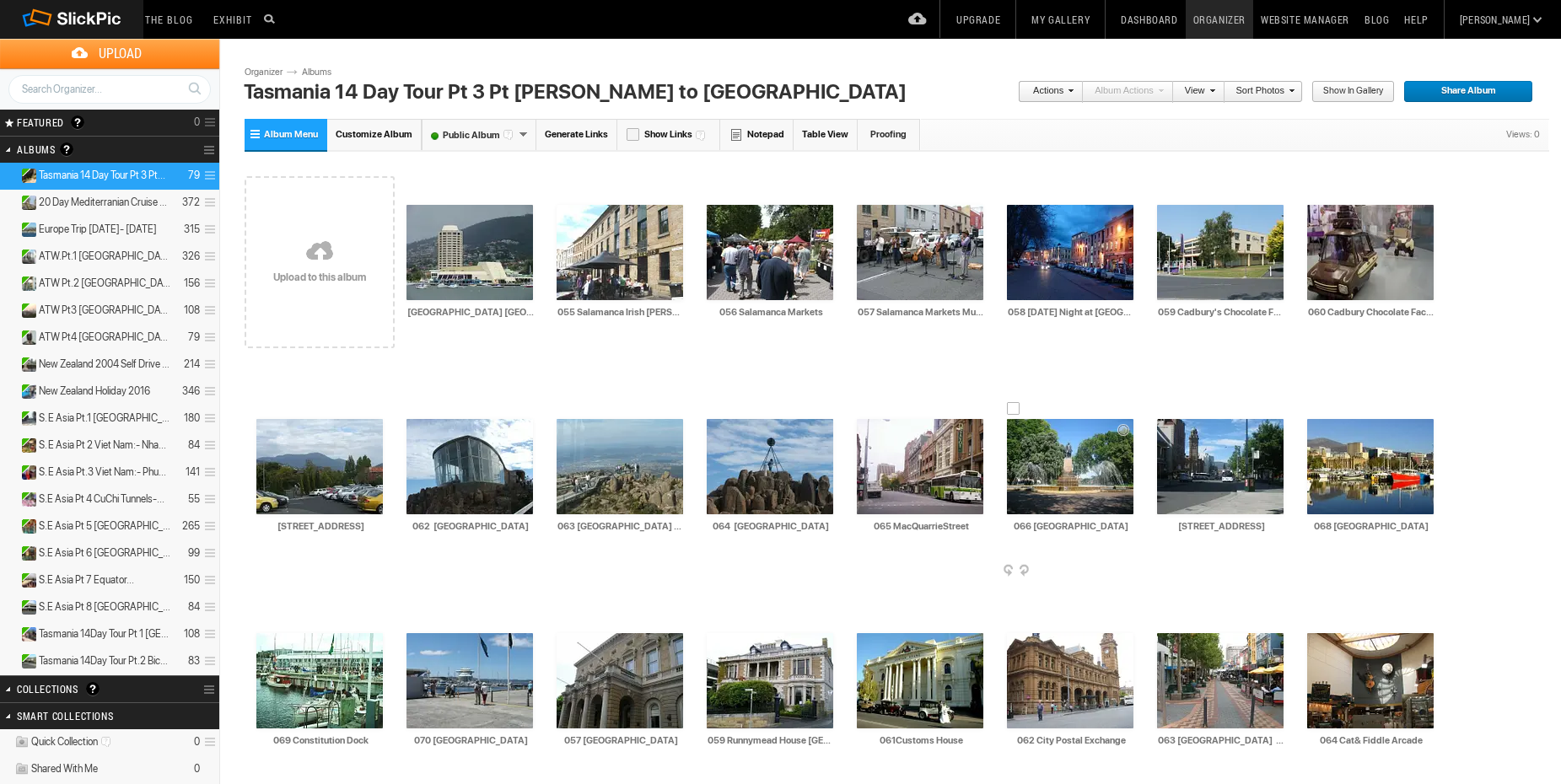 type on "070 [GEOGRAPHIC_DATA]" 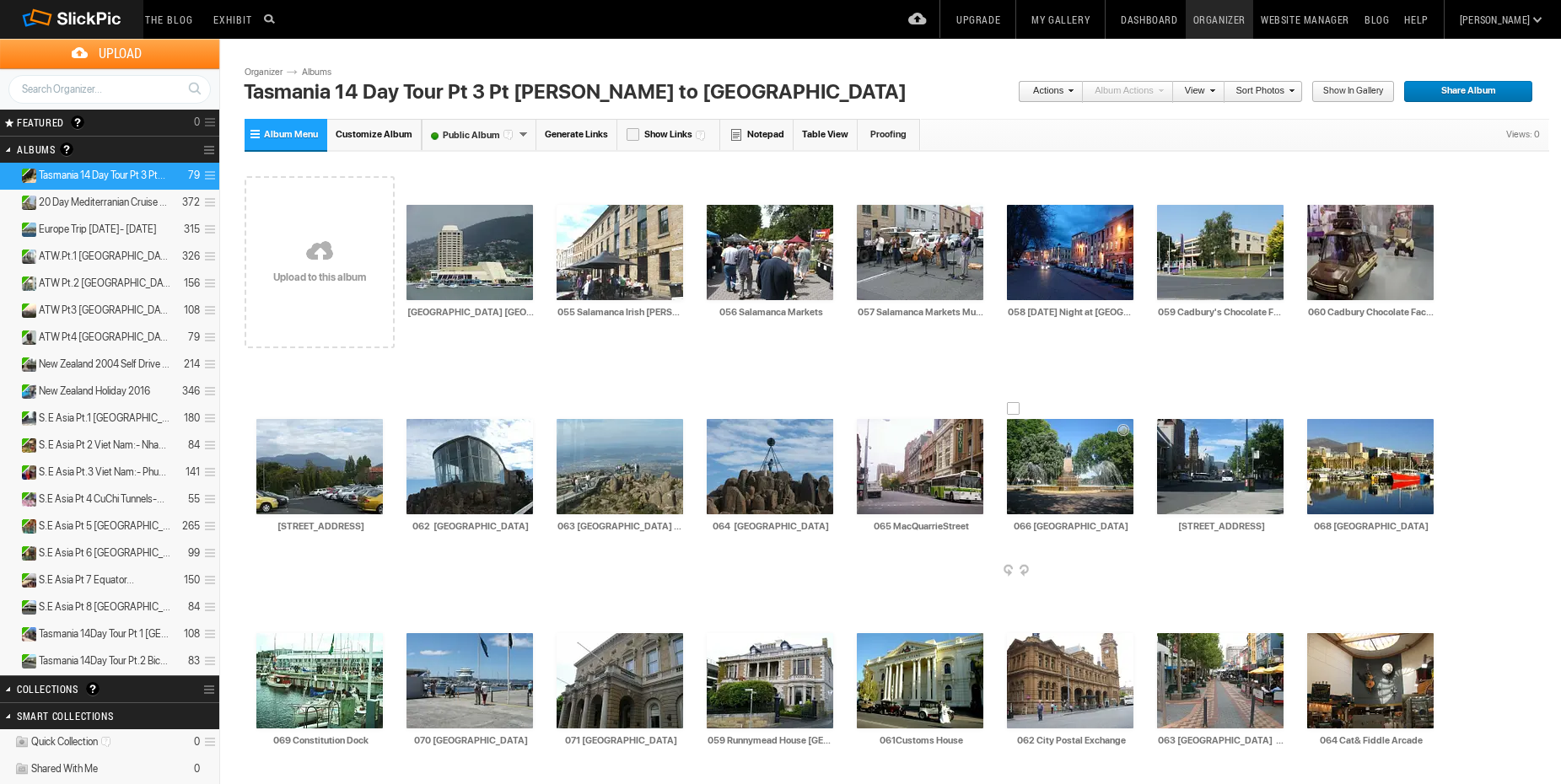 type on "071 [GEOGRAPHIC_DATA]" 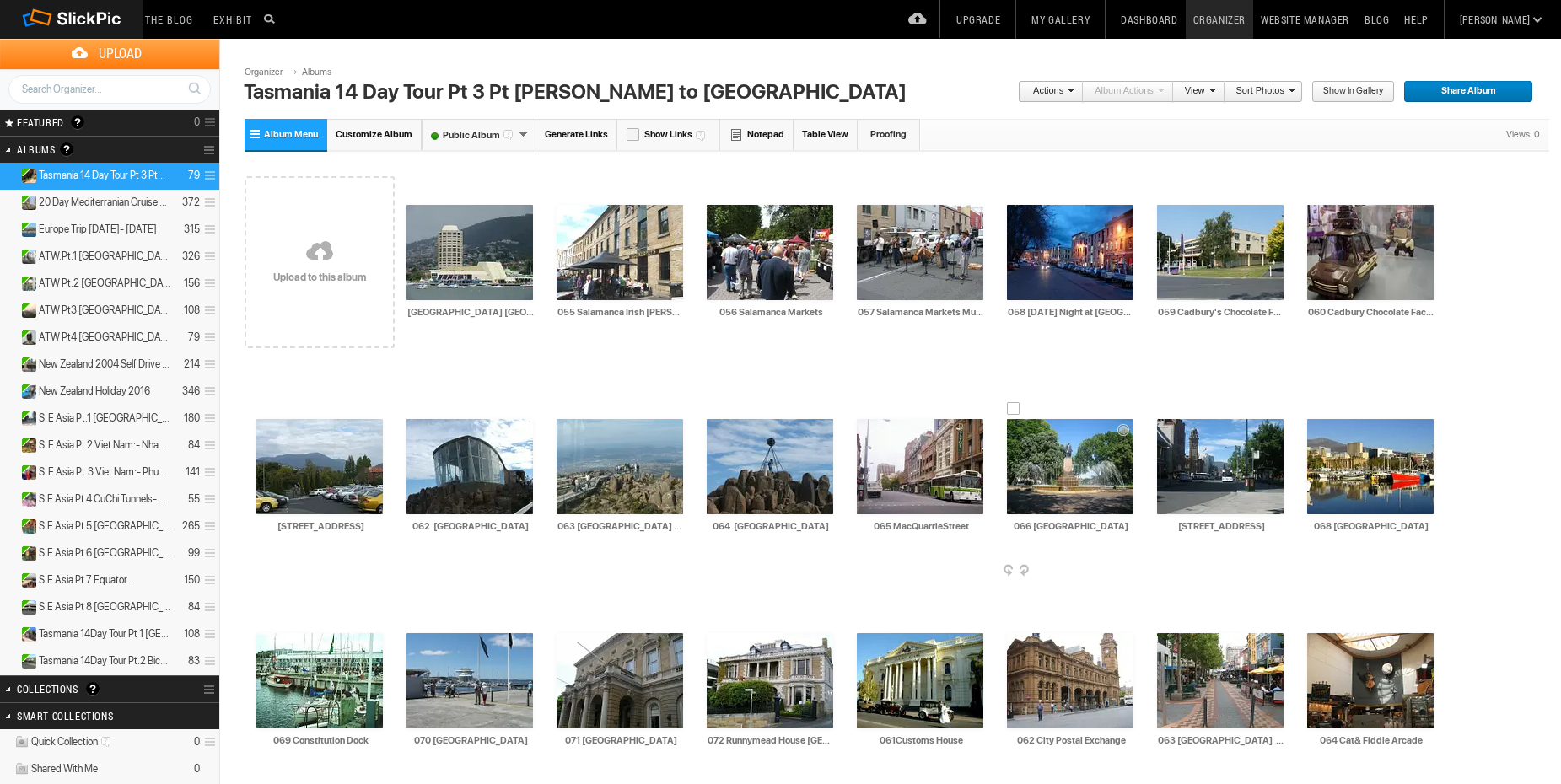 type on "072 Runnymead House [GEOGRAPHIC_DATA]" 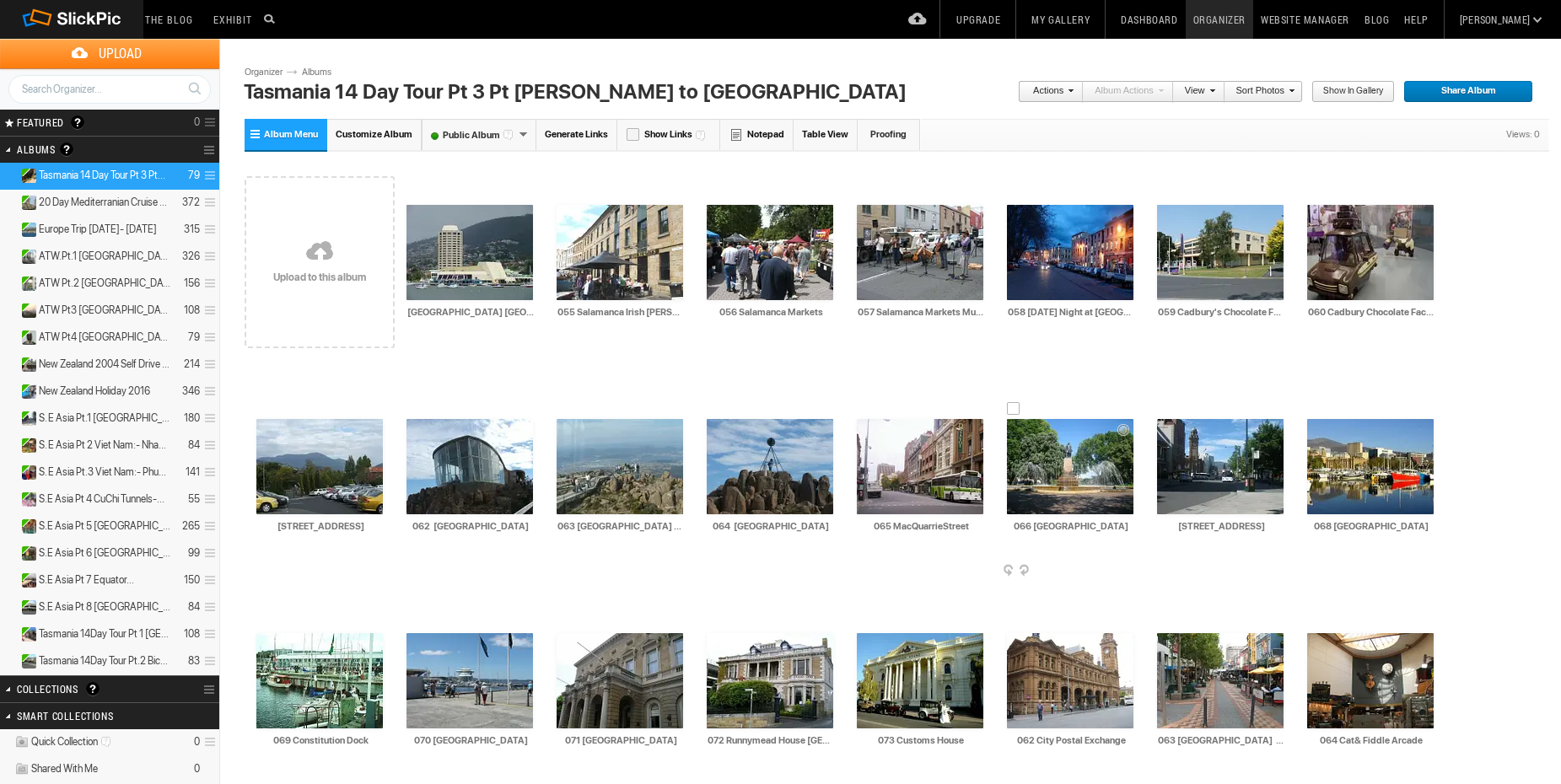 type on "073 Customs House" 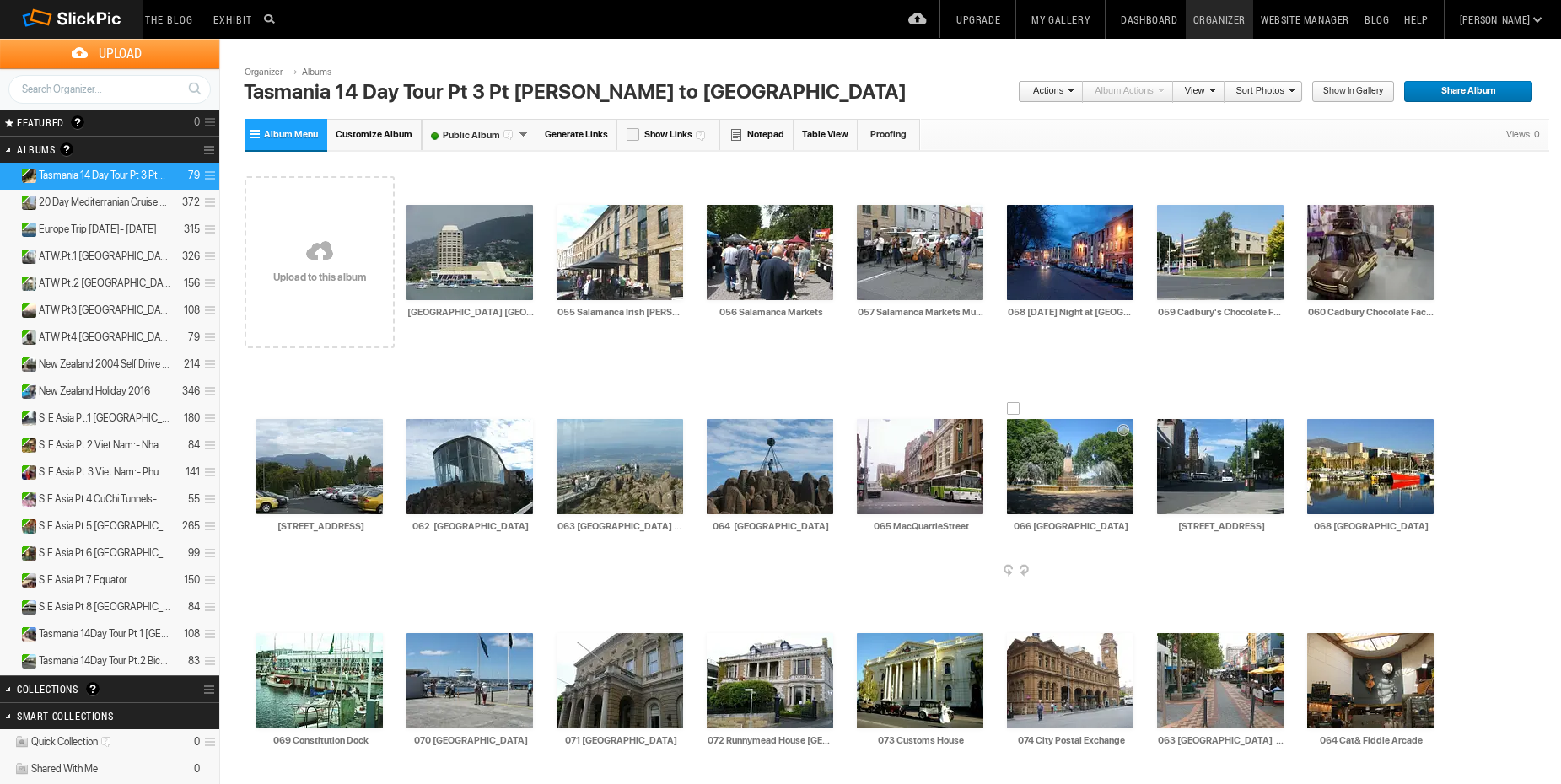 type on "074 City Postal Exchange" 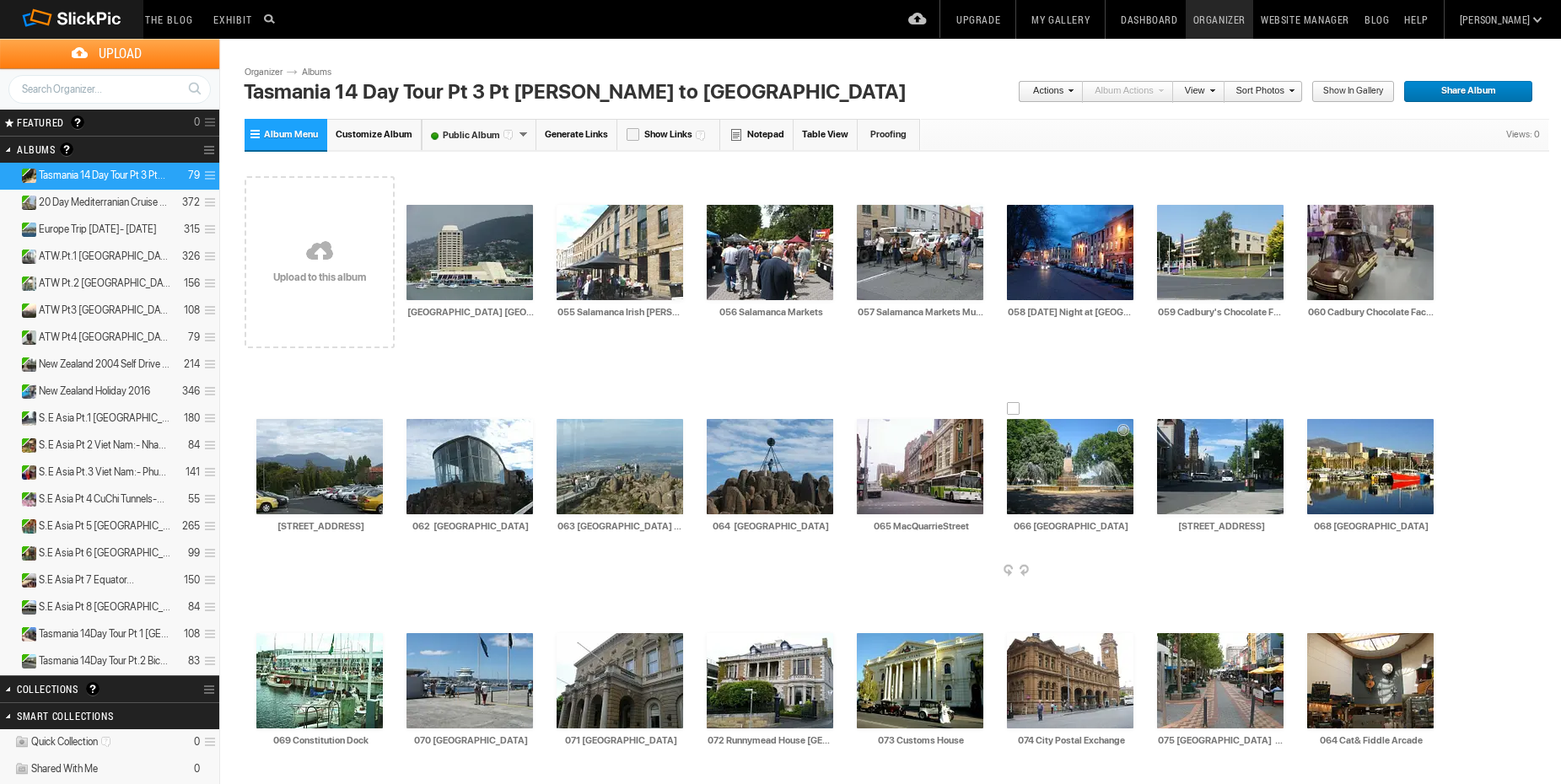 type on "075 Hobart City  Elizabeth Mall" 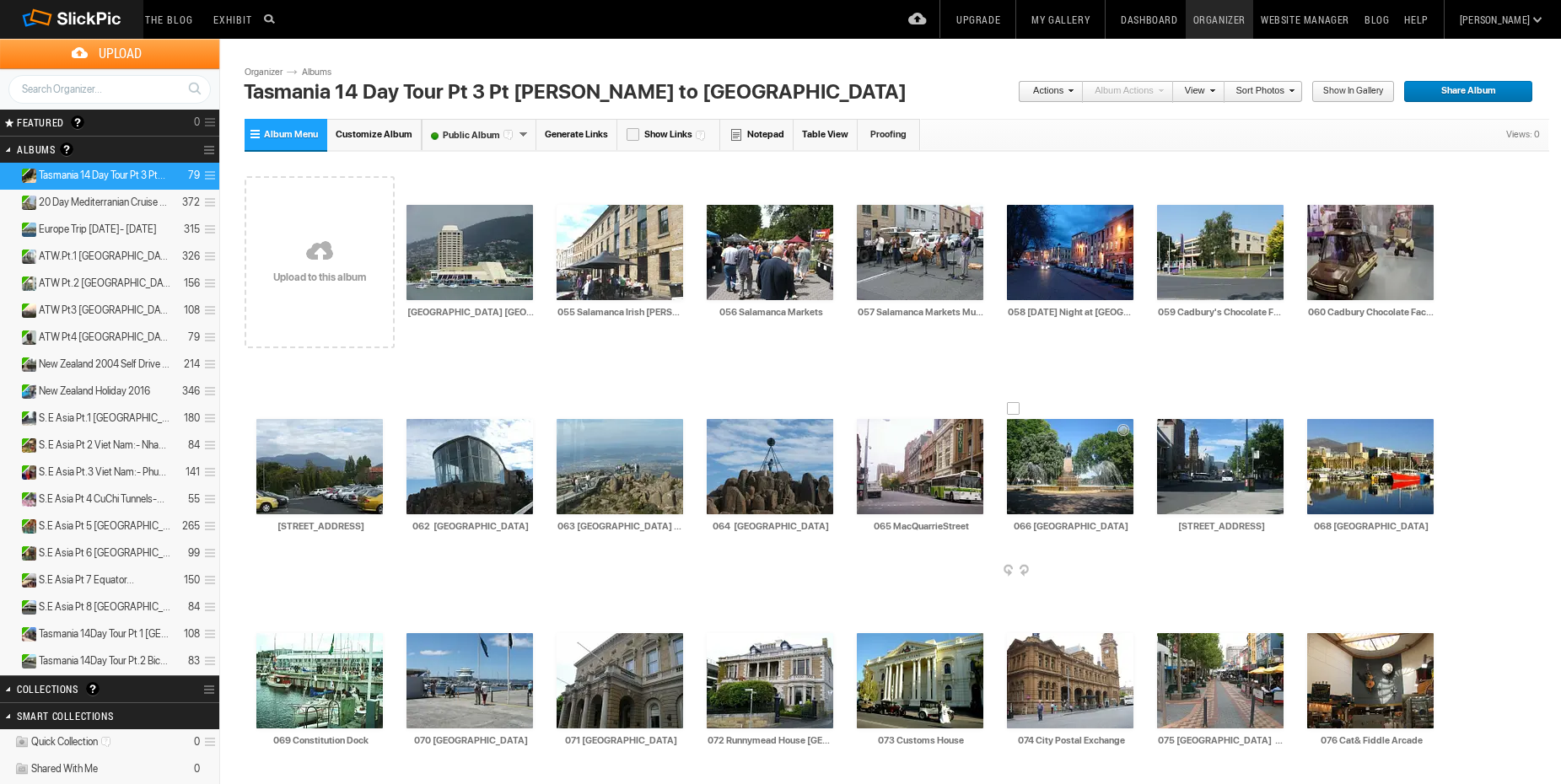 type on "076 Cat& Fiddle Arcade" 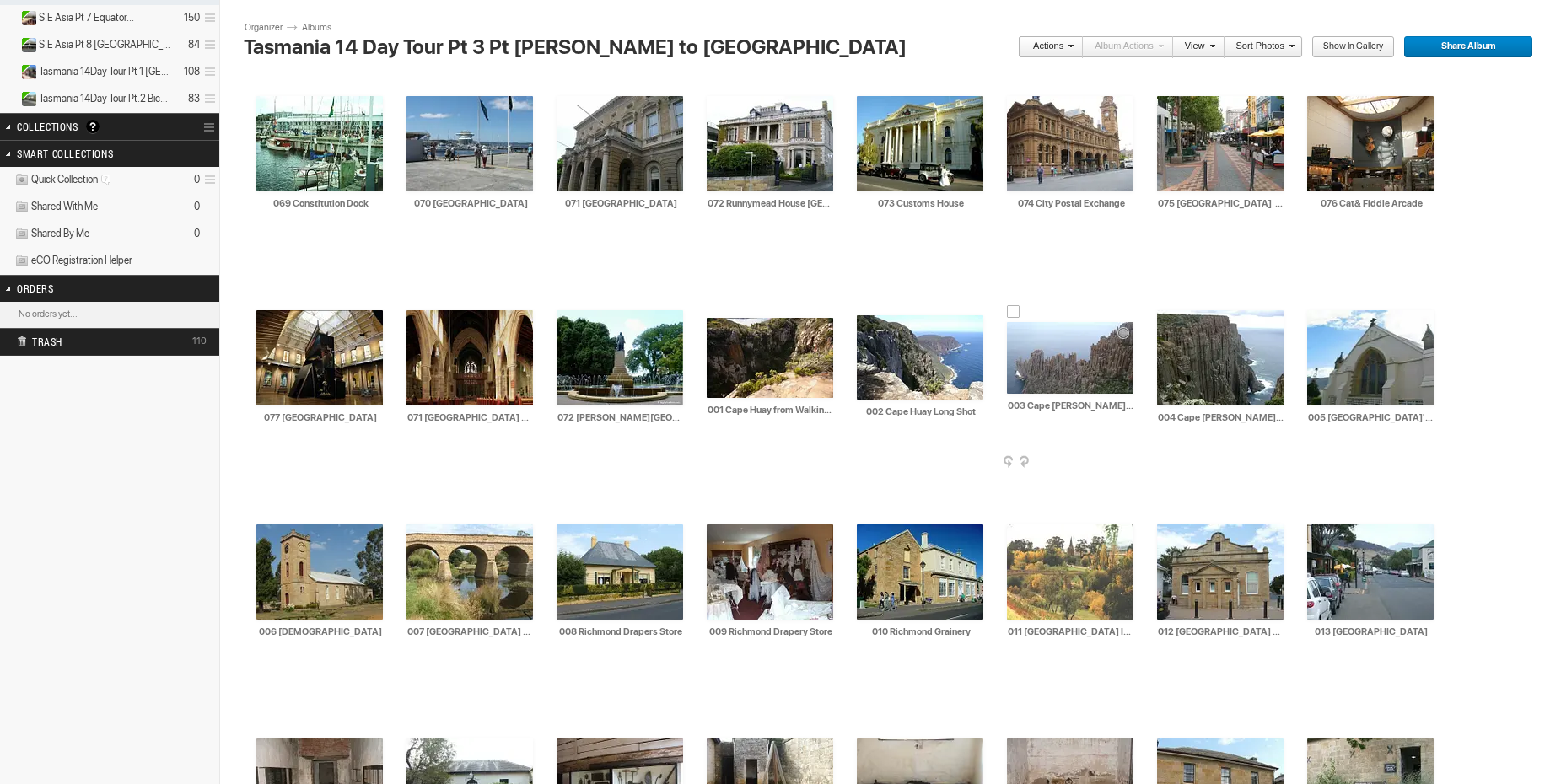 type on "077 Tasmanian Art Gallery" 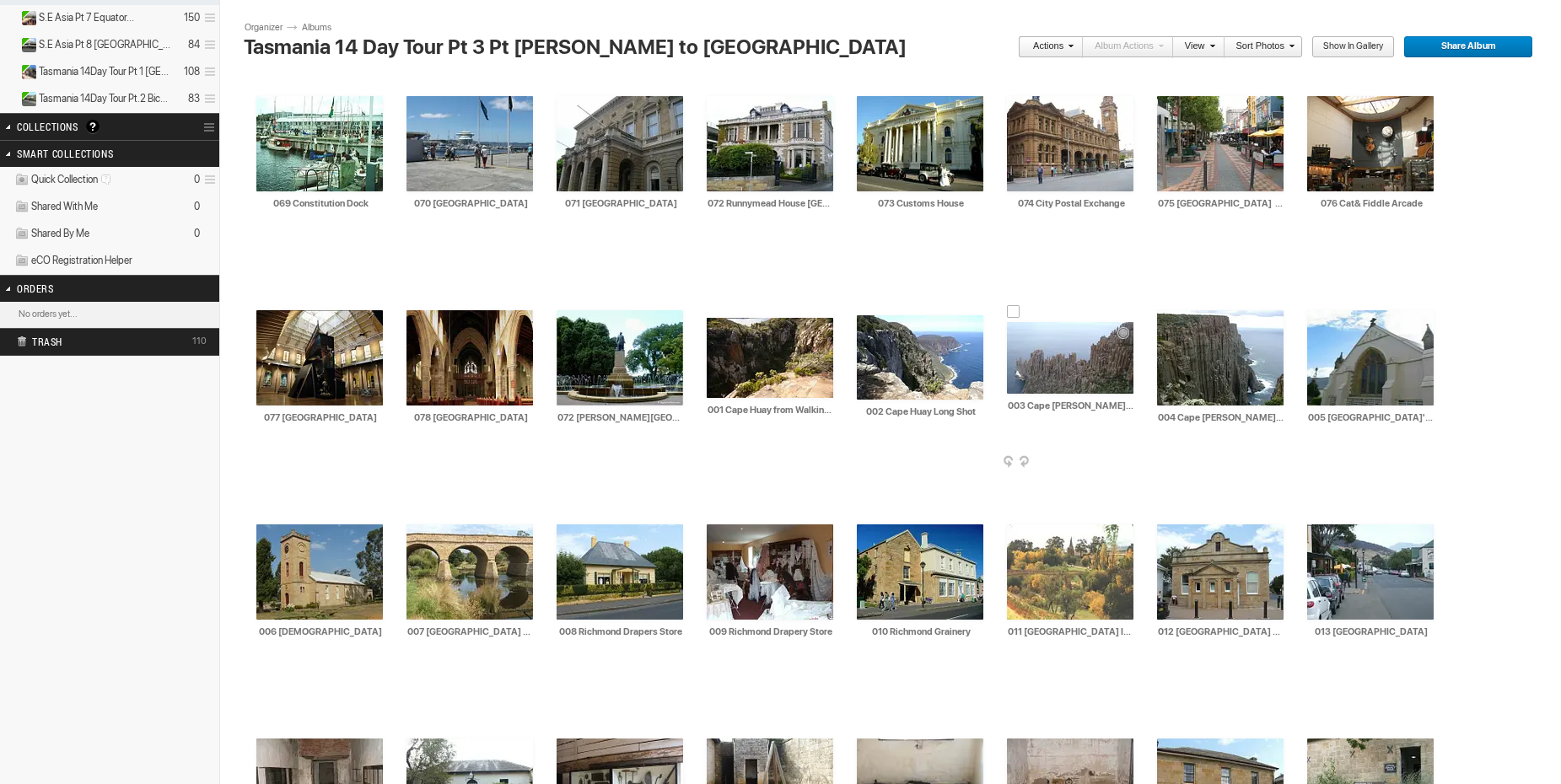 type on "078 St David's Cathedral High Altar" 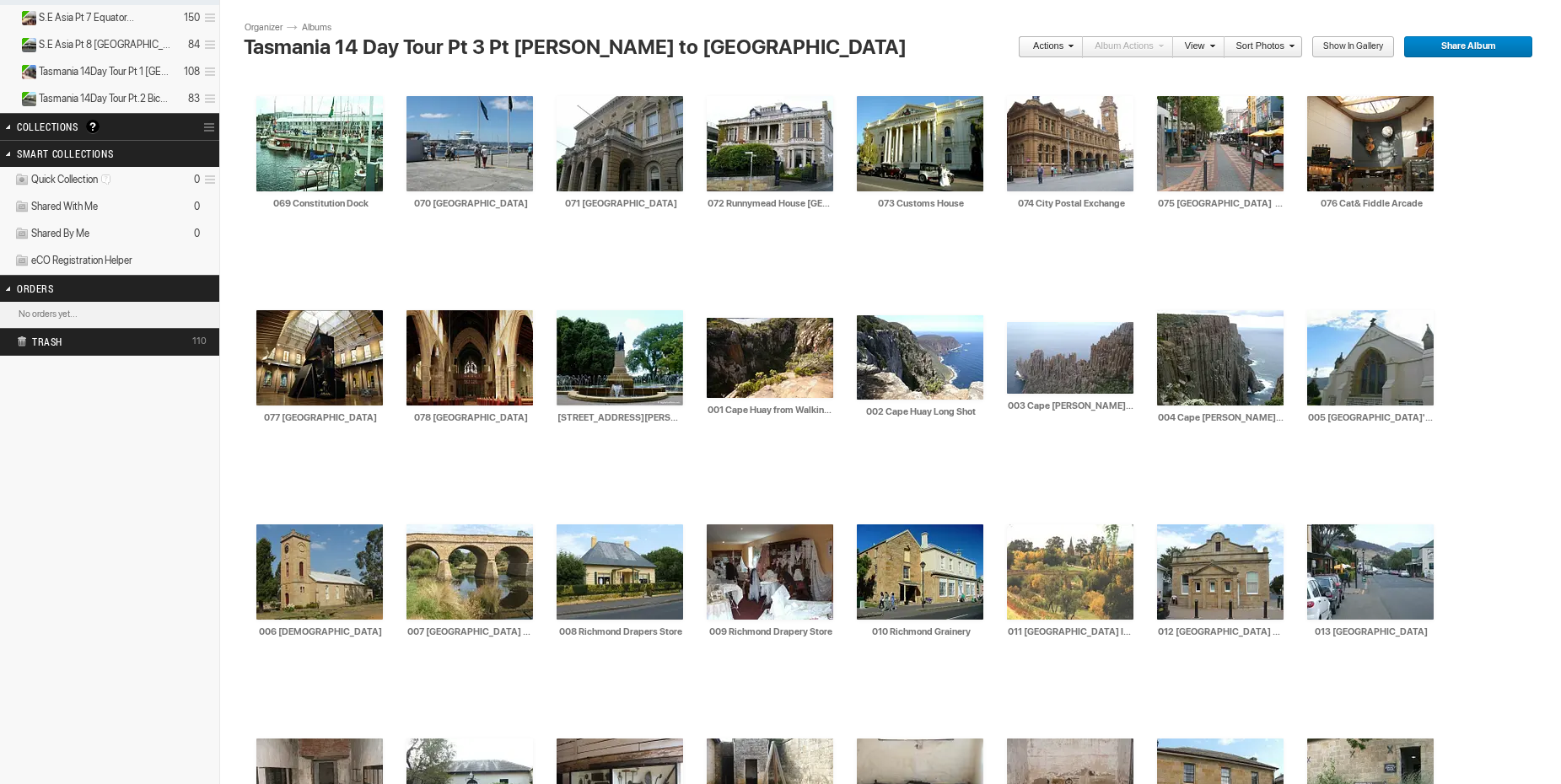type on "079 Hobart Franklin Square Park," 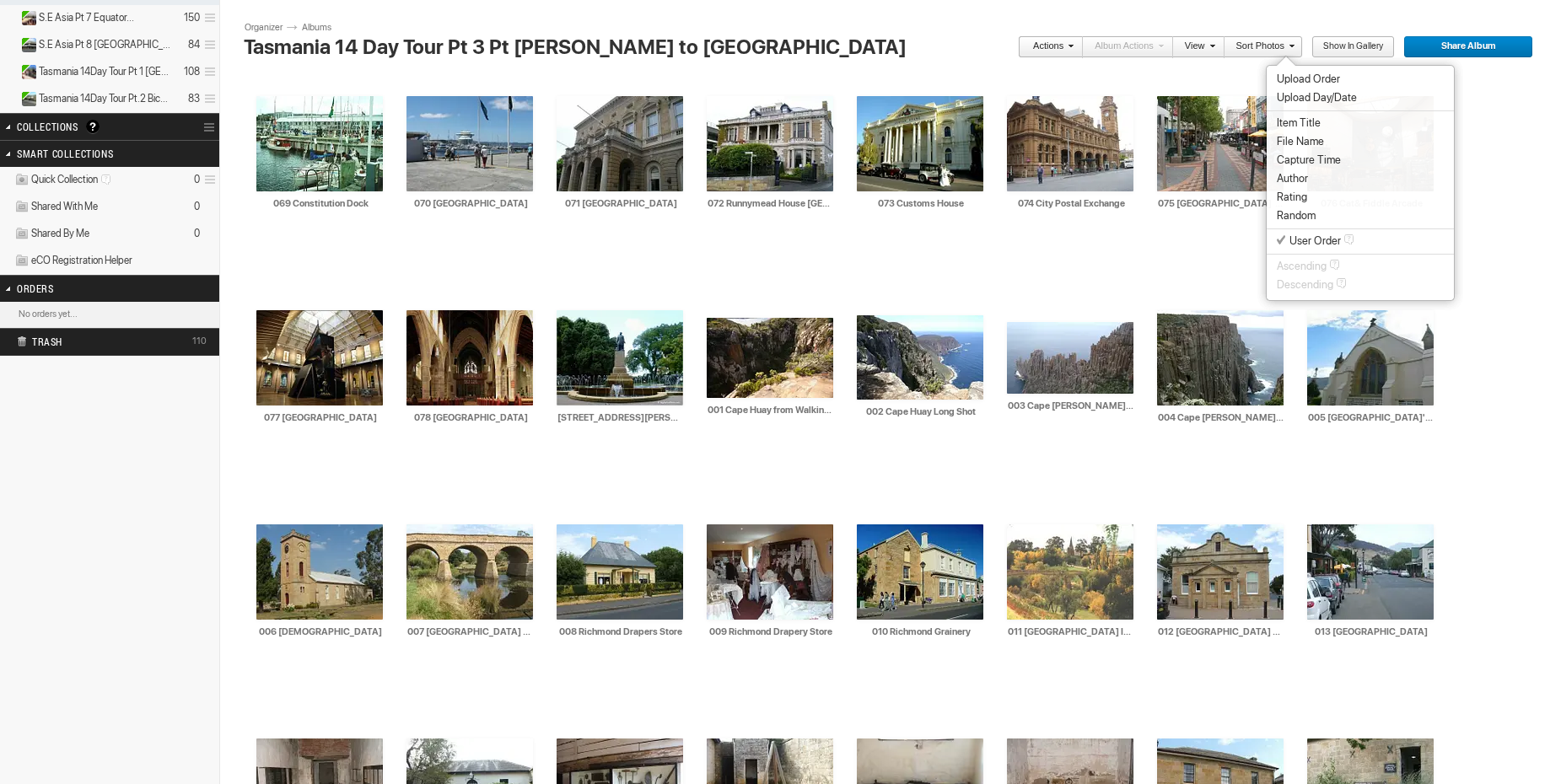 click on "Item Title" at bounding box center [1299, 123] 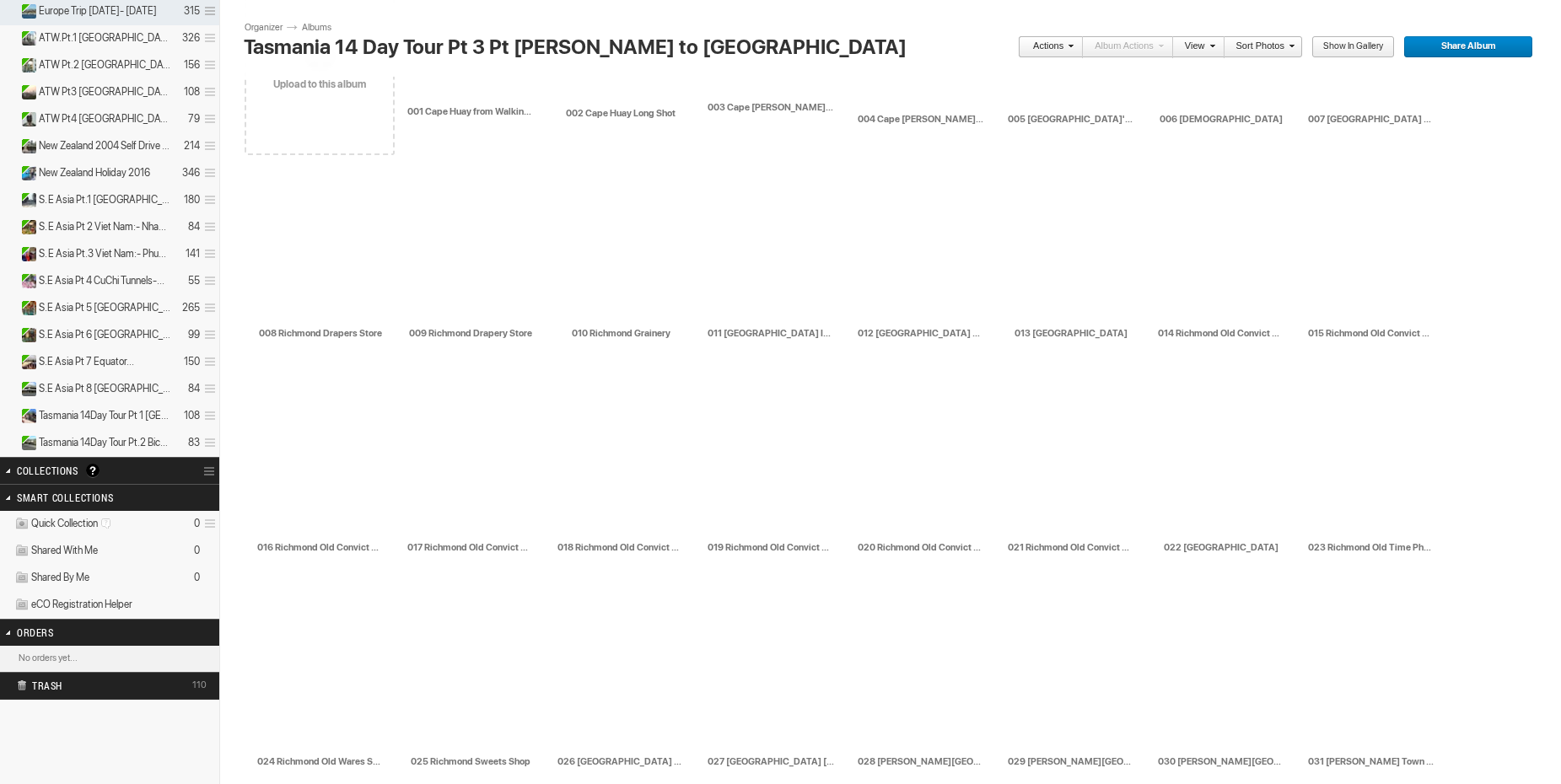 scroll, scrollTop: 562, scrollLeft: 0, axis: vertical 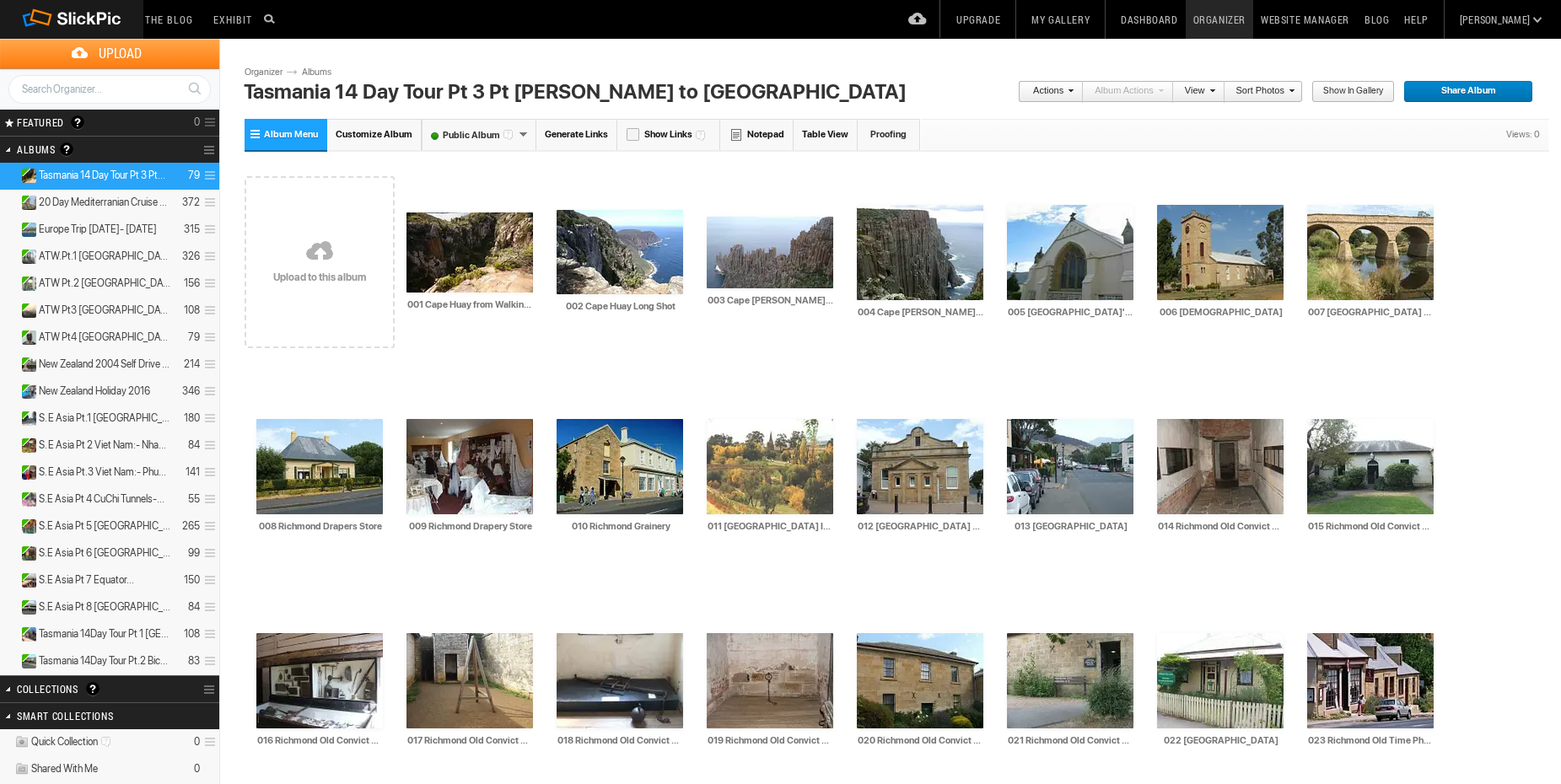 click at bounding box center [320, 252] 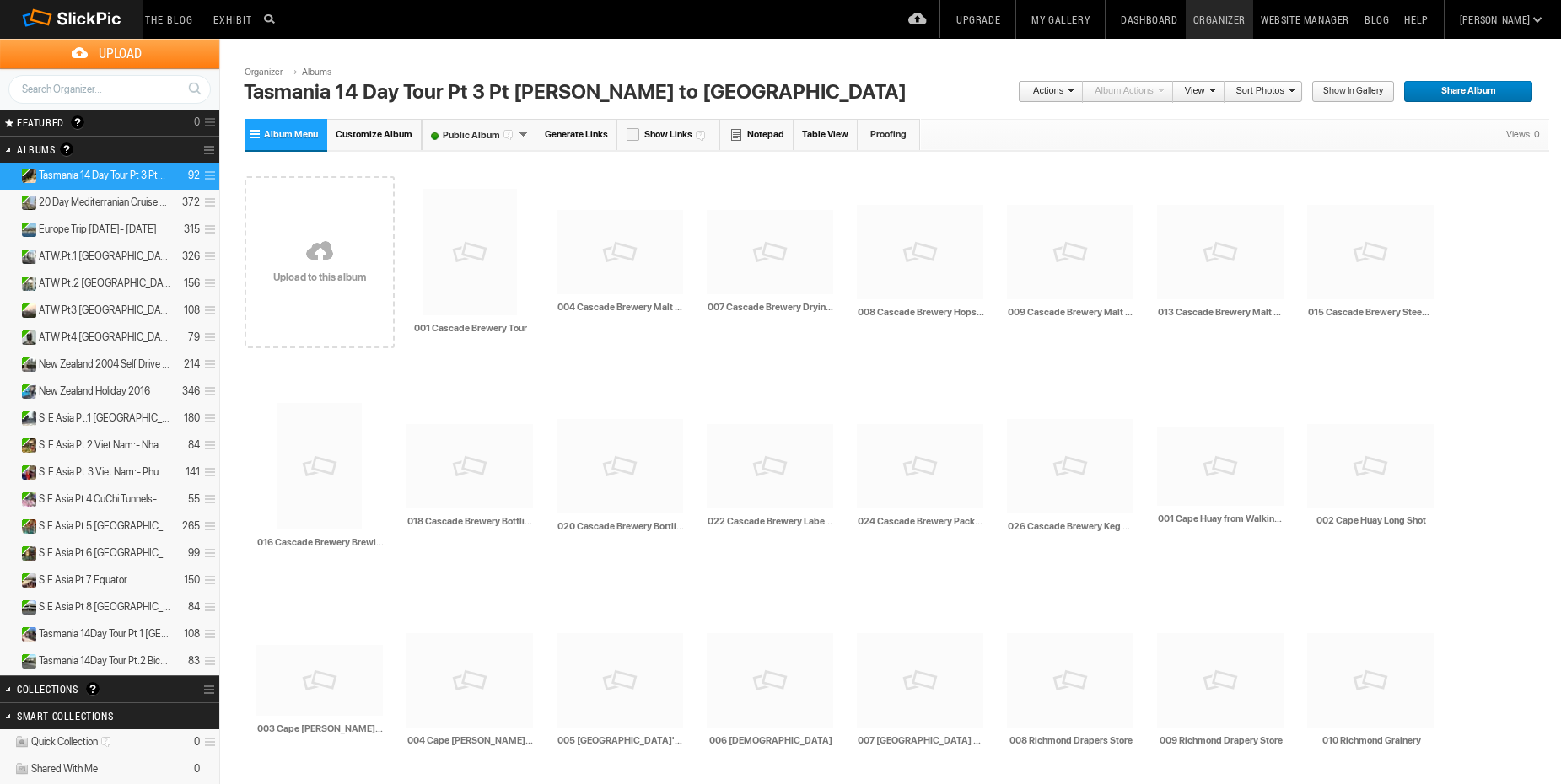 scroll, scrollTop: 0, scrollLeft: 0, axis: both 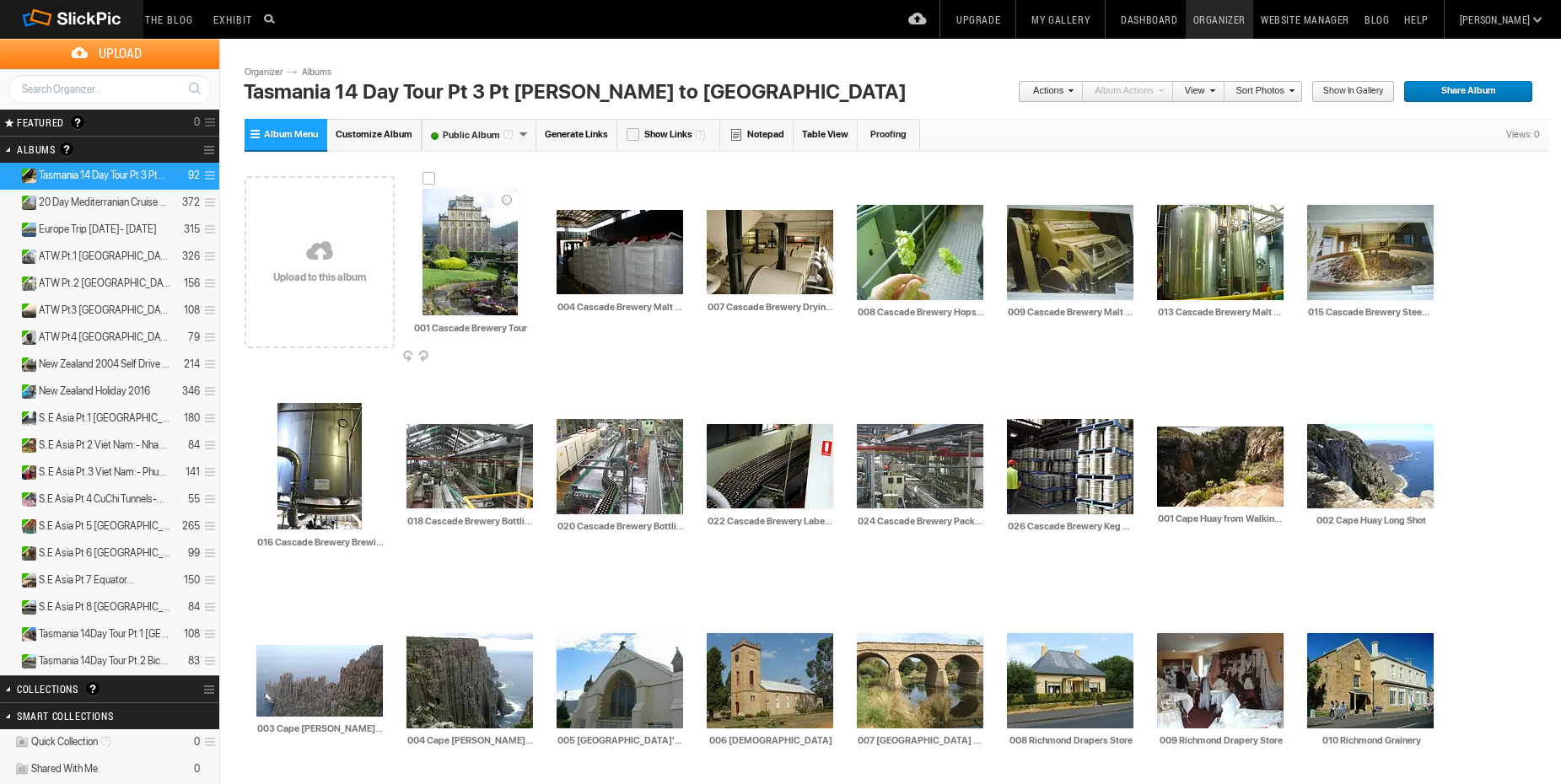 click on "001 Cascade Brewery Tour" at bounding box center [471, 328] 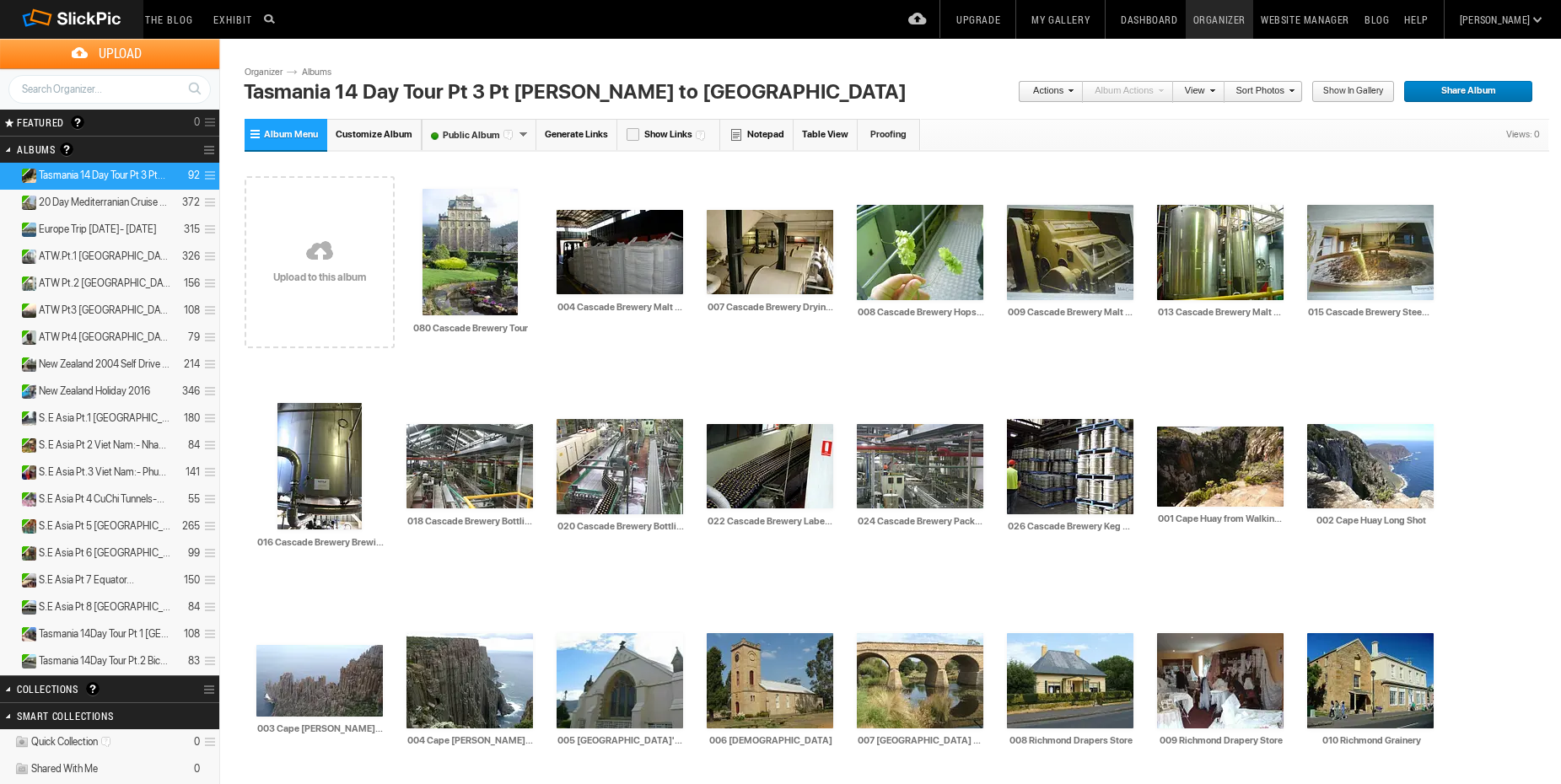 type on "080 Cascade Brewery Tour" 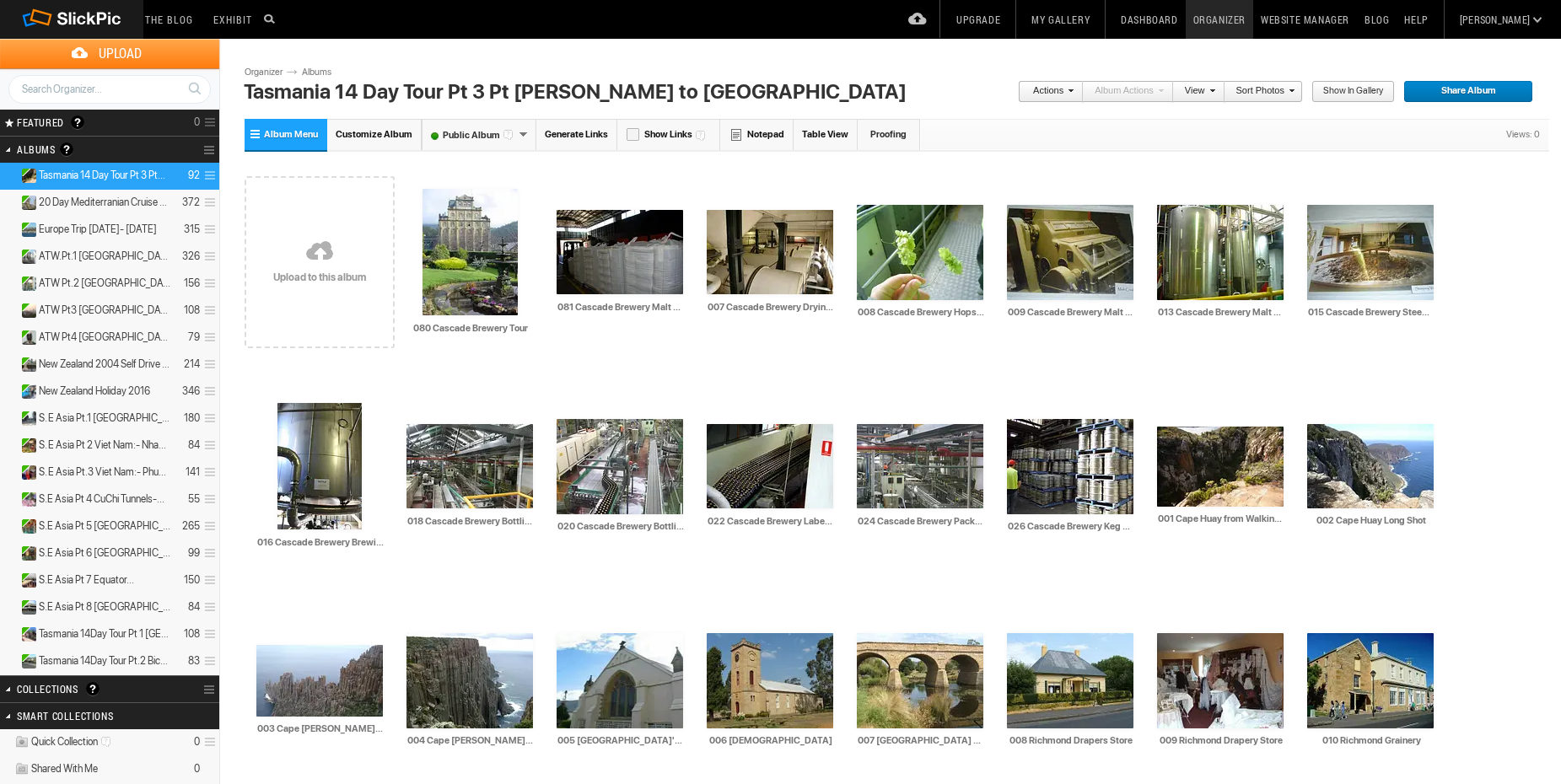 type on "081 Cascade Brewery Malt Grain Sacks" 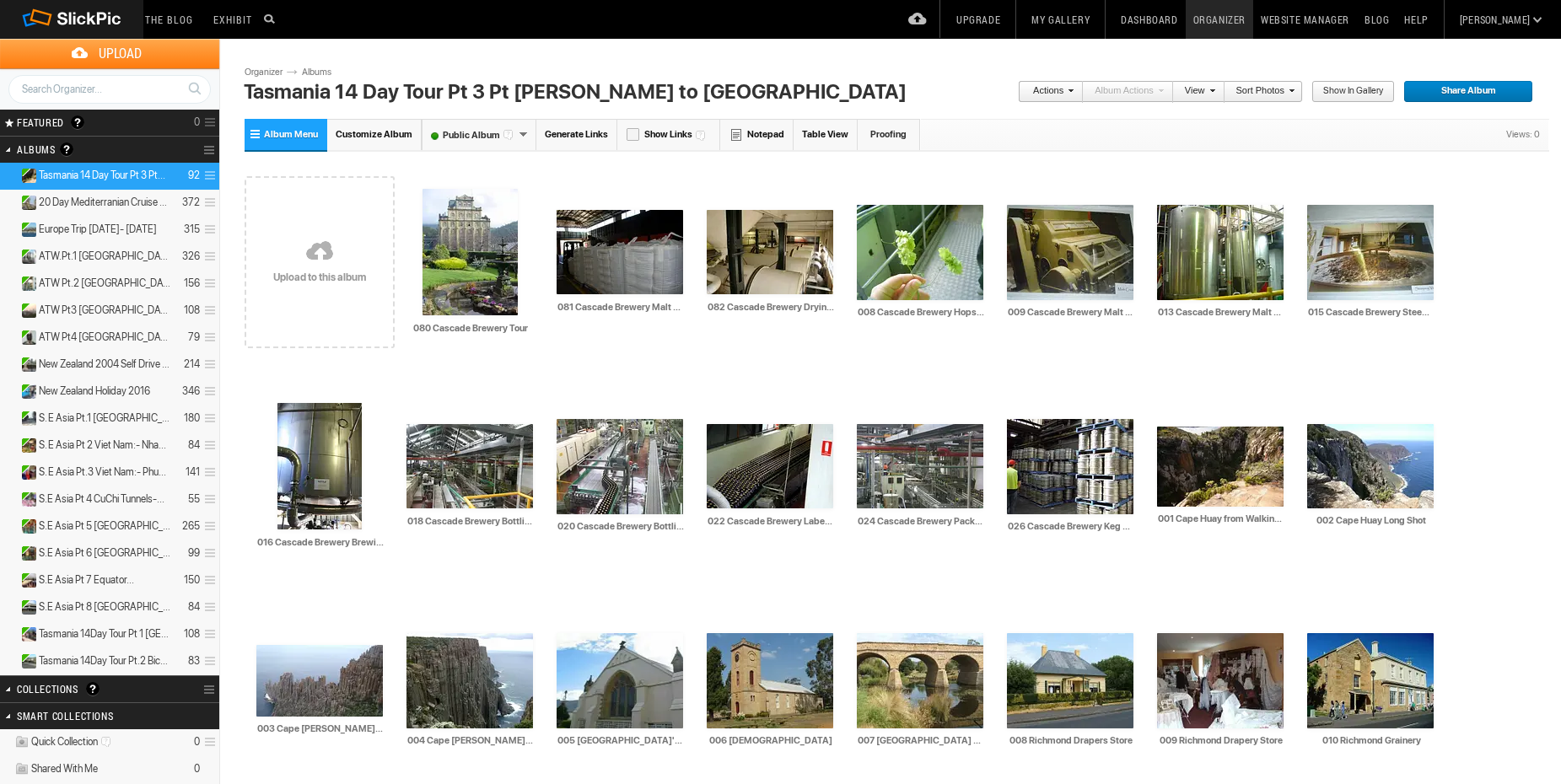 type on "082 Cascade Brewery Drying Kilns" 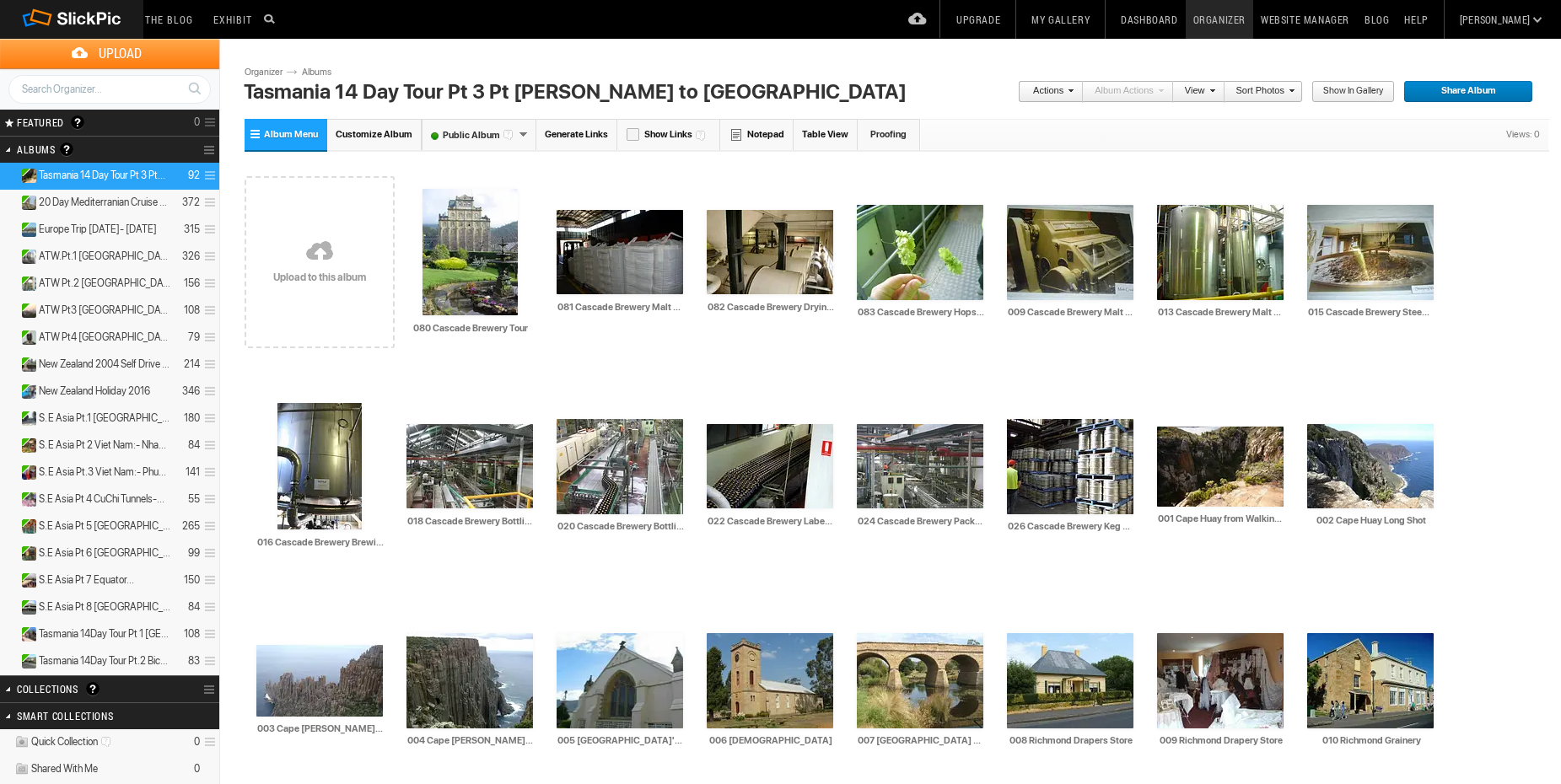 type on "083 Cascade Brewery Hops Flower" 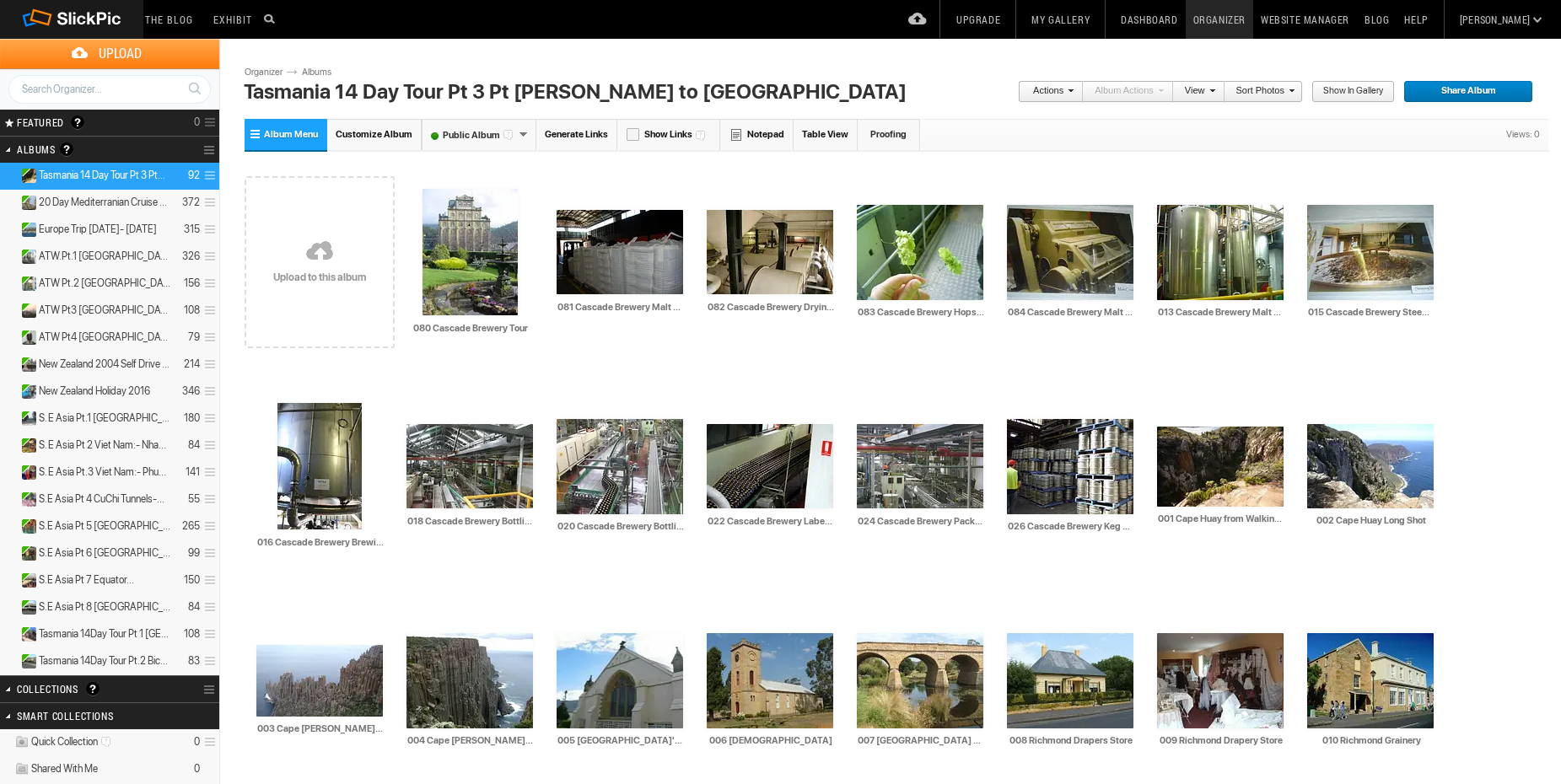 type on "084 Cascade Brewery Malt Crusher" 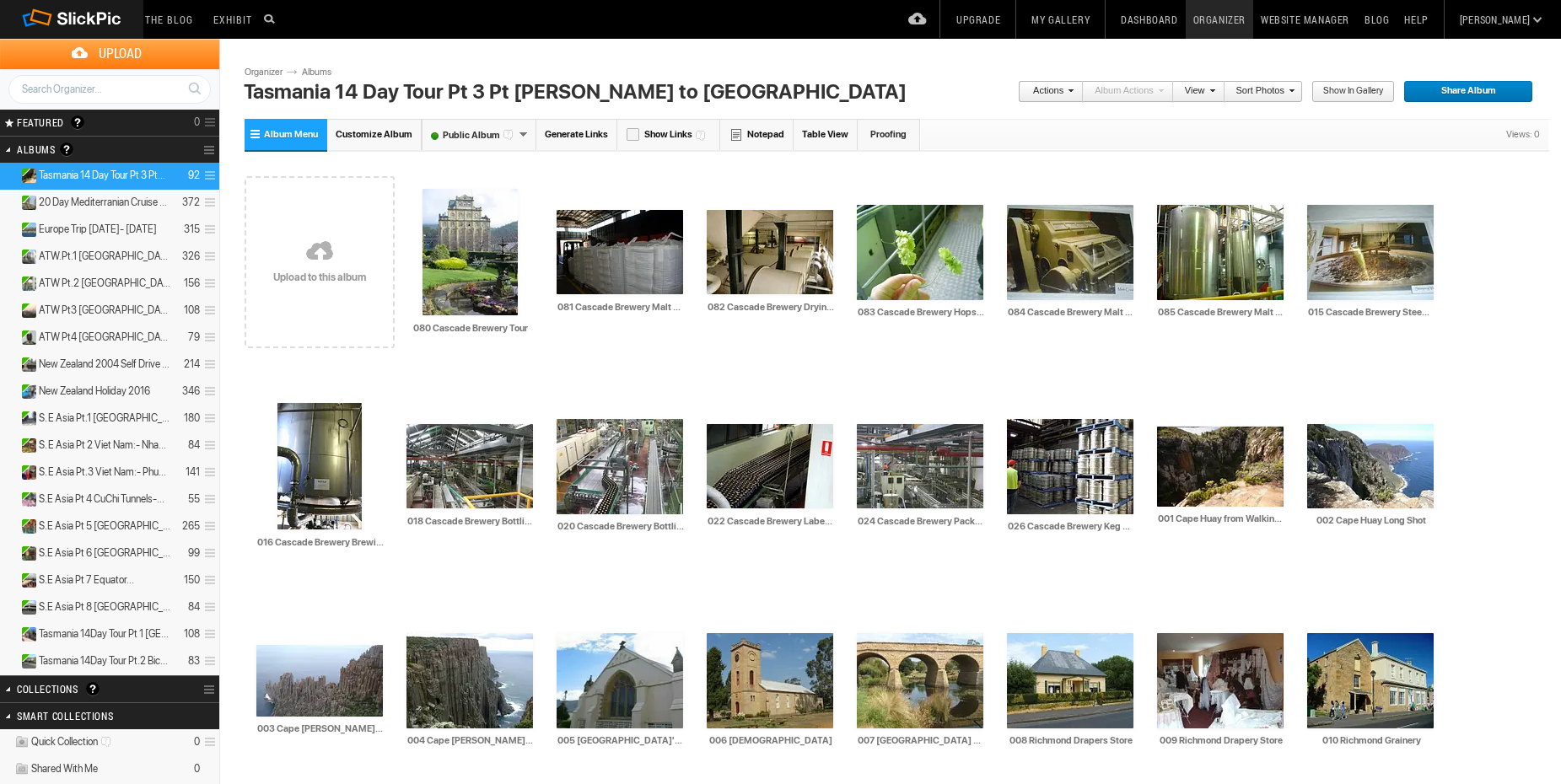 type on "085 Cascade Brewery Malt Kettles" 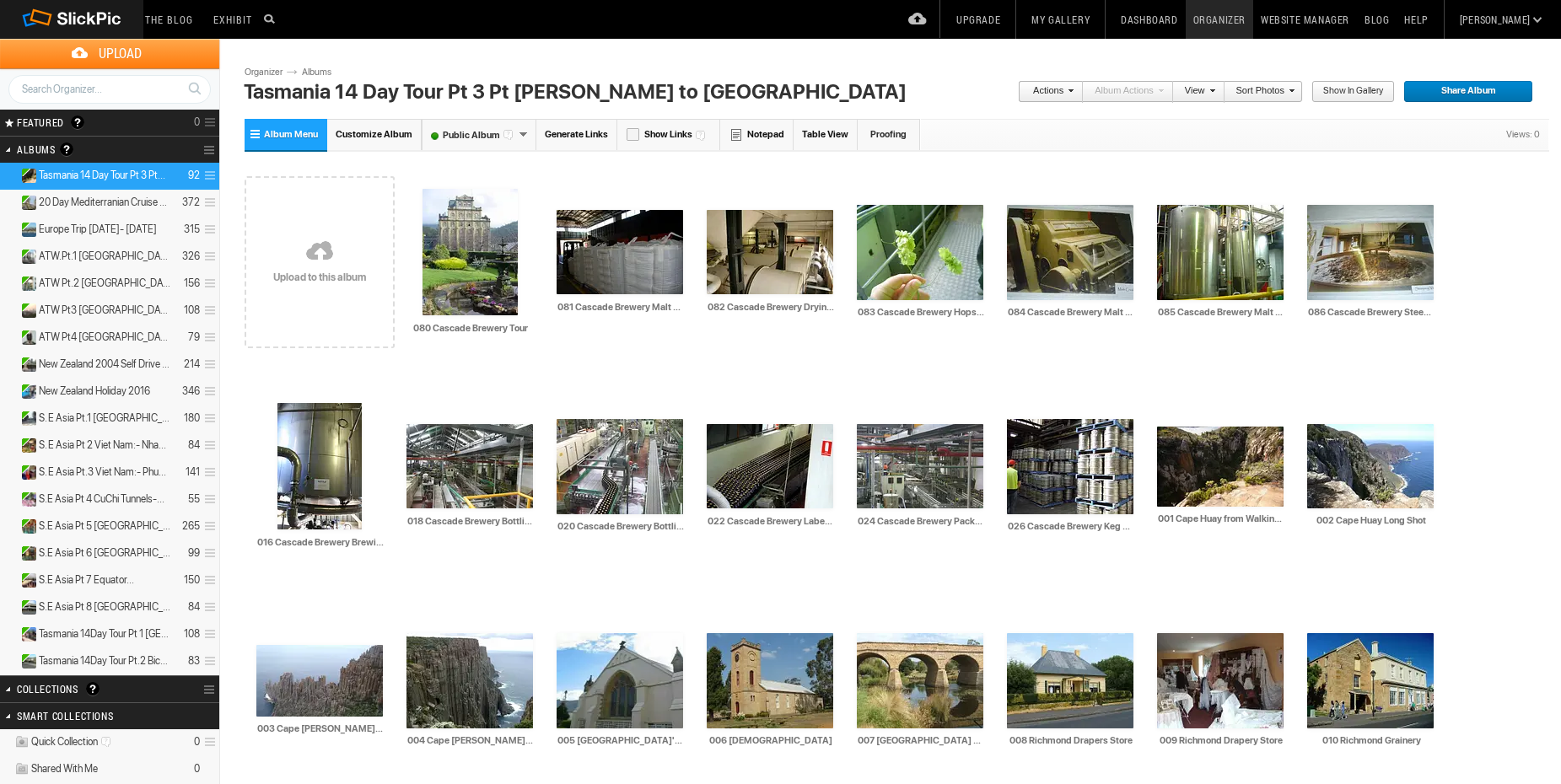 type on "086 Cascade Brewery Steeping Vat" 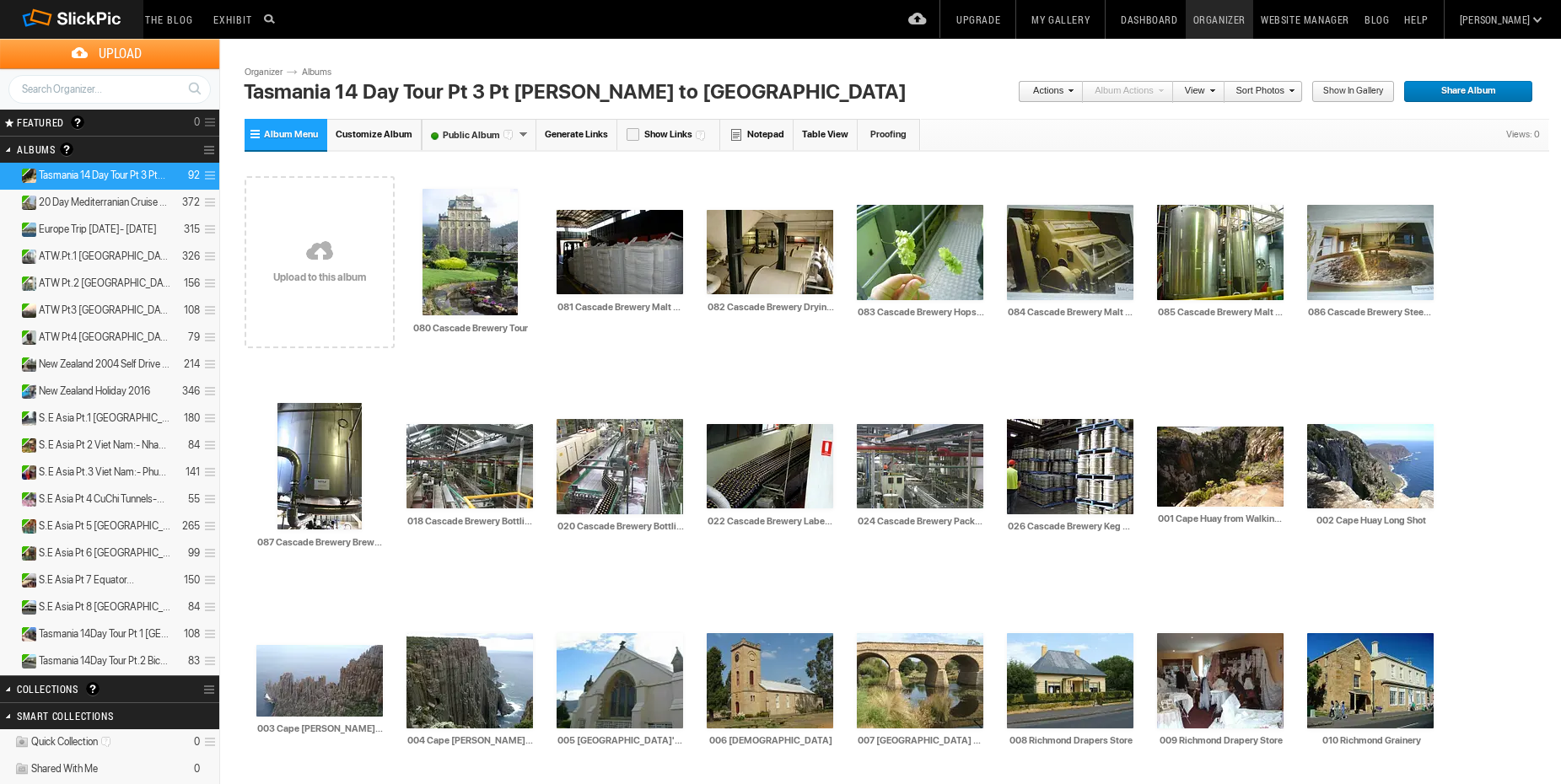 type on "087 Cascade Brewery Brewing Kettles" 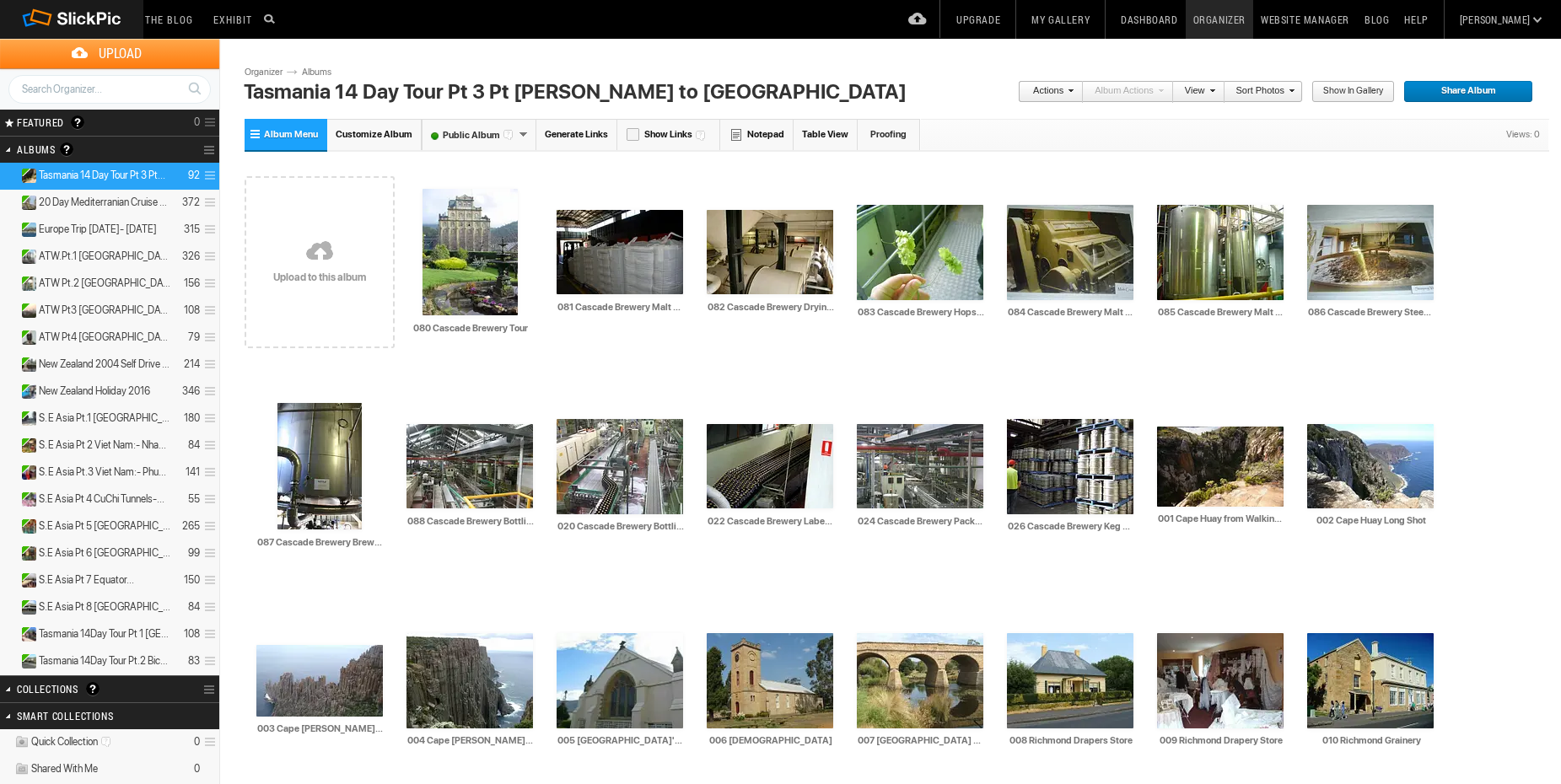 type on "088 Cascade Brewery Bottling Line" 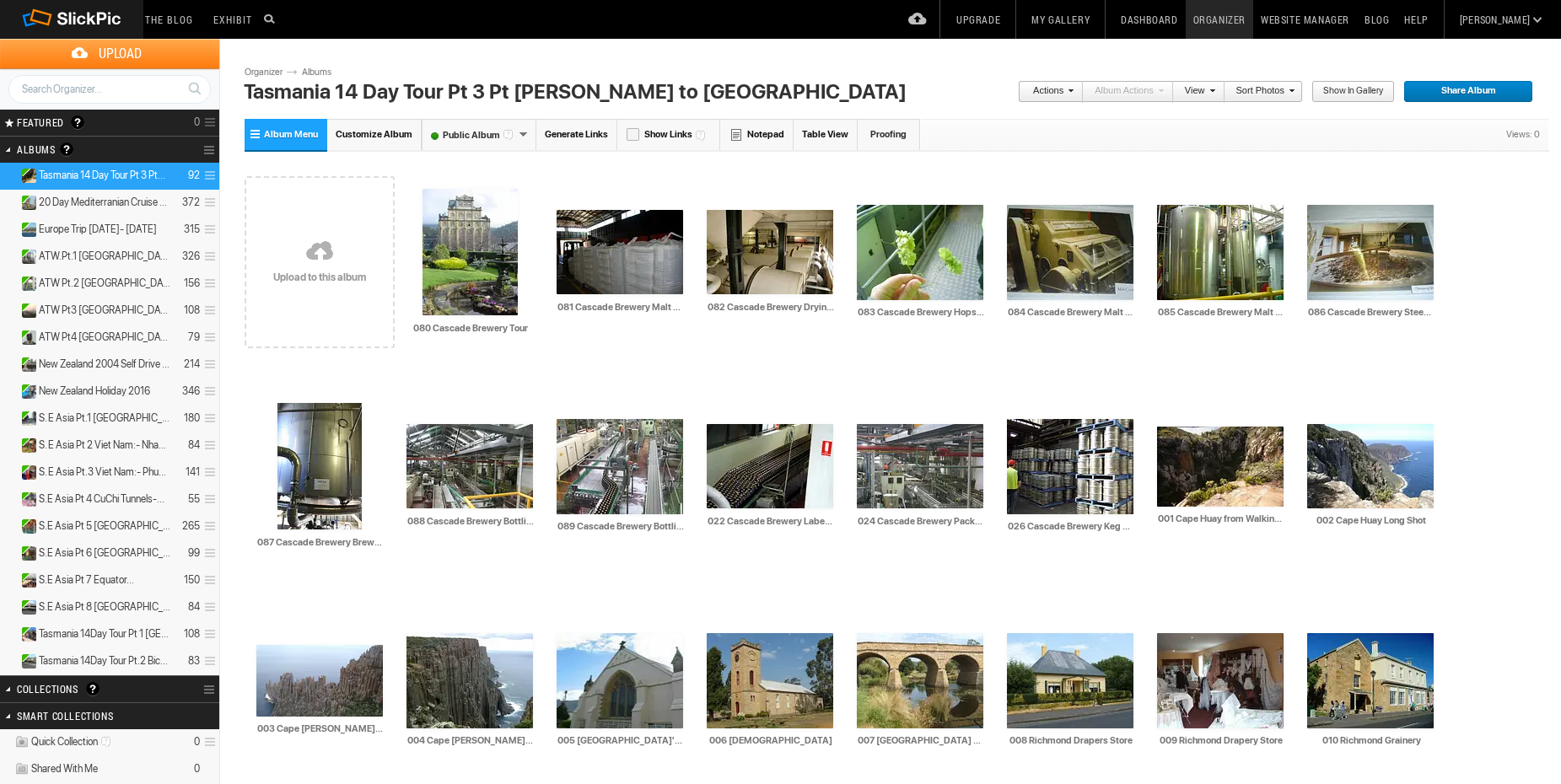 type on "089 Cascade Brewery Bottling Labelling Line" 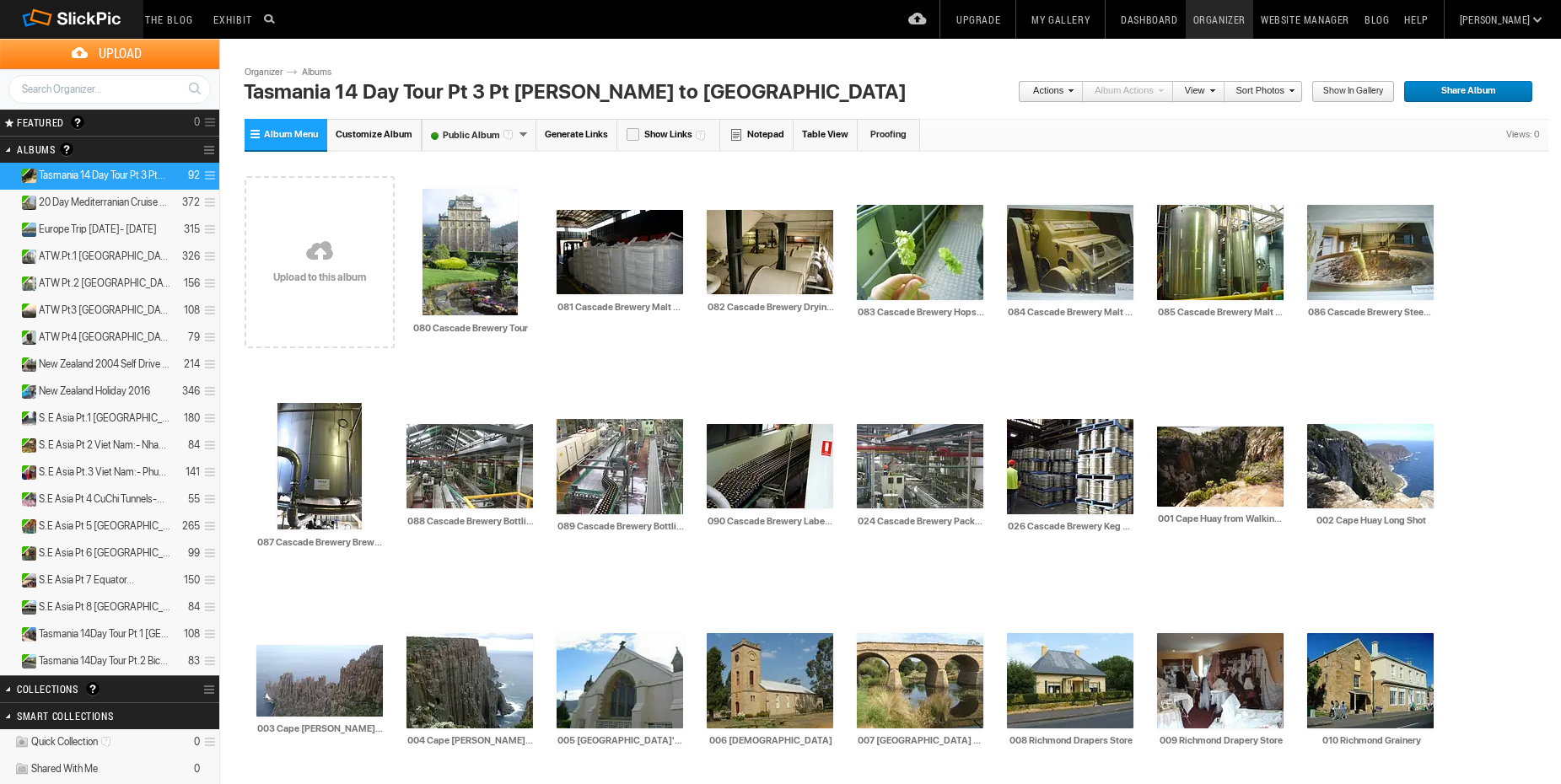 type on "090 Cascade Brewery Labelled Beer to Packing Line" 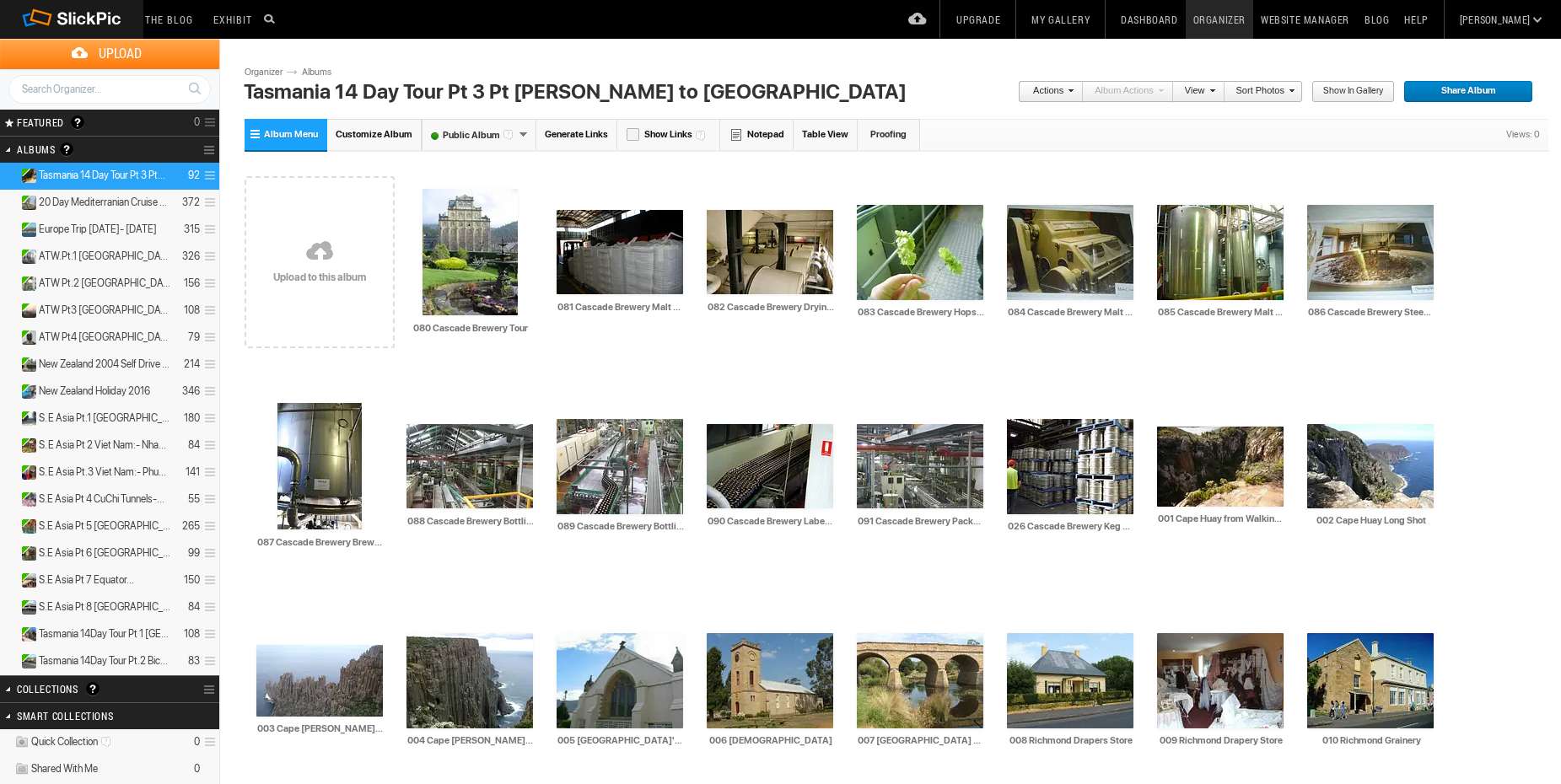 type on "091 Cascade Brewery Packaging Machine" 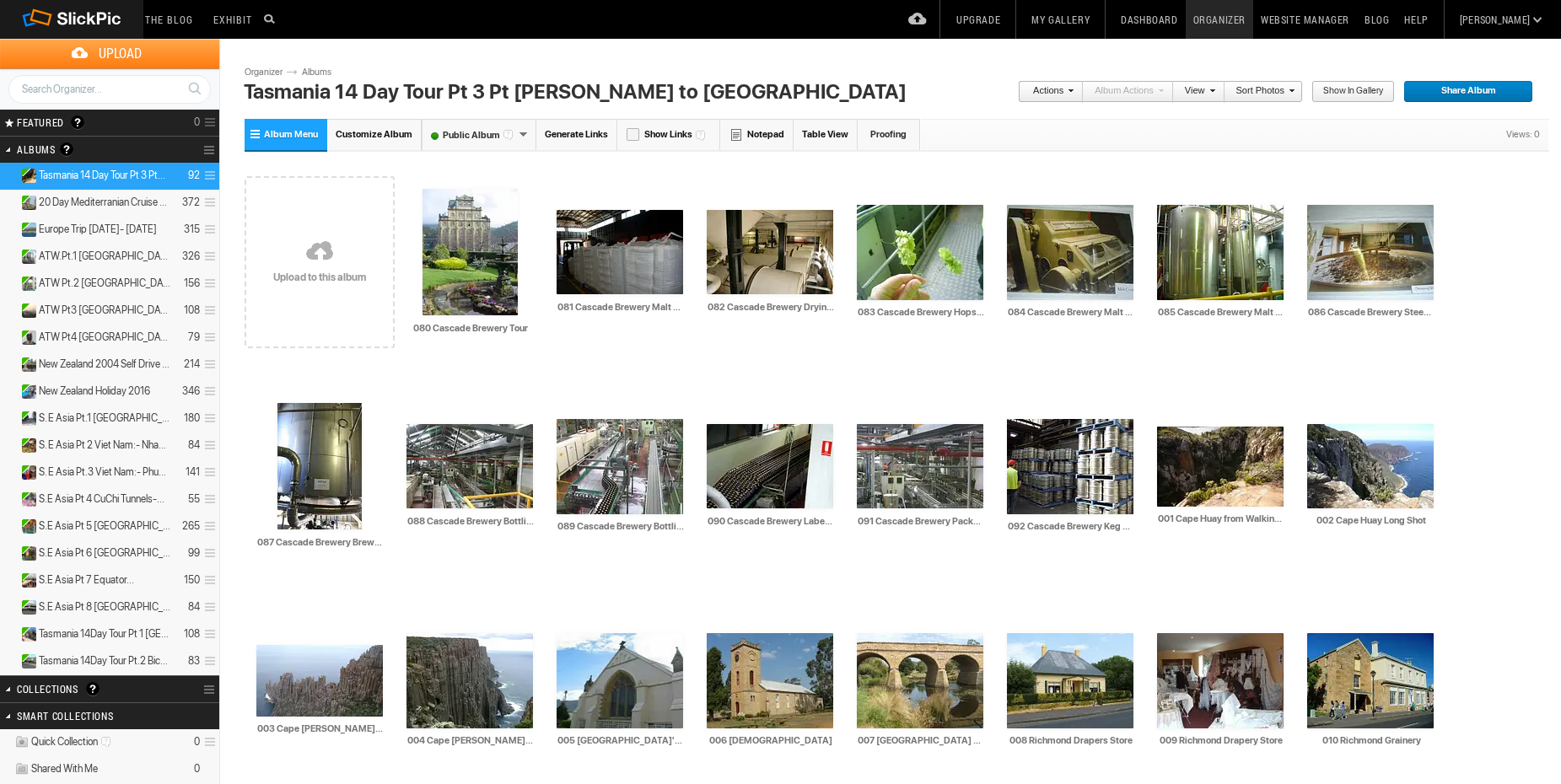 type on "092 Cascade Brewery Keg Storage Area" 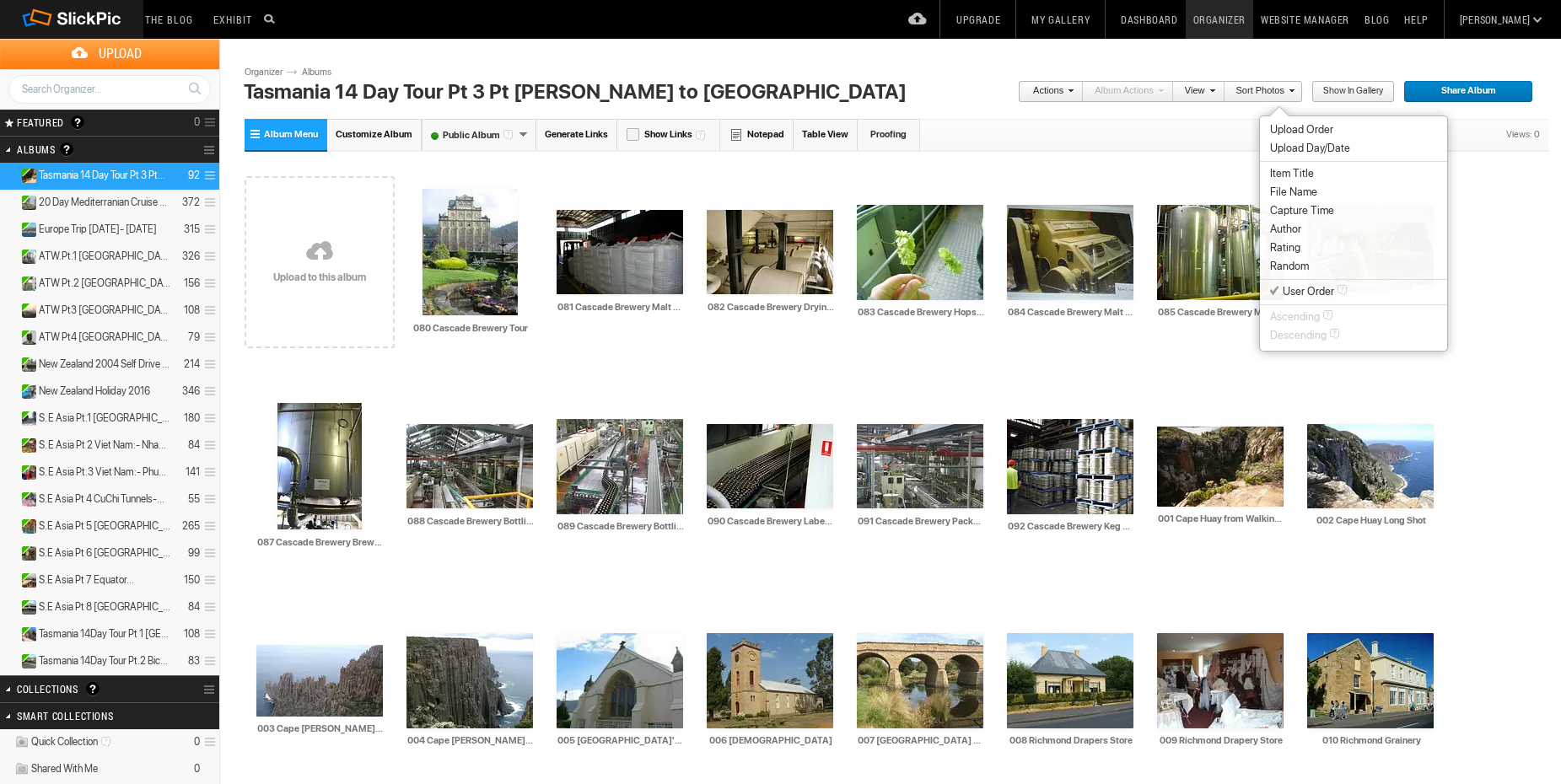 click on "Item Title" at bounding box center [1292, 174] 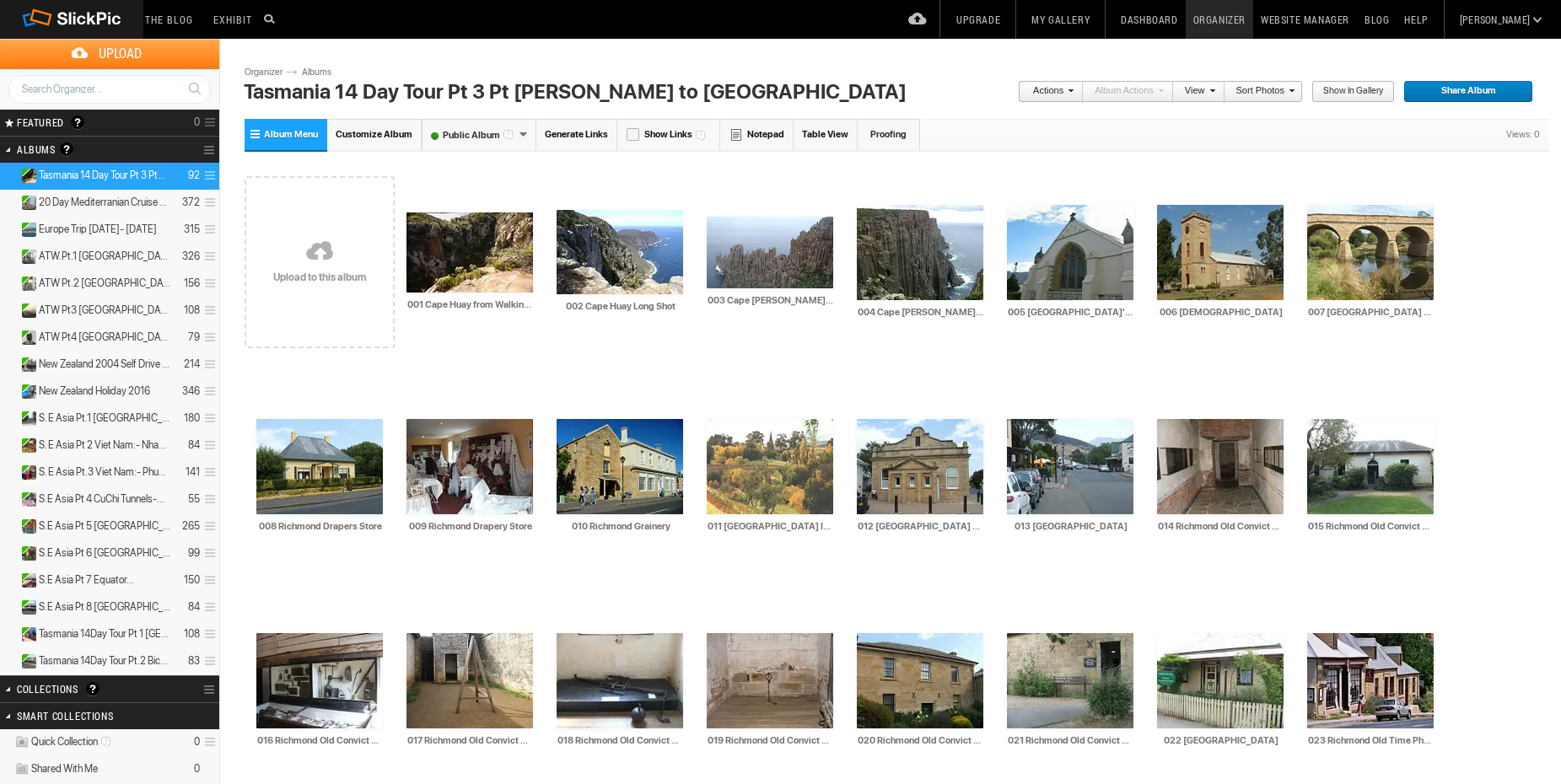 click at bounding box center [320, 252] 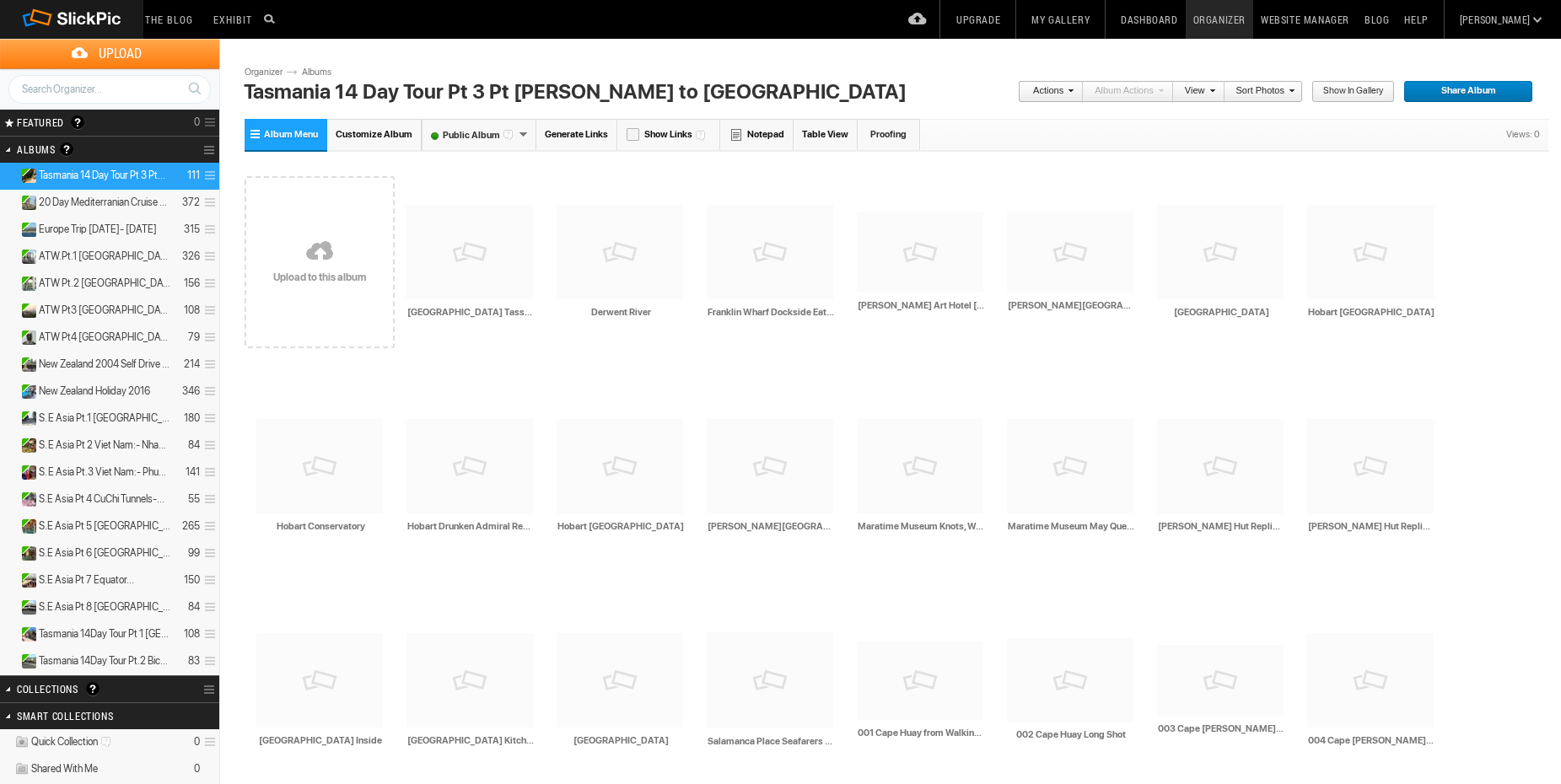 scroll, scrollTop: 0, scrollLeft: 0, axis: both 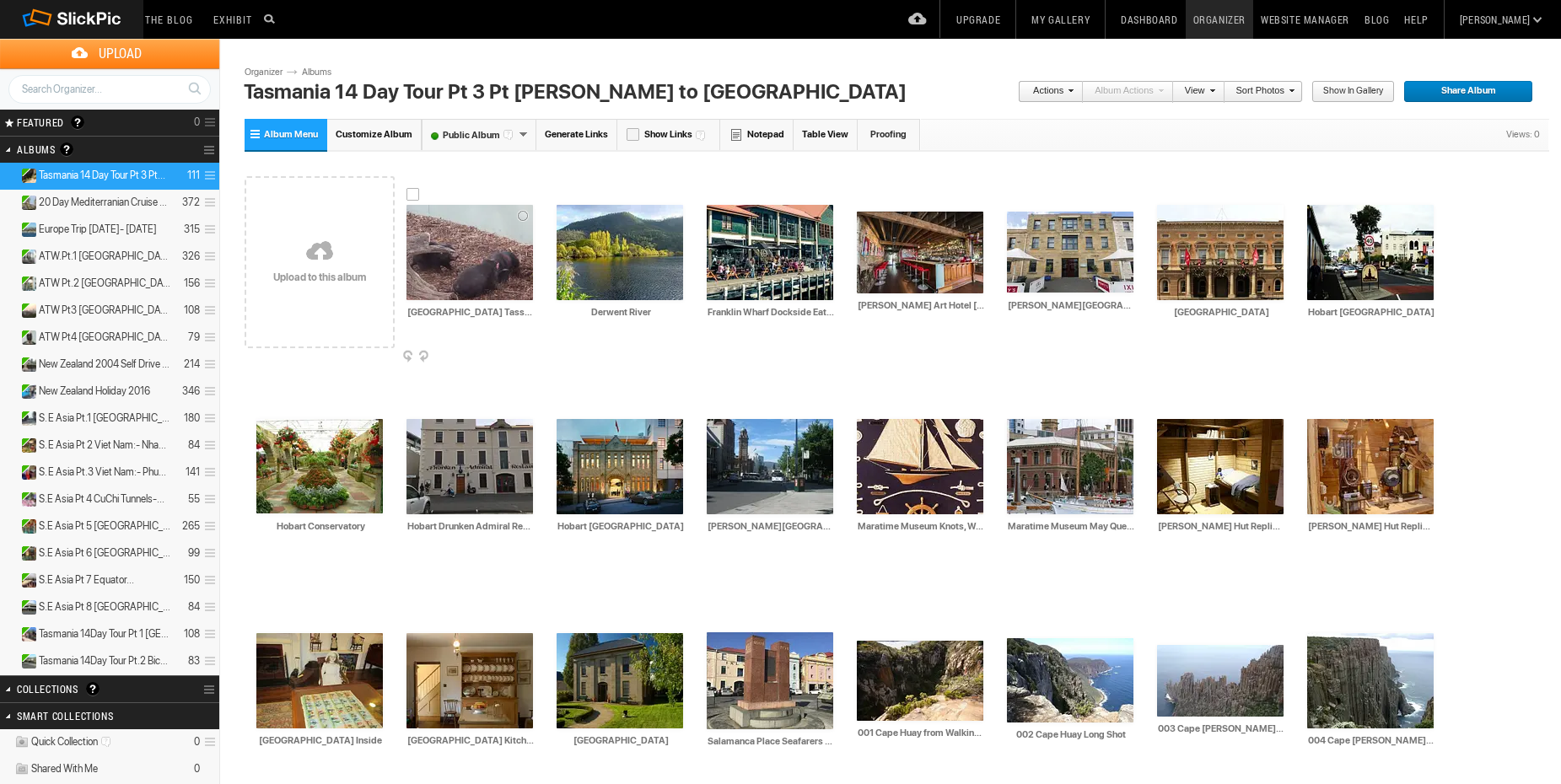 click on "[GEOGRAPHIC_DATA] Tassie Devils" at bounding box center [471, 312] 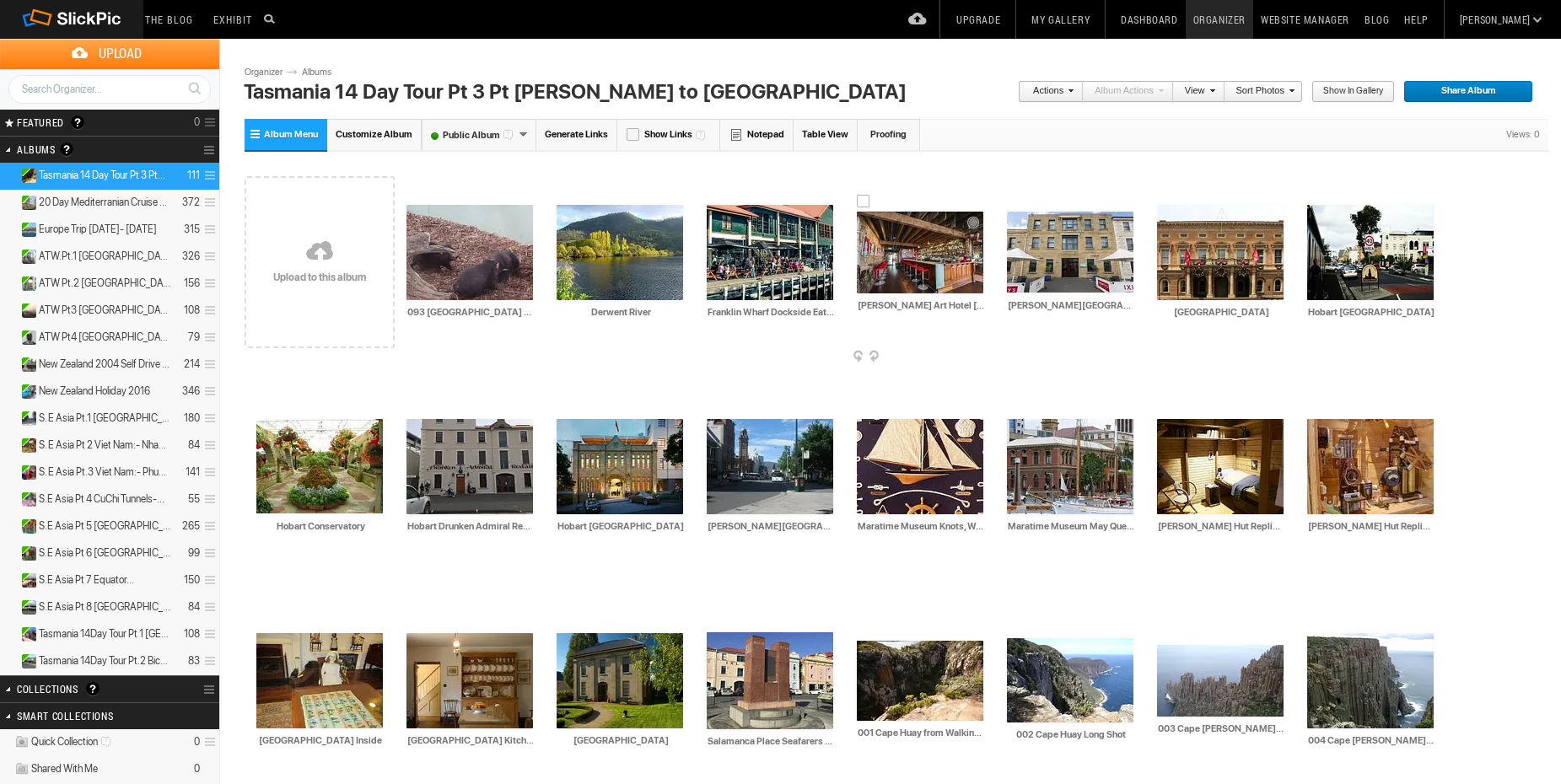 type on "093 [GEOGRAPHIC_DATA] Tassie Devils" 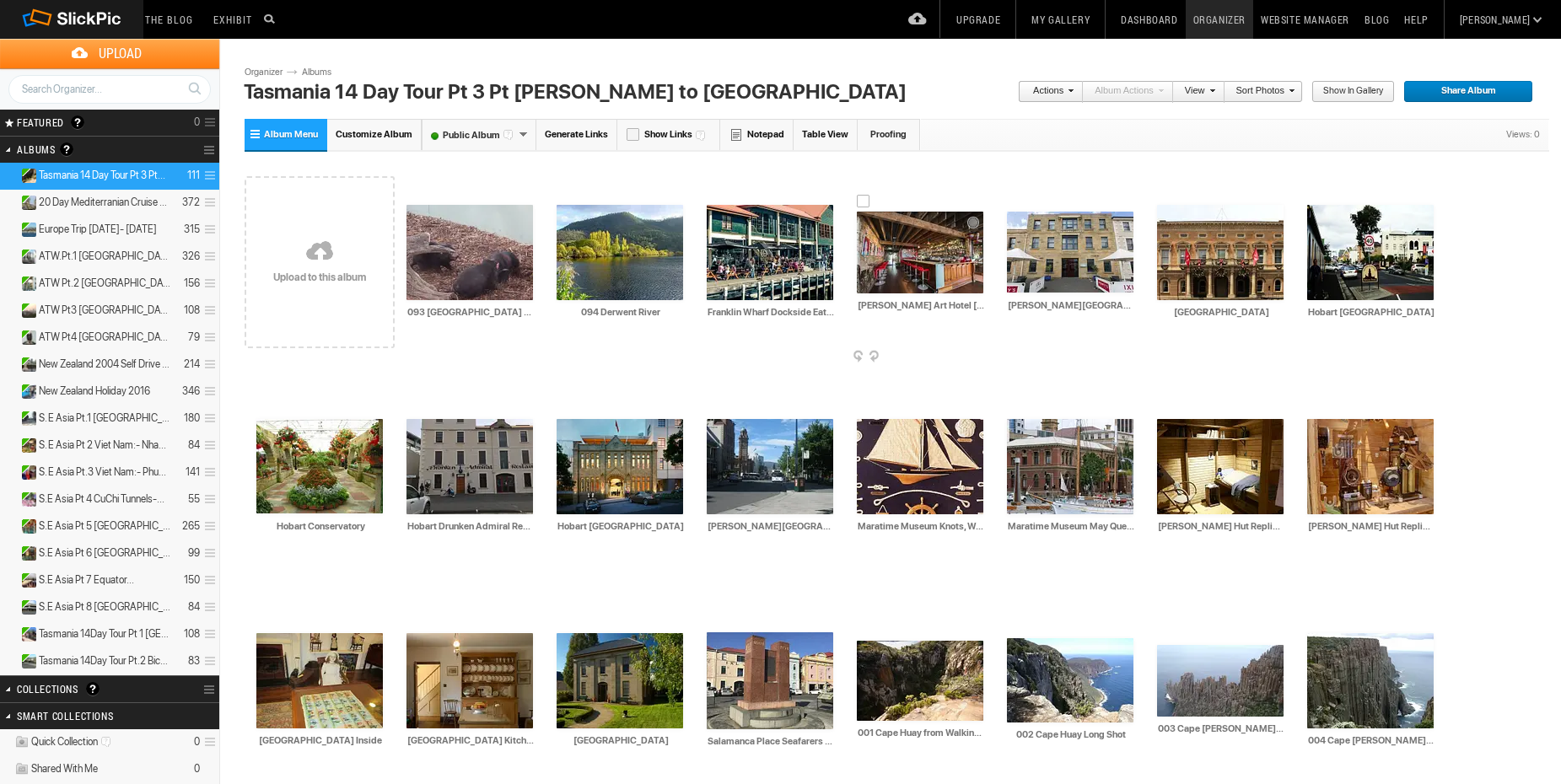 type on "094 Derwent River" 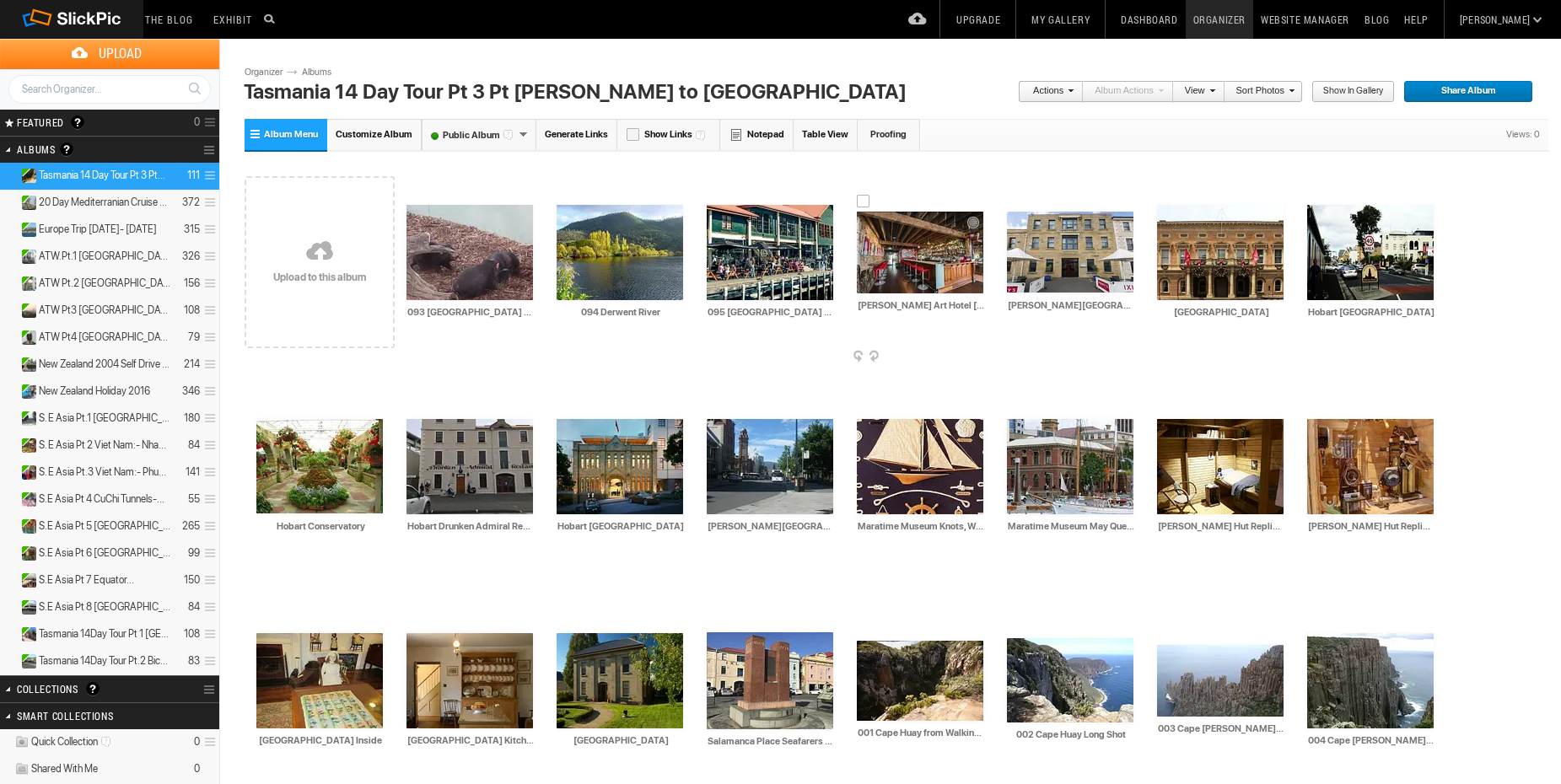 type on "095 [GEOGRAPHIC_DATA] Eateries" 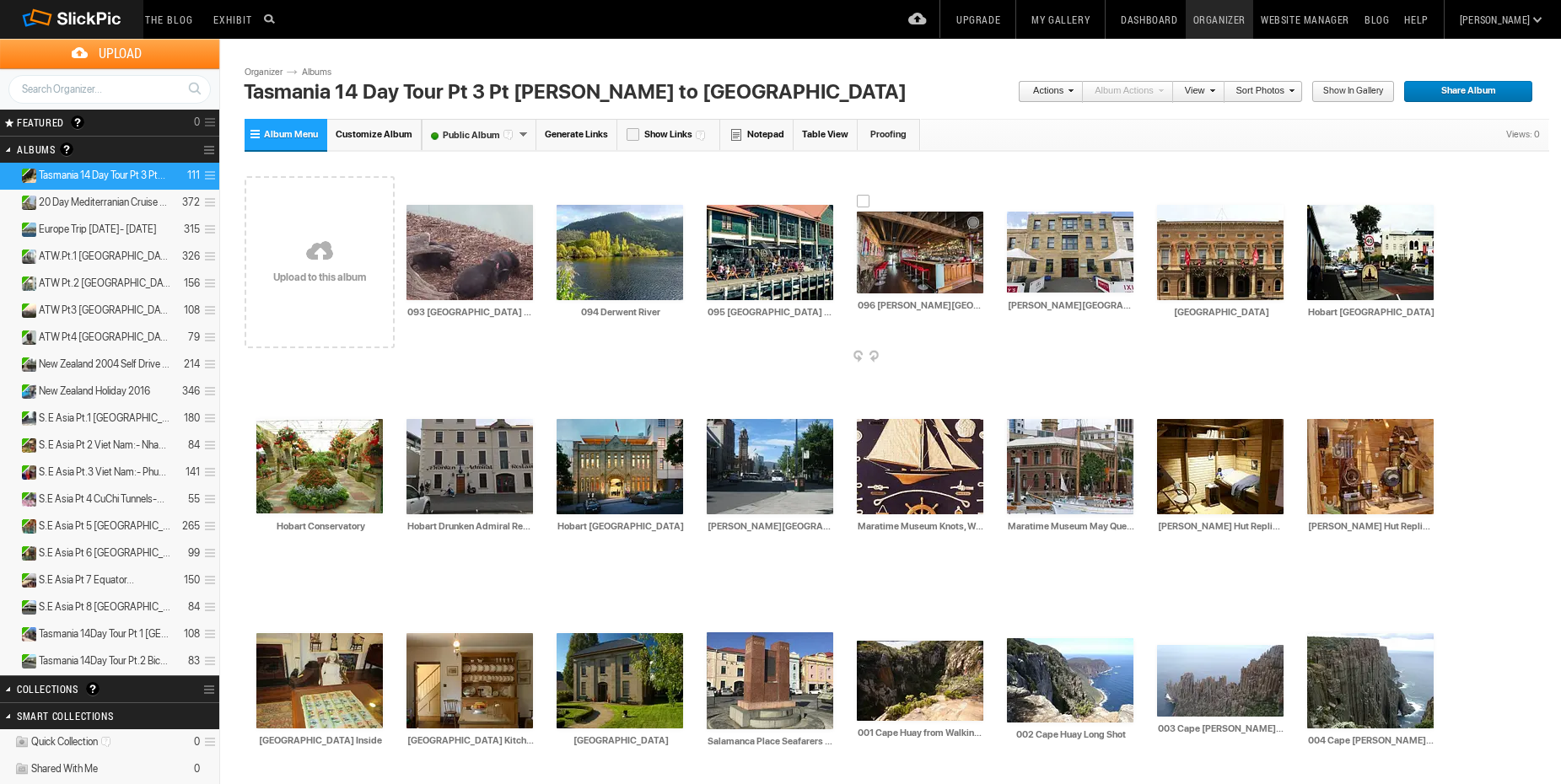 type on "096 [PERSON_NAME][GEOGRAPHIC_DATA] [GEOGRAPHIC_DATA]" 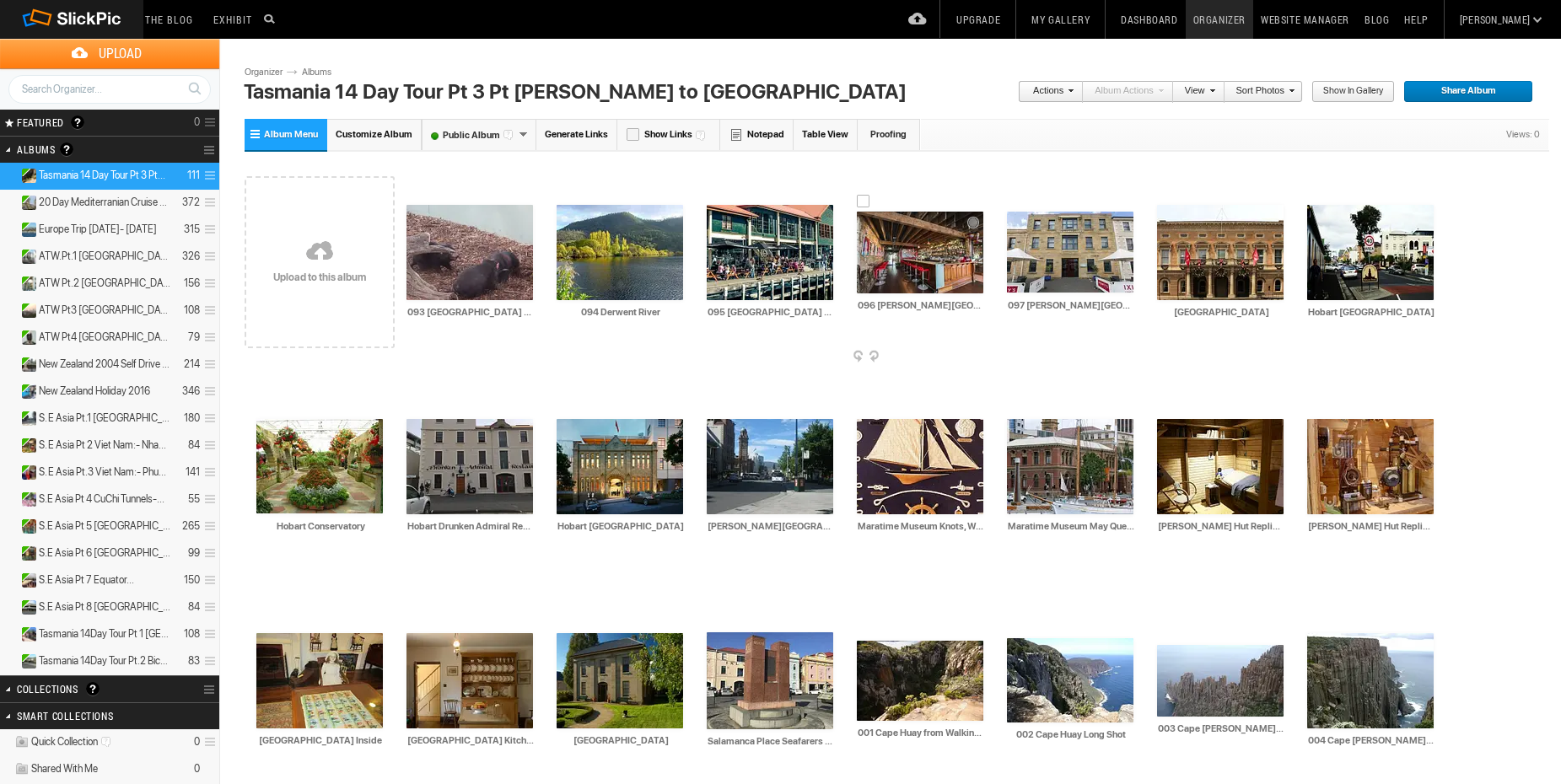 type on "097 [PERSON_NAME][GEOGRAPHIC_DATA]" 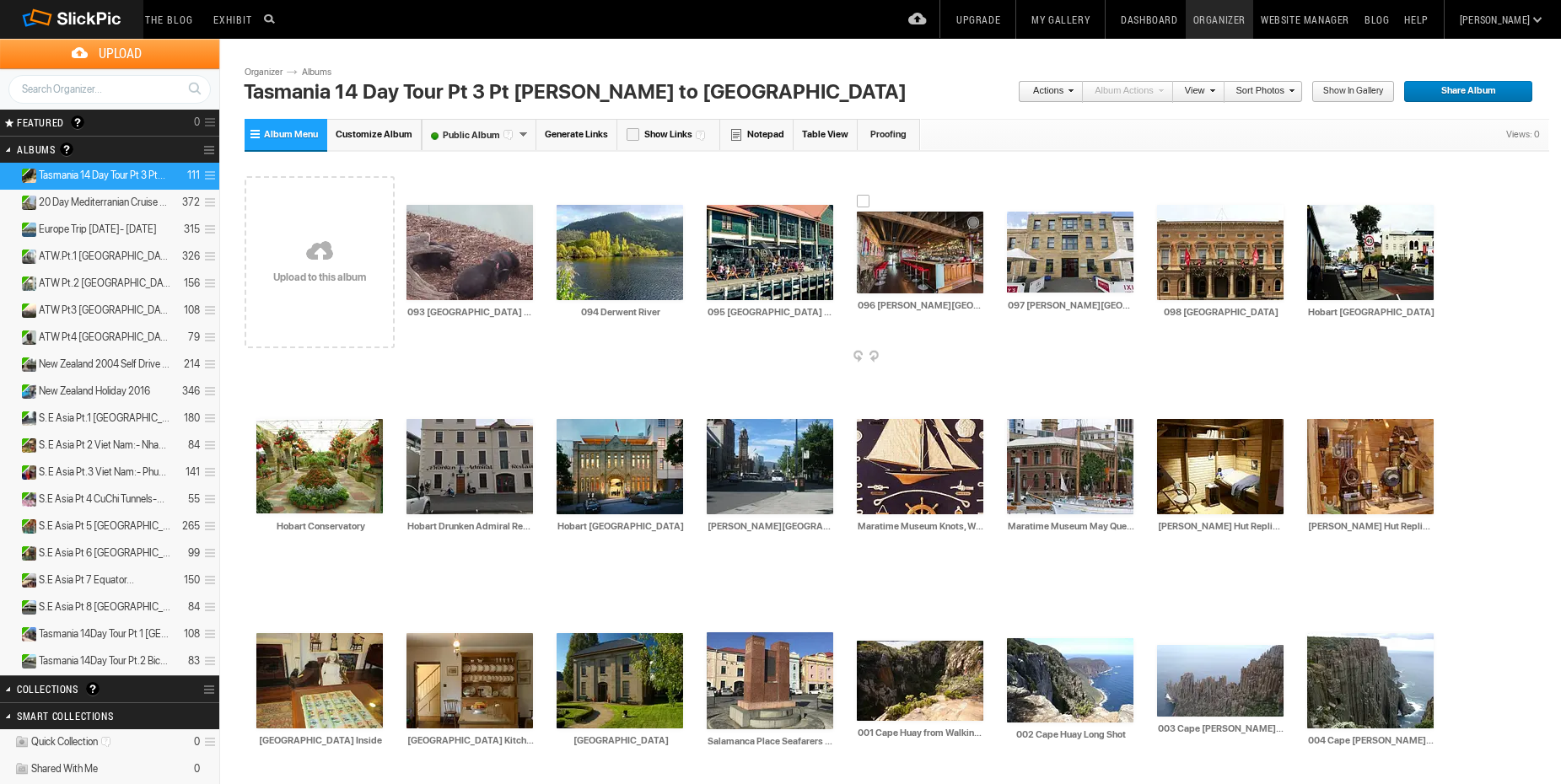 type on "098 [GEOGRAPHIC_DATA]" 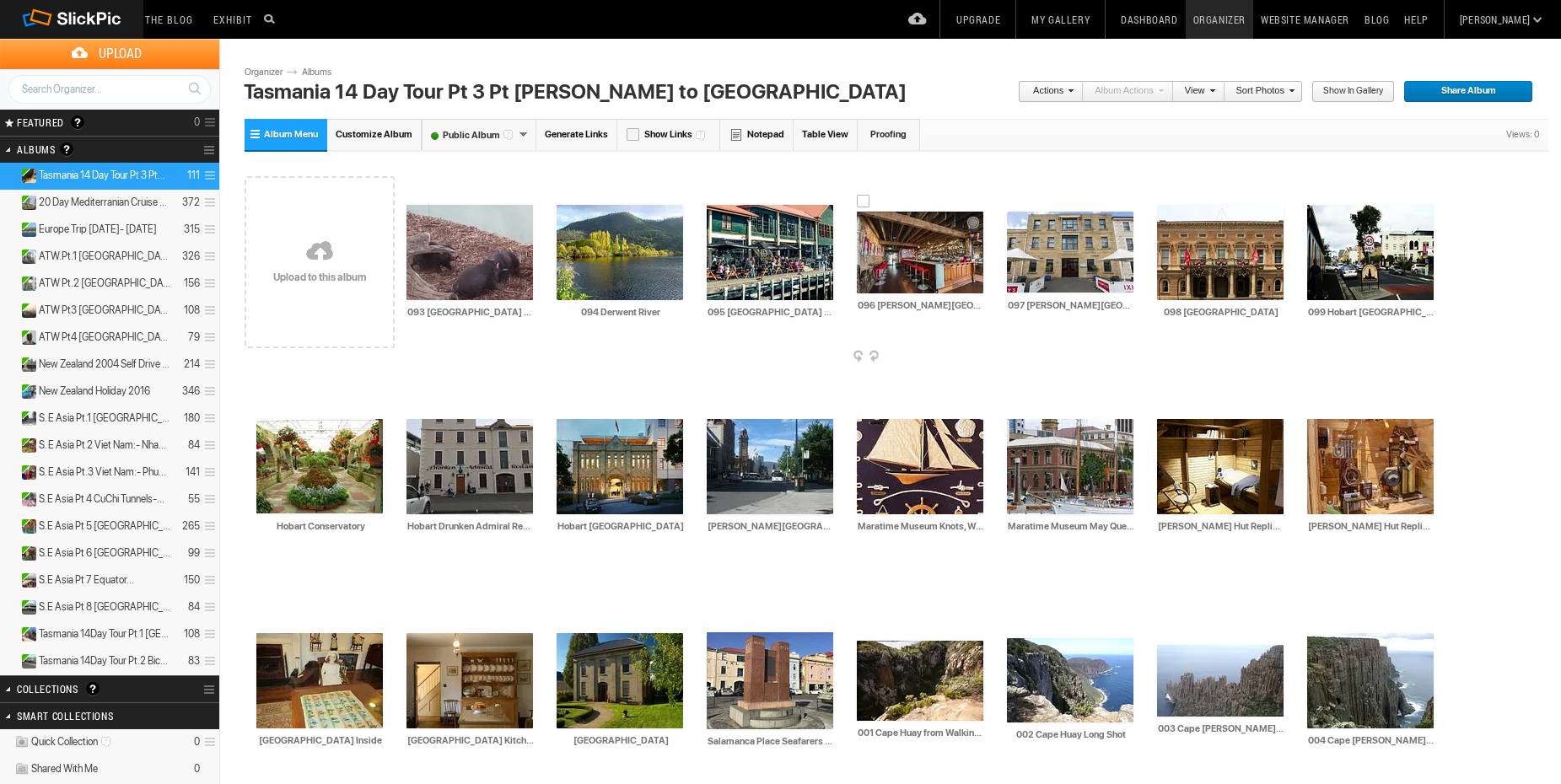 type on "099 Hobart [GEOGRAPHIC_DATA]" 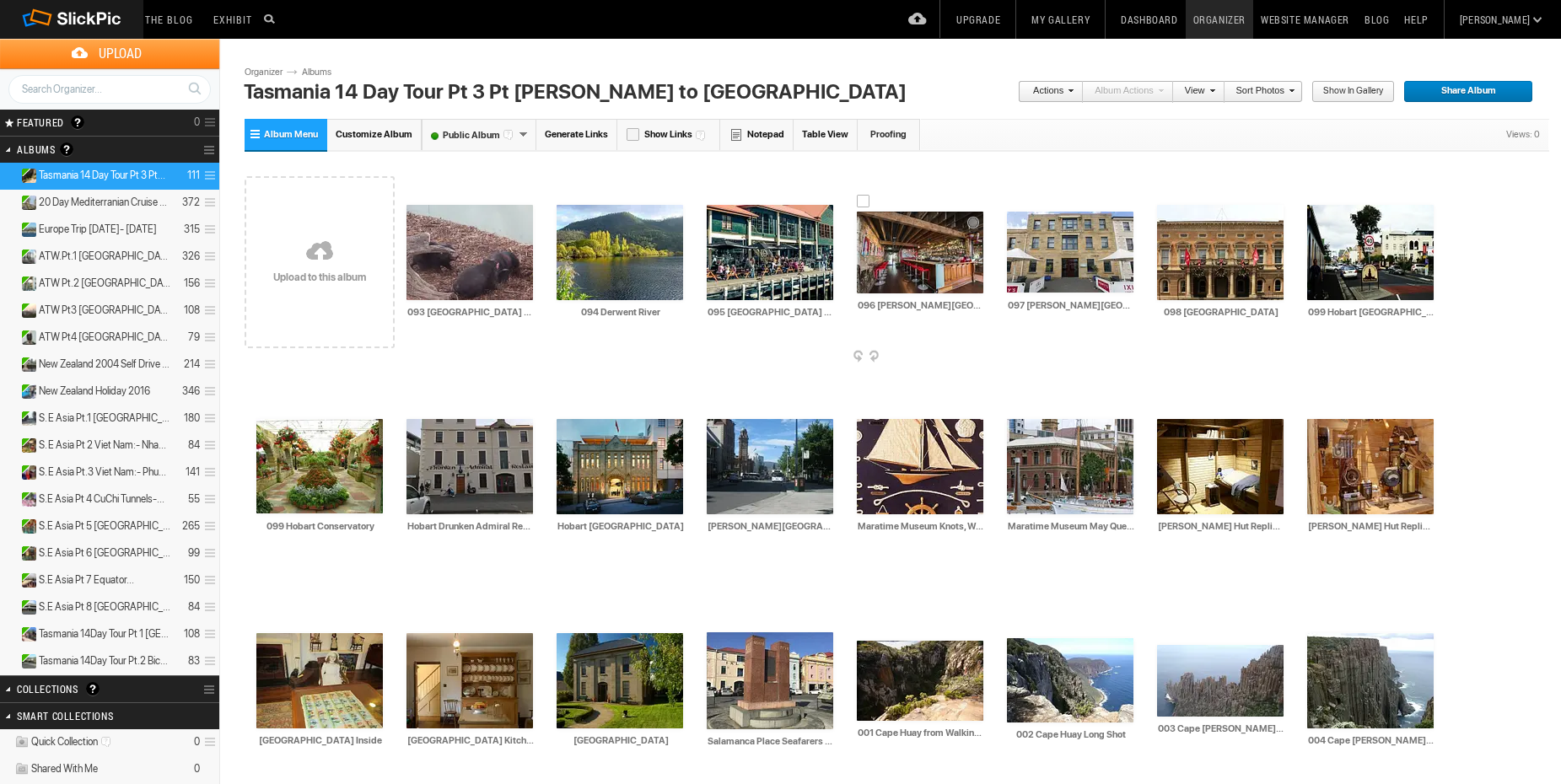 type on "099 Hobart Conservatory" 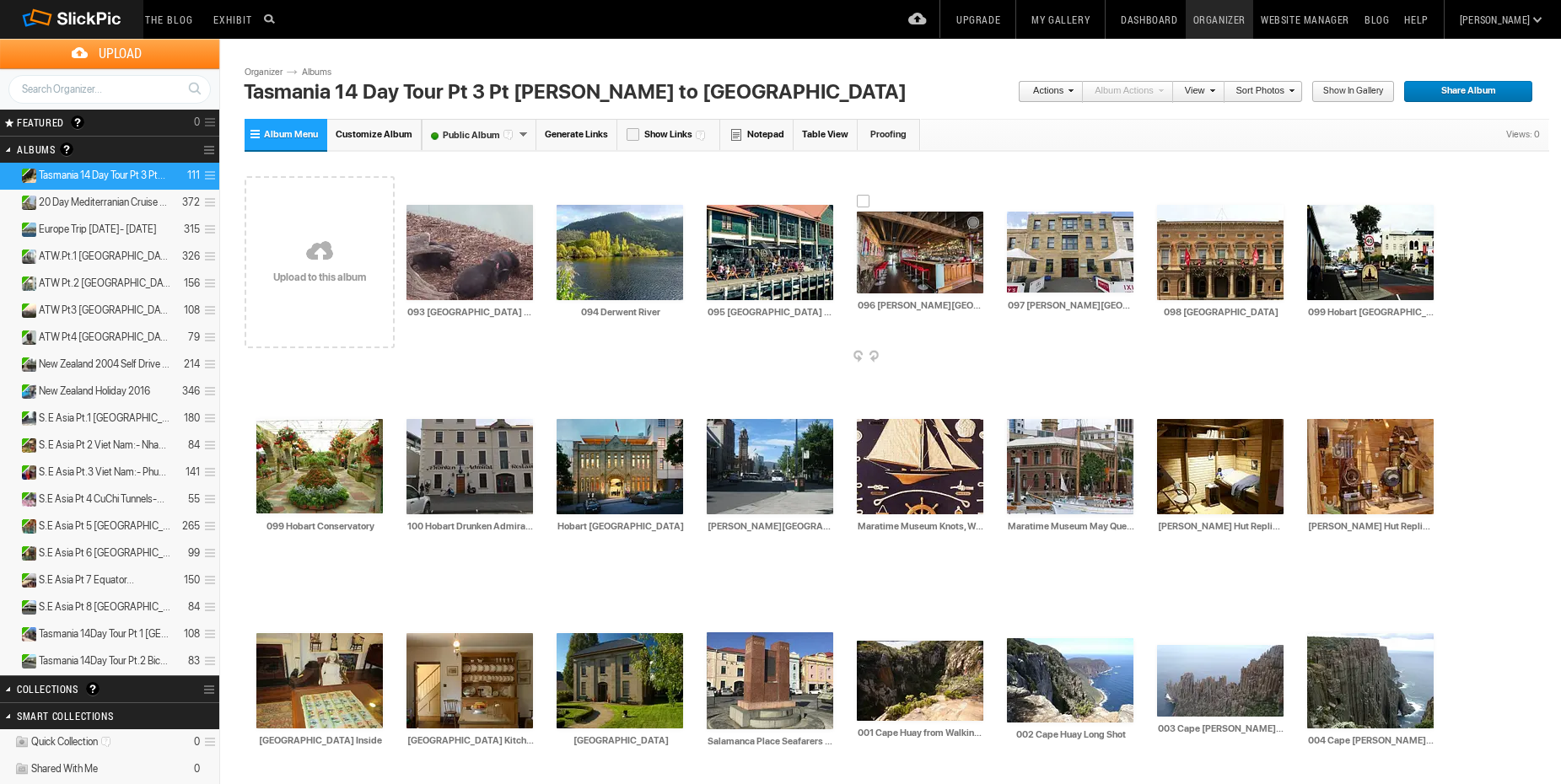type on "100 Hobart Drunken Admiral Restaurant" 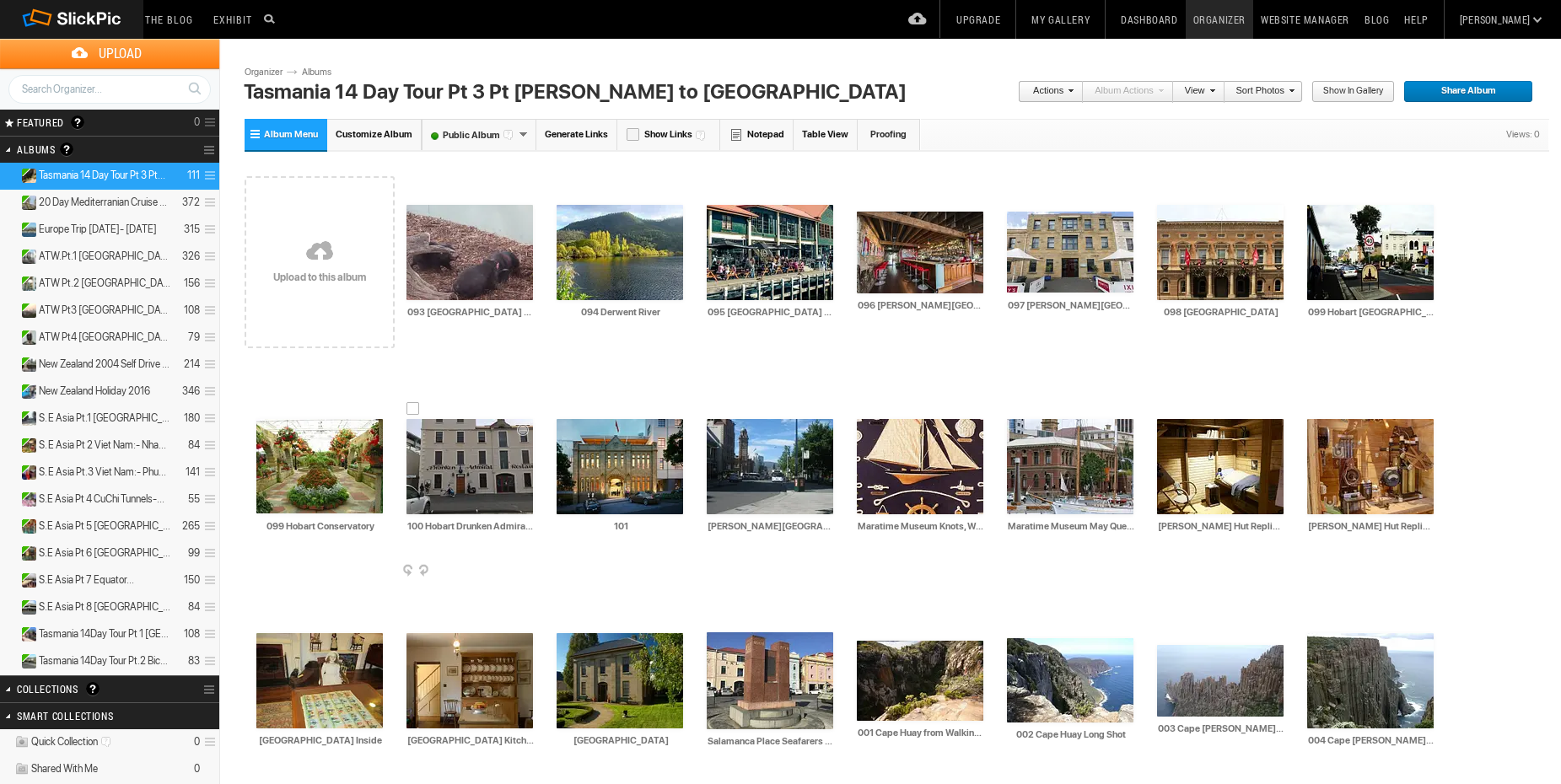 click at bounding box center (470, 466) 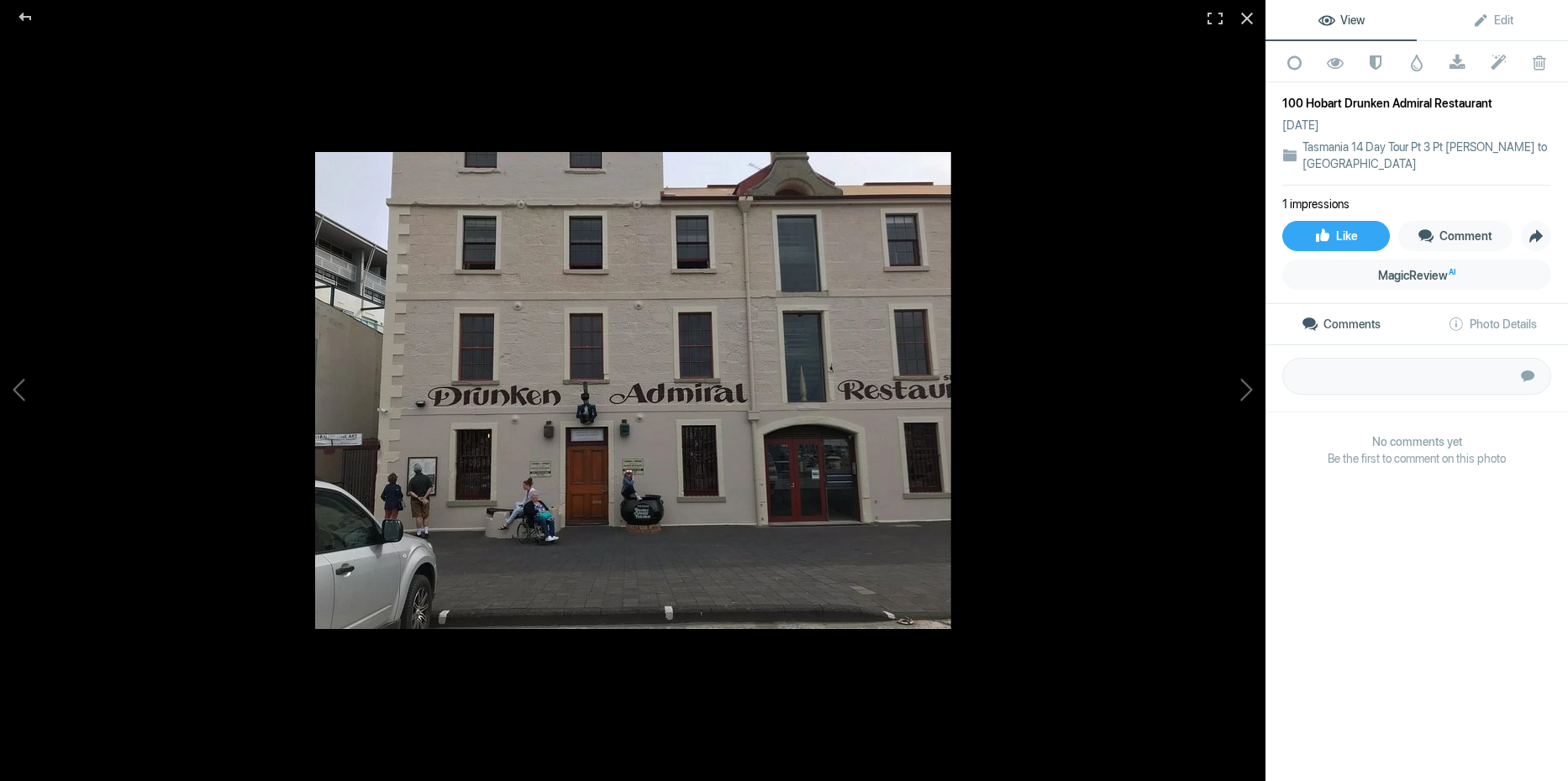 click on "View Edit Add to Quick Collection Remove from Quick Collection Hide from Public View Unhide from Public View Mark as Restricted Unmark as Restricted Watermark Download Submit to Photo Enhancement Order Remove from Photo Enhancement Order Delete  100 Hobart Drunken Admiral Restaurant   Jul 26, 2025  Tasmania 14 Day Tour Pt 3 Pt Arthur to Hobart 1 impressions Like Comment Share MagicReview AI Comments Photo Details        Submit No comments yet Be the first to comment on this photo Uploaded on Jul 26, 2025 Saturday, 04:28 PM Hobart_Drunken_Admiral_Restaurant.jpg  1MP, 757×568px, 81 KB" 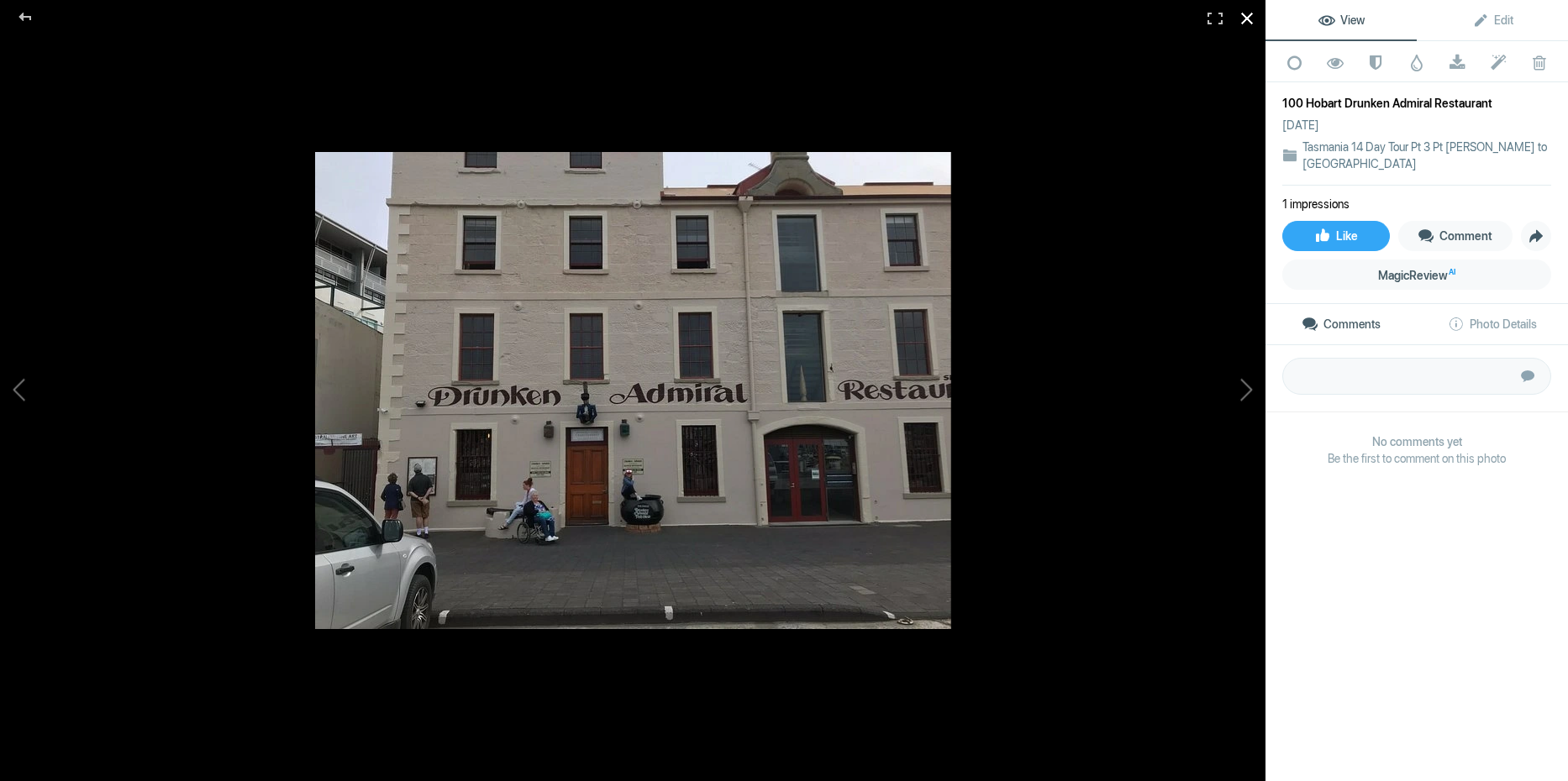 click 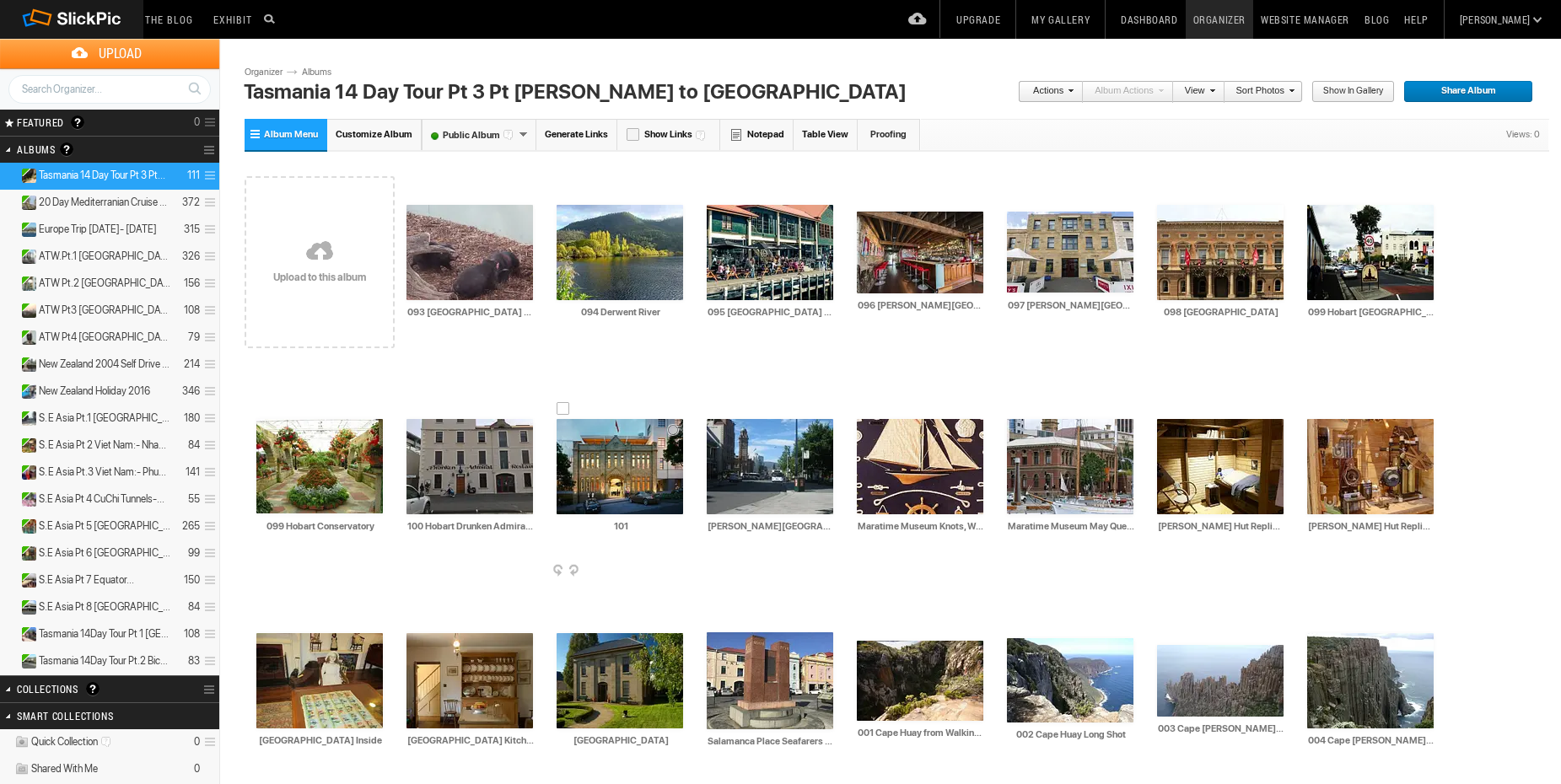 click on "101" at bounding box center [621, 526] 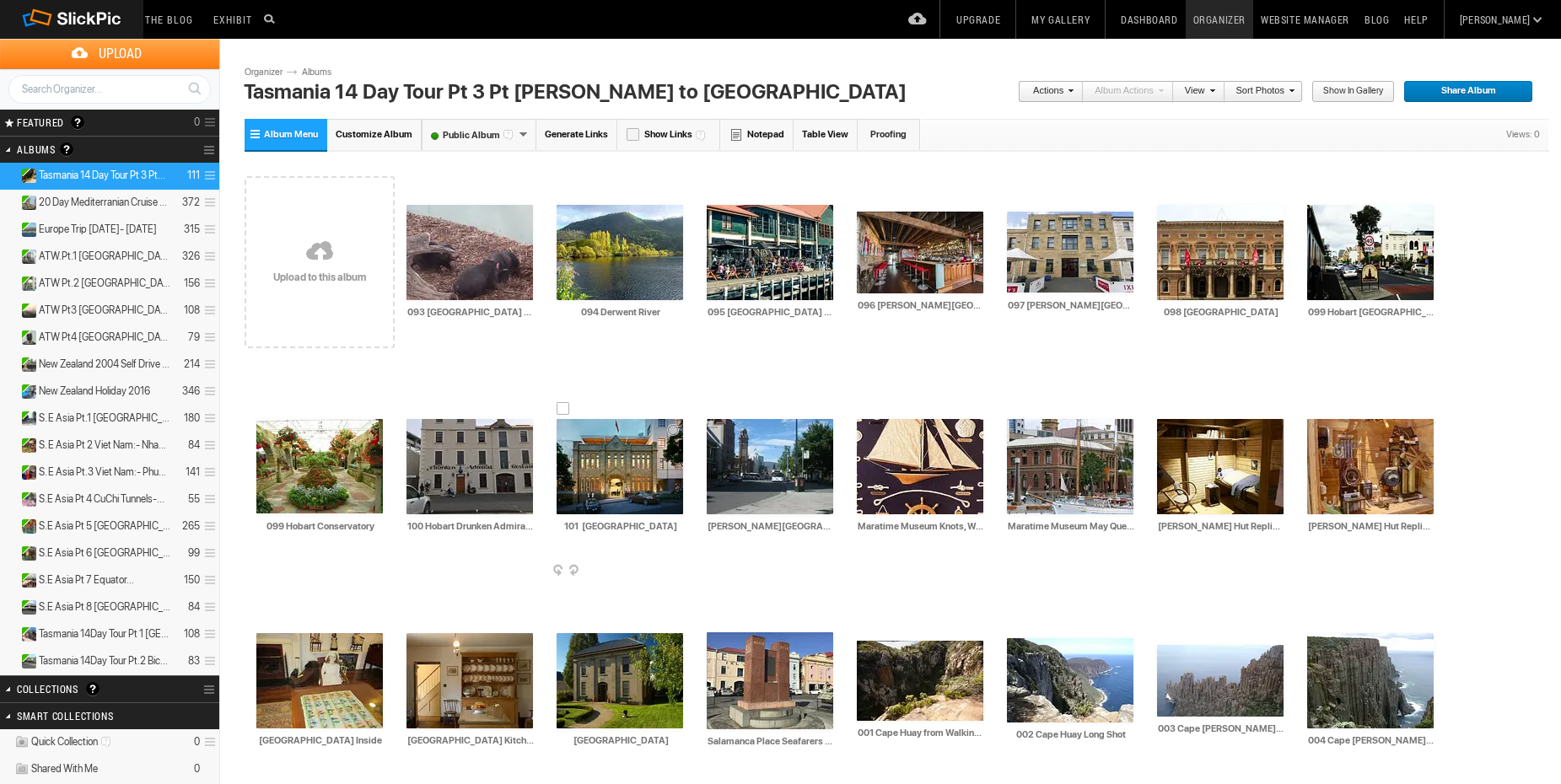 type on "101  Hobart Marriott Hotel" 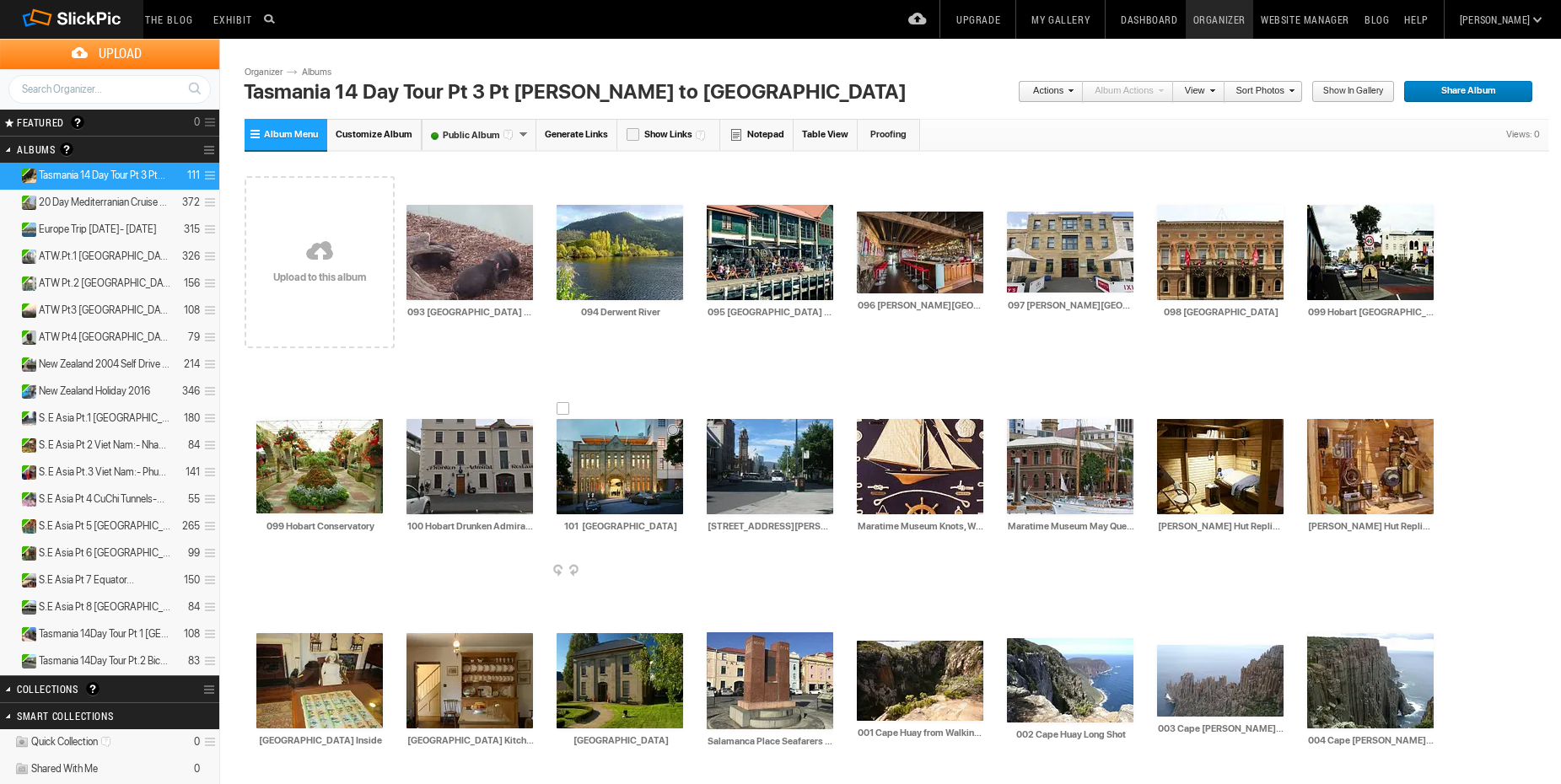 type on "102 Hobart Macquarrie Street" 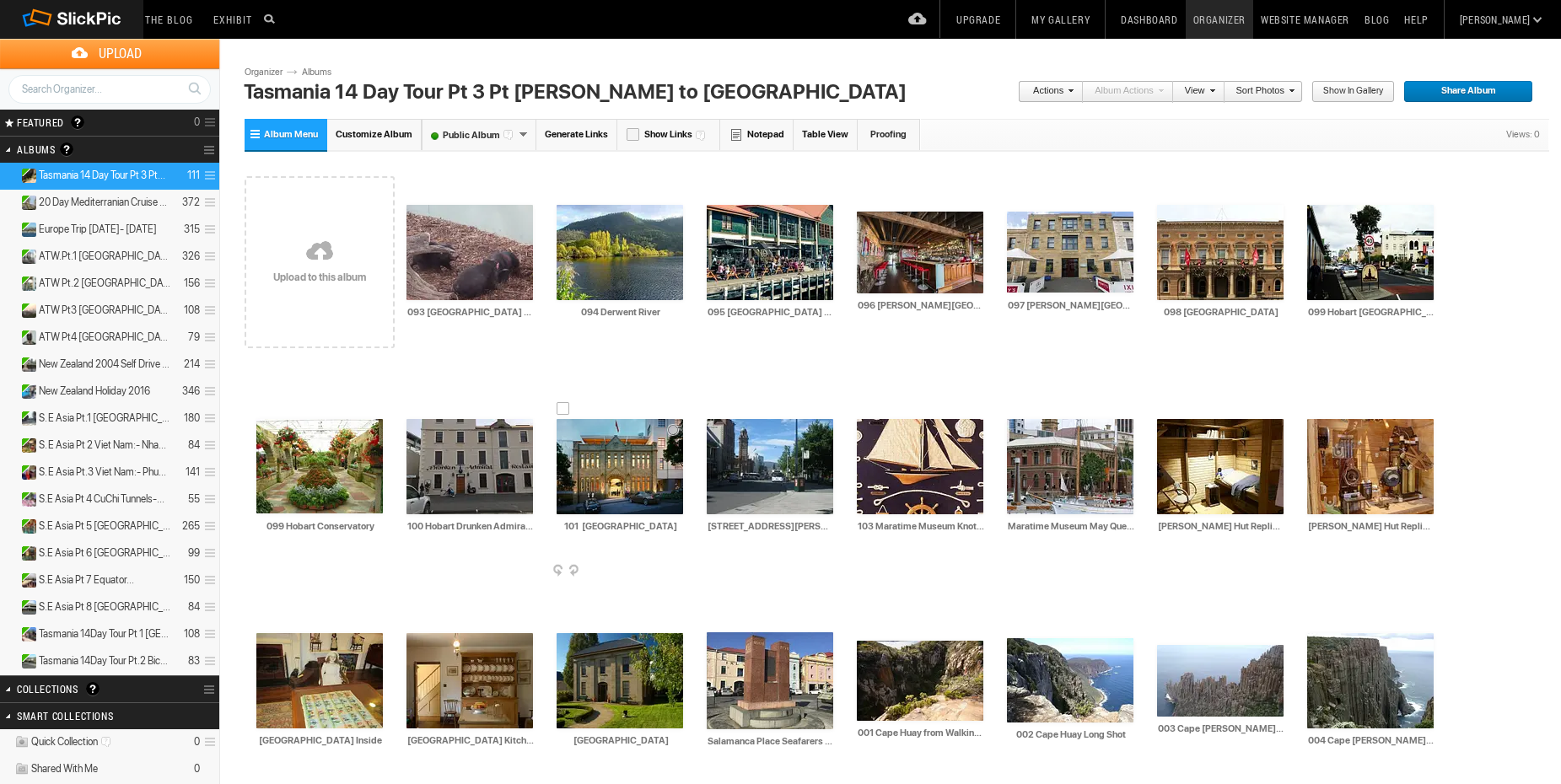 type on "103 Maratime Museum Knots, Weaves and Cords 1" 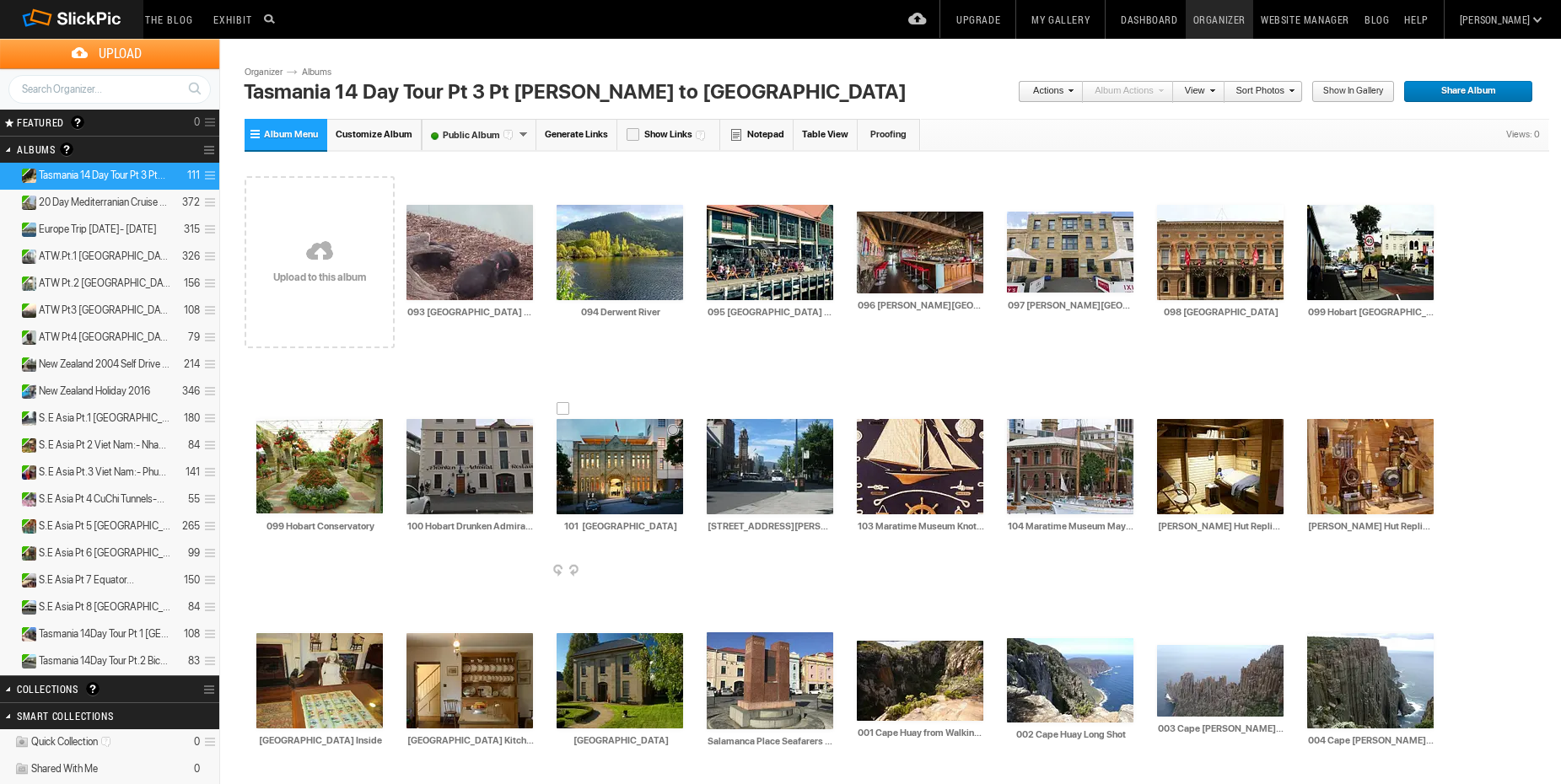 type on "104 Maratime Museum May Queen Cutter" 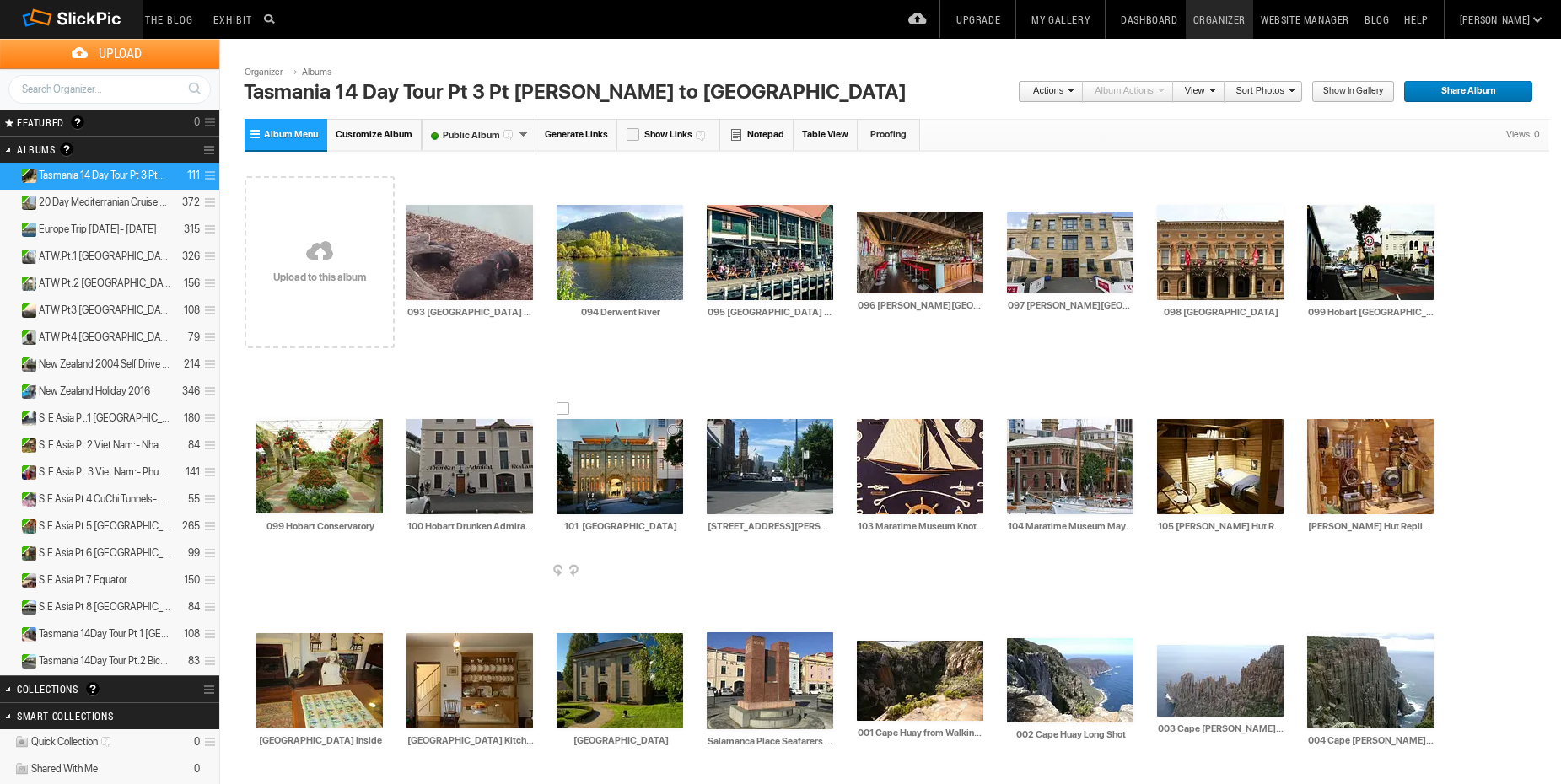 type on "105 Mawson's Hut Replica Museum 1" 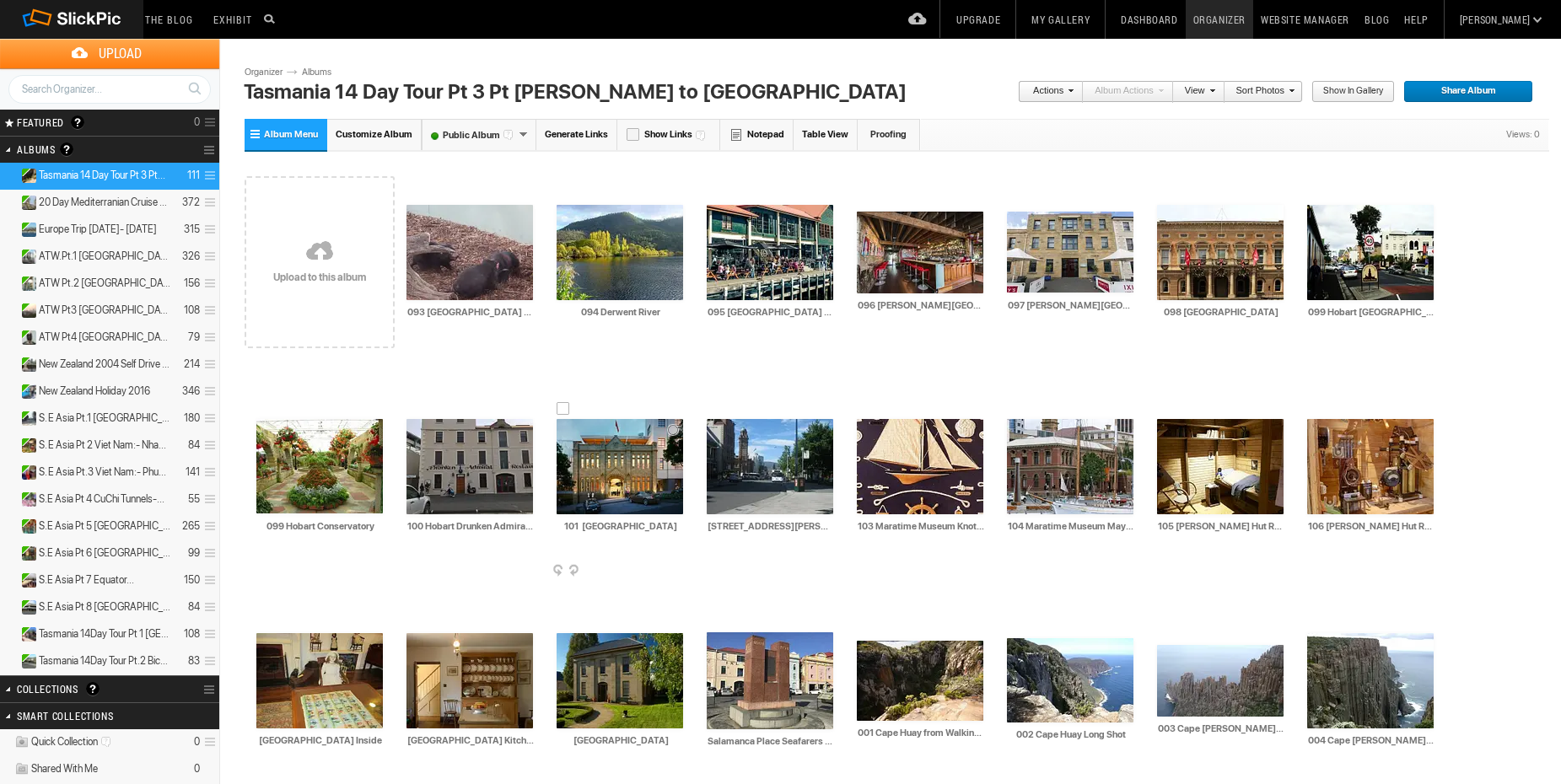 type on "106 Mawson's Hut Replica Museum 3" 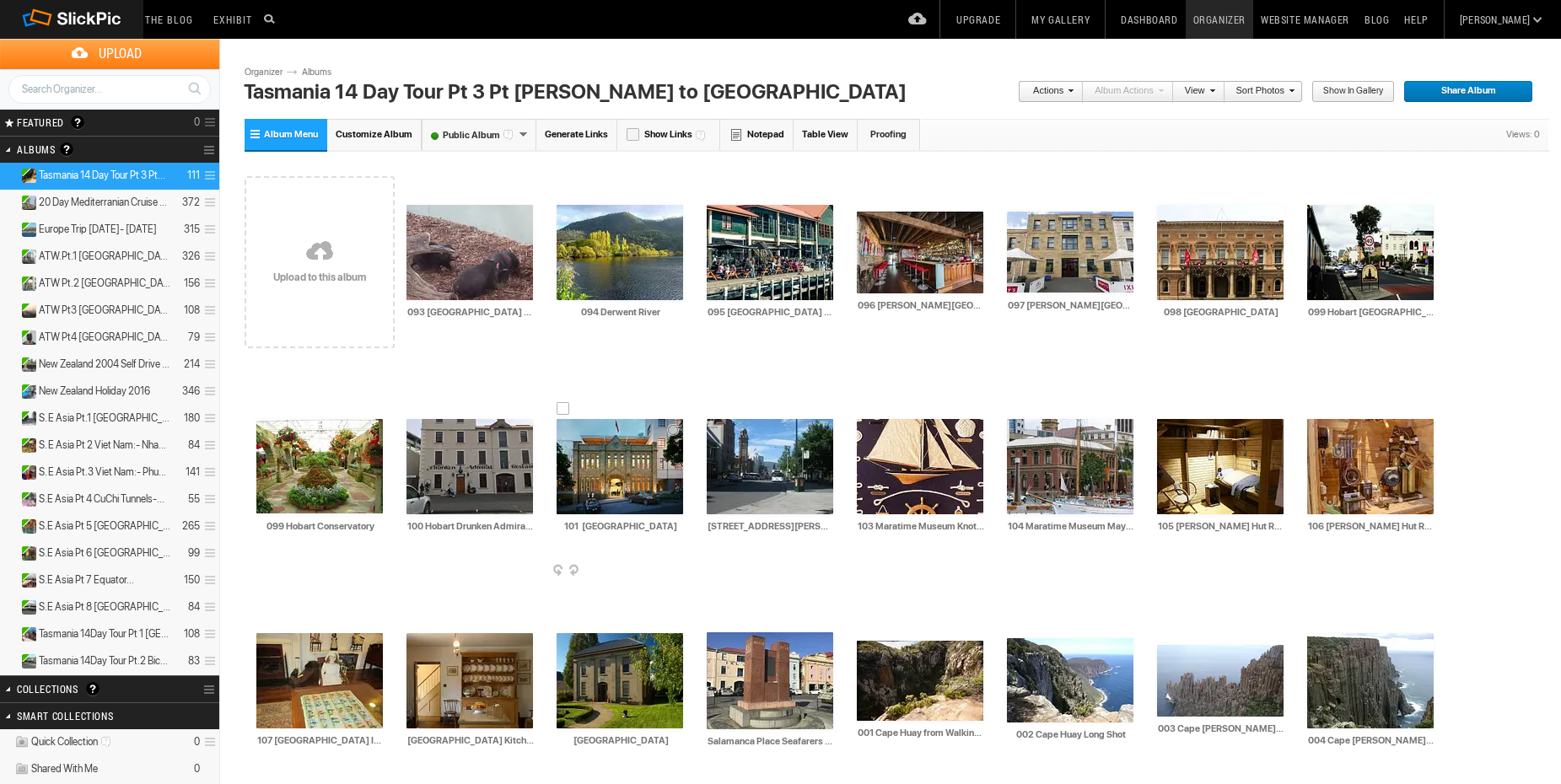 type on "107 Narryna Heritage Museum Inside" 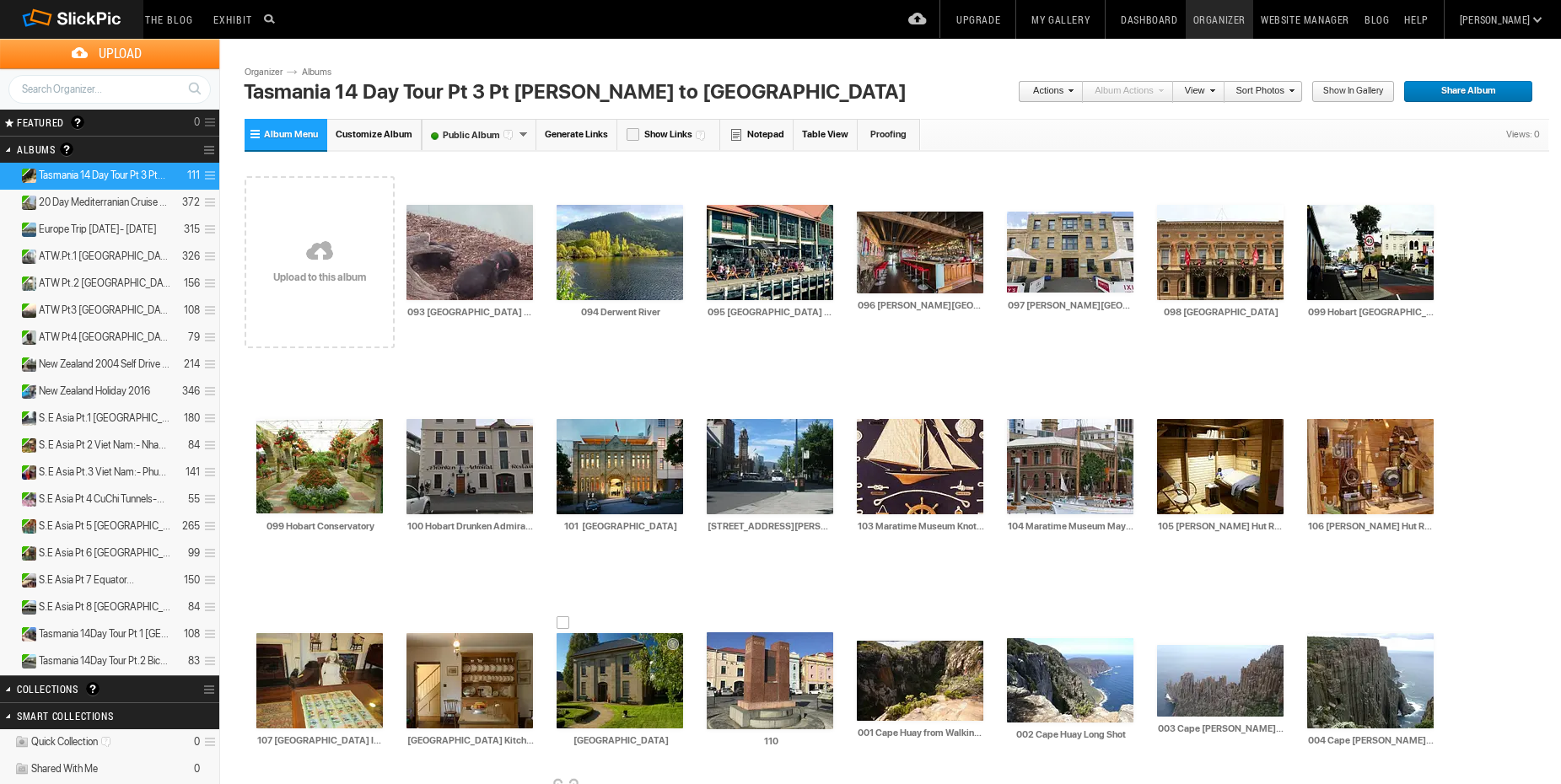 type on "110" 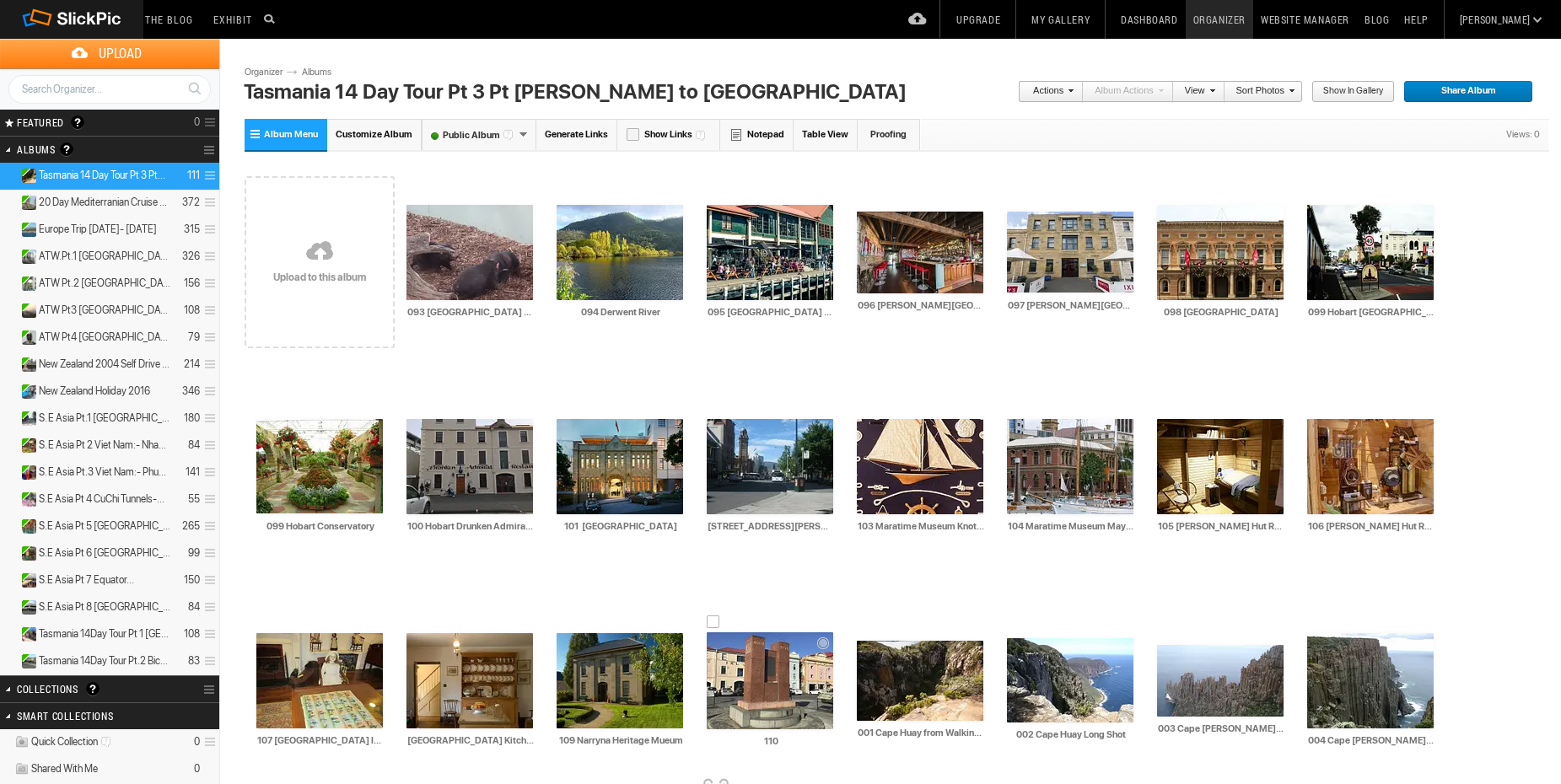 type on "109 Narryna Heritage Museum" 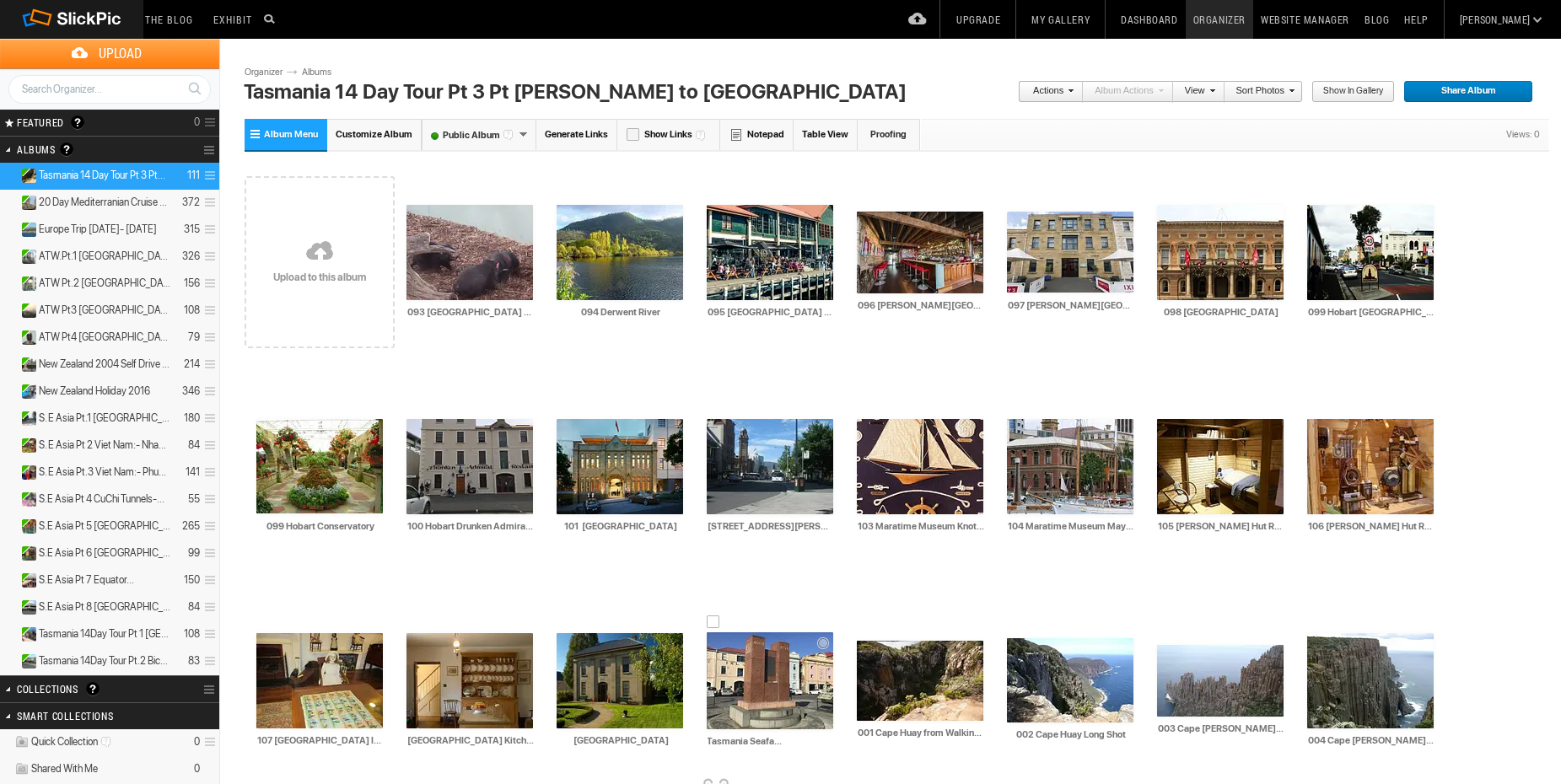 scroll, scrollTop: 0, scrollLeft: 53, axis: horizontal 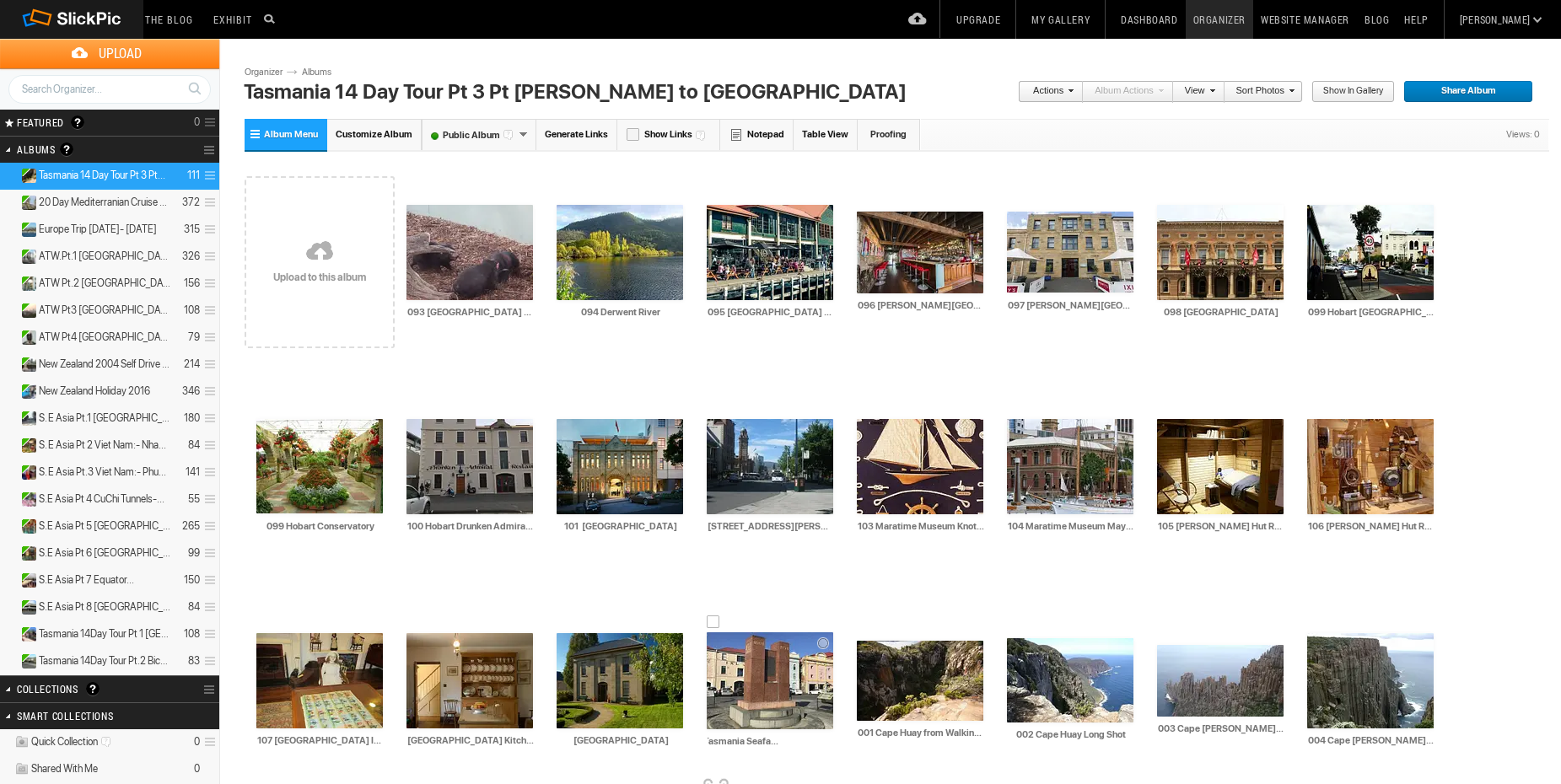 type on "110 Hobart  Tasmania Seafarers Monument" 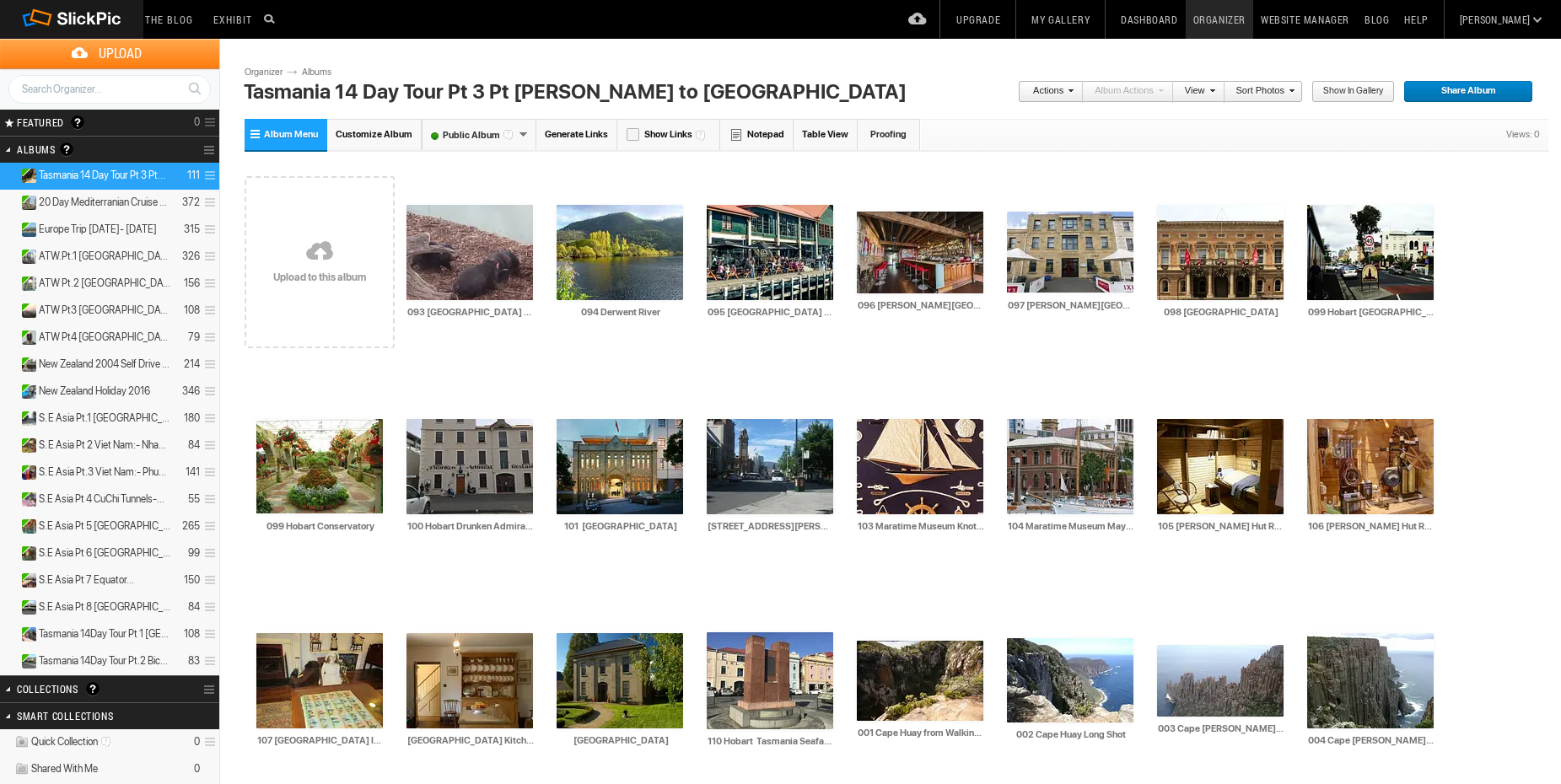 click on "Sort Photos" at bounding box center [1259, 92] 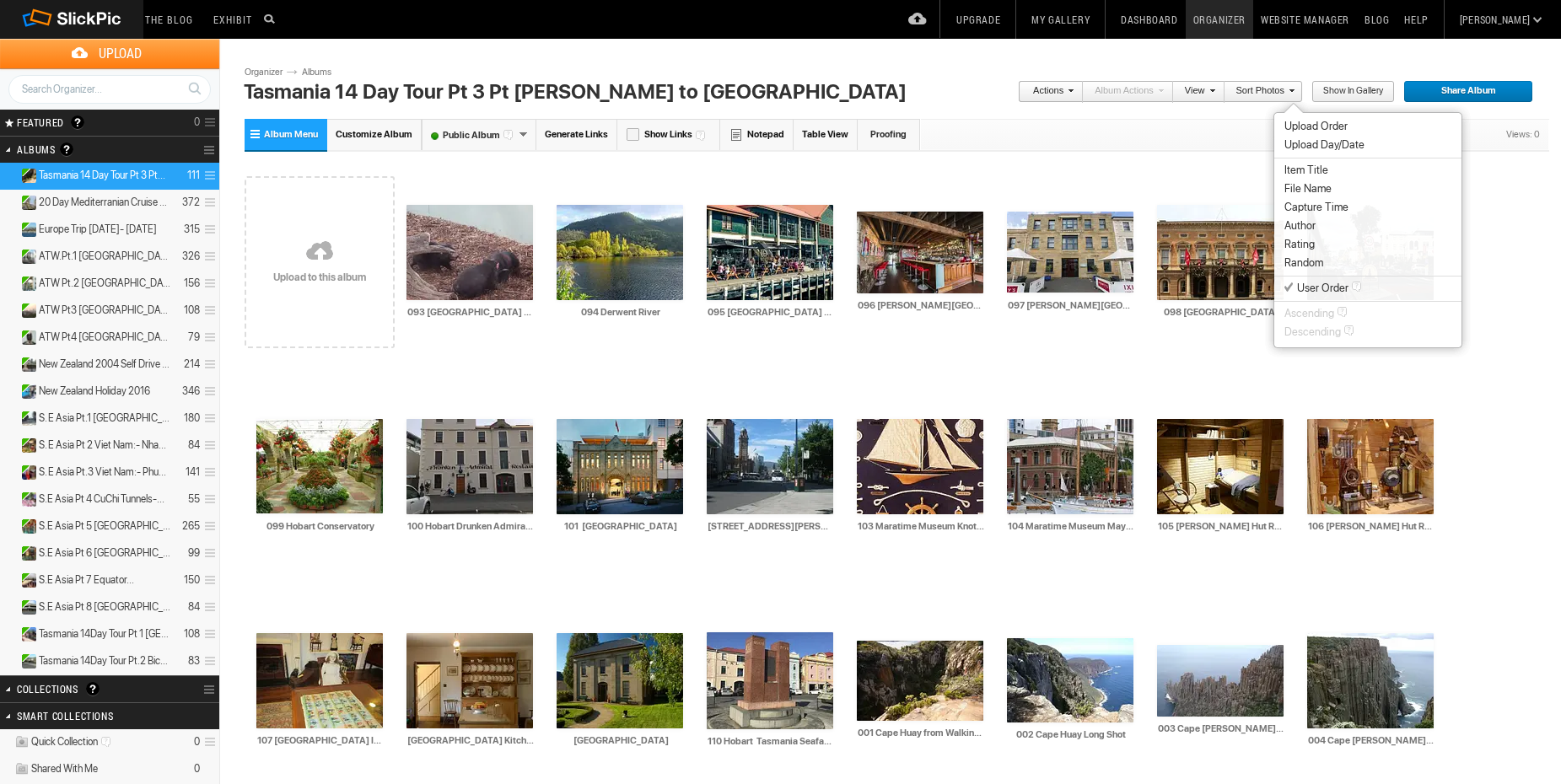 click on "Item Title" at bounding box center [1306, 170] 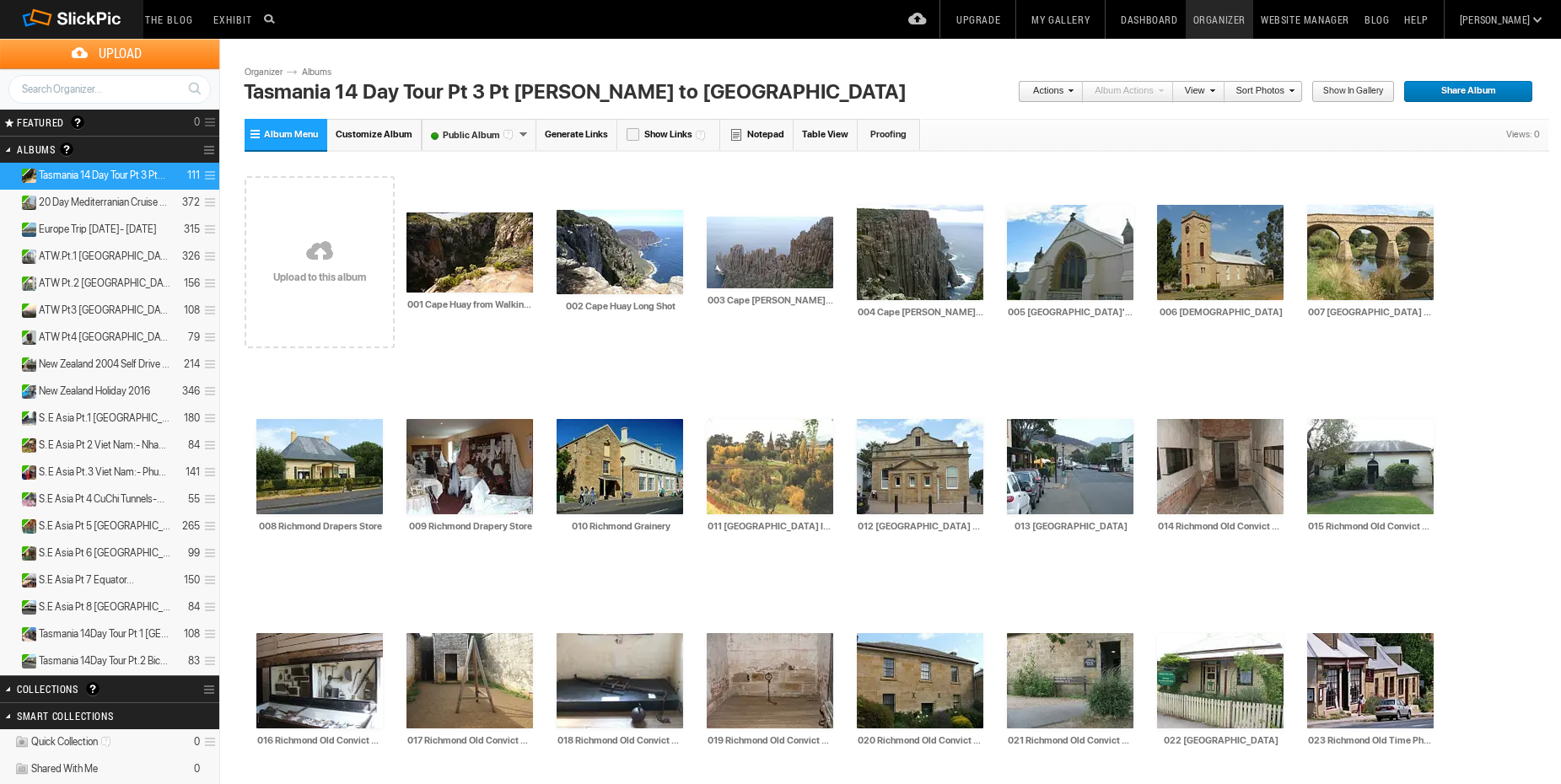 click on "Actions Album Actions Actions View Sort Albums Sort Photos
Show in Gallery
Share Album
Share Gallery" at bounding box center [895, 94] 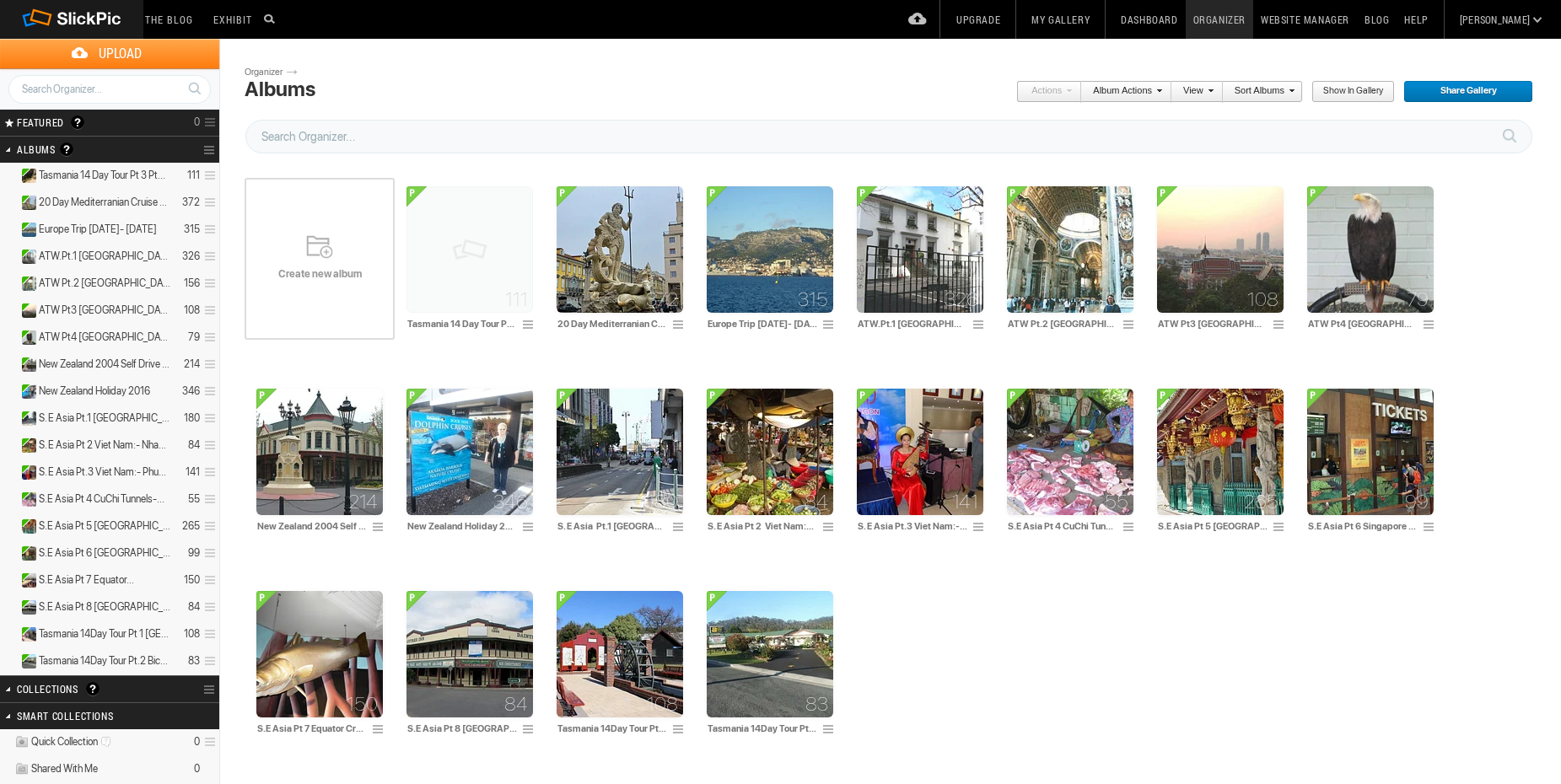 scroll, scrollTop: 0, scrollLeft: 0, axis: both 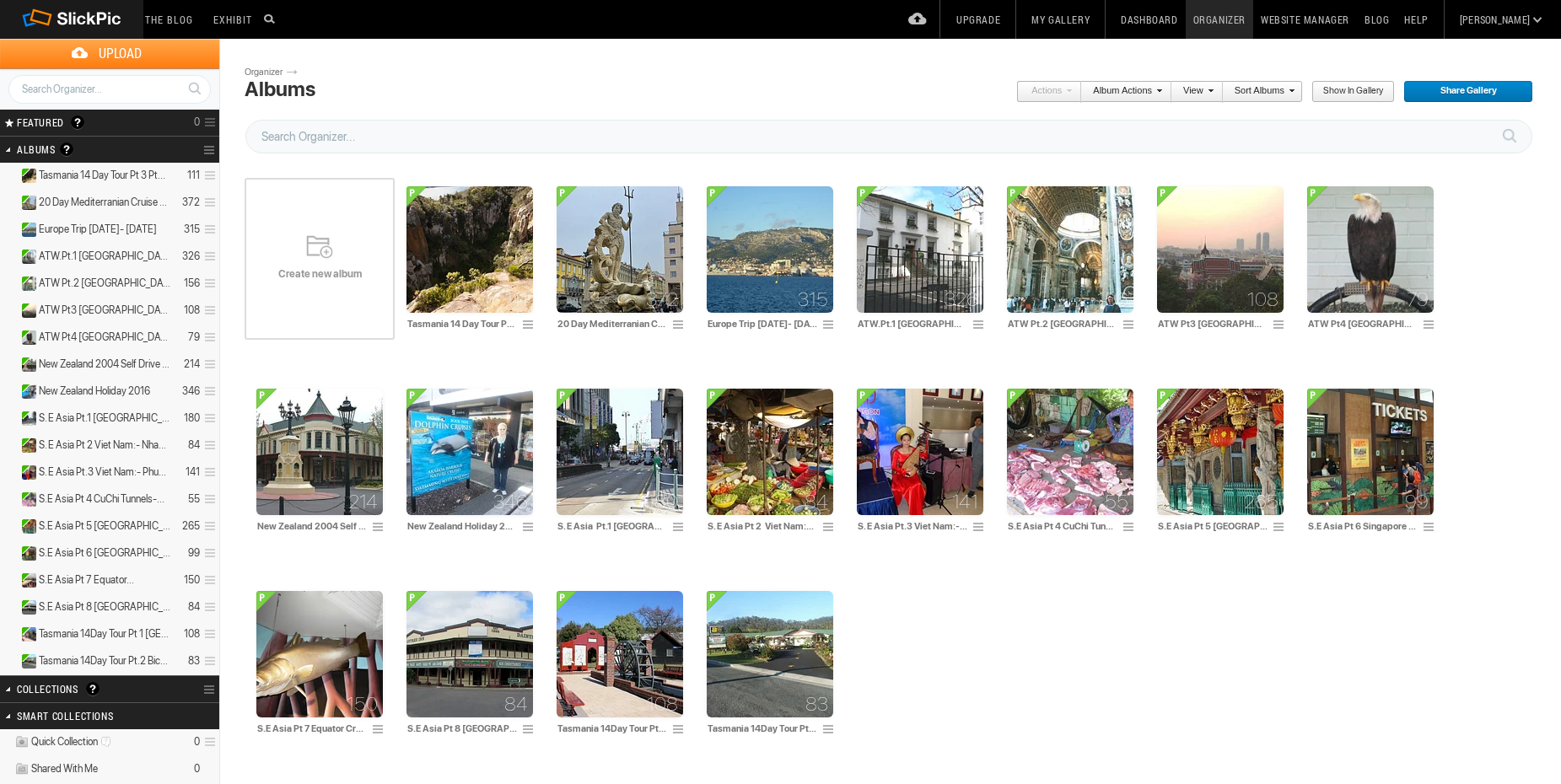 click at bounding box center [1289, 90] 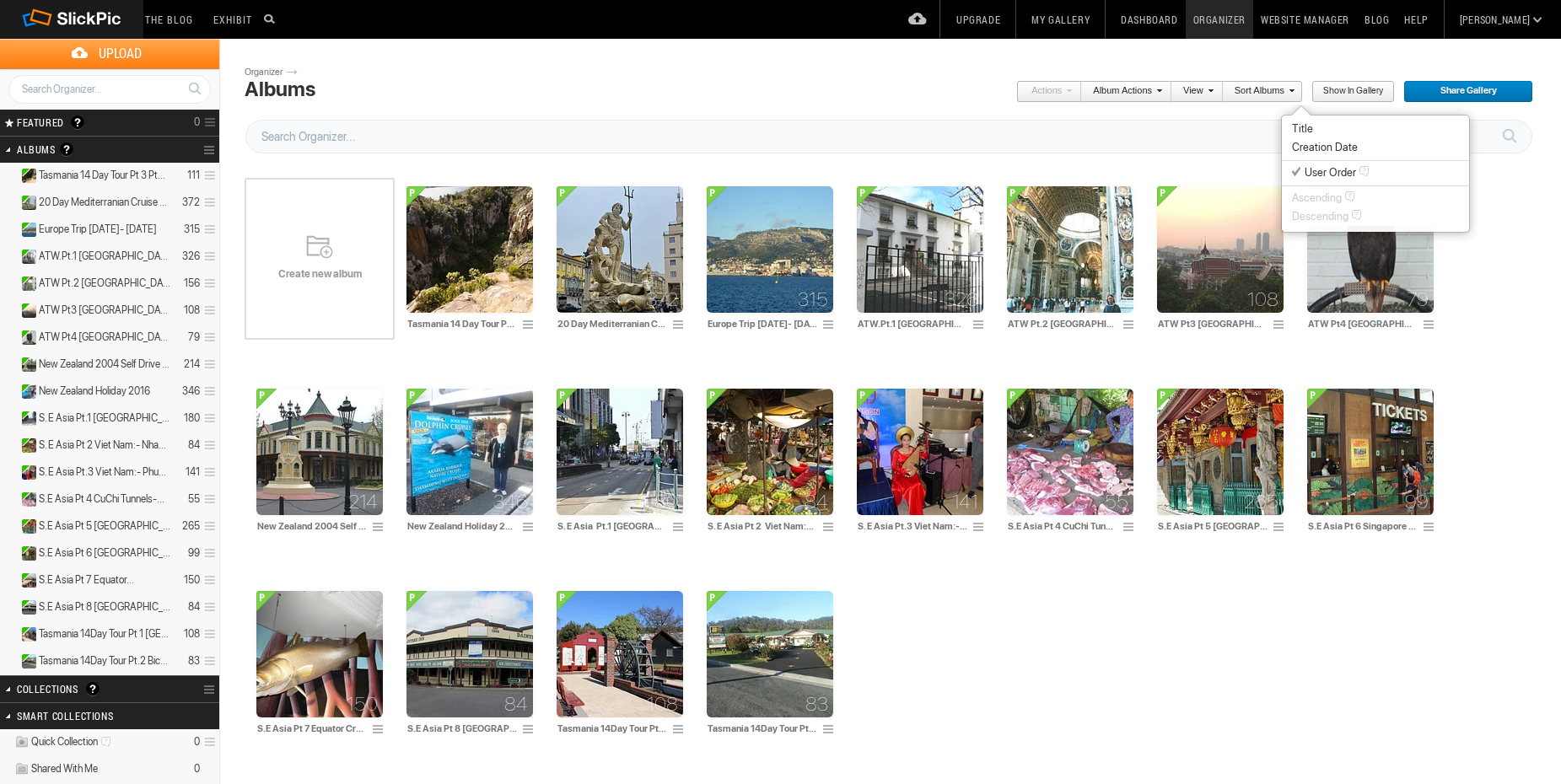 click on "Title" at bounding box center (1302, 129) 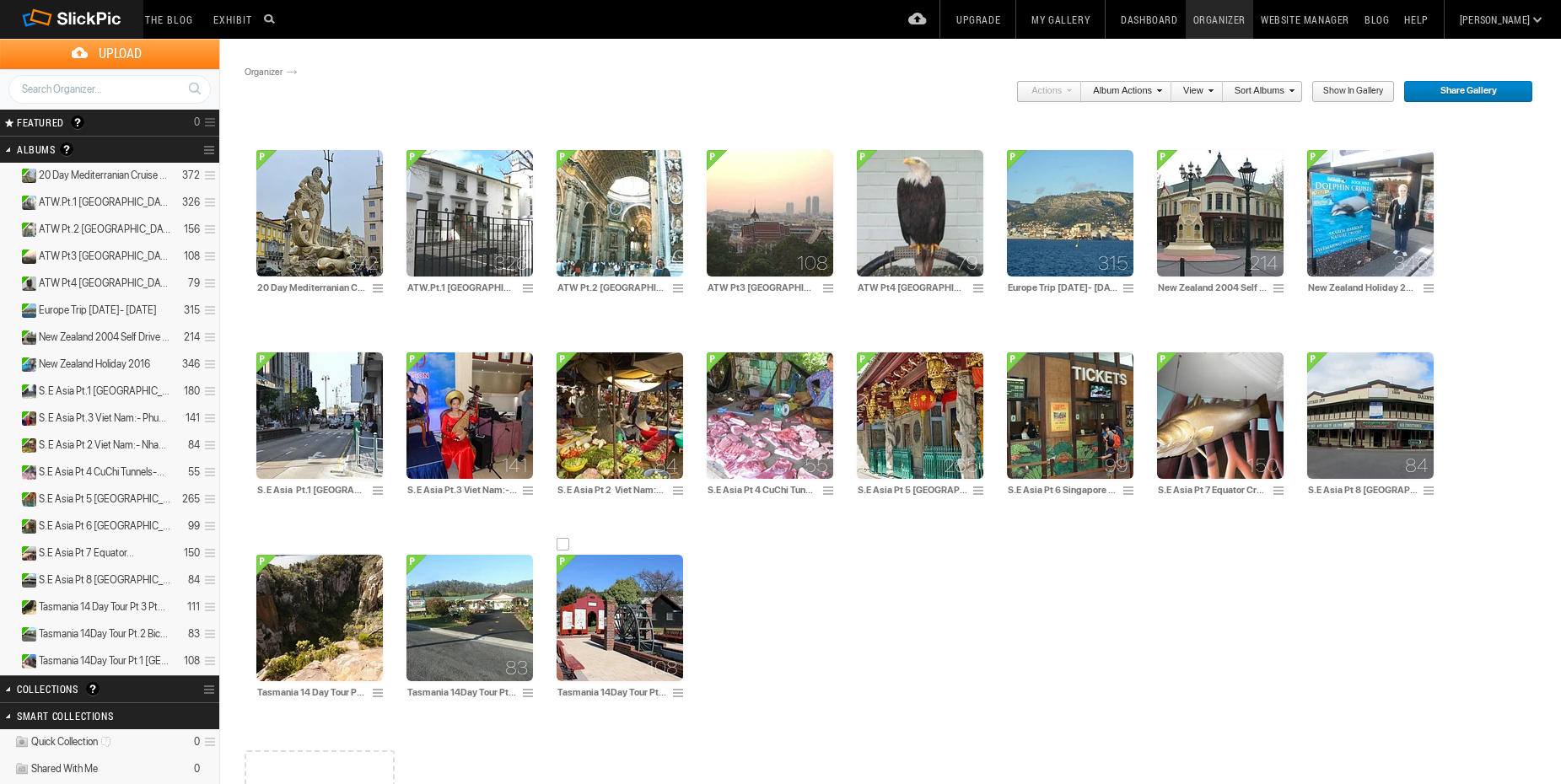 click at bounding box center [620, 618] 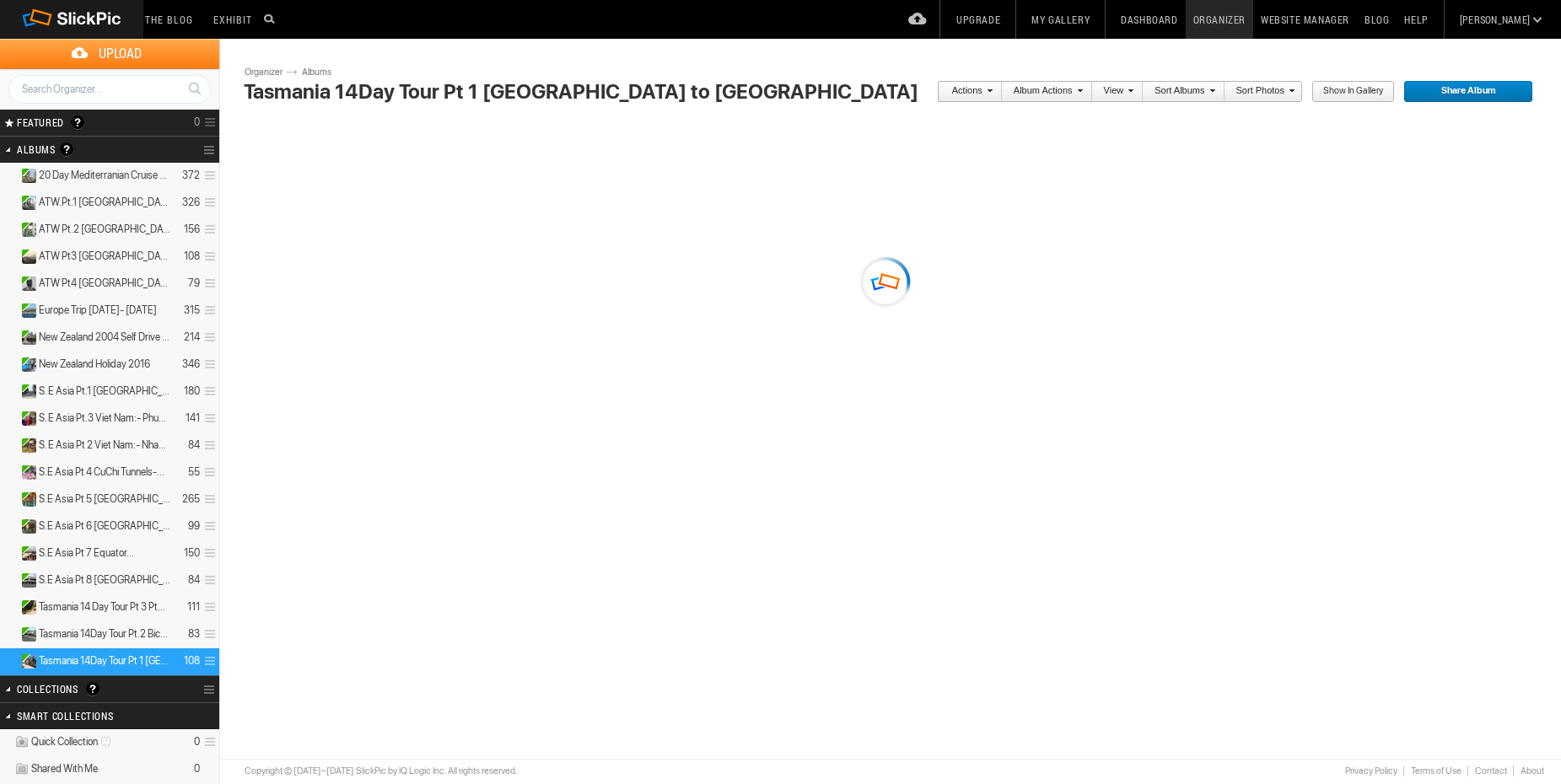 scroll, scrollTop: 0, scrollLeft: 0, axis: both 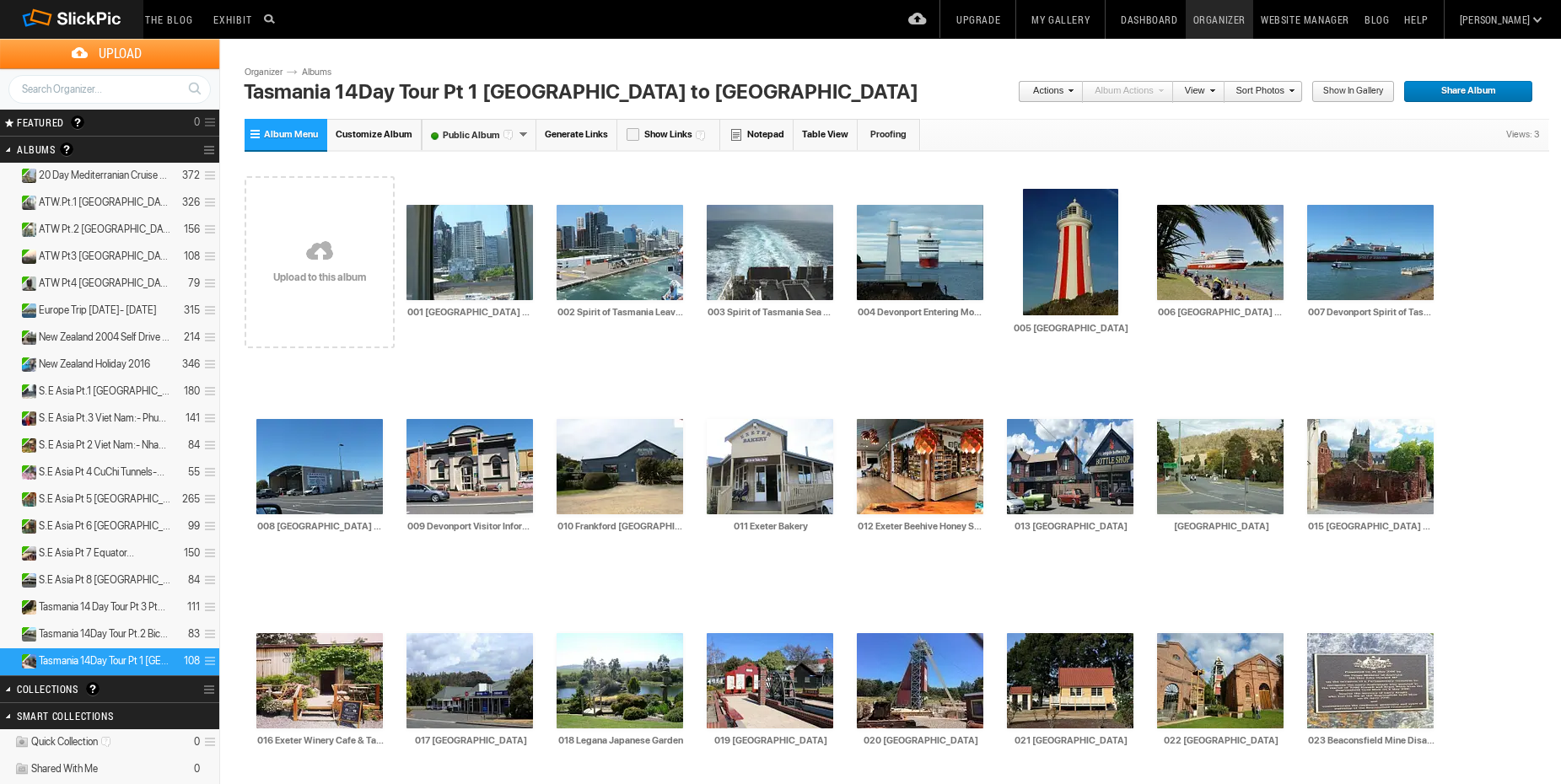 click on "Organizer" at bounding box center [1219, 19] 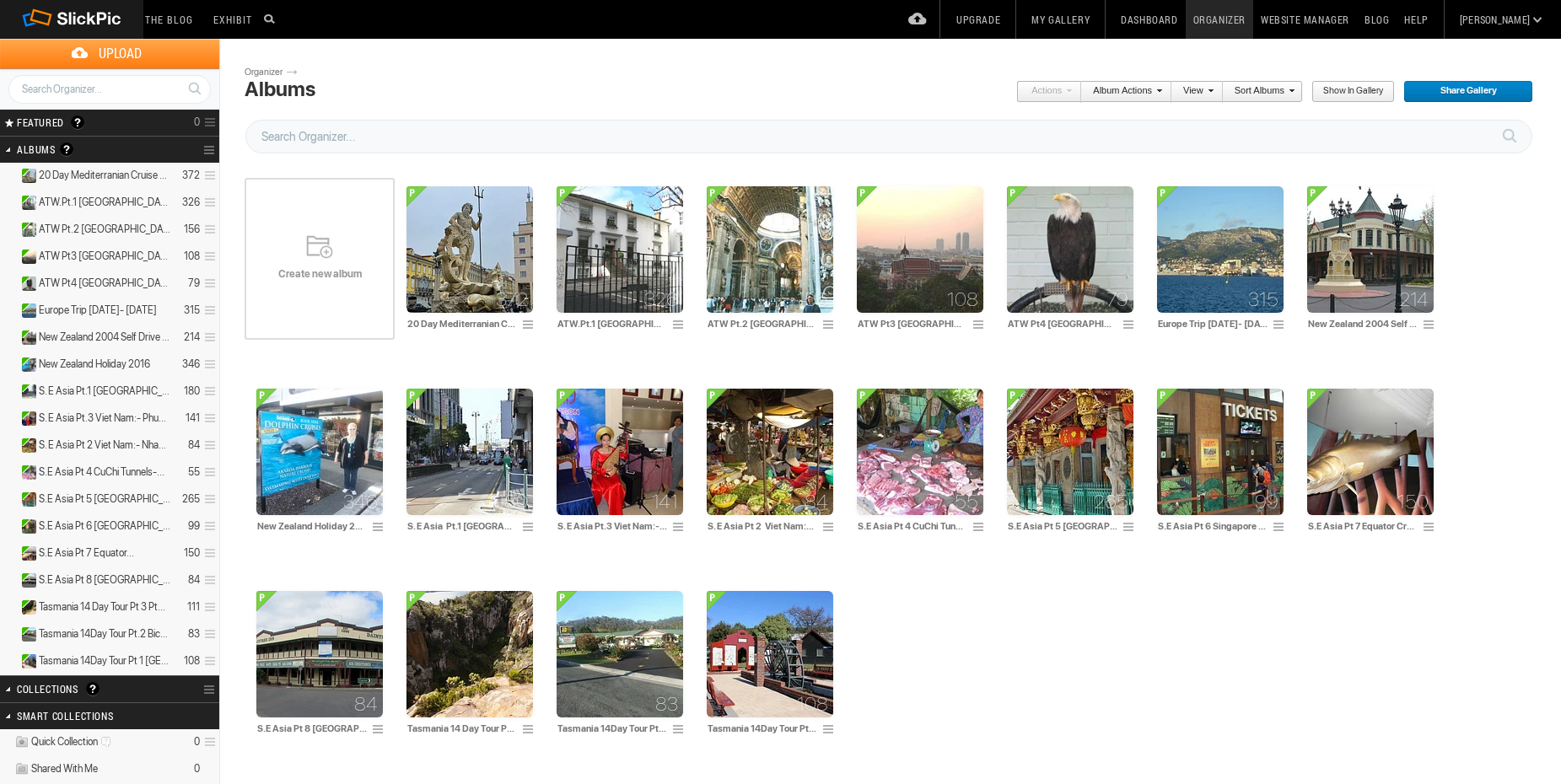 scroll, scrollTop: 0, scrollLeft: 0, axis: both 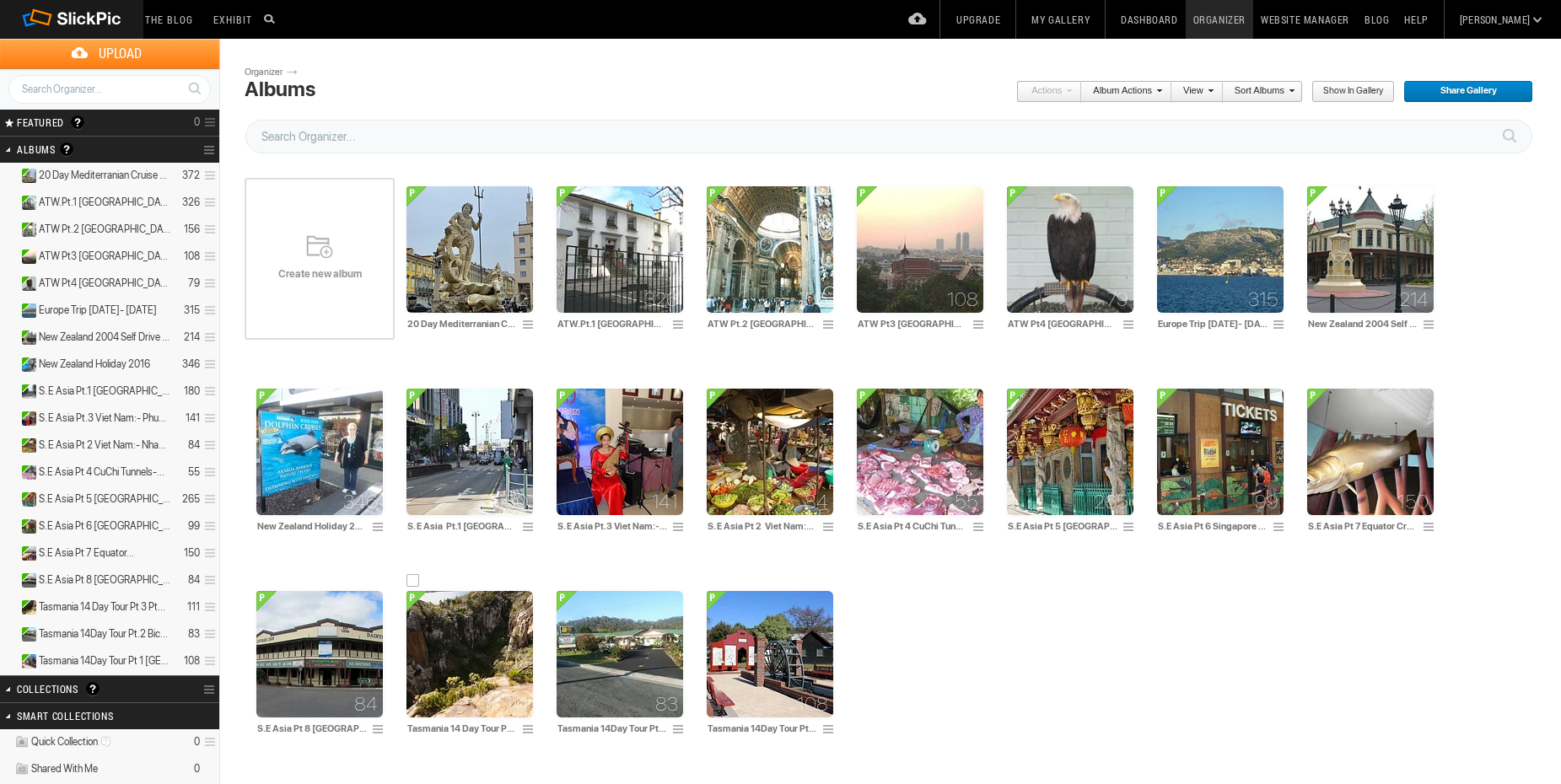 click at bounding box center [470, 654] 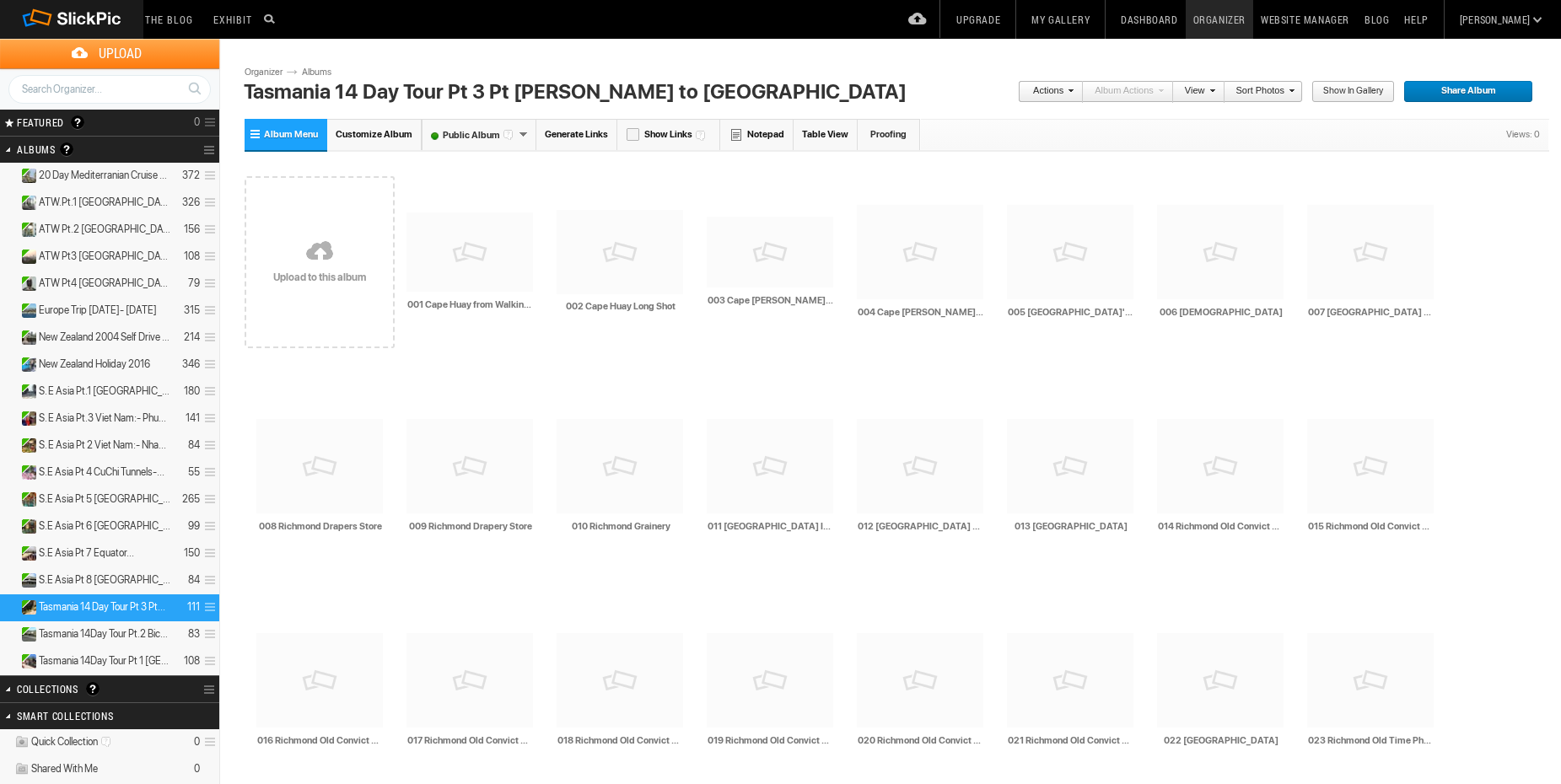 scroll, scrollTop: 0, scrollLeft: 0, axis: both 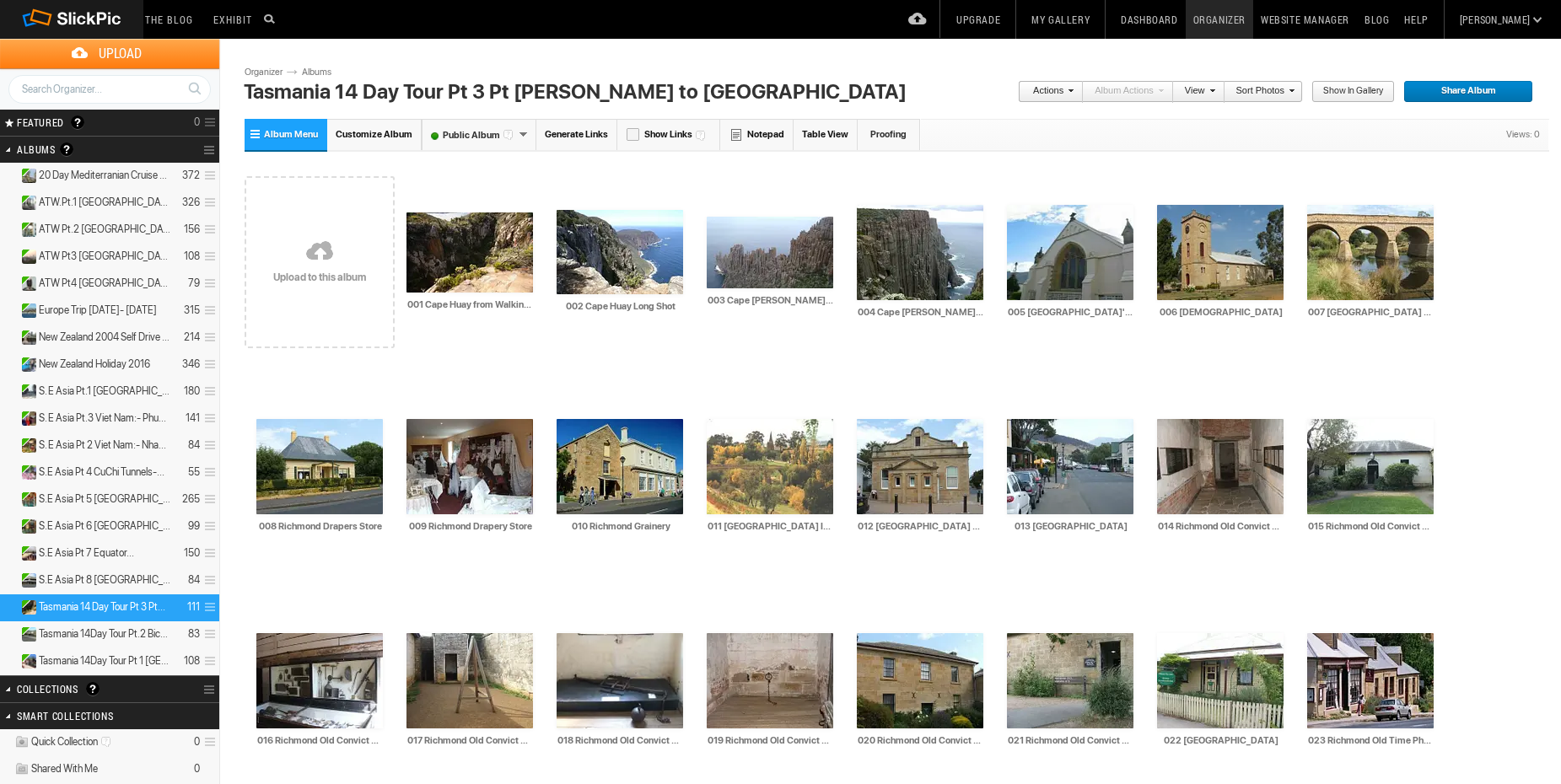 click on "Tasmania 14 Day Tour Pt 3 Pt [PERSON_NAME] to [GEOGRAPHIC_DATA]" at bounding box center [579, 92] 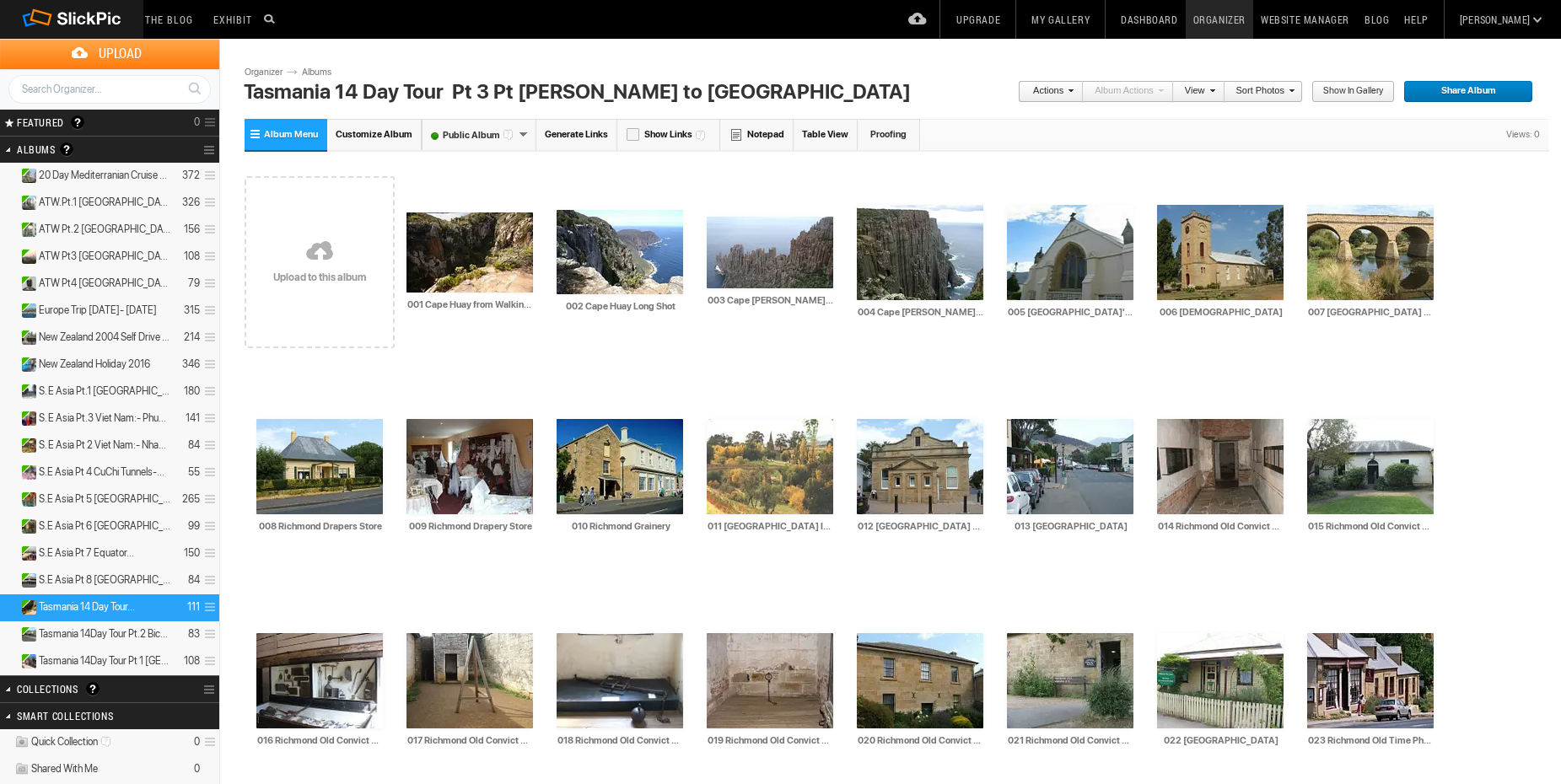 click on "Tasmania 14 Day Tour  Pt 3 Pt Arthur to Hobart" at bounding box center (579, 92) 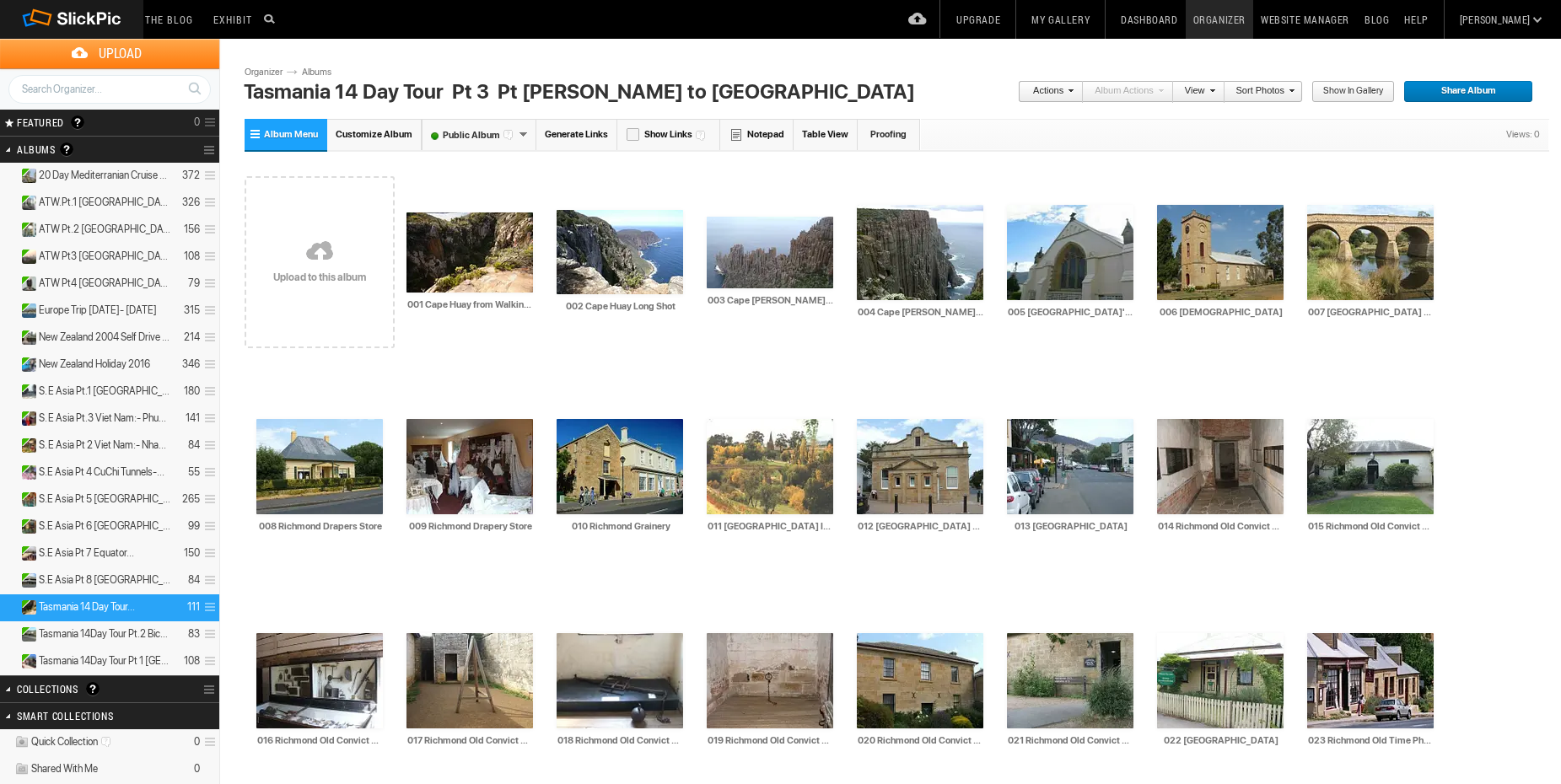 type on "Tasmania 14 Day Tour  Pt 3  Pt [PERSON_NAME] to [GEOGRAPHIC_DATA]" 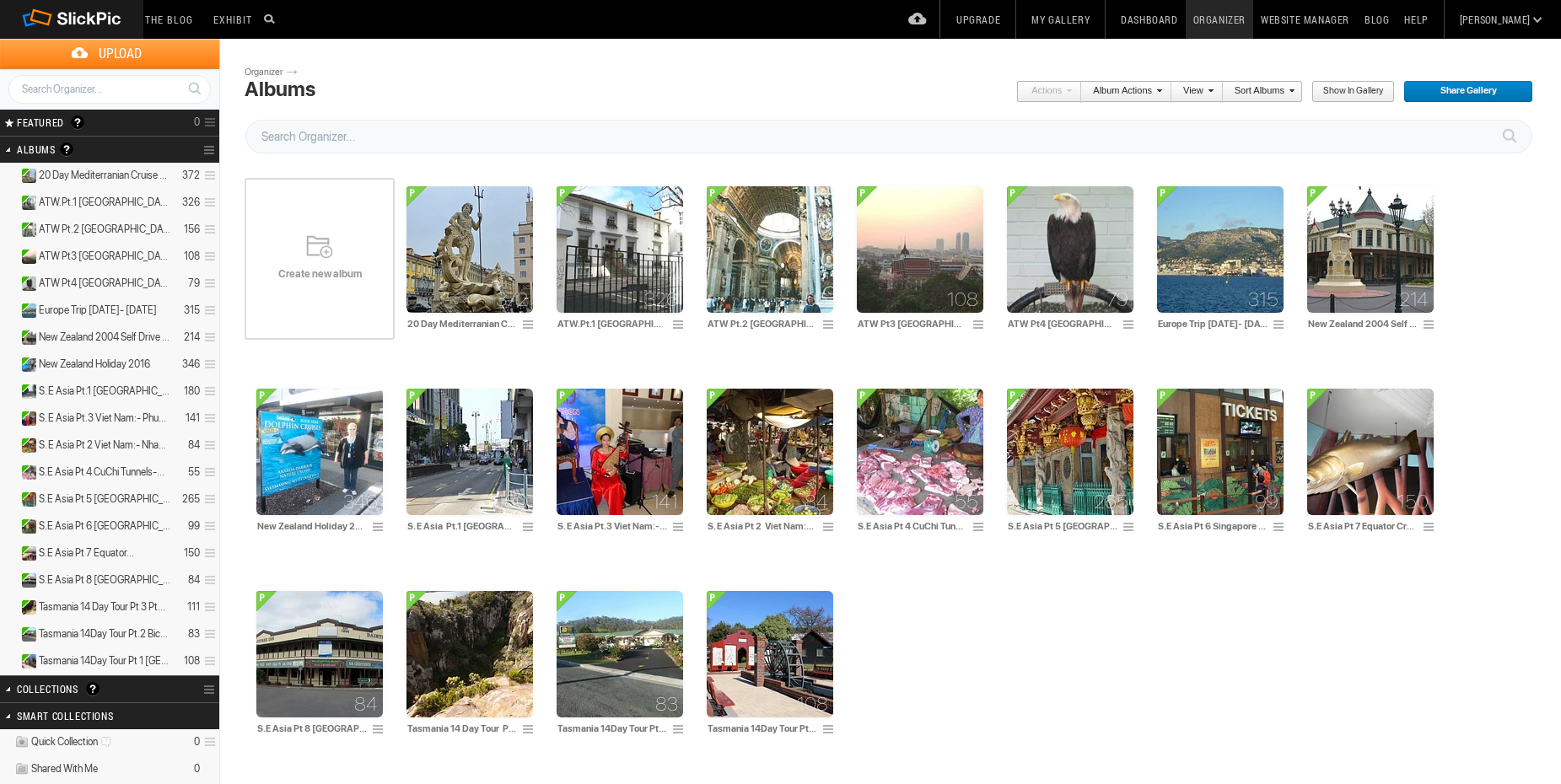 scroll, scrollTop: 0, scrollLeft: 0, axis: both 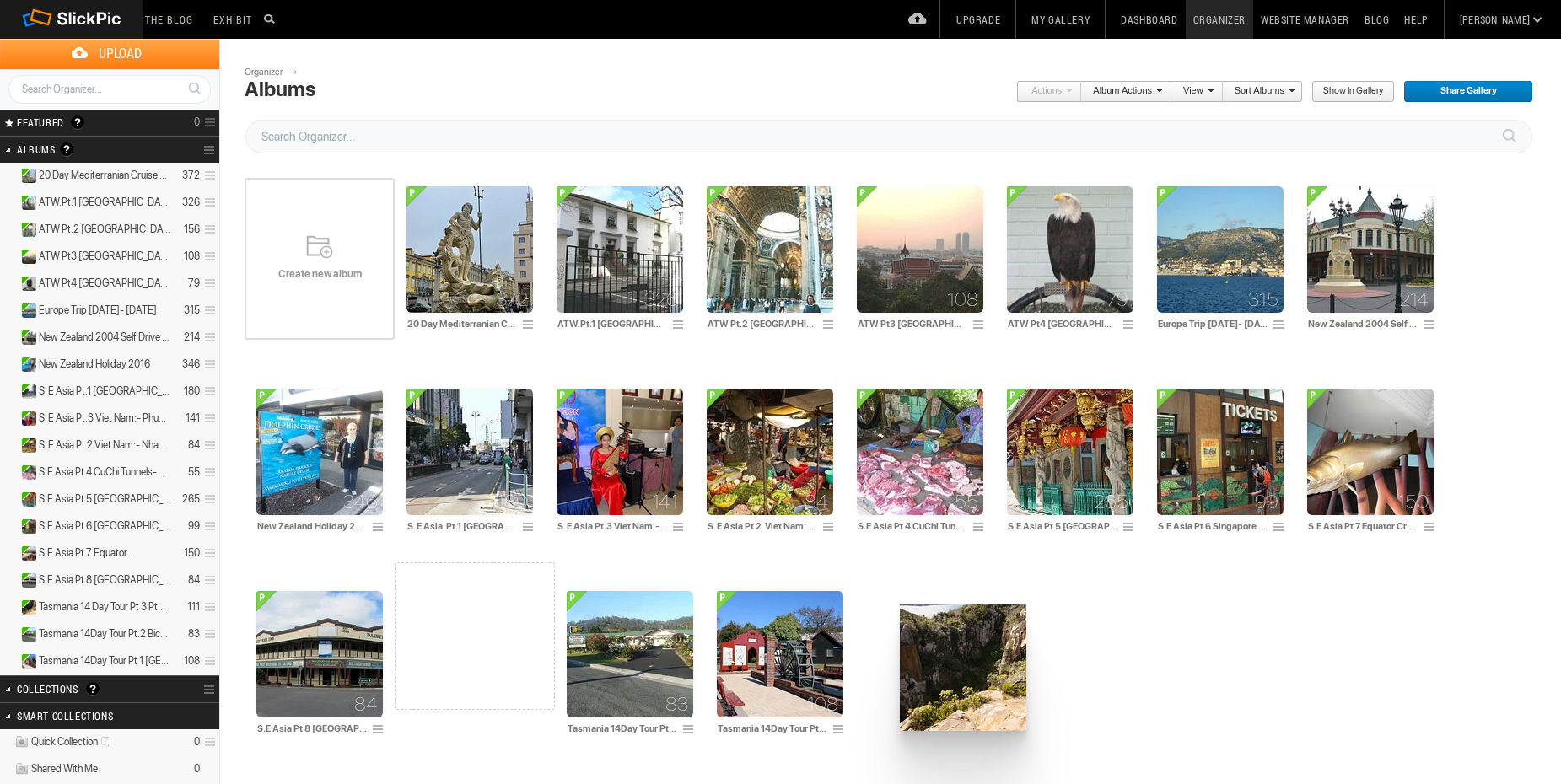 drag, startPoint x: 453, startPoint y: 630, endPoint x: 888, endPoint y: 604, distance: 435.77632 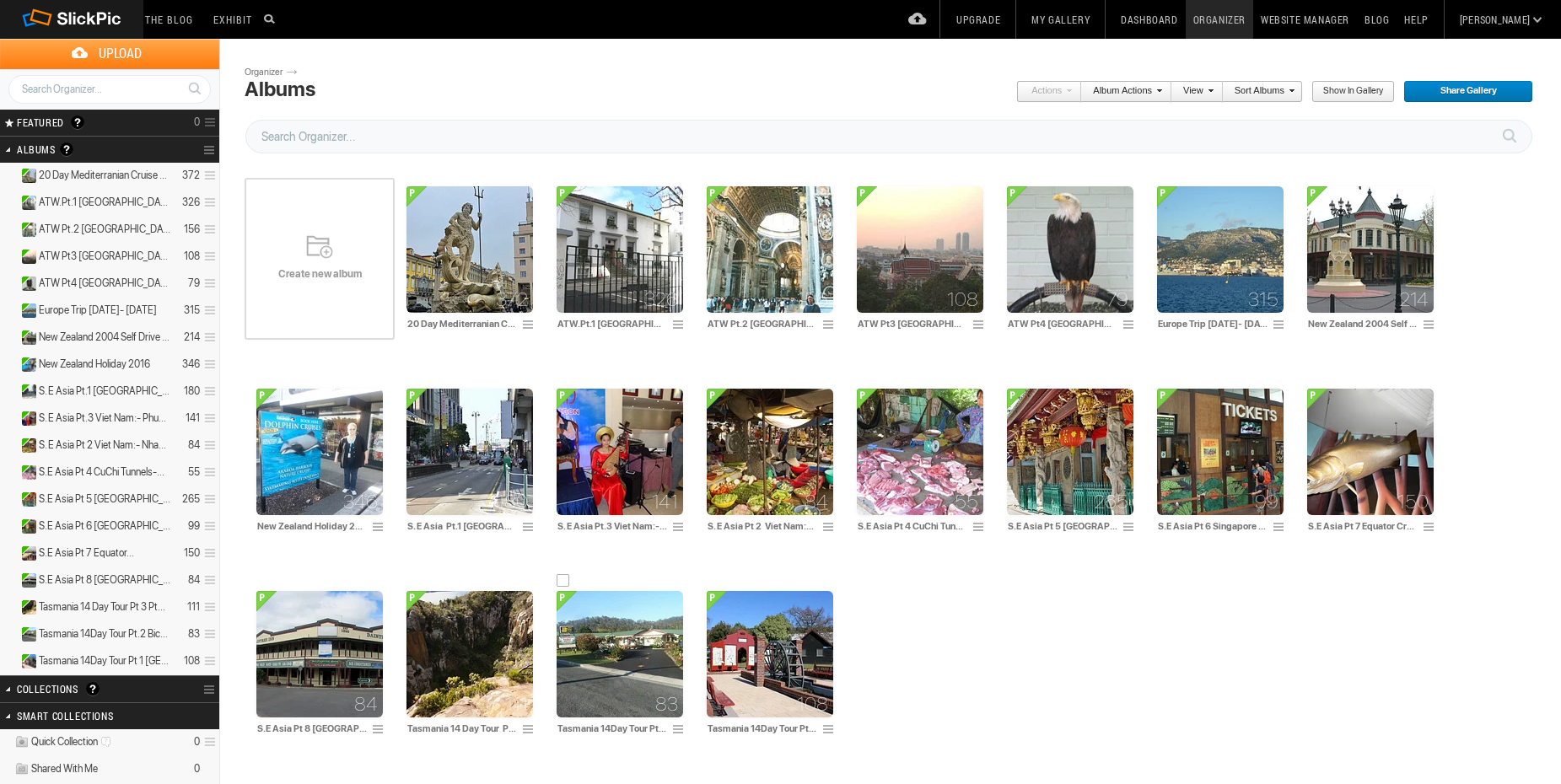 click at bounding box center (620, 654) 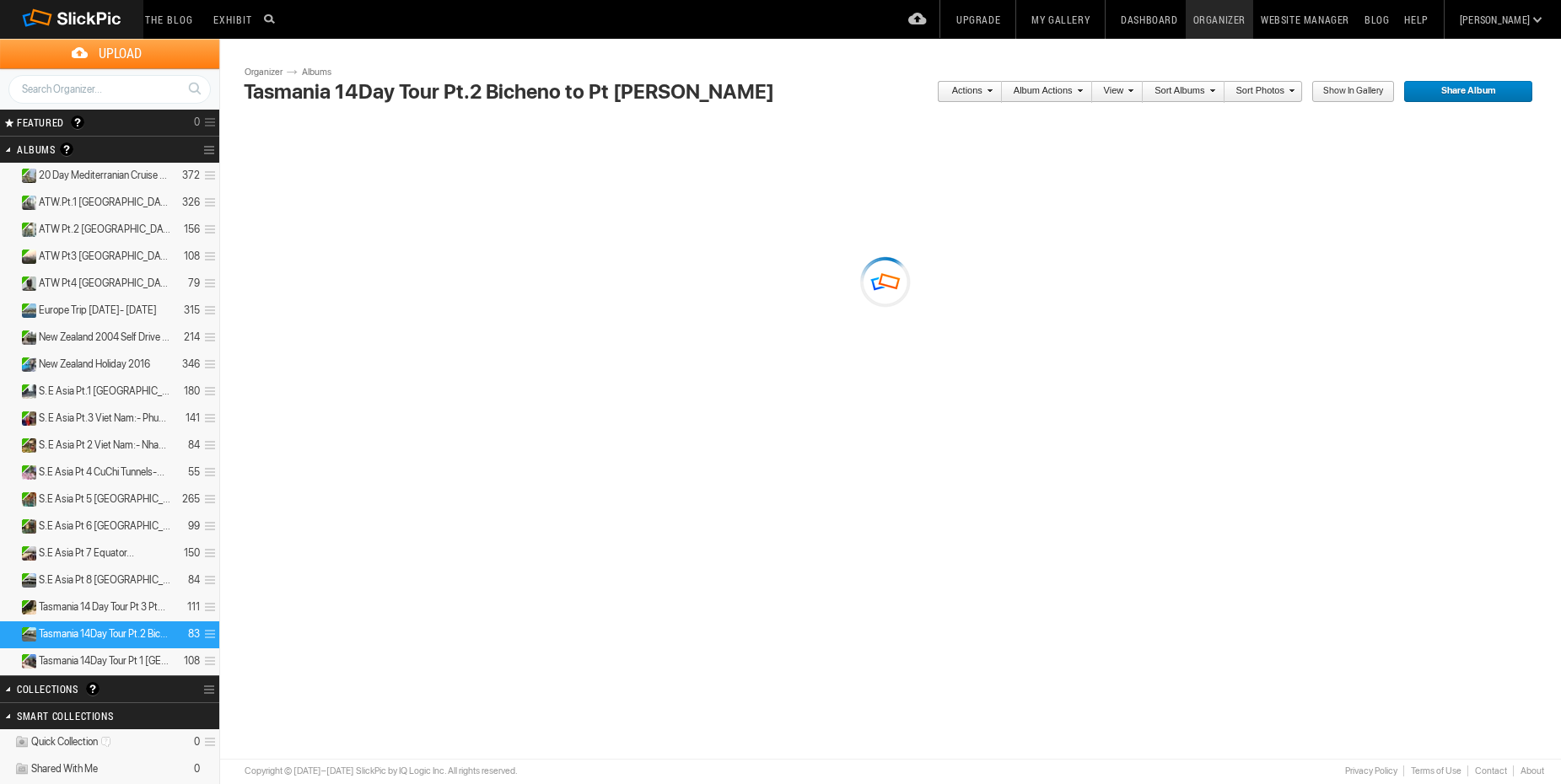 scroll, scrollTop: 0, scrollLeft: 0, axis: both 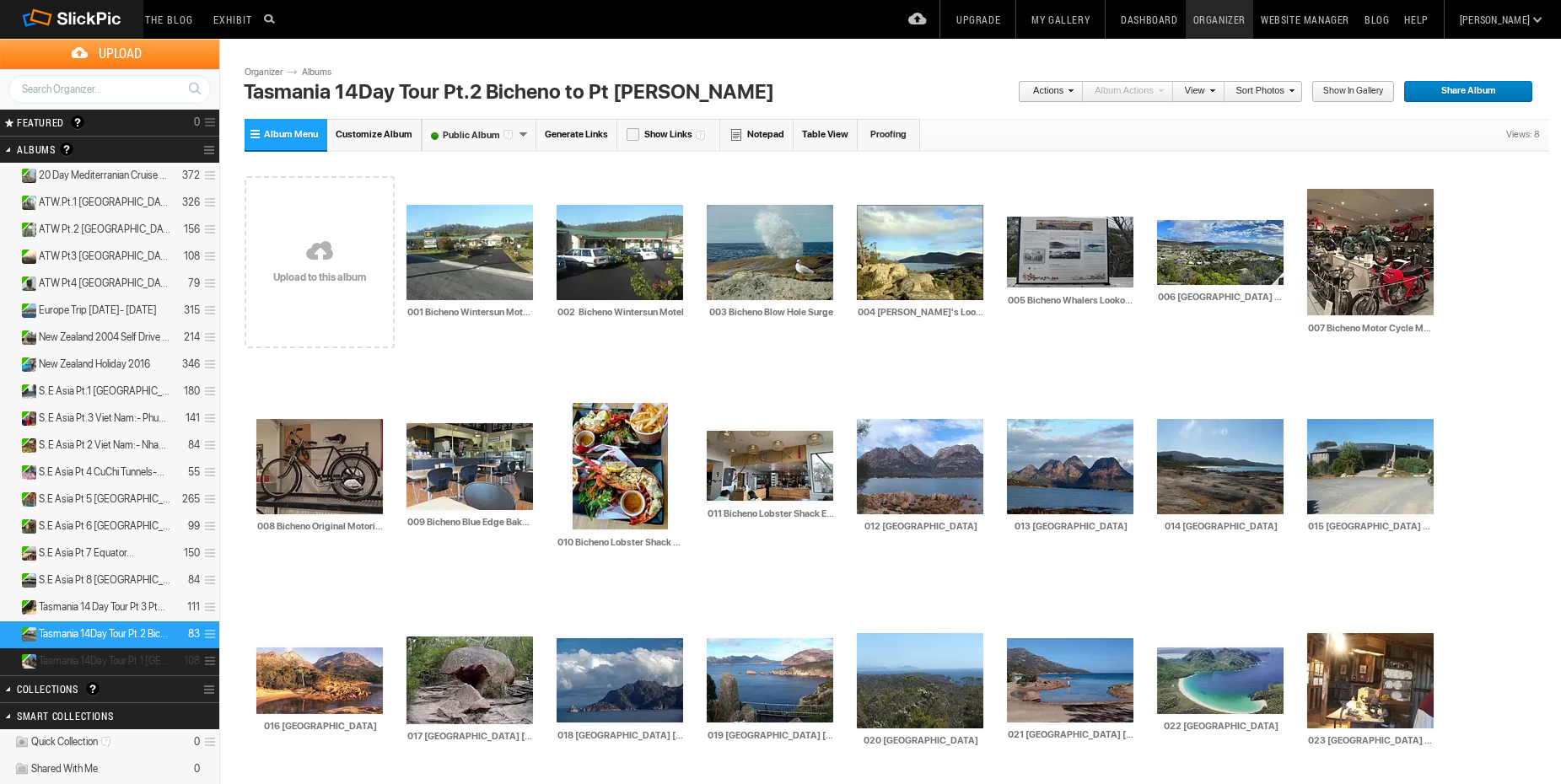 click on "Tasmania 14Day Tour Pt 1 [GEOGRAPHIC_DATA]..." at bounding box center (105, 661) 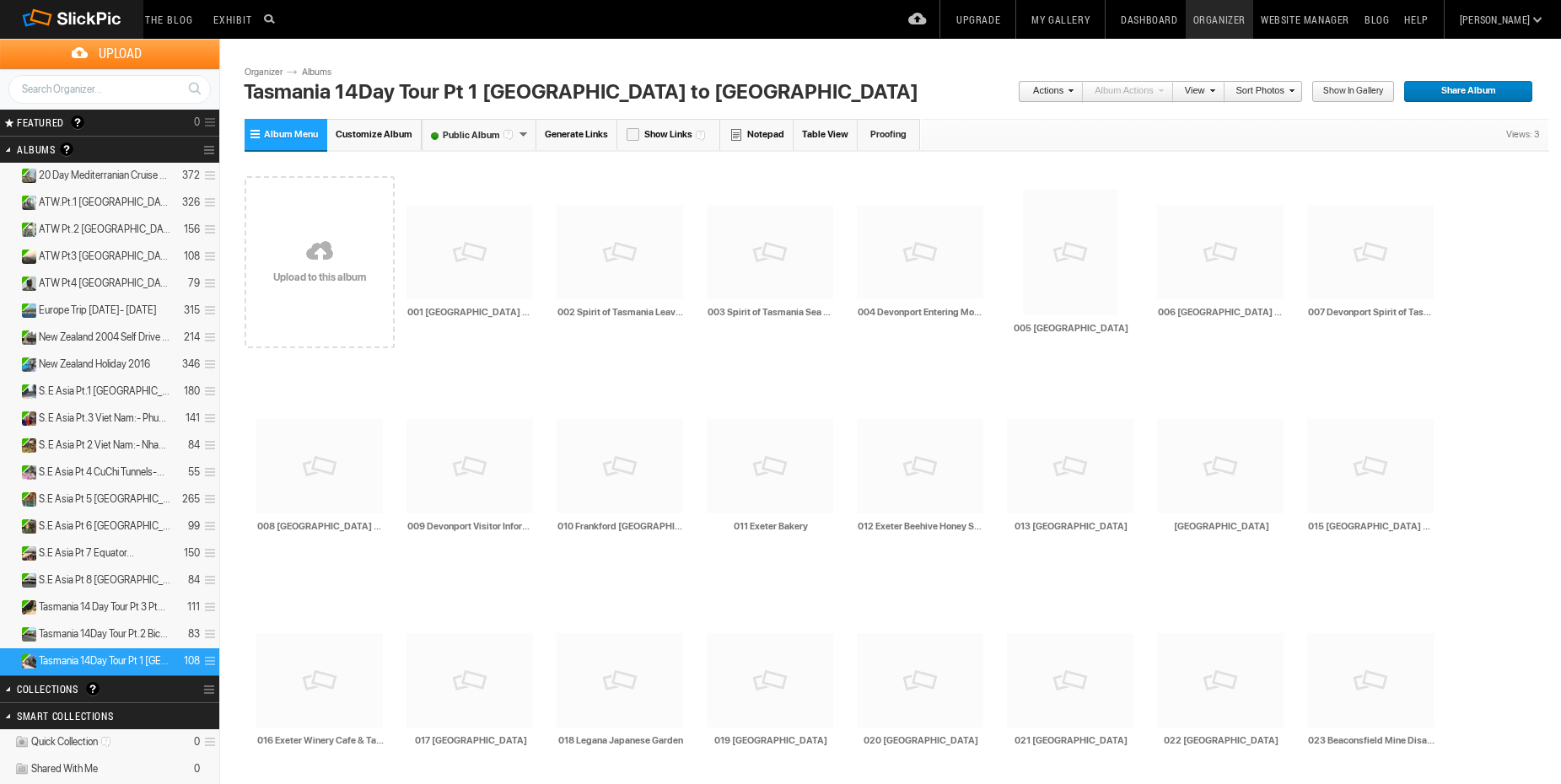 scroll, scrollTop: 0, scrollLeft: 0, axis: both 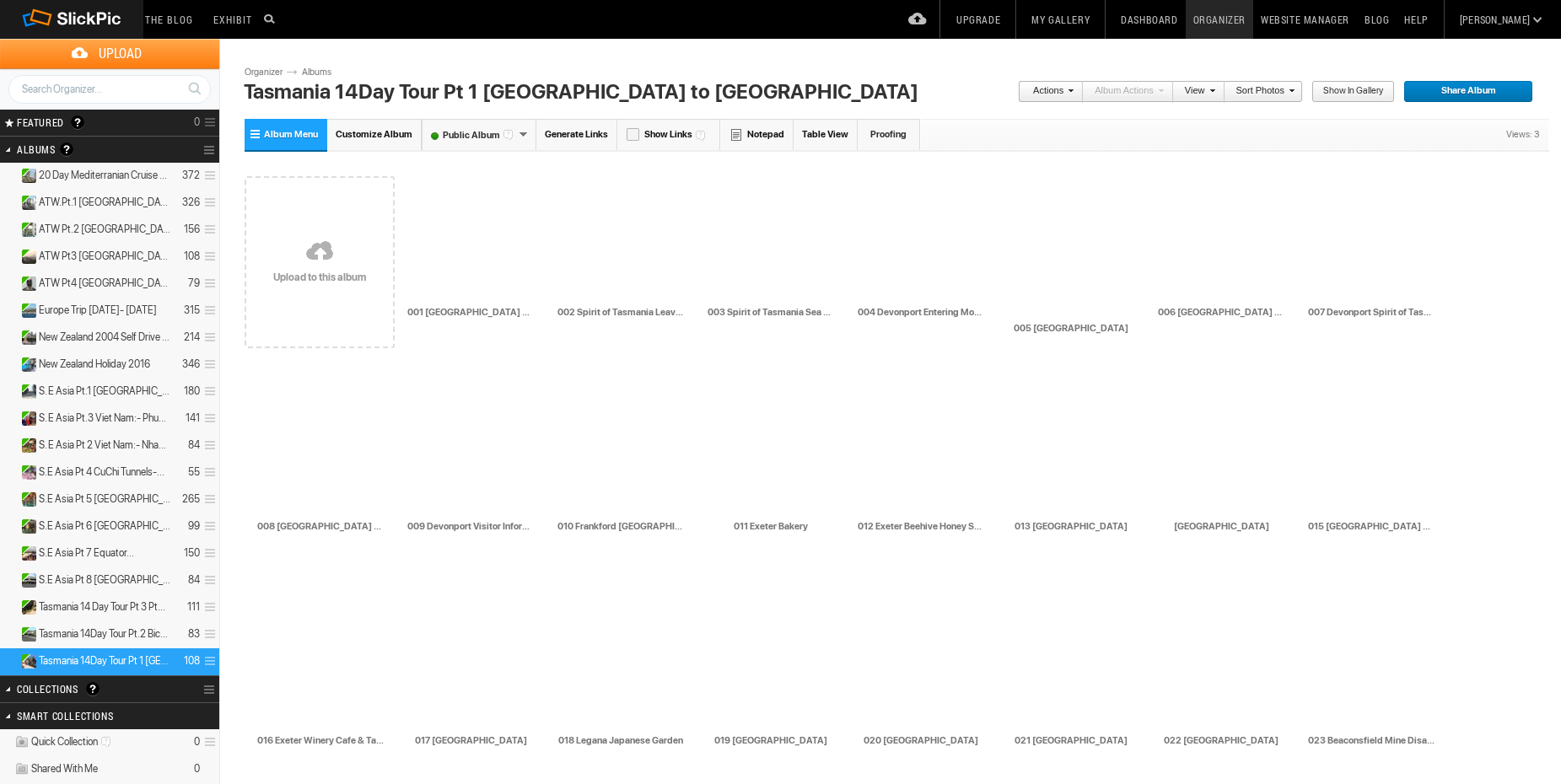 click on "Tasmania 14Day Tour Pt 1 Sydney to Bicheno" at bounding box center (579, 92) 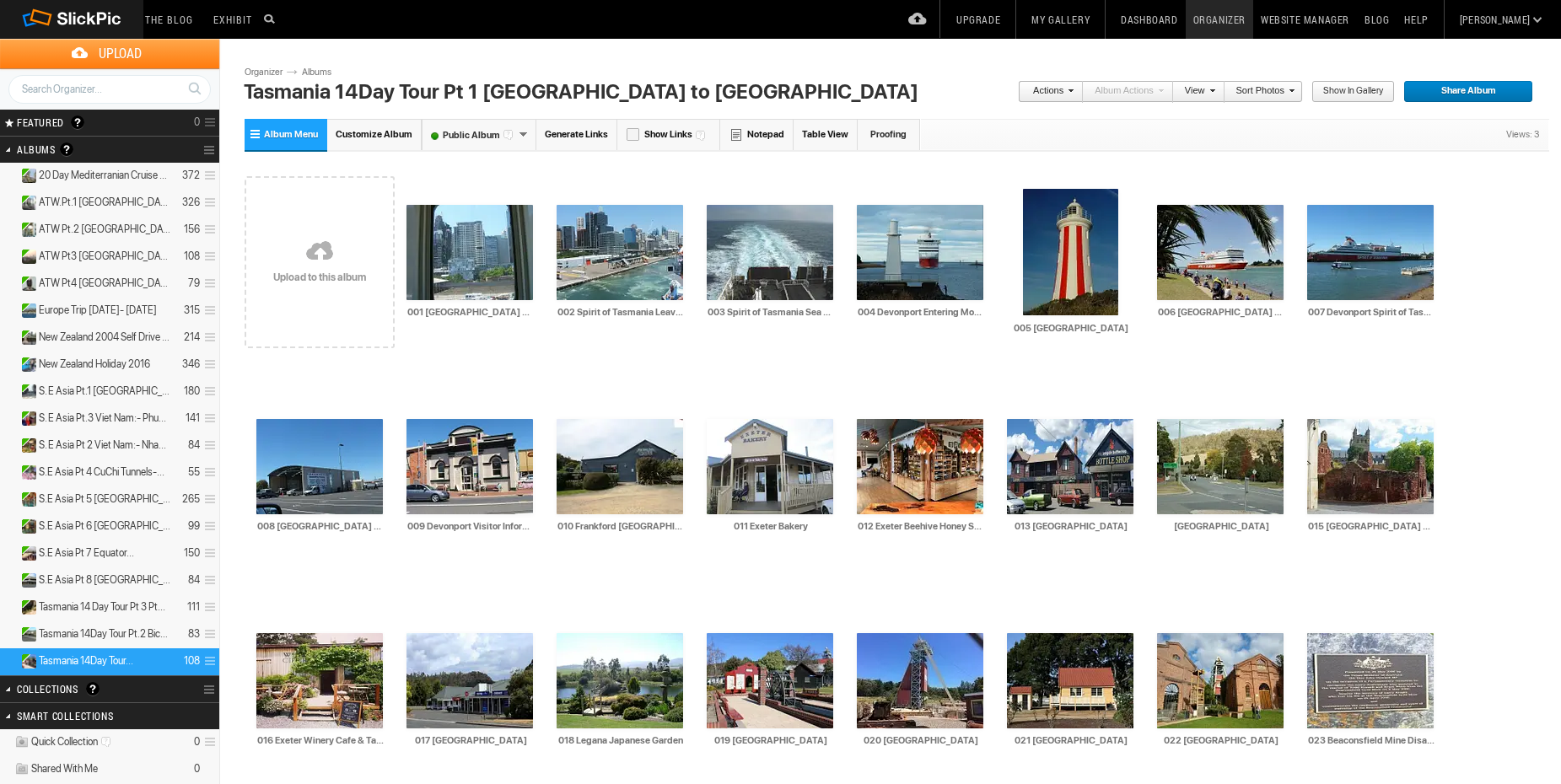 type on "Tasmania 14Day Tour Pt. 1 Sydney to Bicheno" 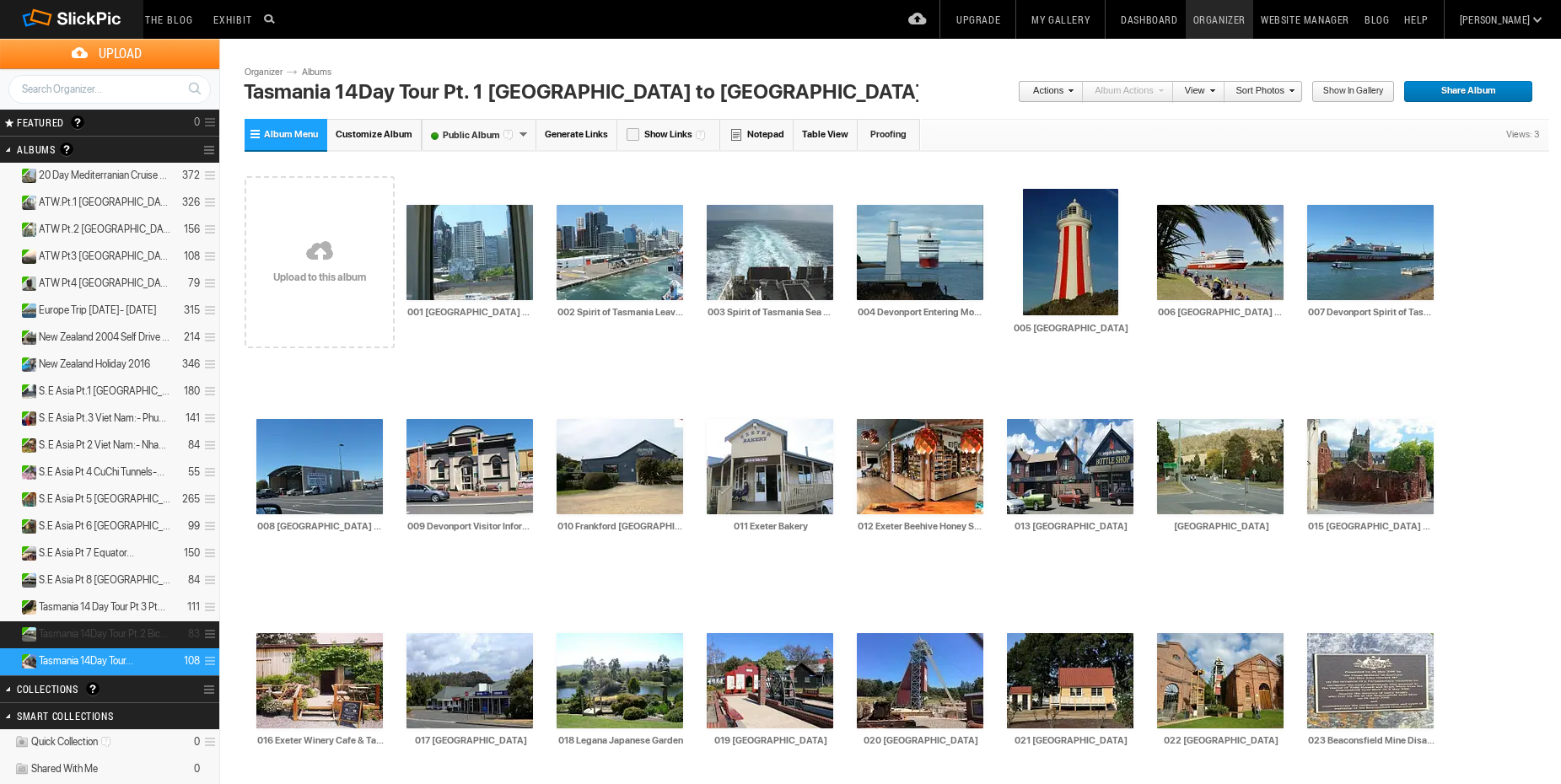 click on "Tasmania 14Day Tour Pt.2 Bicheno..." at bounding box center [105, 634] 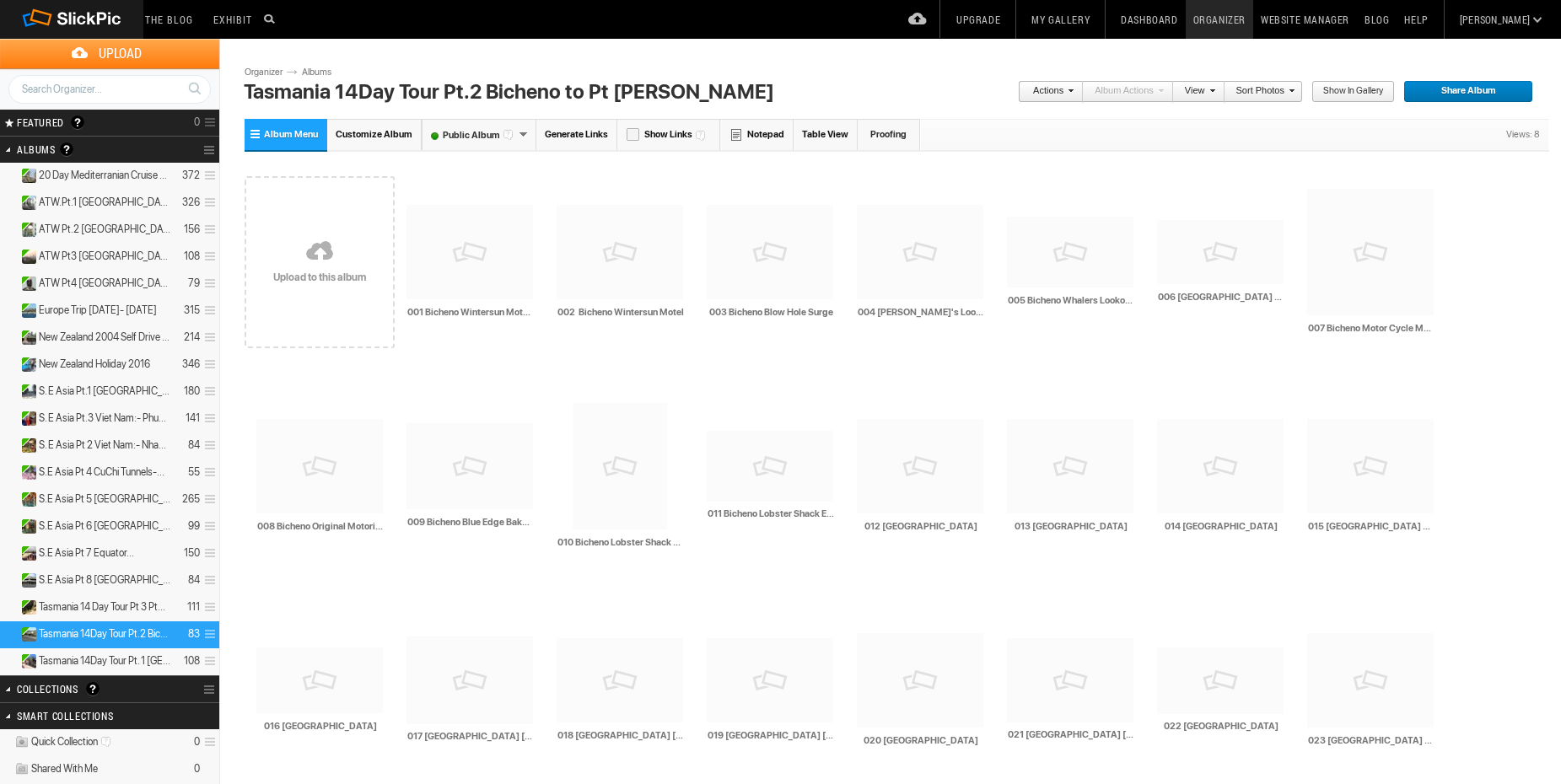 scroll, scrollTop: 0, scrollLeft: 0, axis: both 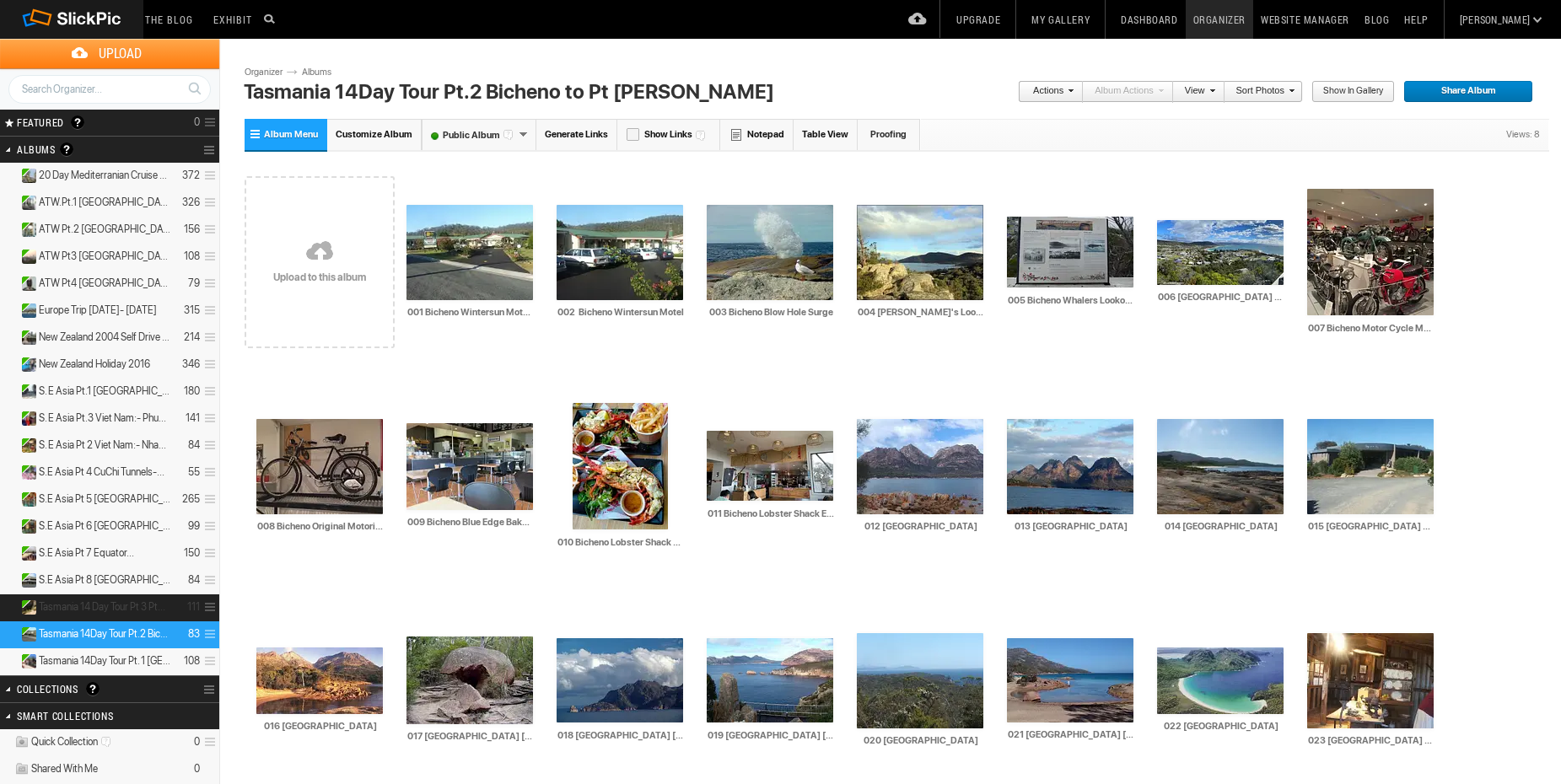 click on "Tasmania 14 Day Tour  Pt 3  Pt..." at bounding box center (102, 607) 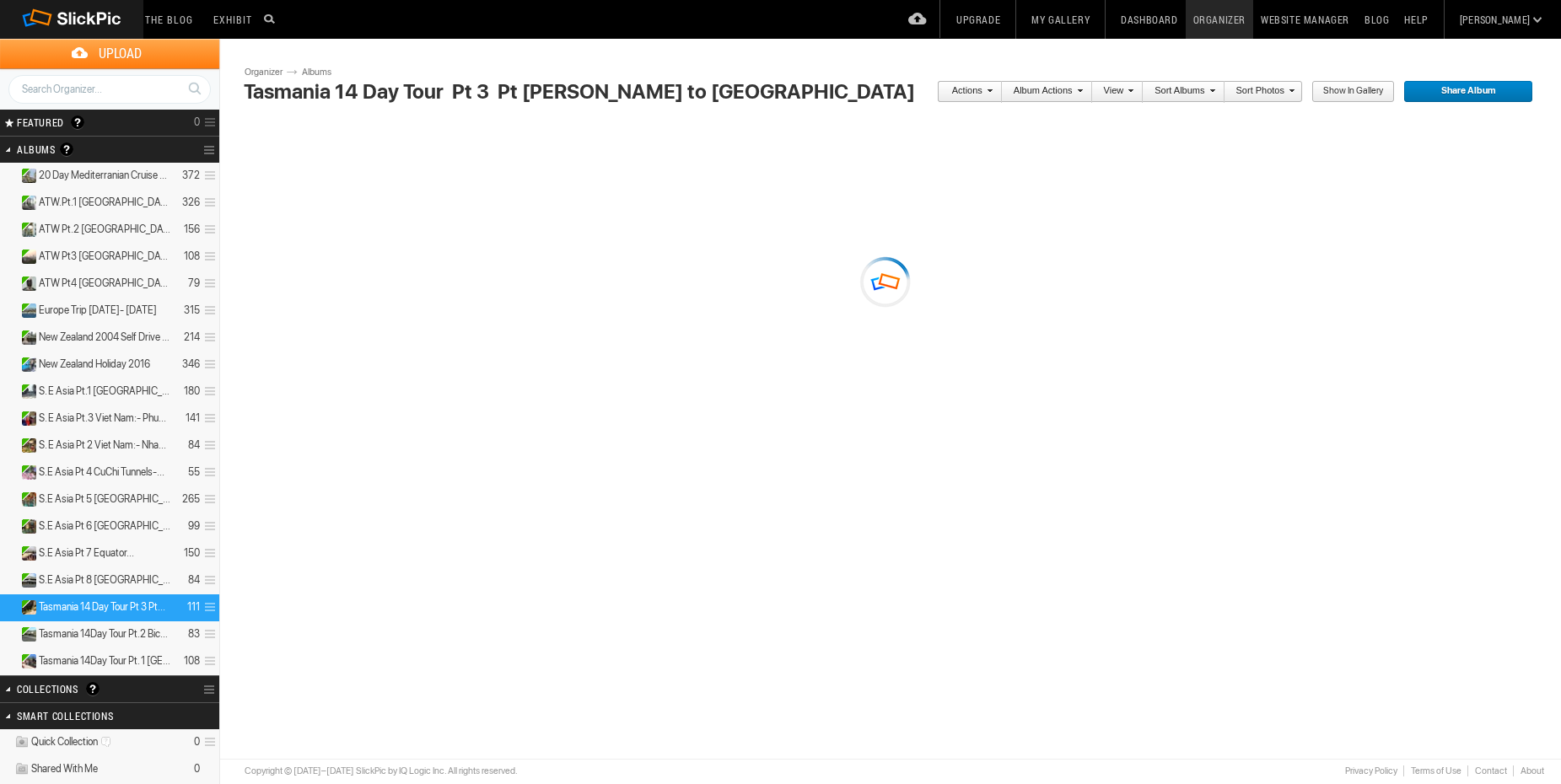 scroll, scrollTop: 0, scrollLeft: 0, axis: both 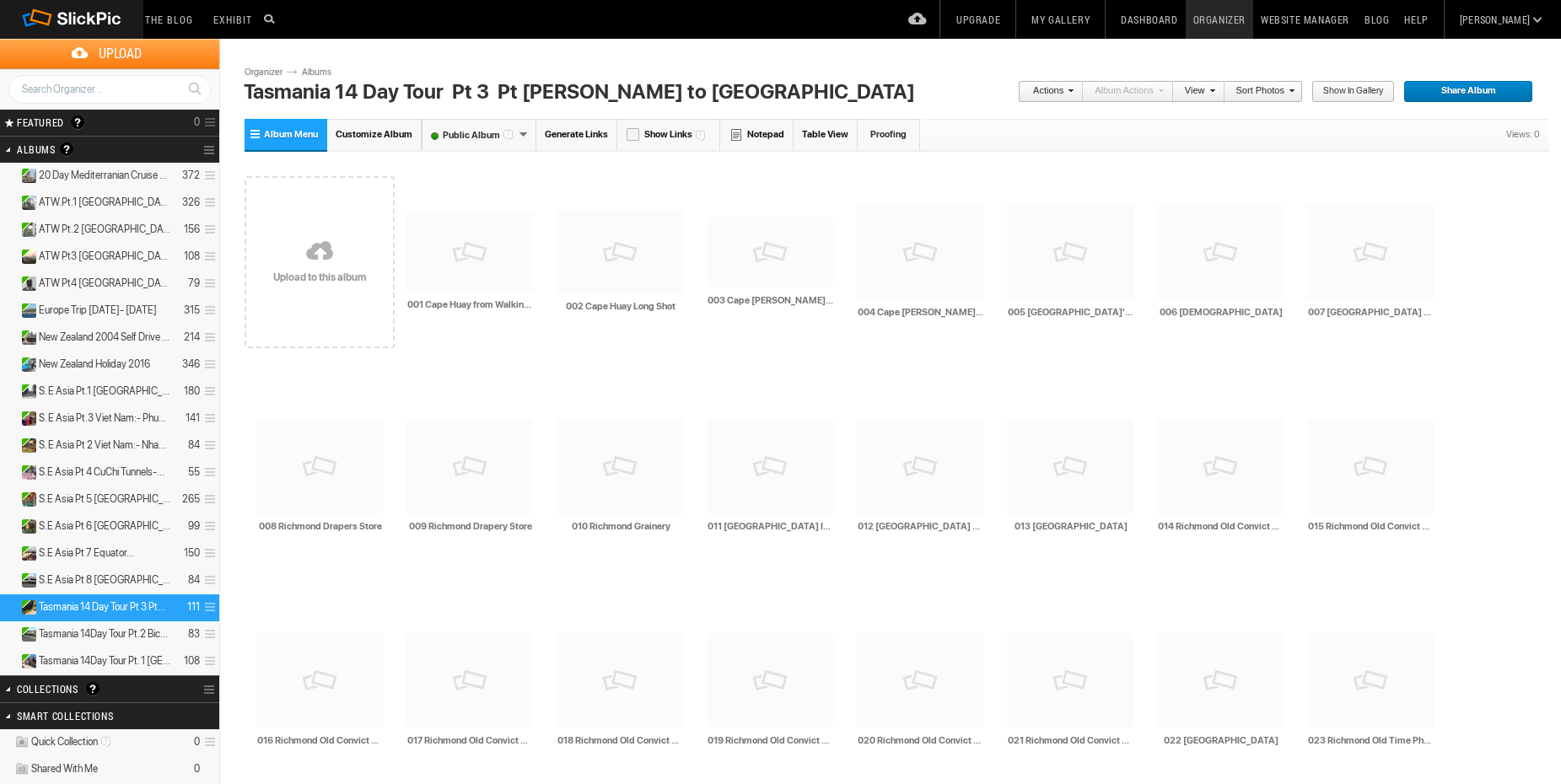 click on "Tasmania 14 Day Tour  Pt 3  Pt [PERSON_NAME] to [GEOGRAPHIC_DATA]" at bounding box center [579, 92] 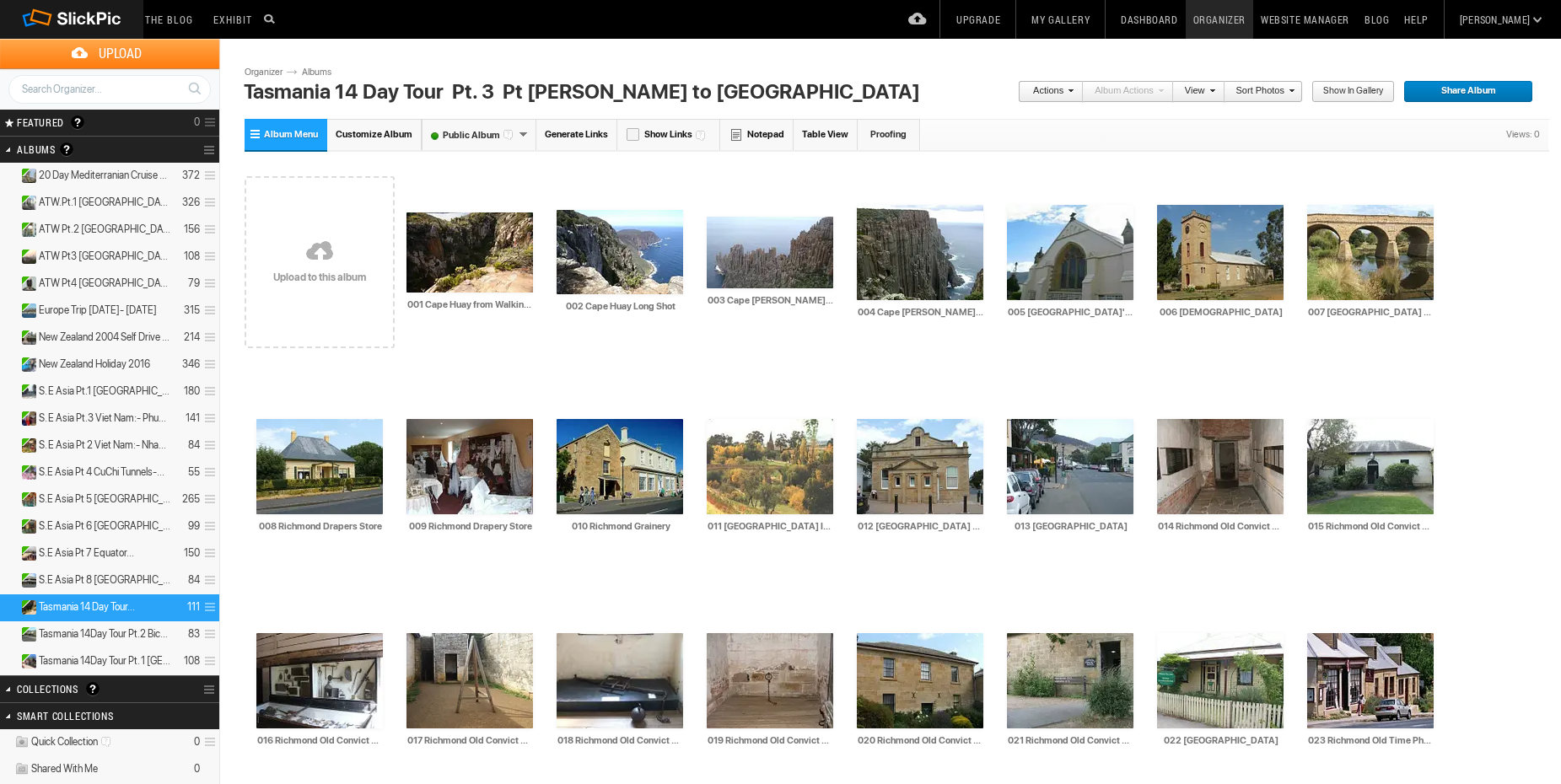 type on "Tasmania 14 Day Tour  Pt. 3  Pt [PERSON_NAME] to [GEOGRAPHIC_DATA]" 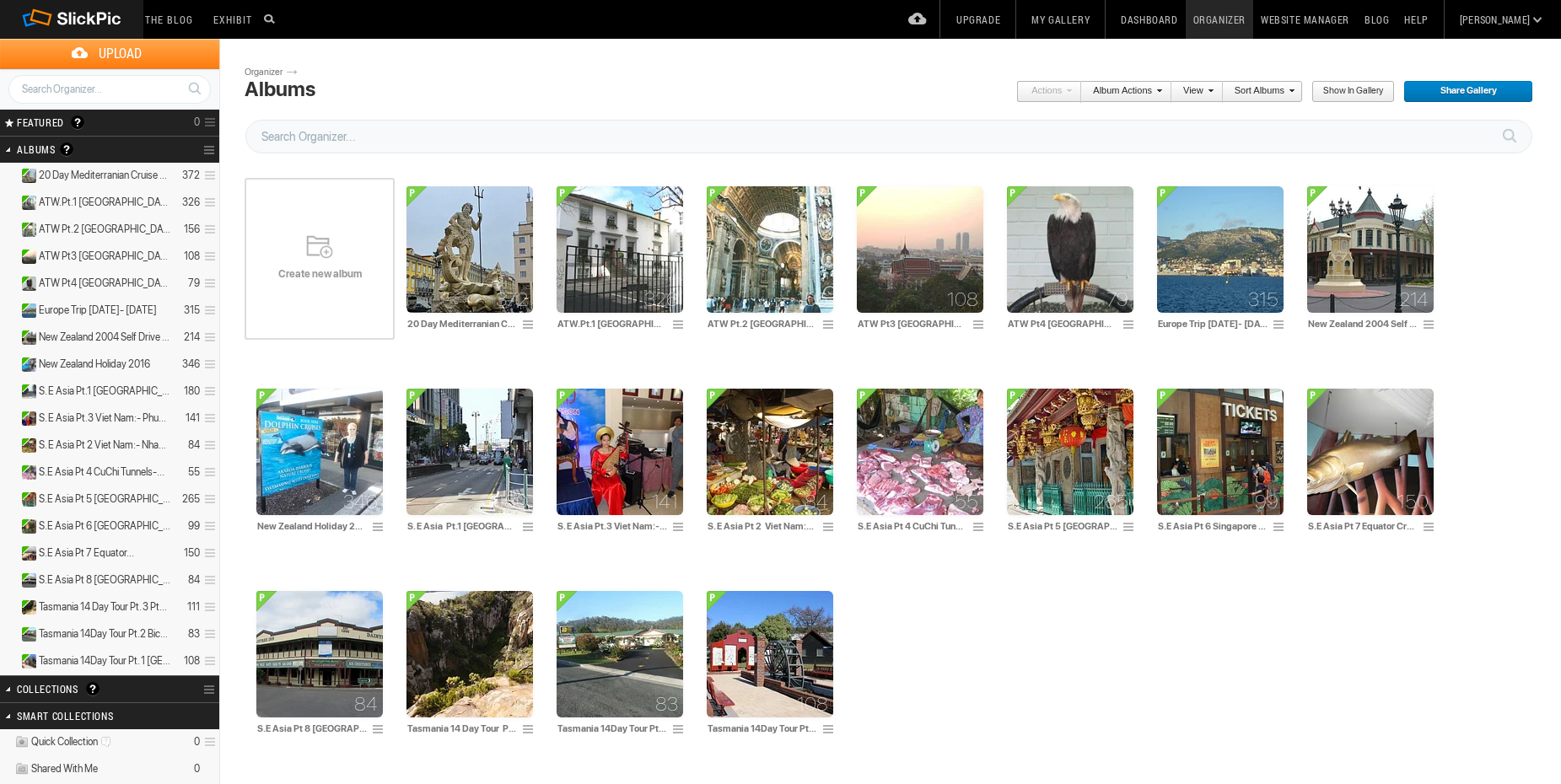 scroll, scrollTop: 0, scrollLeft: 0, axis: both 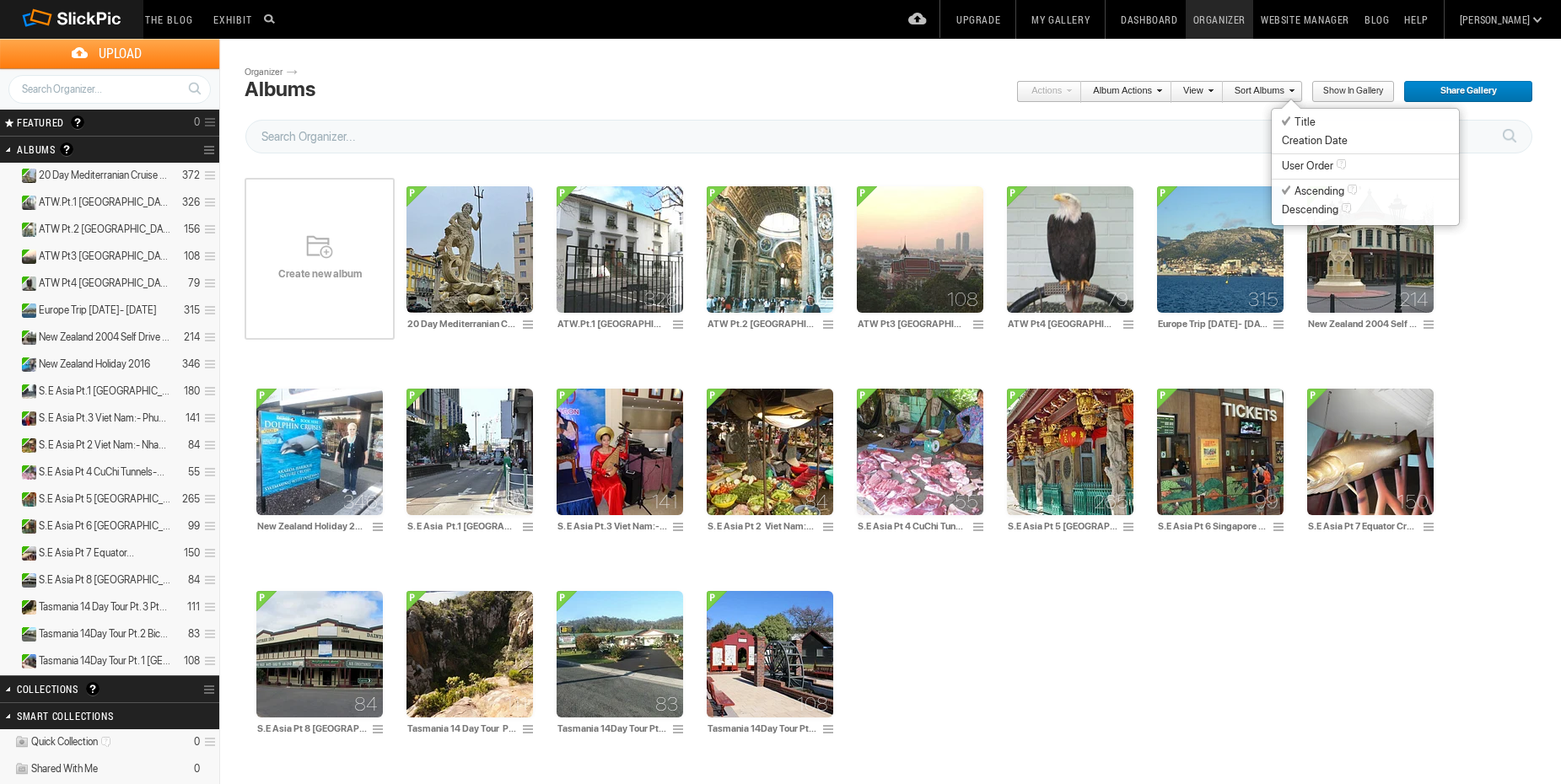 click on "User Order" at bounding box center [1307, 166] 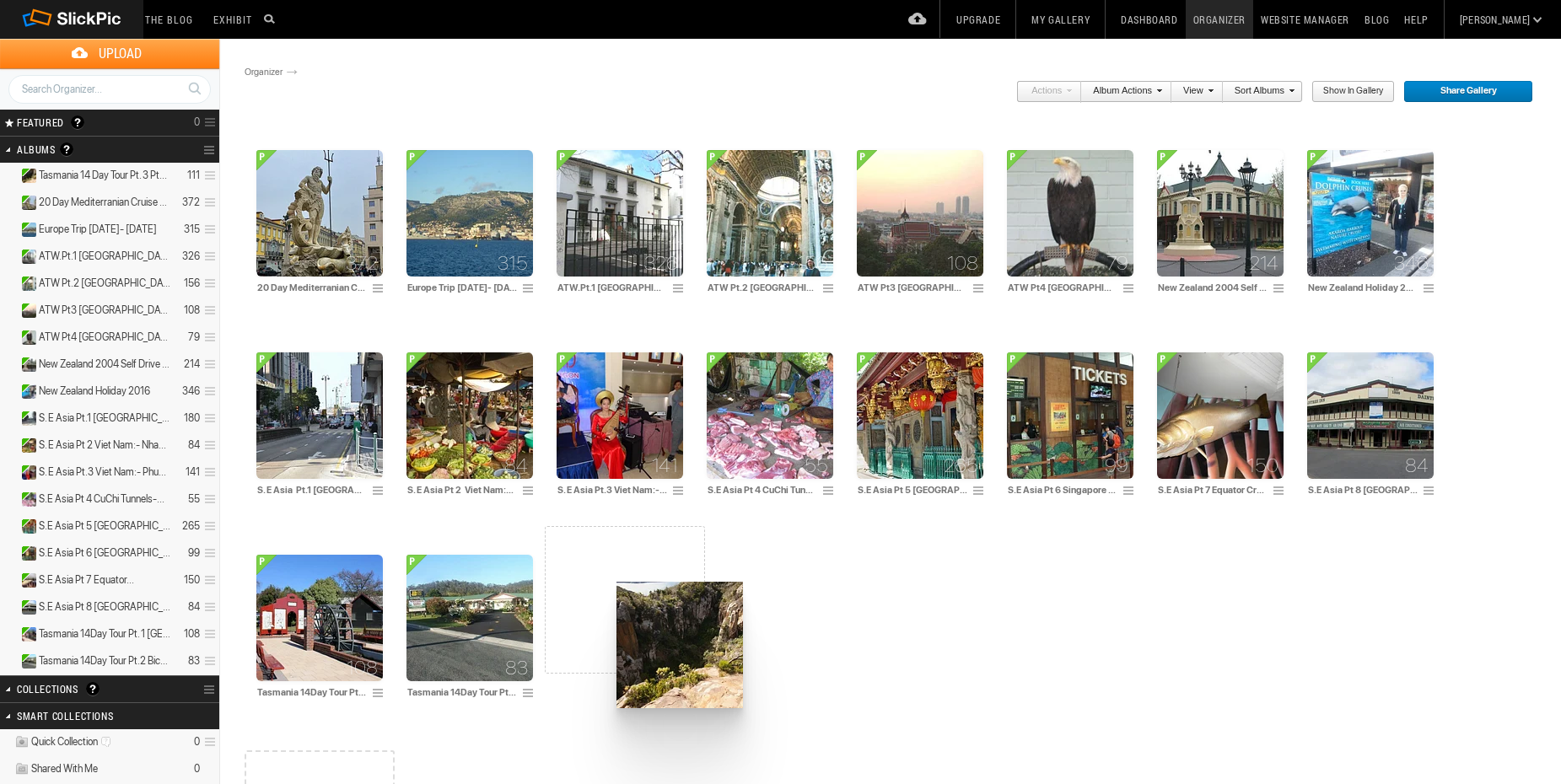drag, startPoint x: 314, startPoint y: 175, endPoint x: 615, endPoint y: 567, distance: 494.2317 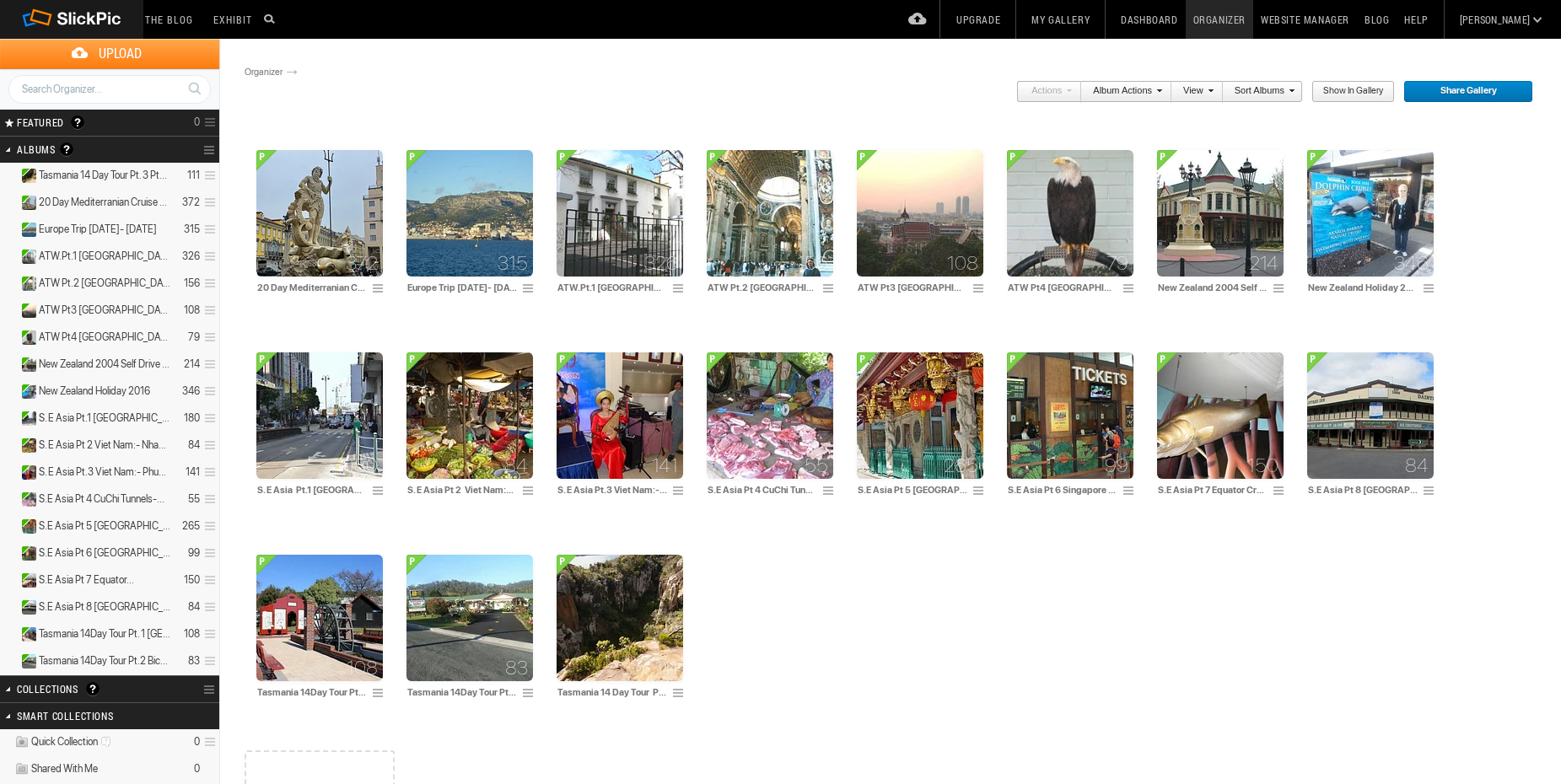 click on "372
20 Day Mediterranian Cruise 2025
315
Europe Trip April- May 2019
326" at bounding box center [896, 425] 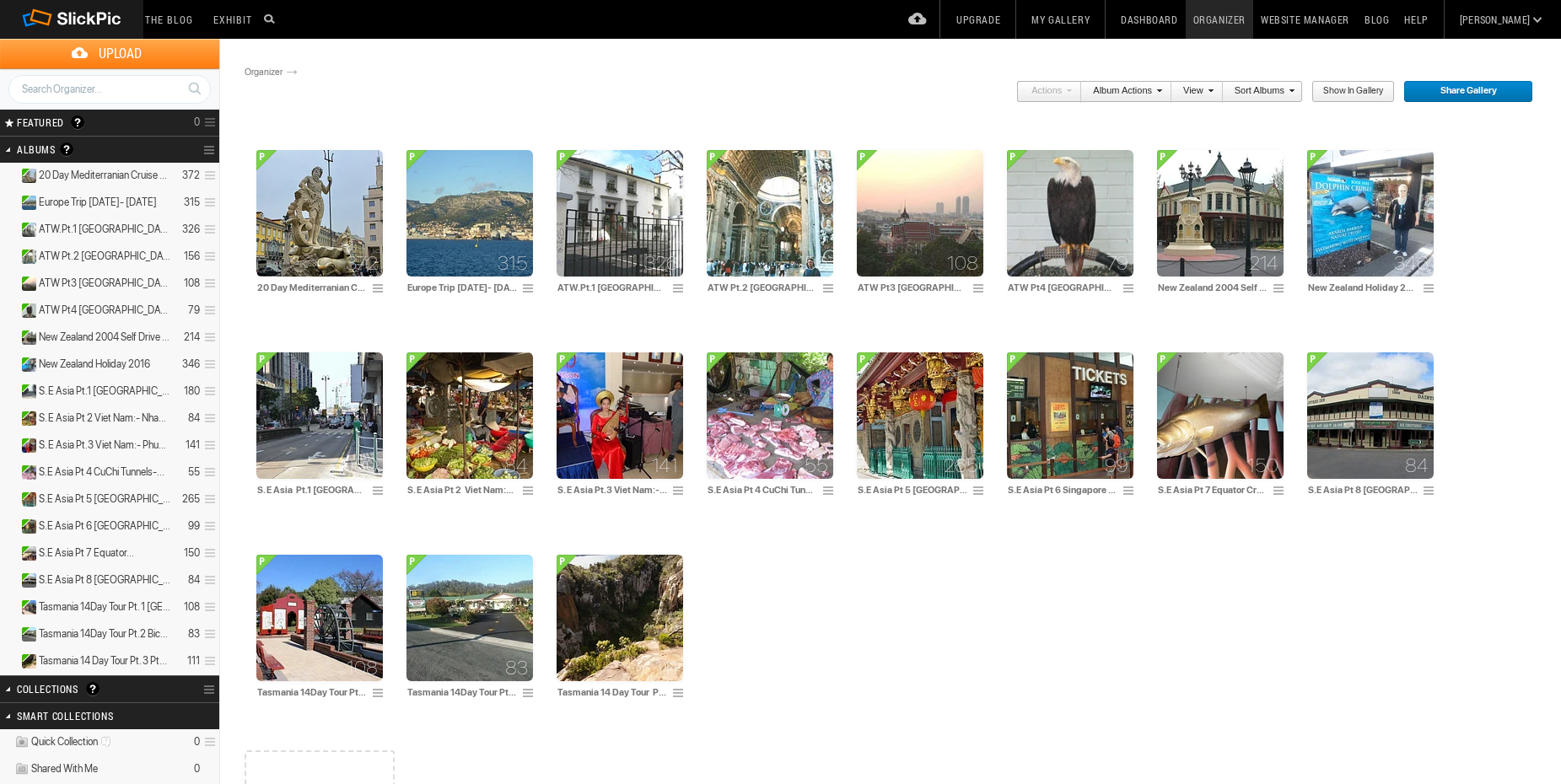 click at bounding box center [1208, 90] 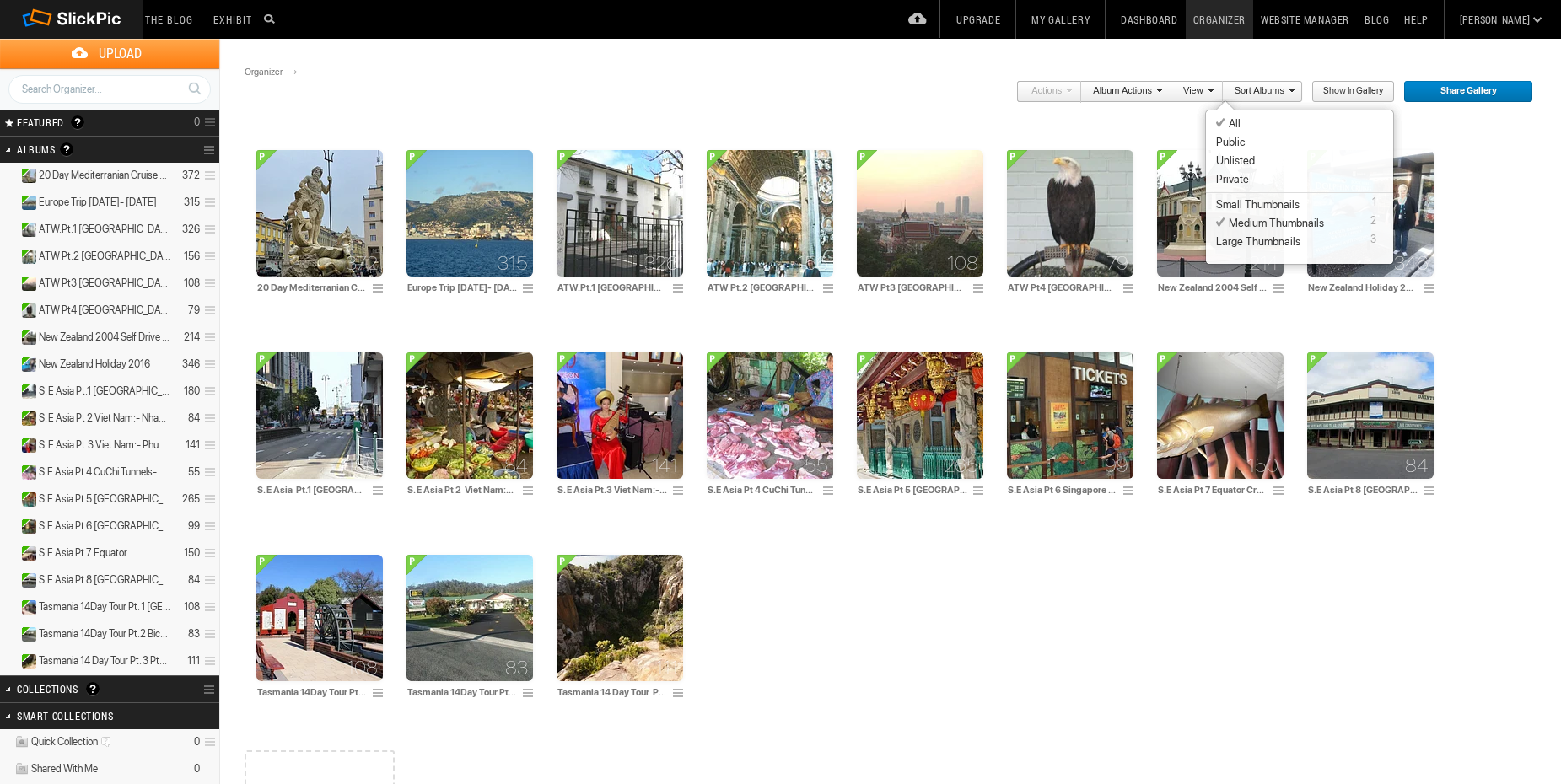 click on "Large Thumbnails" at bounding box center [1258, 242] 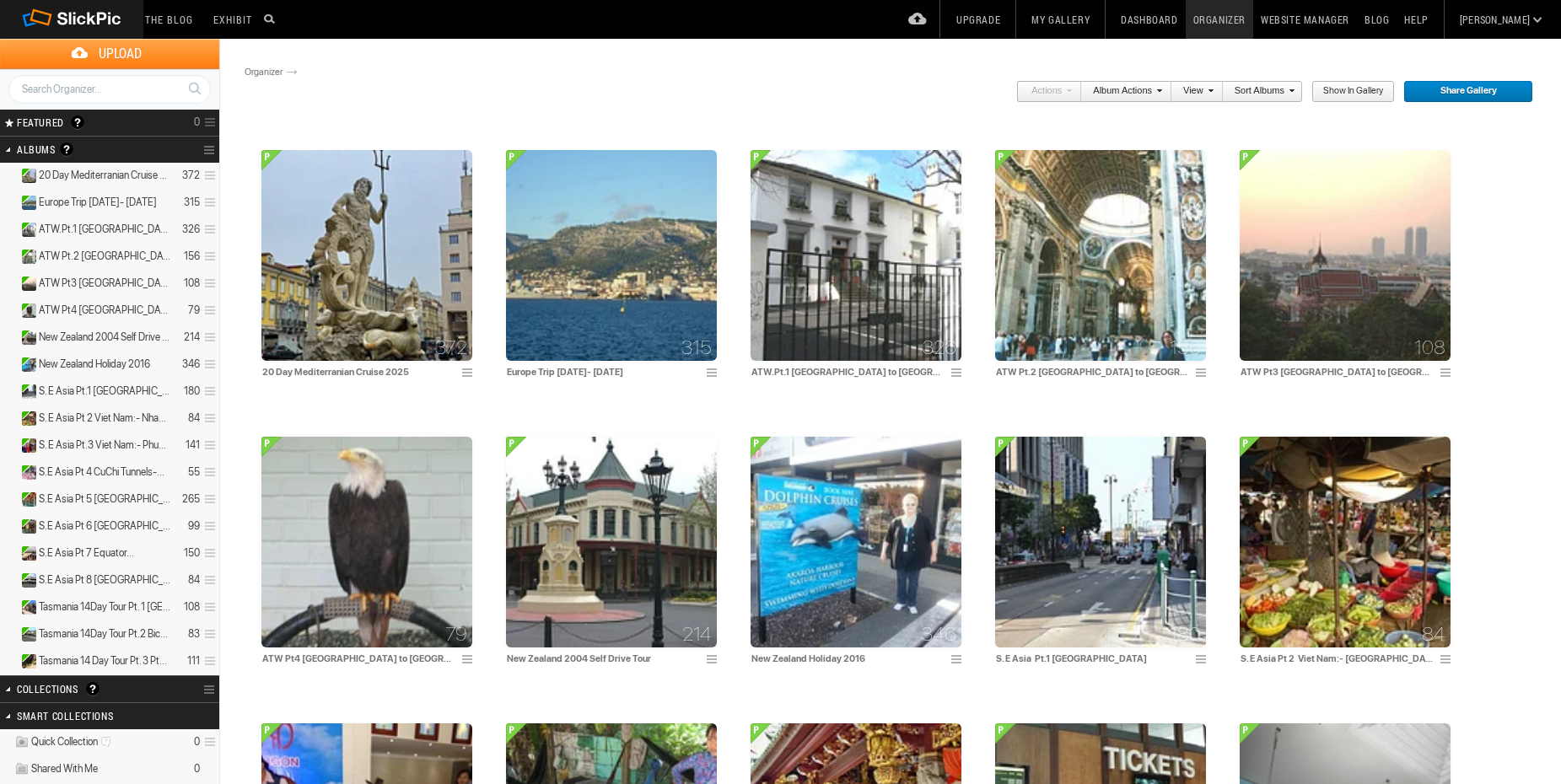 click at bounding box center [1208, 90] 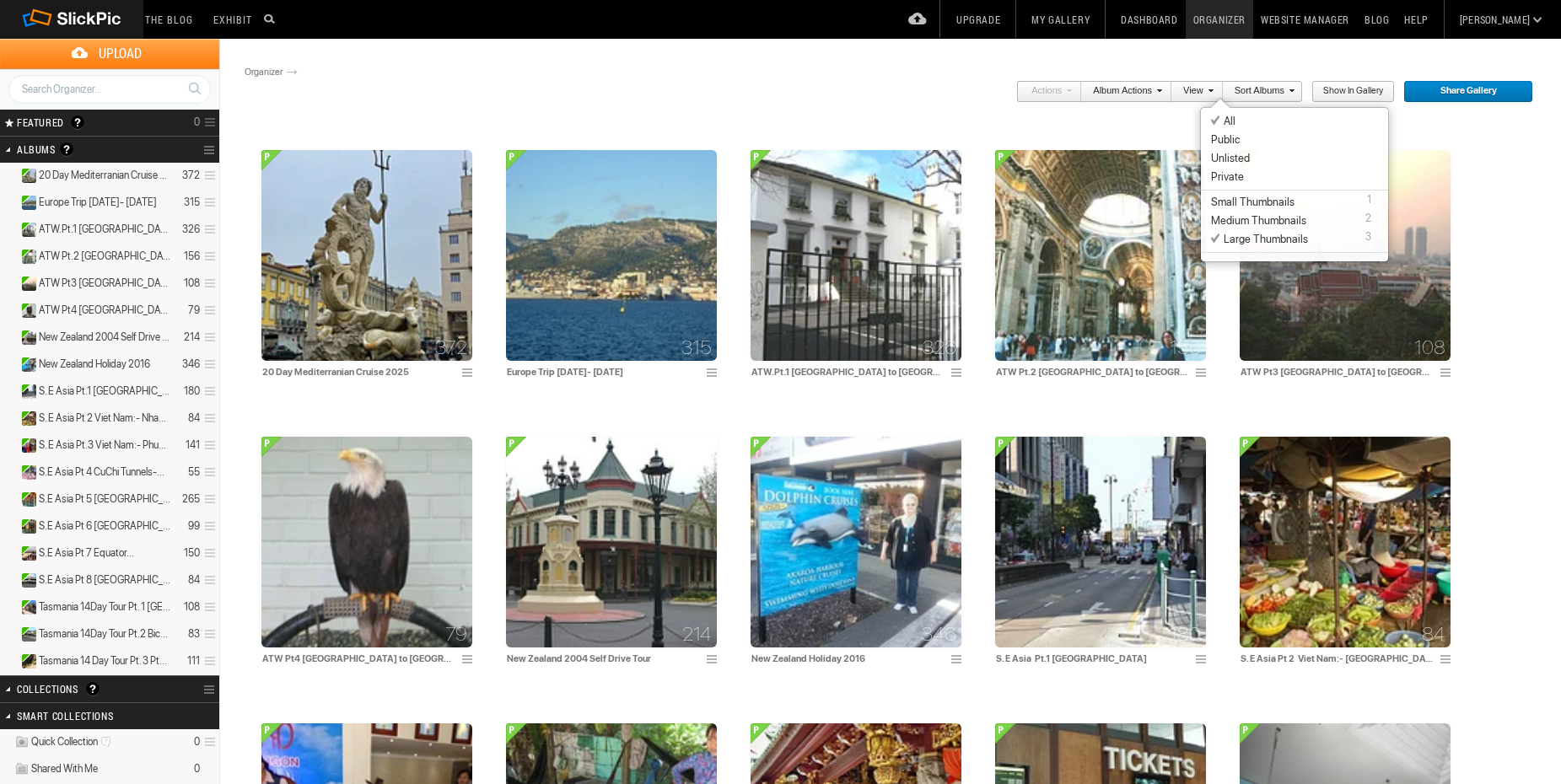 click on "Small Thumbnails" at bounding box center (1252, 202) 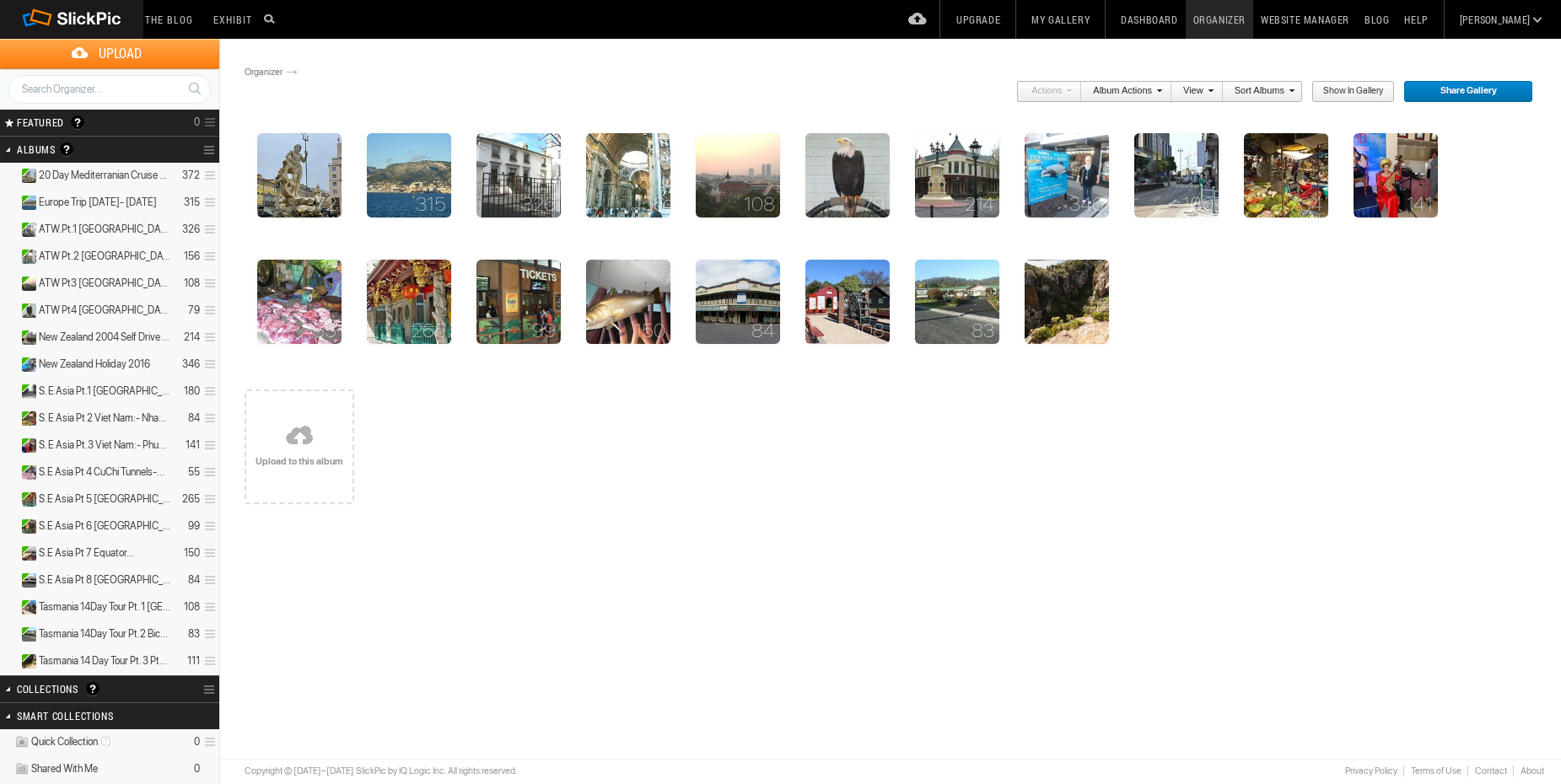 click on "View" at bounding box center [1192, 92] 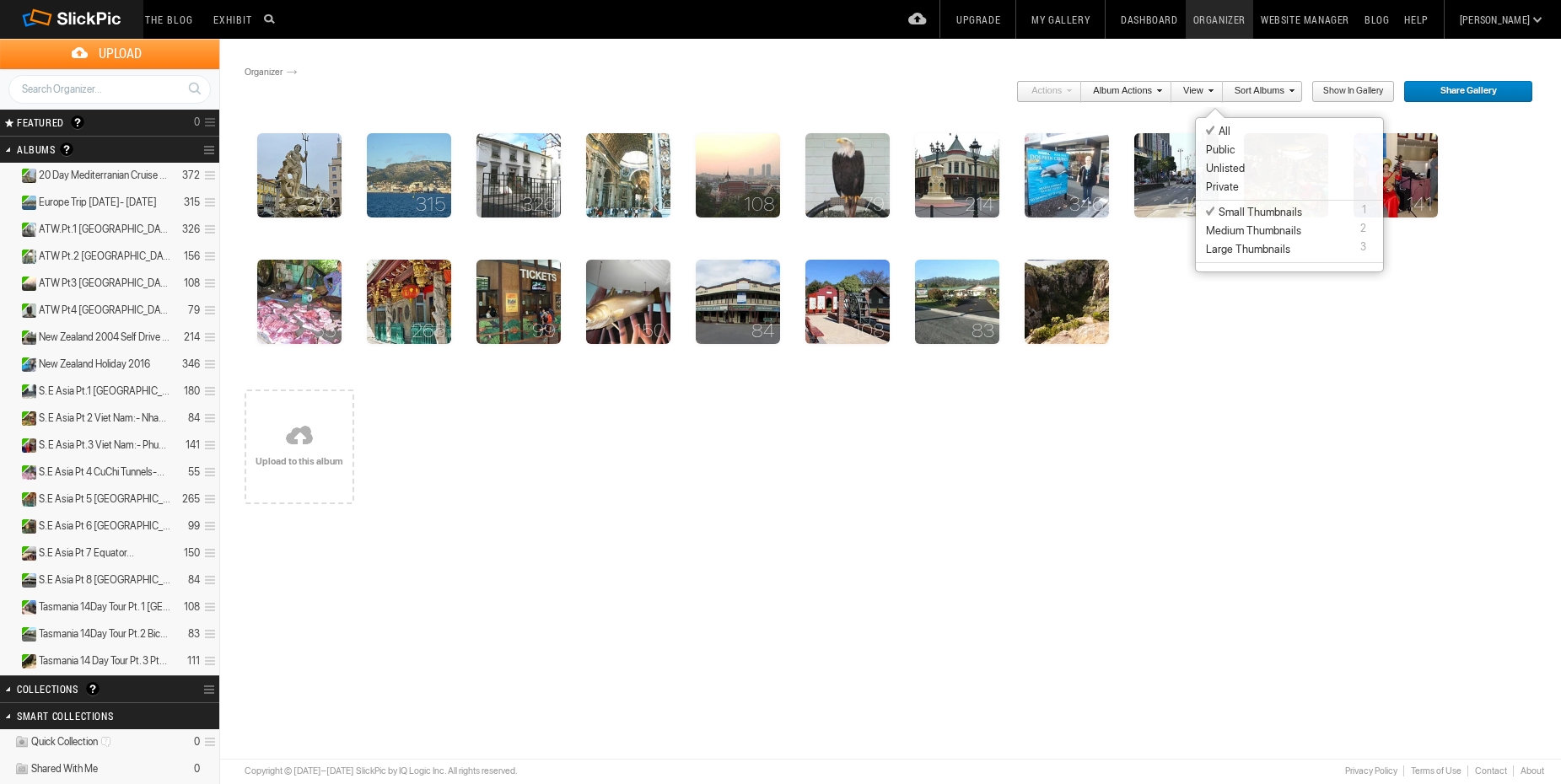 click on "Medium Thumbnails" at bounding box center (1253, 231) 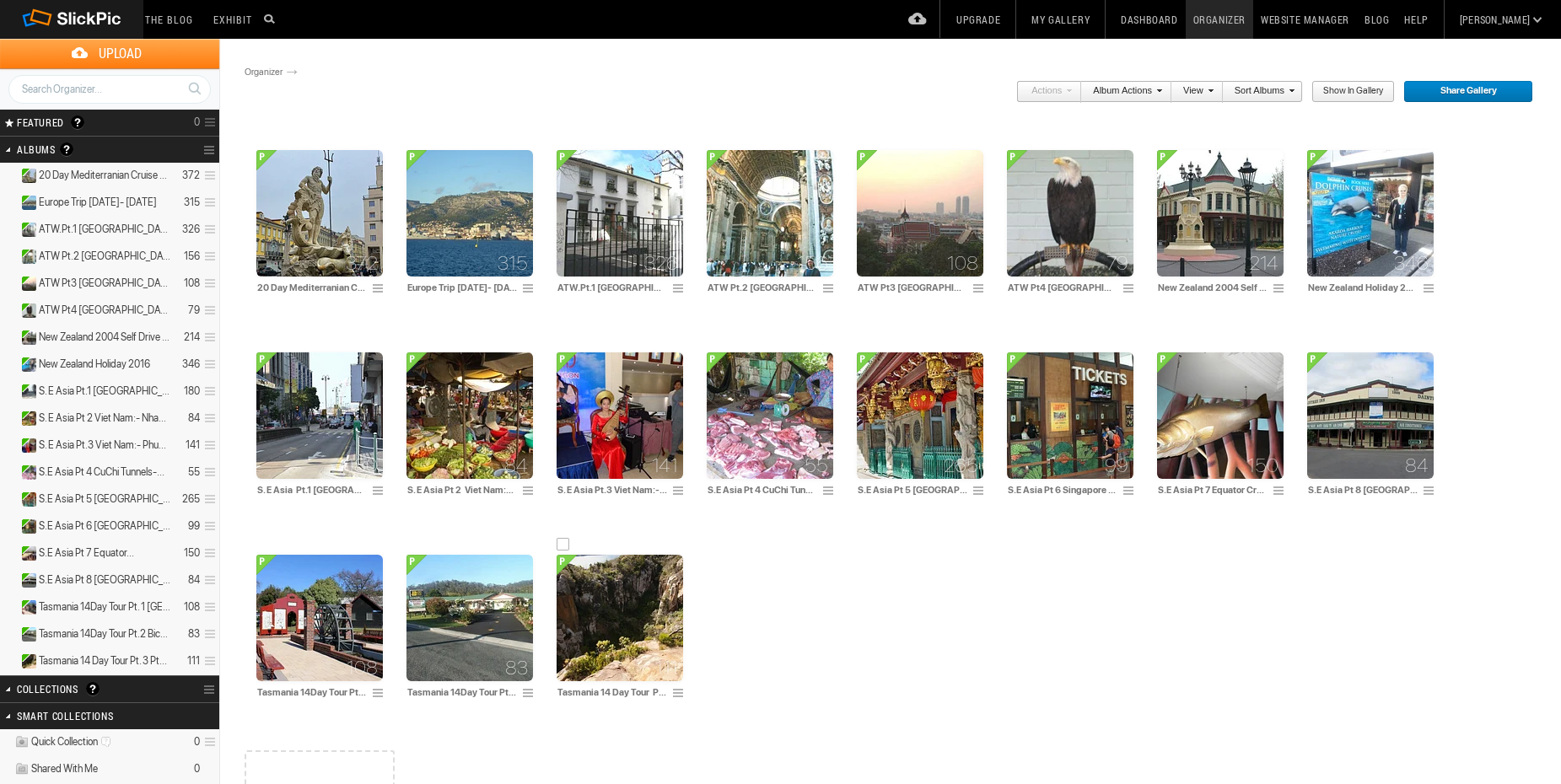 click at bounding box center [620, 618] 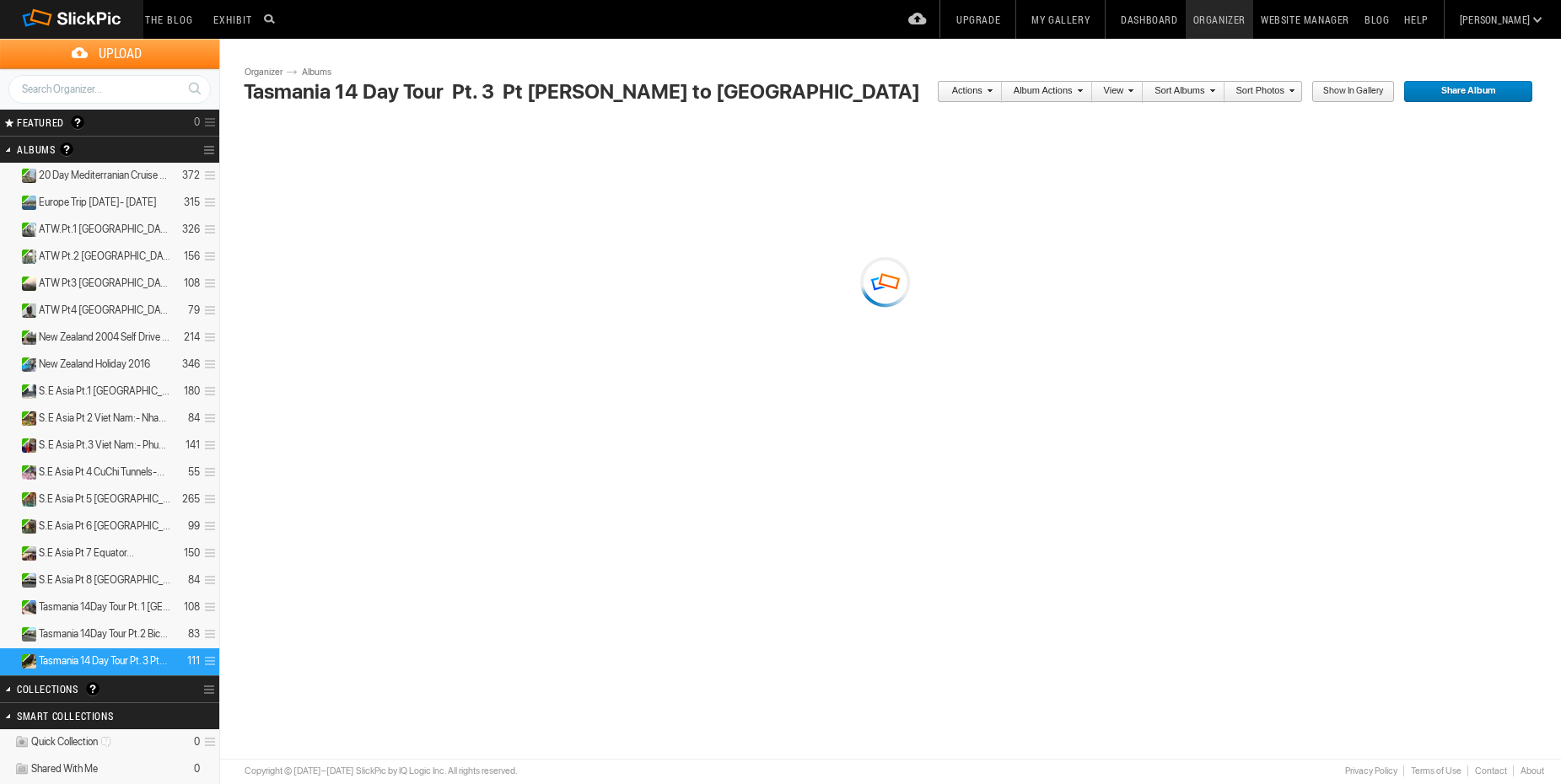 scroll, scrollTop: 0, scrollLeft: 0, axis: both 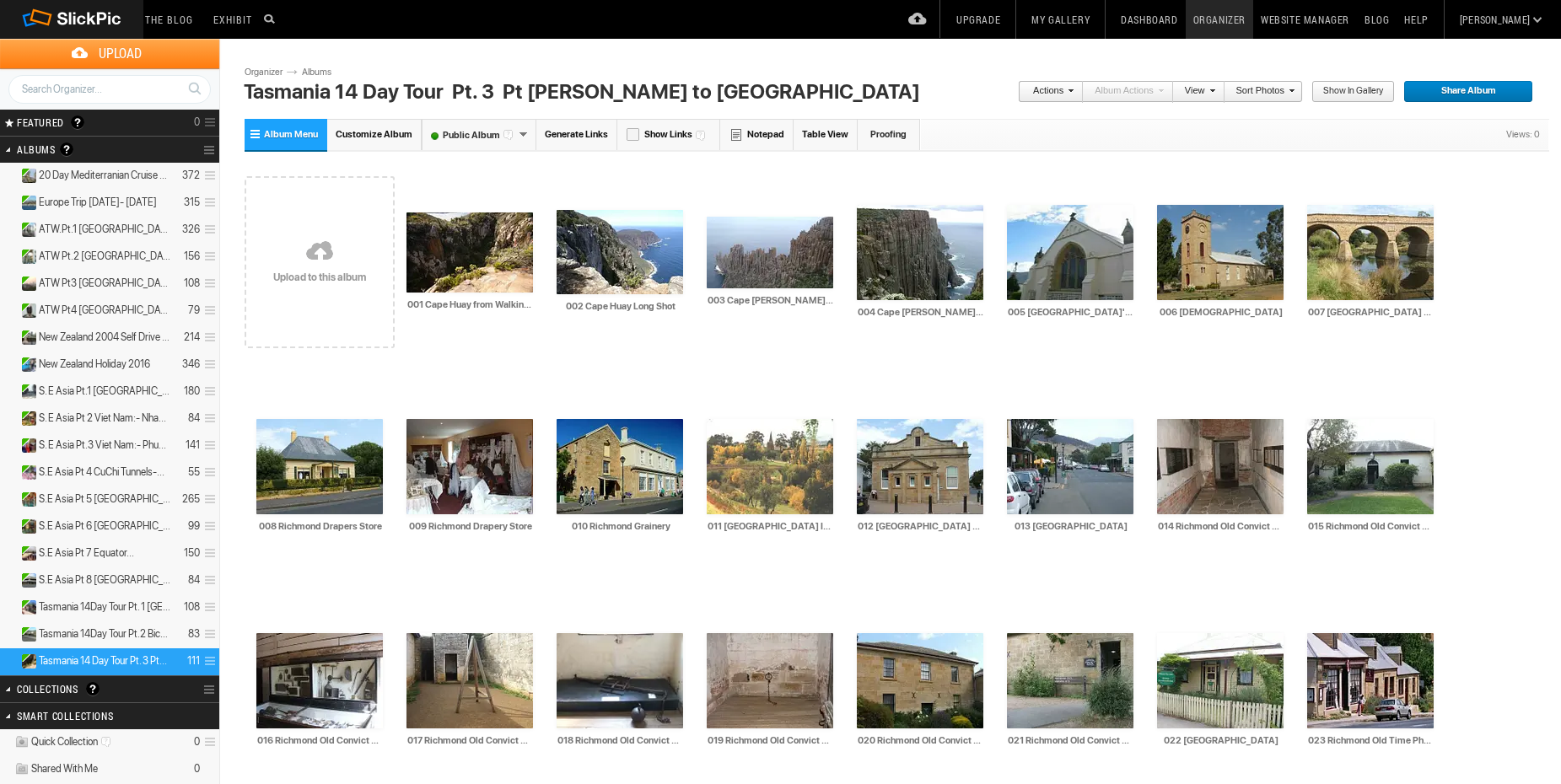 click on "Album Menu" at bounding box center [291, 134] 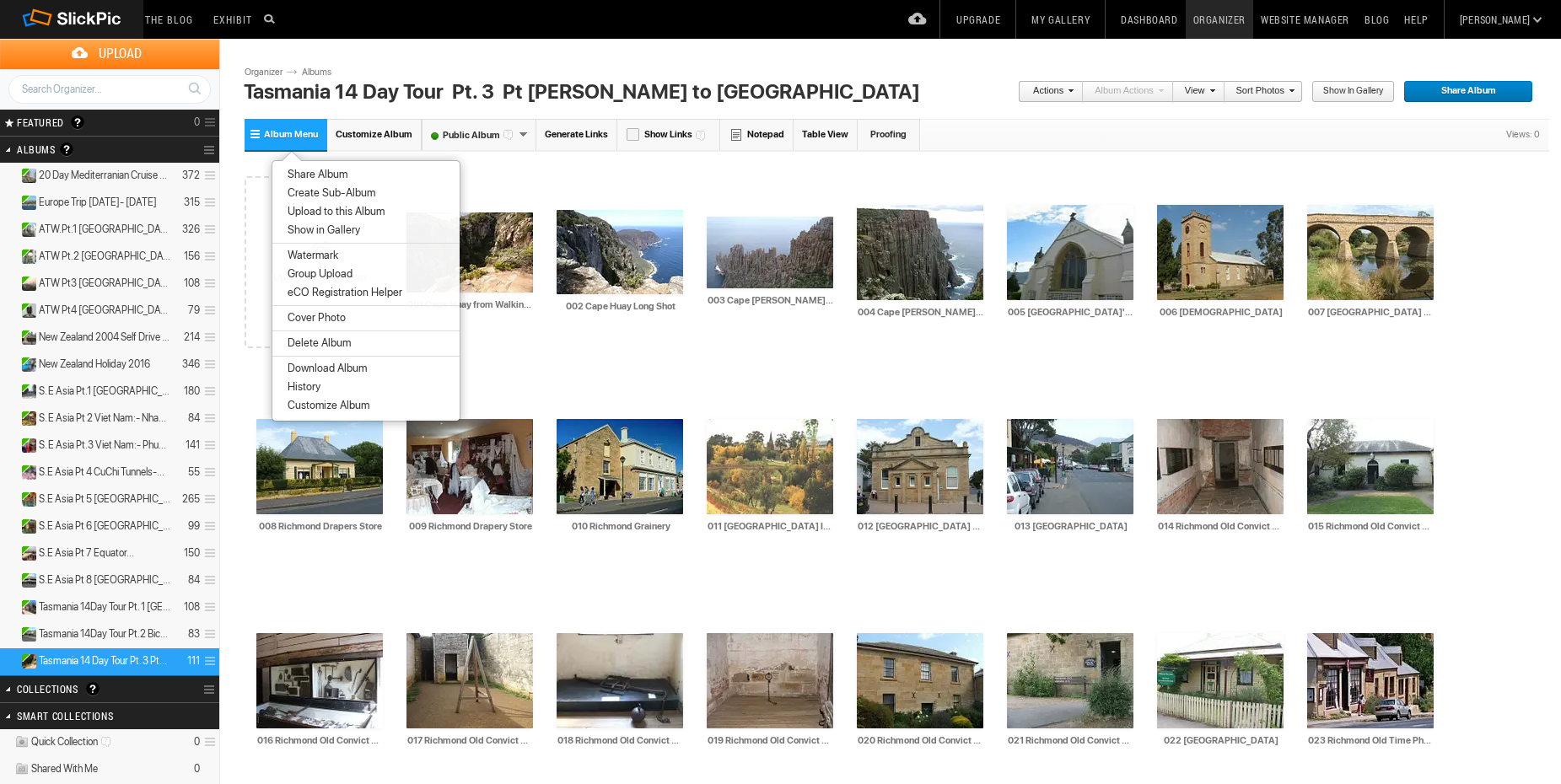 click on "Organizer" at bounding box center [1219, 19] 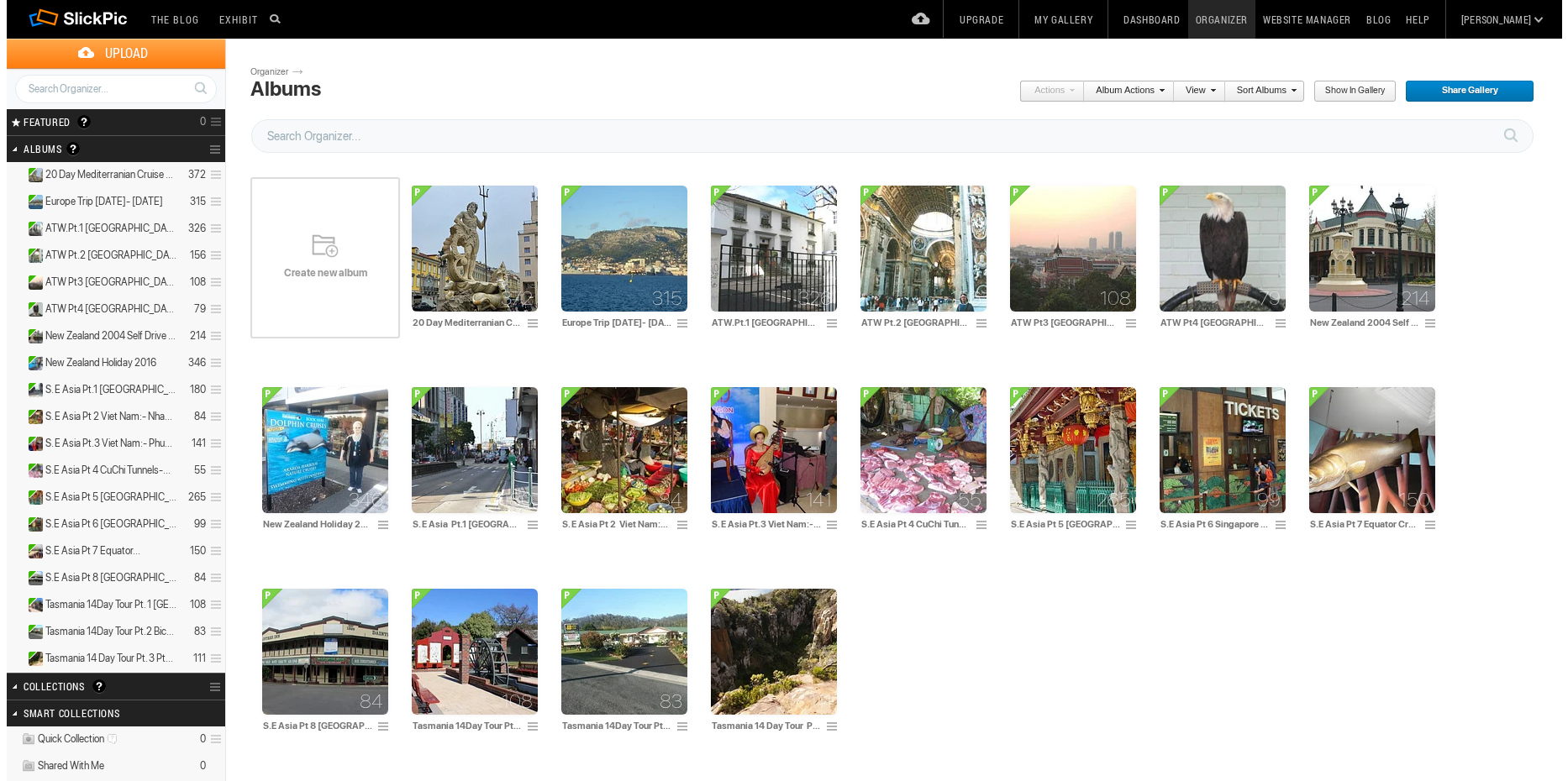 scroll, scrollTop: 0, scrollLeft: 0, axis: both 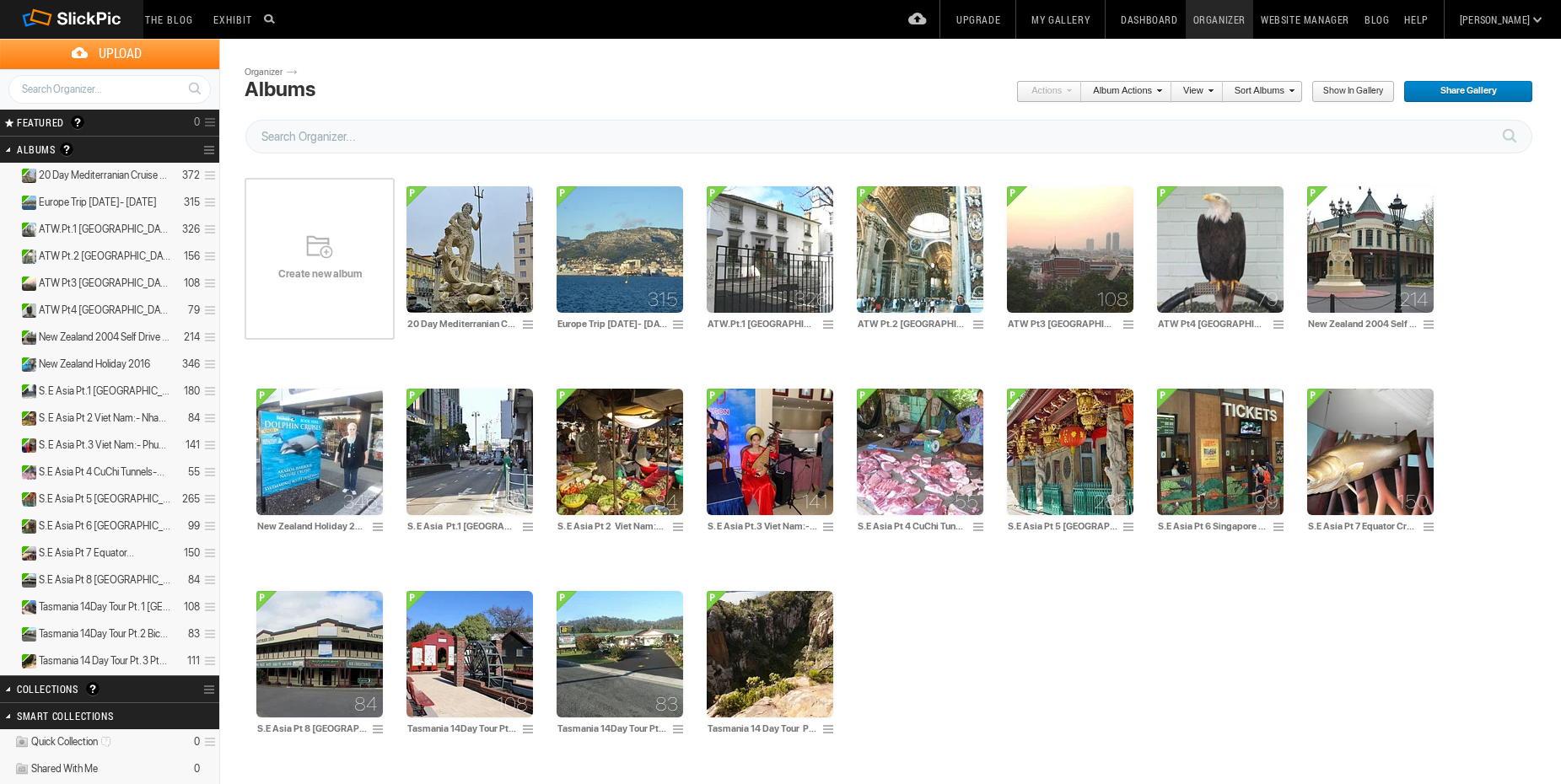click on "Create new album" at bounding box center (320, 274) 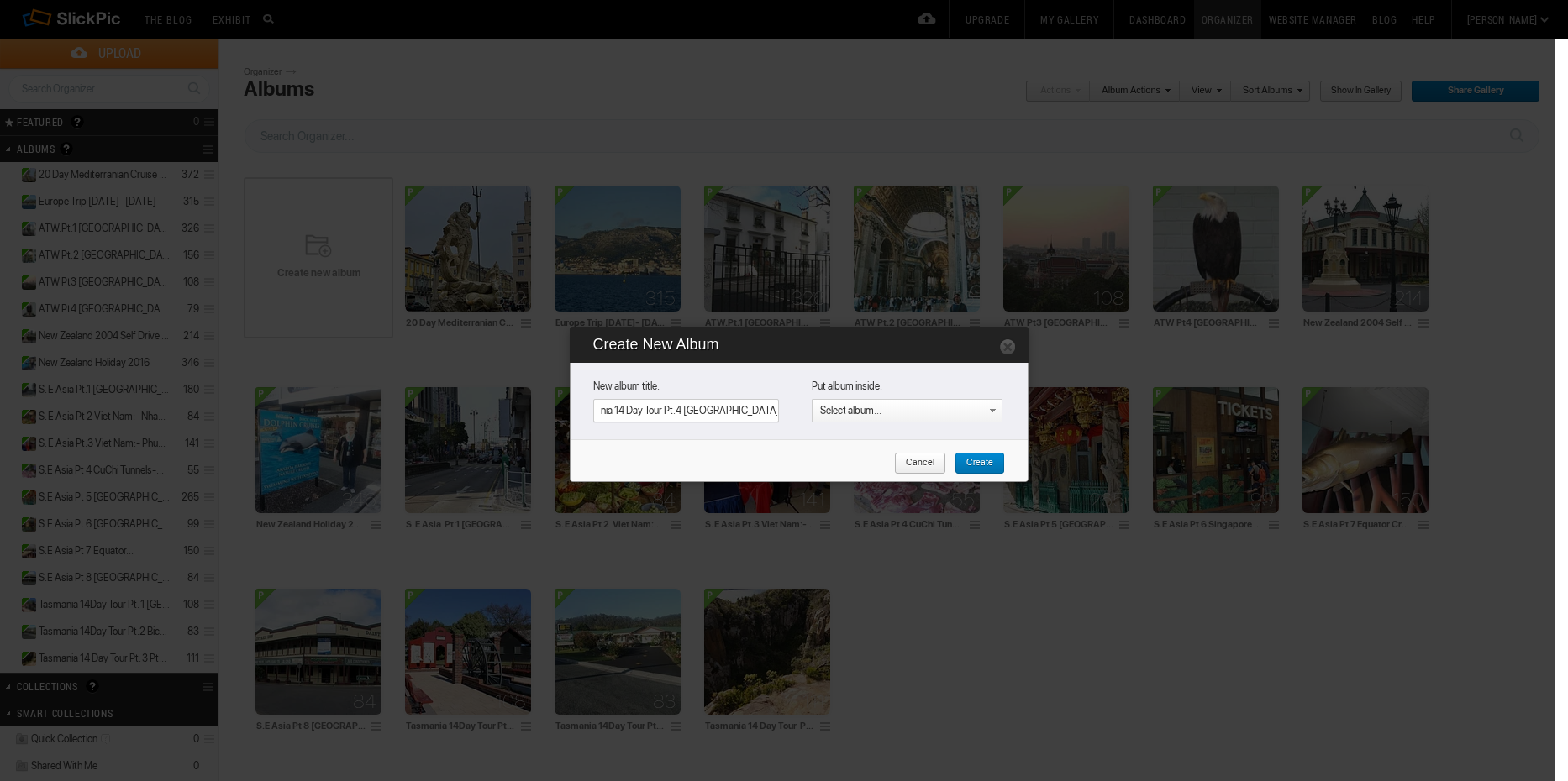 scroll, scrollTop: 0, scrollLeft: 33, axis: horizontal 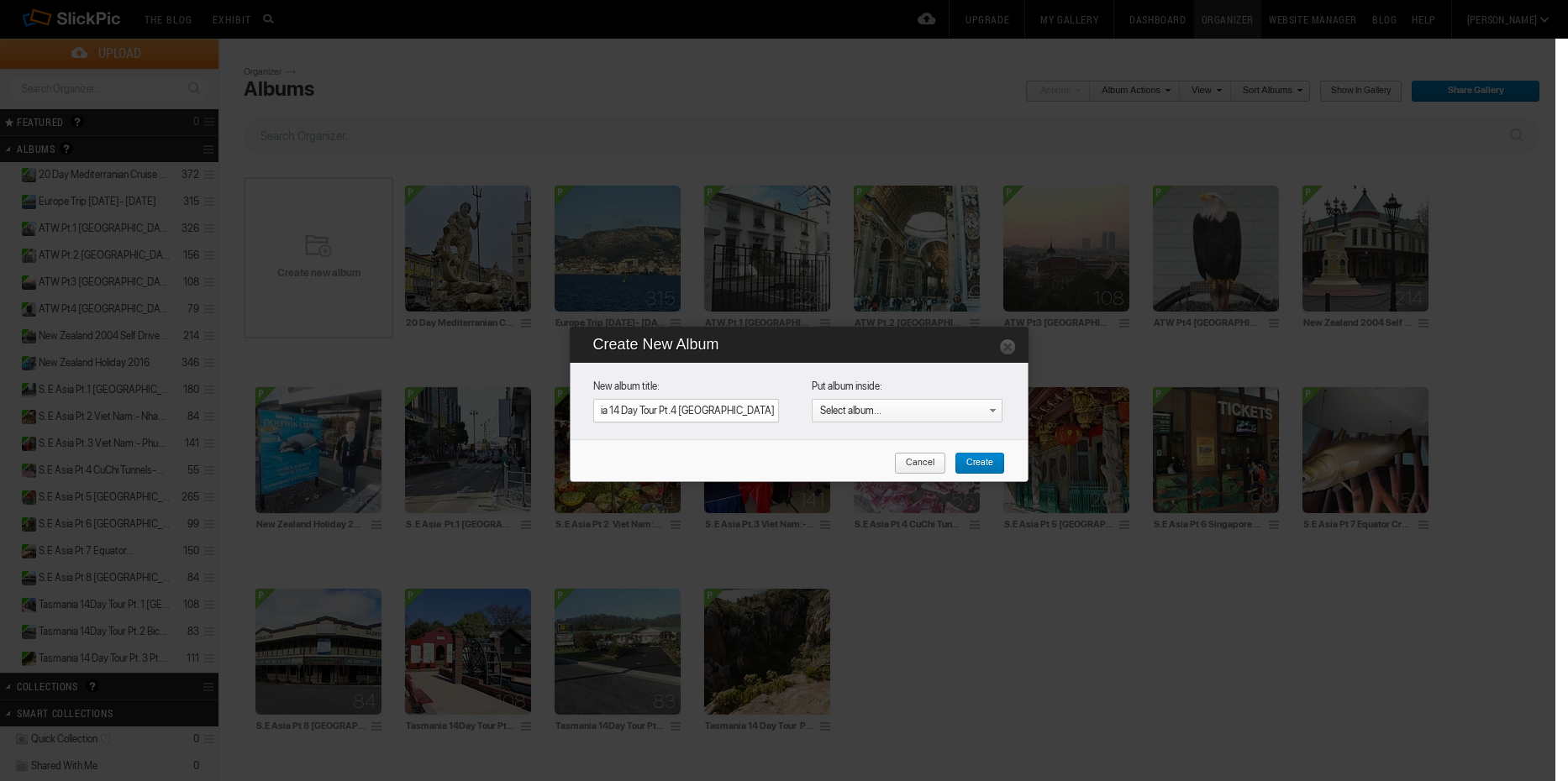 type on "Tasmania 14 Day Tour Pt.4 [GEOGRAPHIC_DATA] [GEOGRAPHIC_DATA]" 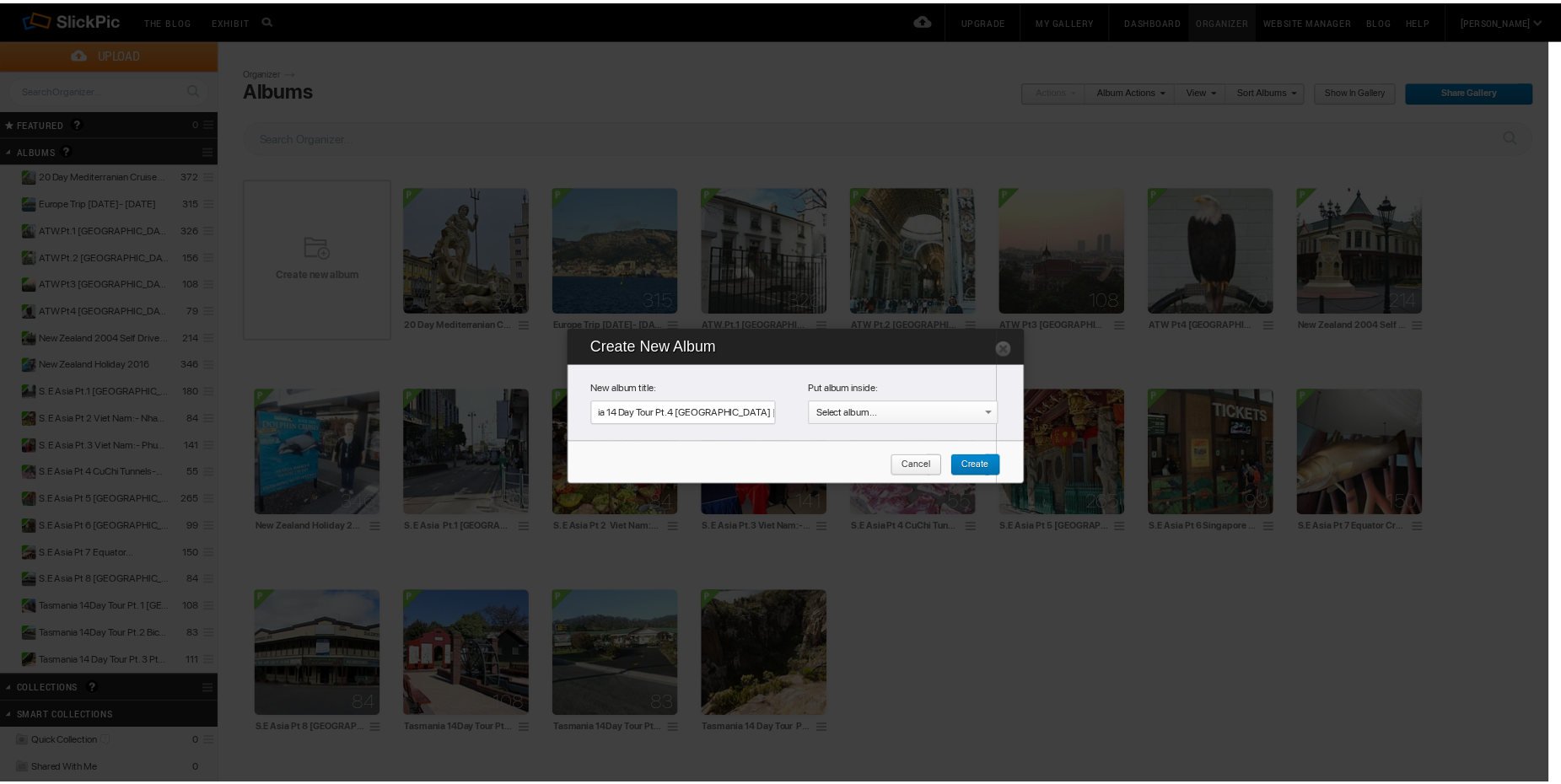 scroll, scrollTop: 0, scrollLeft: 0, axis: both 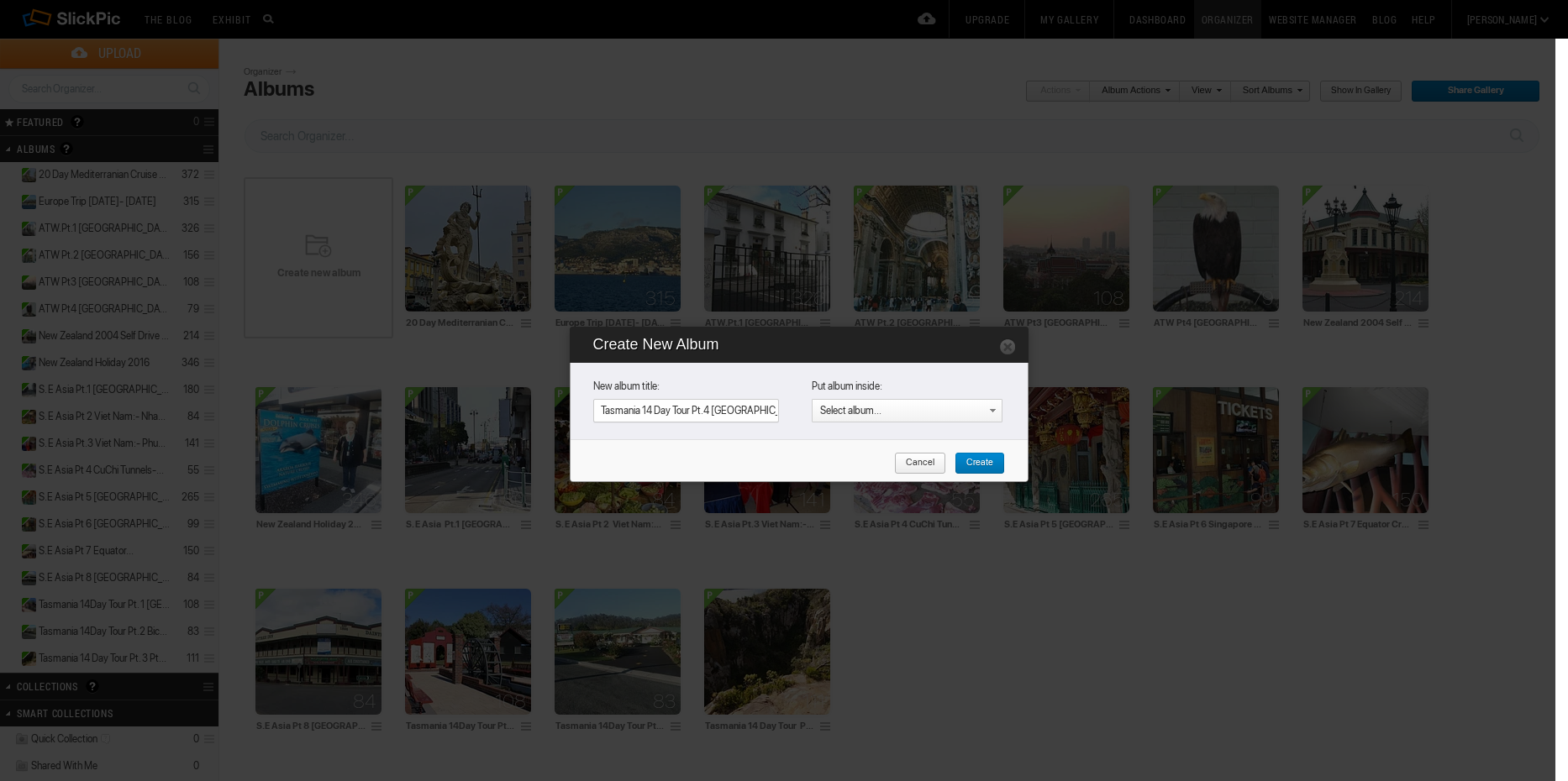 click on "Create" at bounding box center [974, 464] 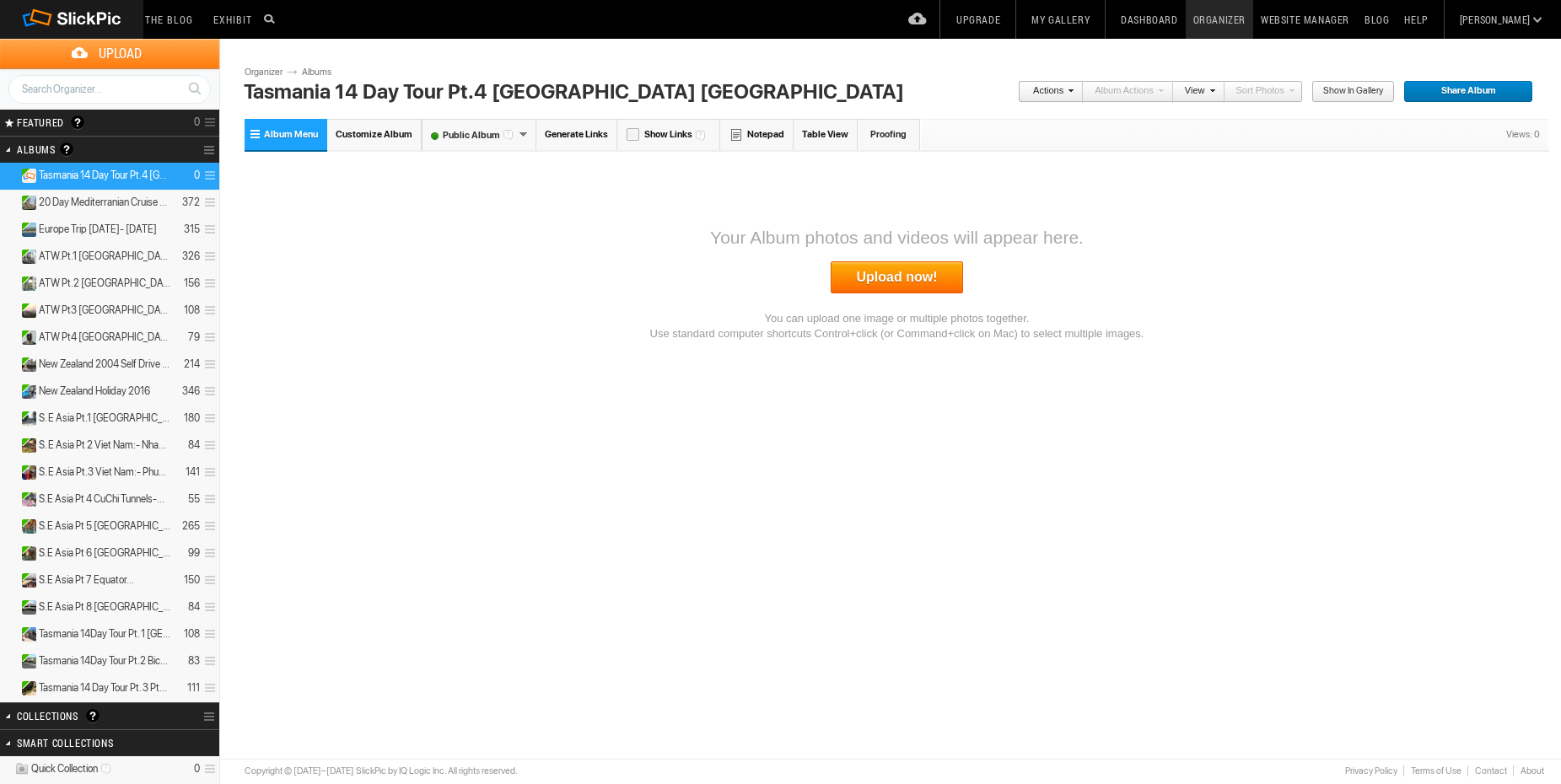 scroll, scrollTop: 0, scrollLeft: 0, axis: both 